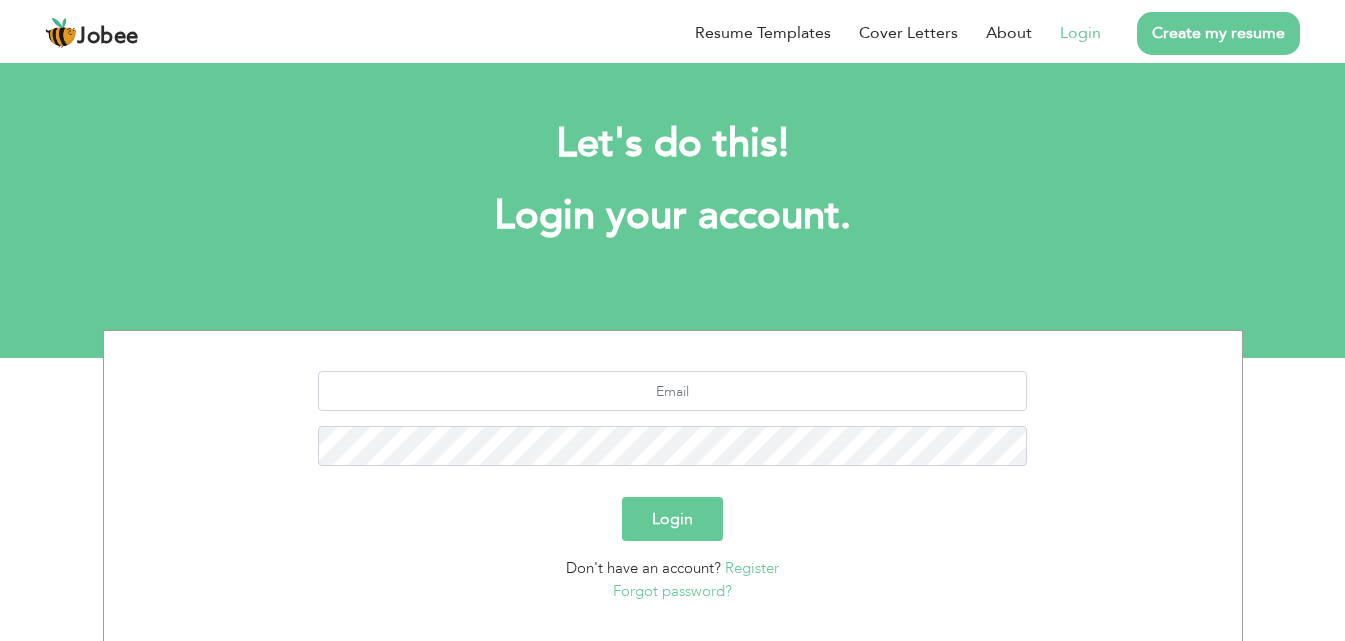 scroll, scrollTop: 0, scrollLeft: 0, axis: both 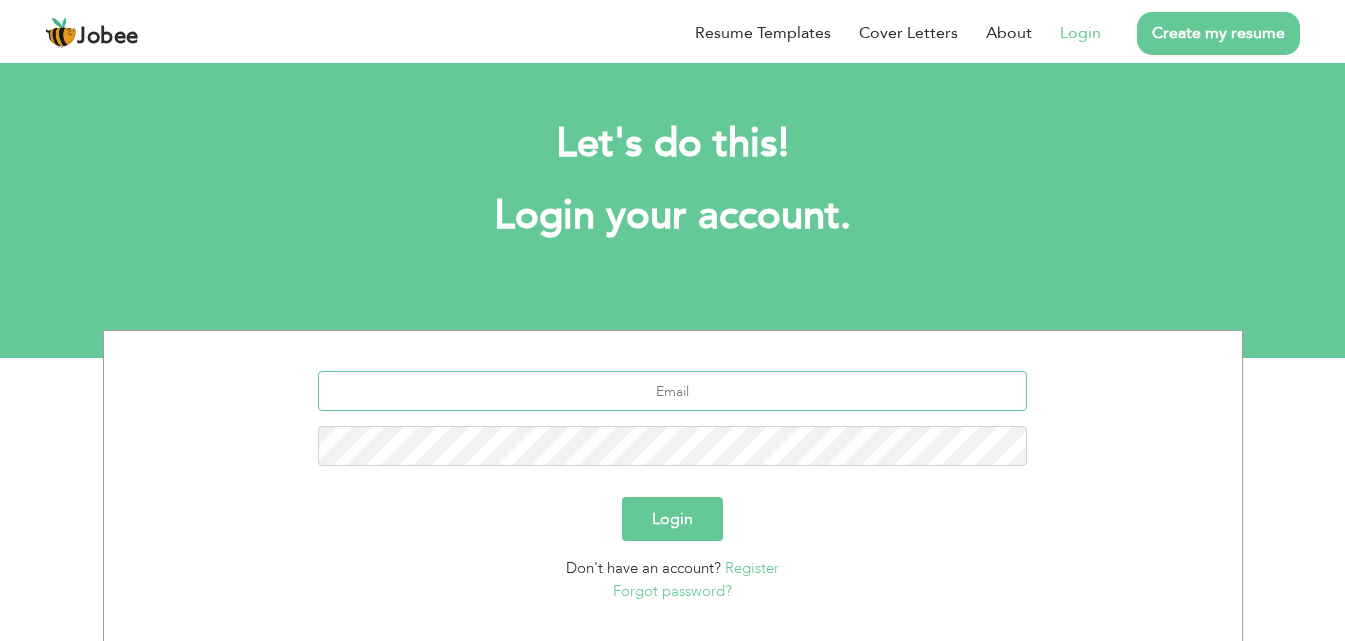 type on "[EMAIL_ADDRESS][DOMAIN_NAME]" 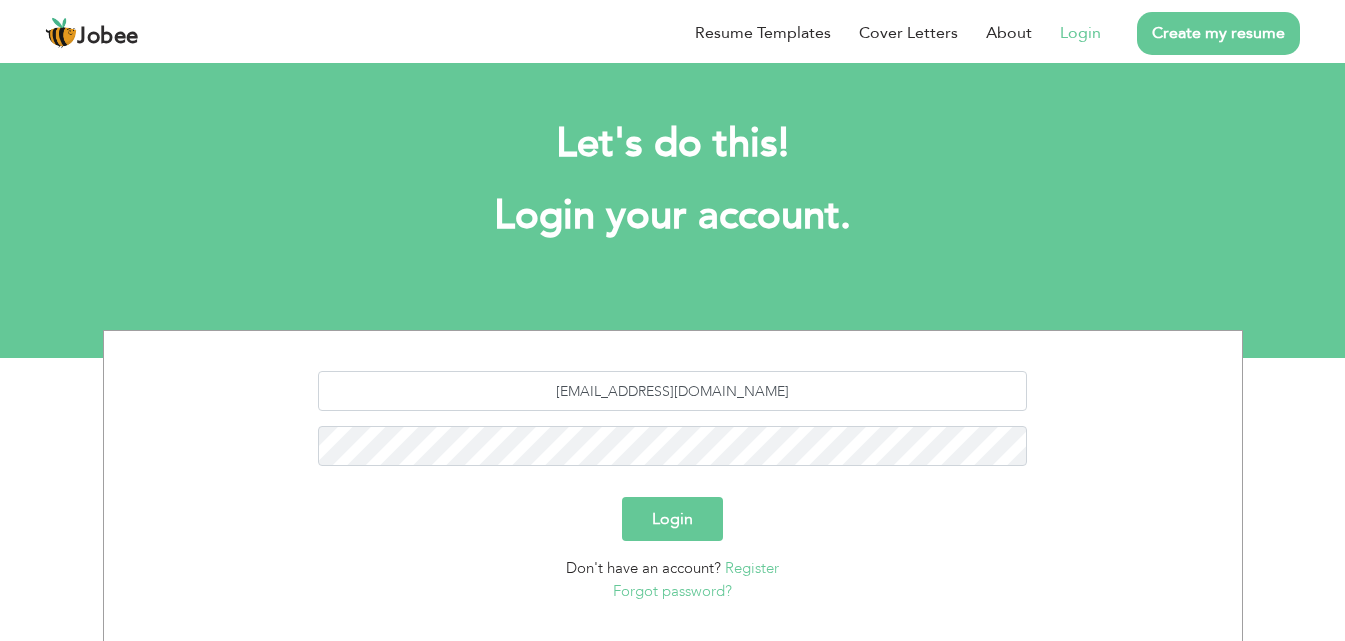 click on "Login" at bounding box center [672, 519] 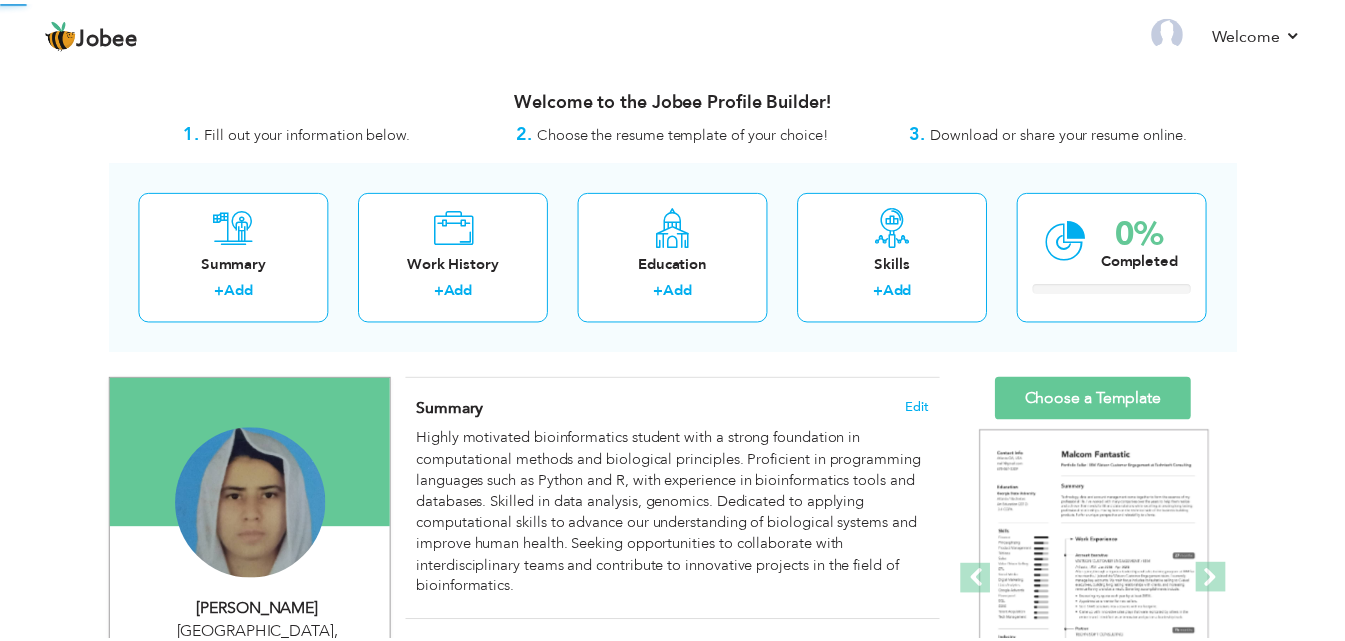 scroll, scrollTop: 0, scrollLeft: 0, axis: both 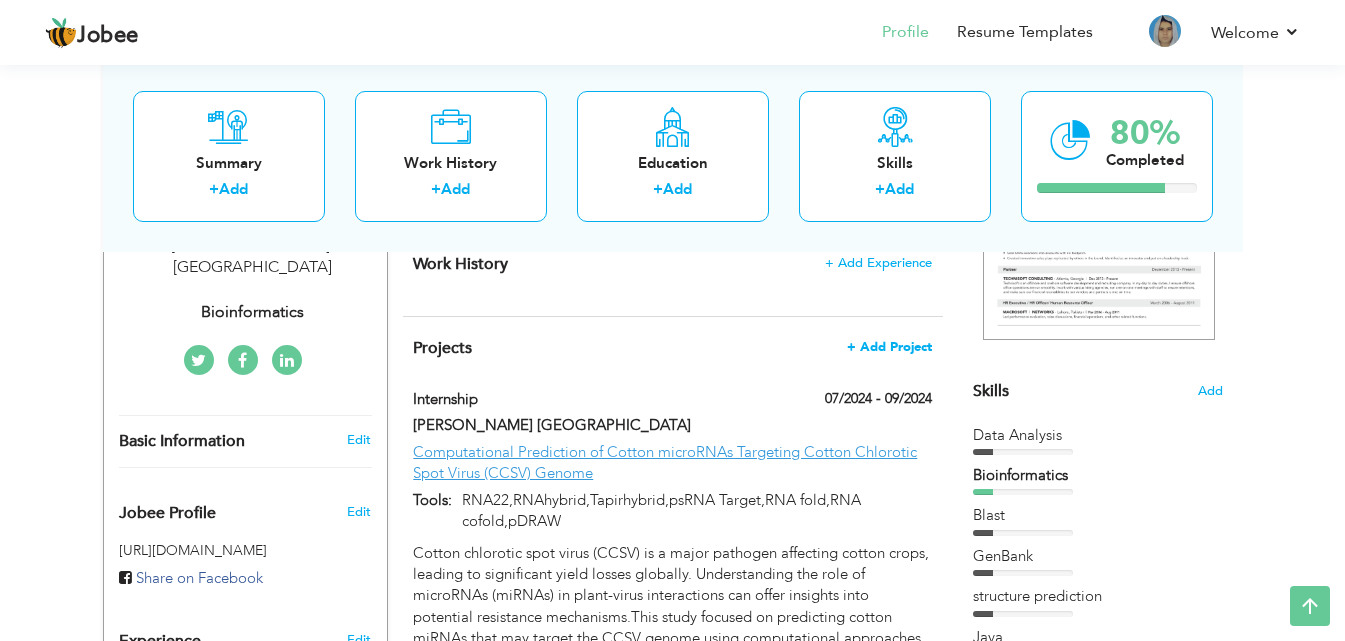 click on "+ Add Project" at bounding box center [889, 347] 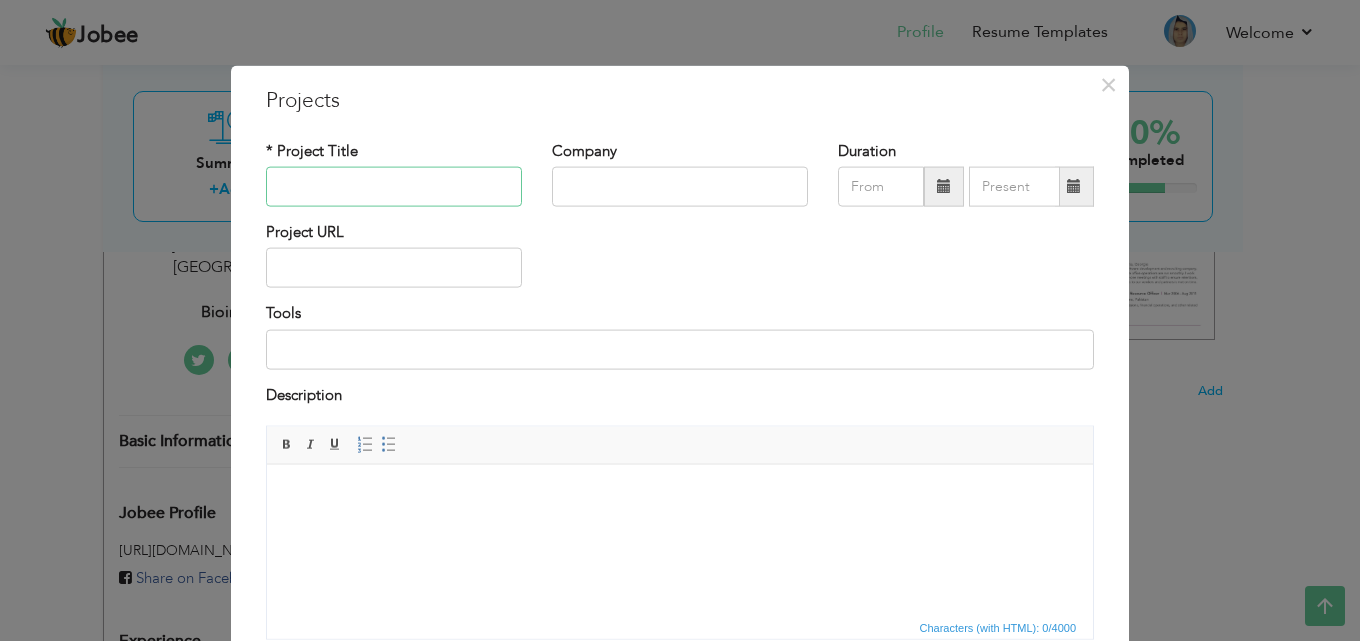 click at bounding box center [394, 187] 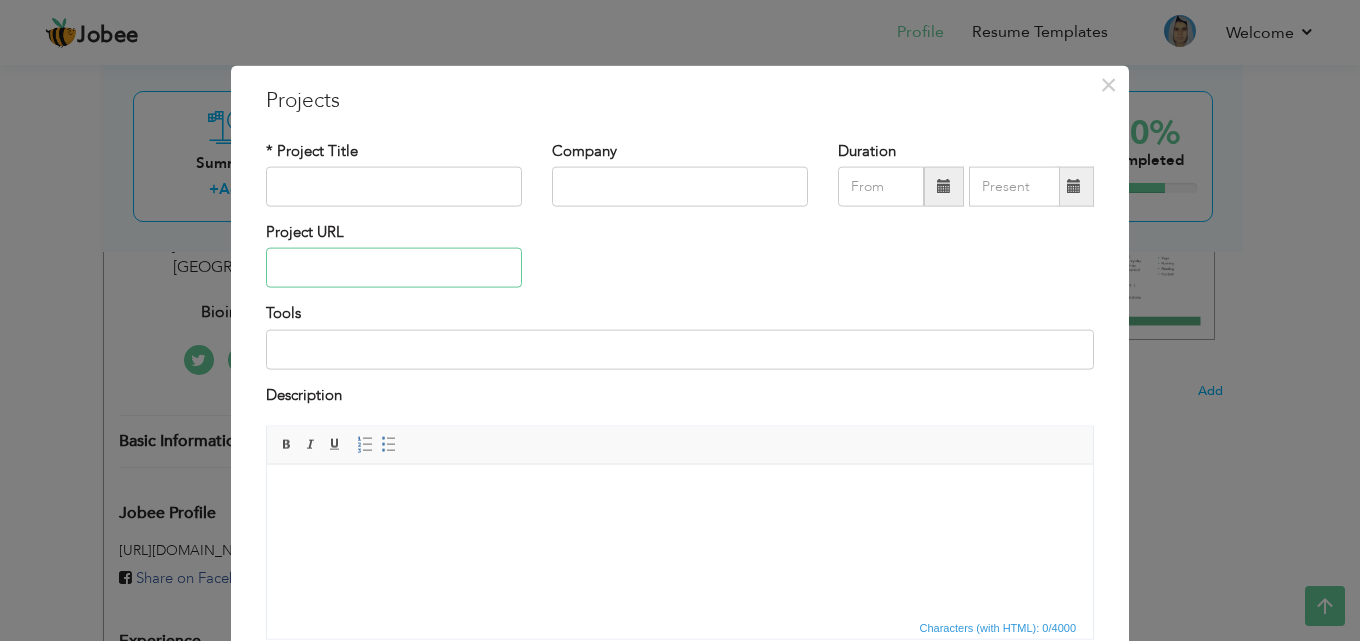 click at bounding box center (394, 268) 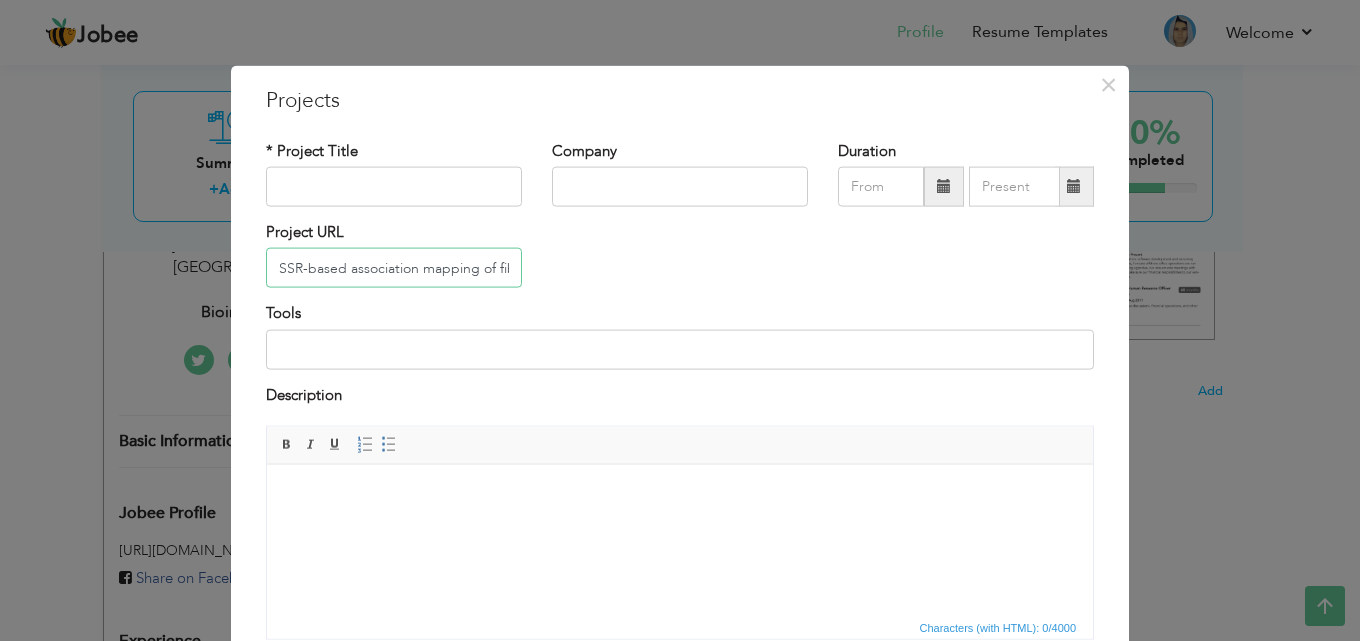 scroll, scrollTop: 0, scrollLeft: 419, axis: horizontal 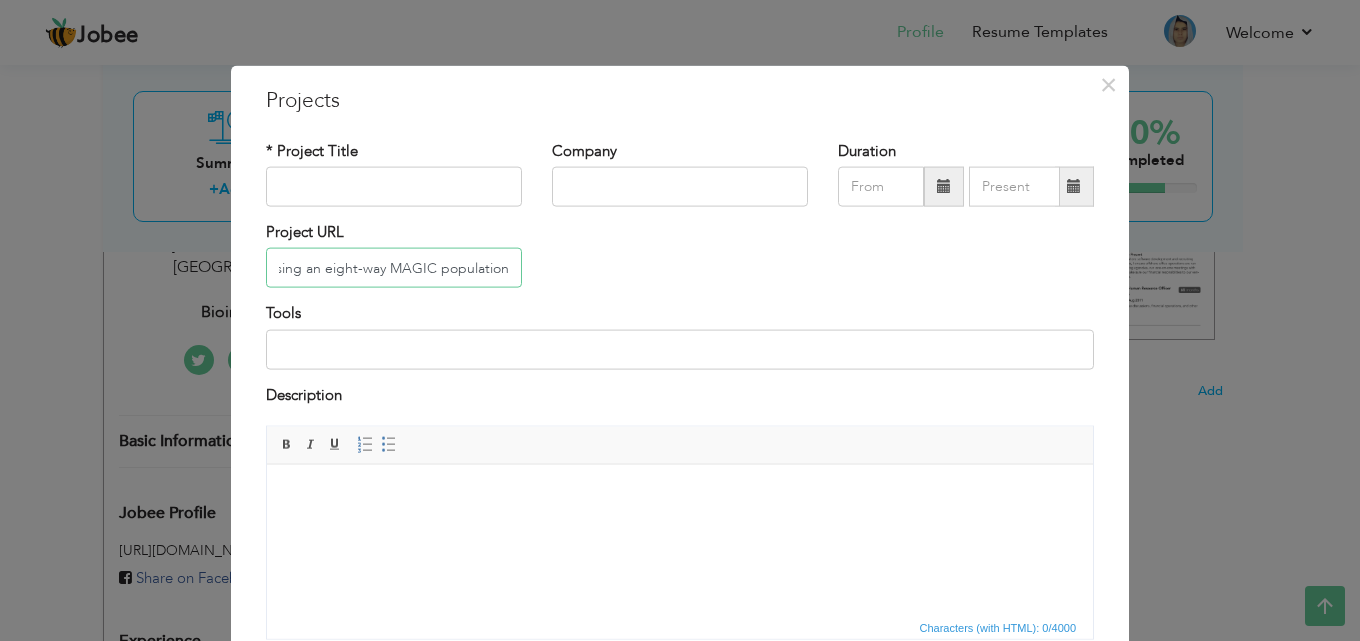 type on "SSR-based association mapping of fiber quality in upland cotton using an eight-way MAGIC population" 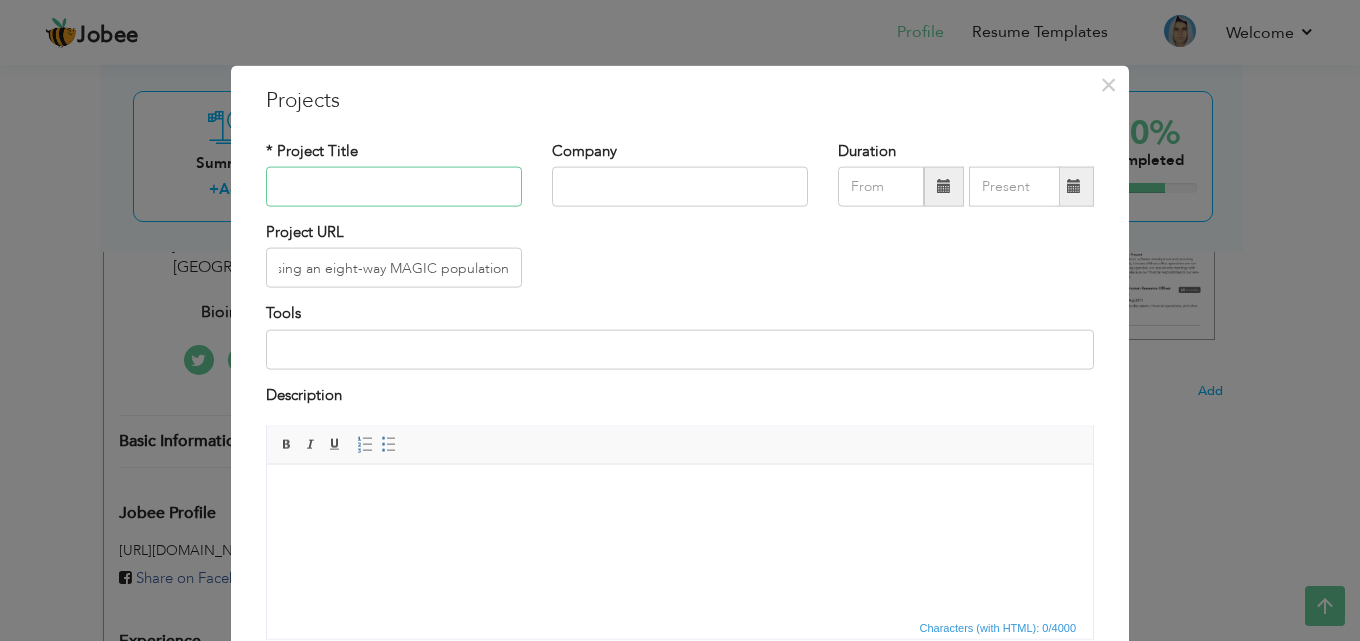 scroll, scrollTop: 0, scrollLeft: 0, axis: both 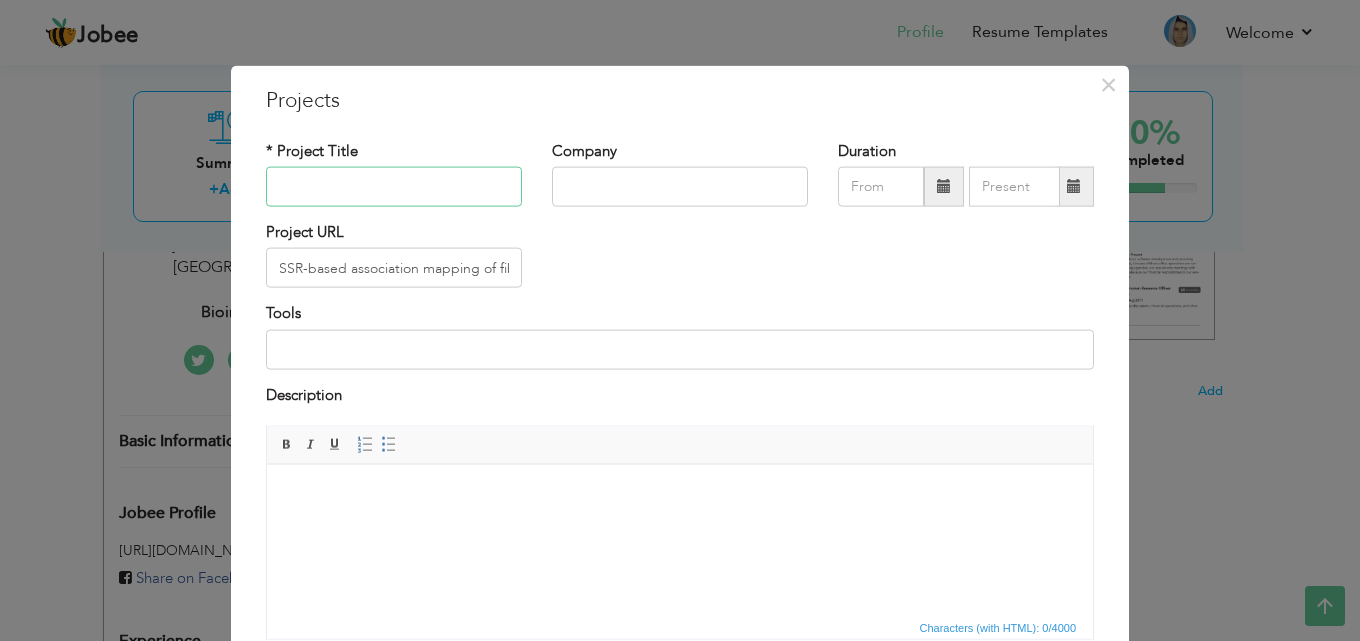click at bounding box center [394, 187] 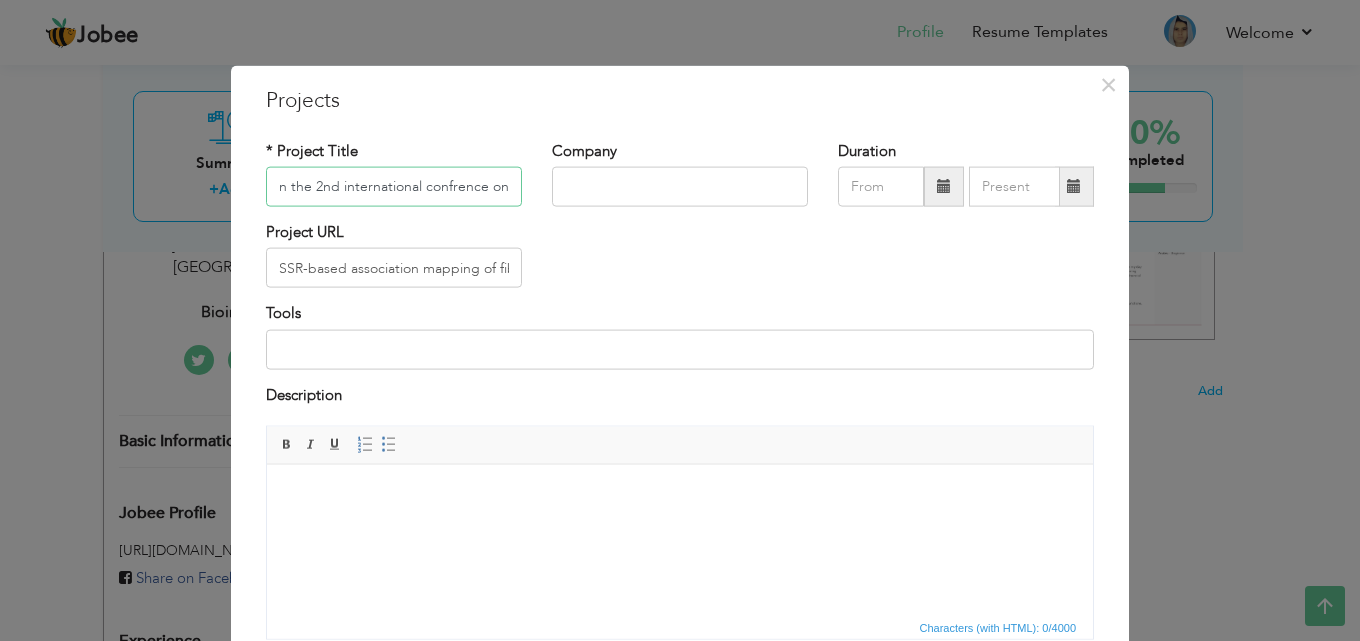 scroll, scrollTop: 0, scrollLeft: 136, axis: horizontal 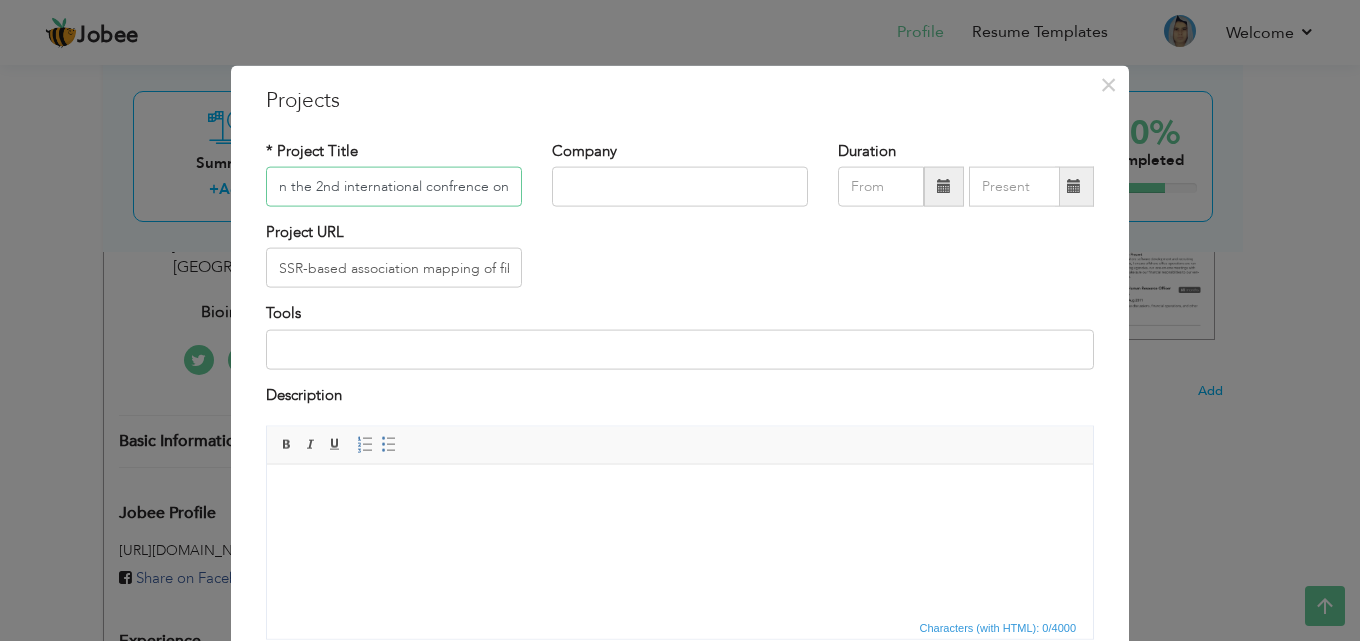 click on "poster presentation in the 2nd international confrence on" at bounding box center [394, 187] 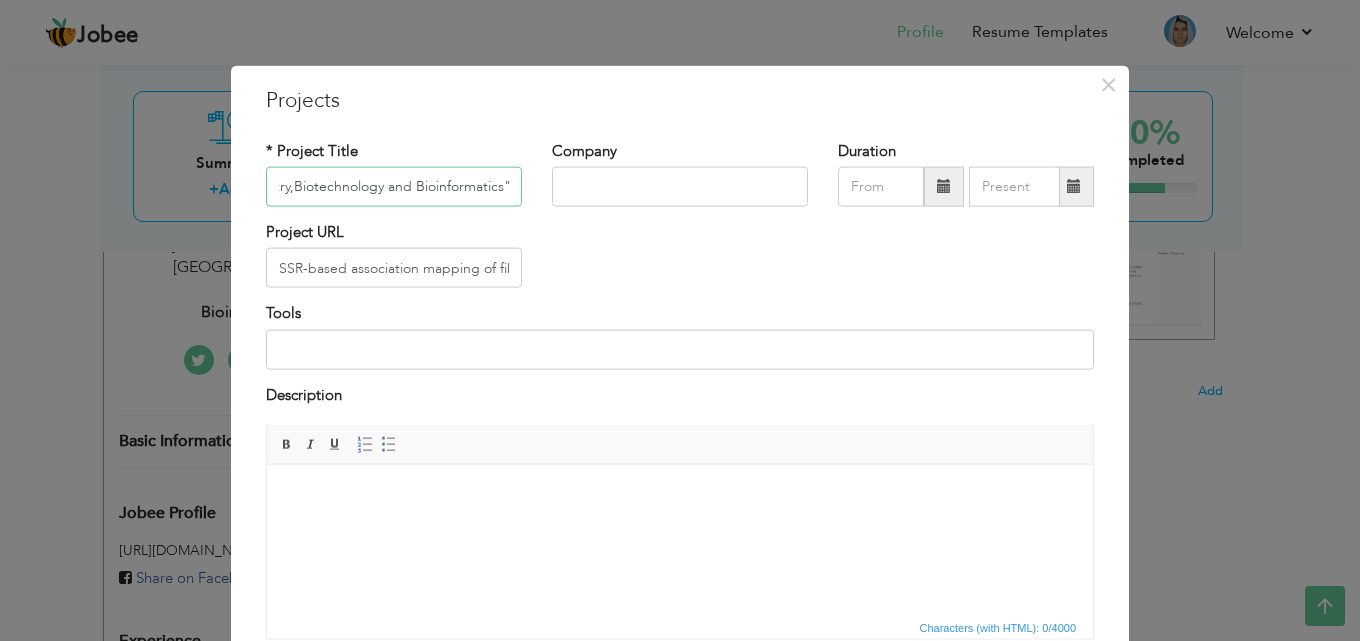 scroll, scrollTop: 0, scrollLeft: 594, axis: horizontal 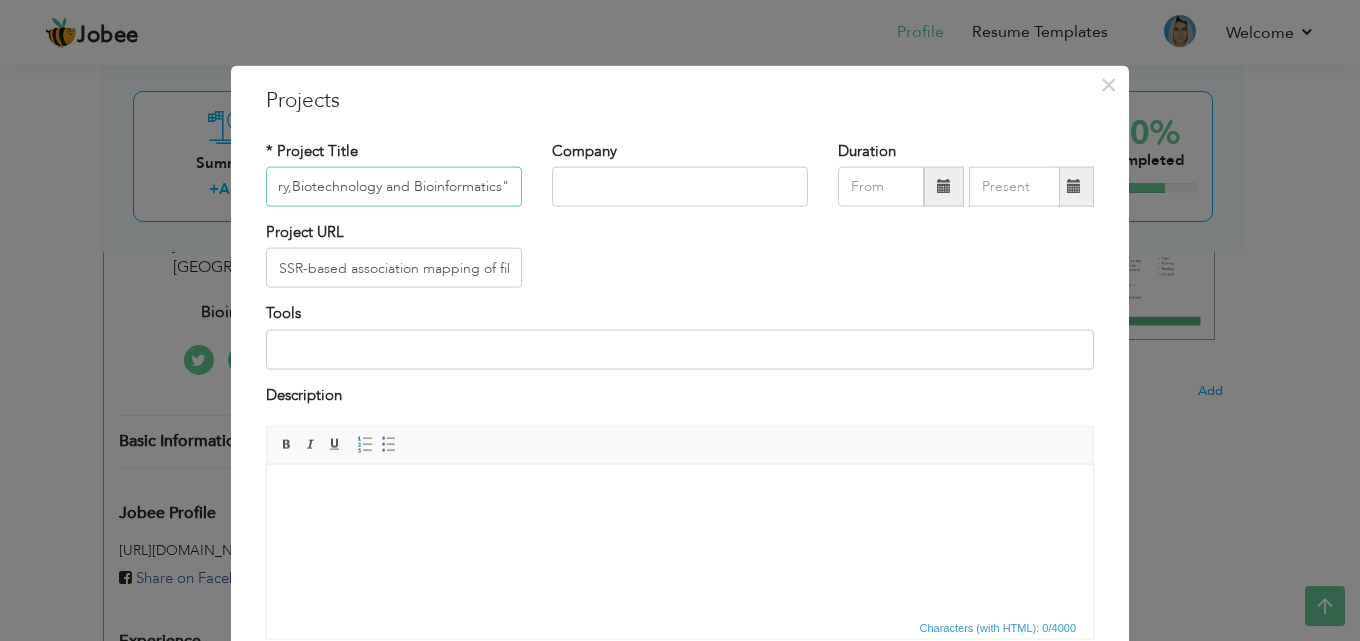 type on "poster presentation in the 2nd international confrence on"Innovation in Chemistry,Biochemistry,Biotechnology and Bioinformatics"" 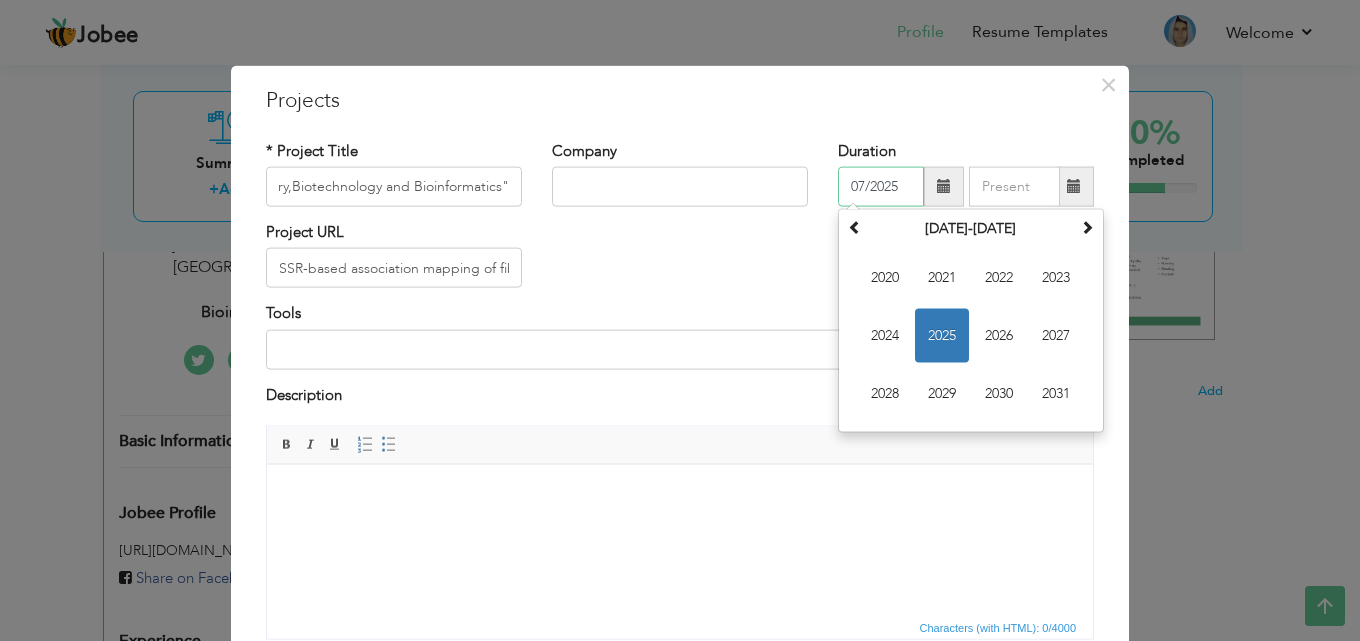 scroll, scrollTop: 0, scrollLeft: 0, axis: both 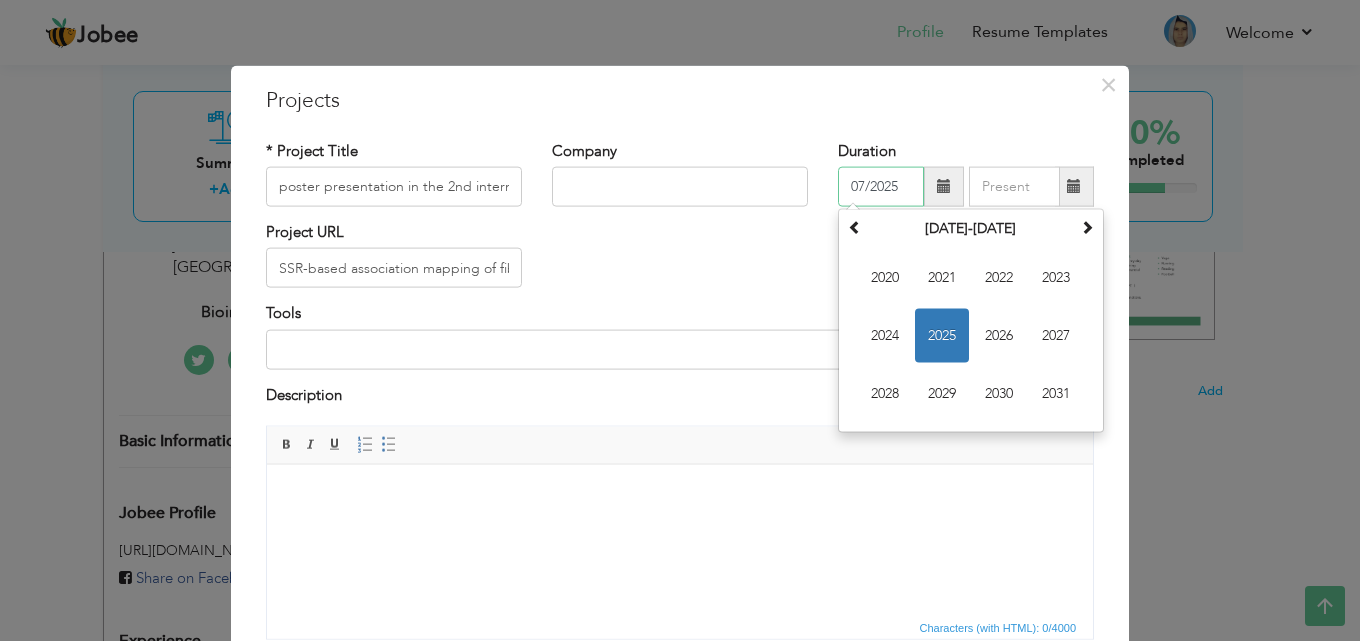 click on "07/2025" at bounding box center (881, 187) 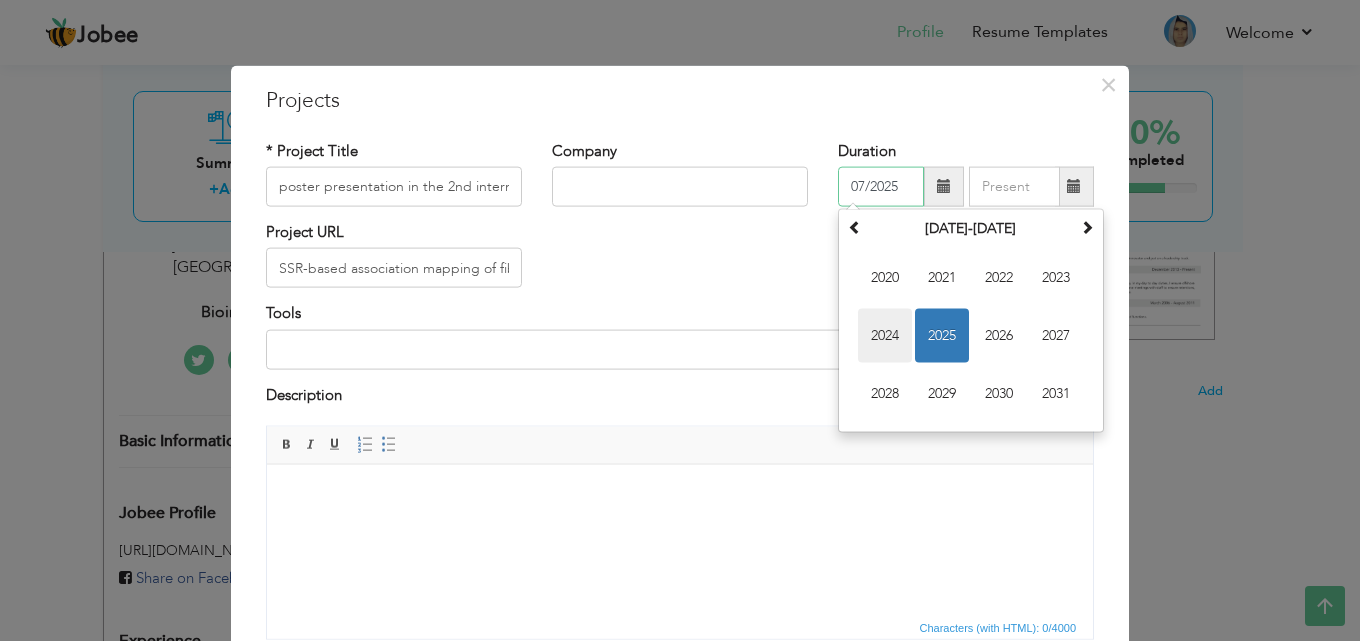 click on "2024" at bounding box center [885, 336] 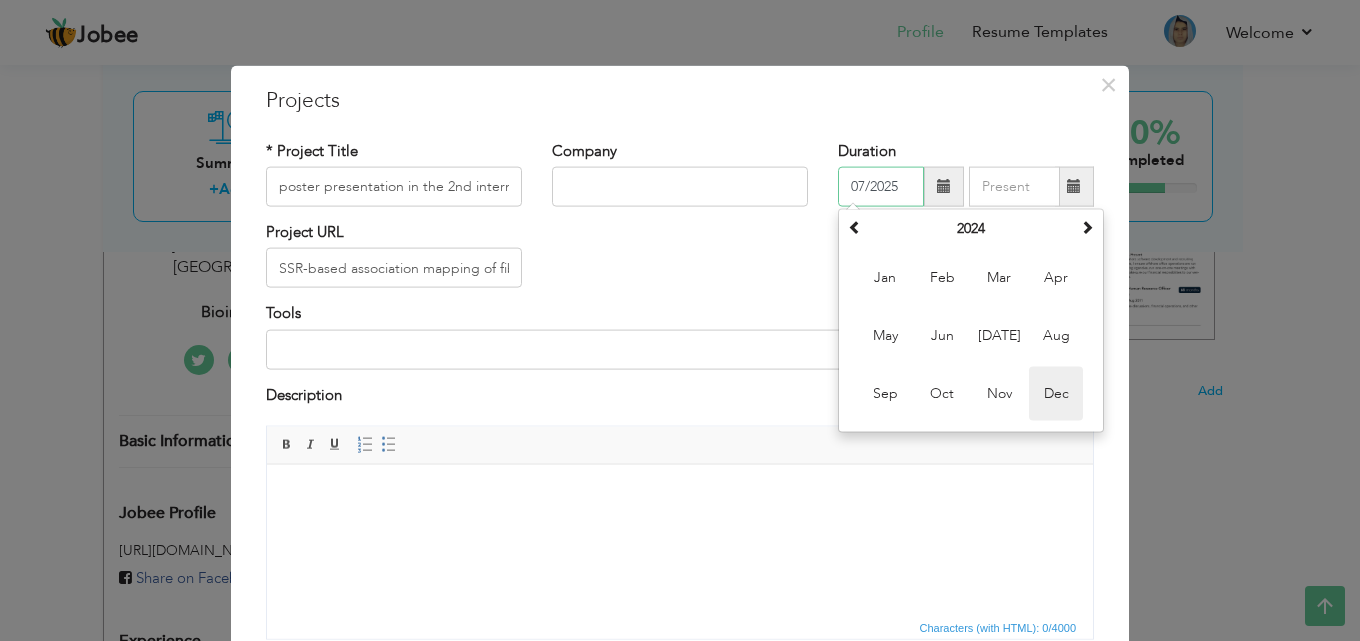 click on "Dec" at bounding box center (1056, 394) 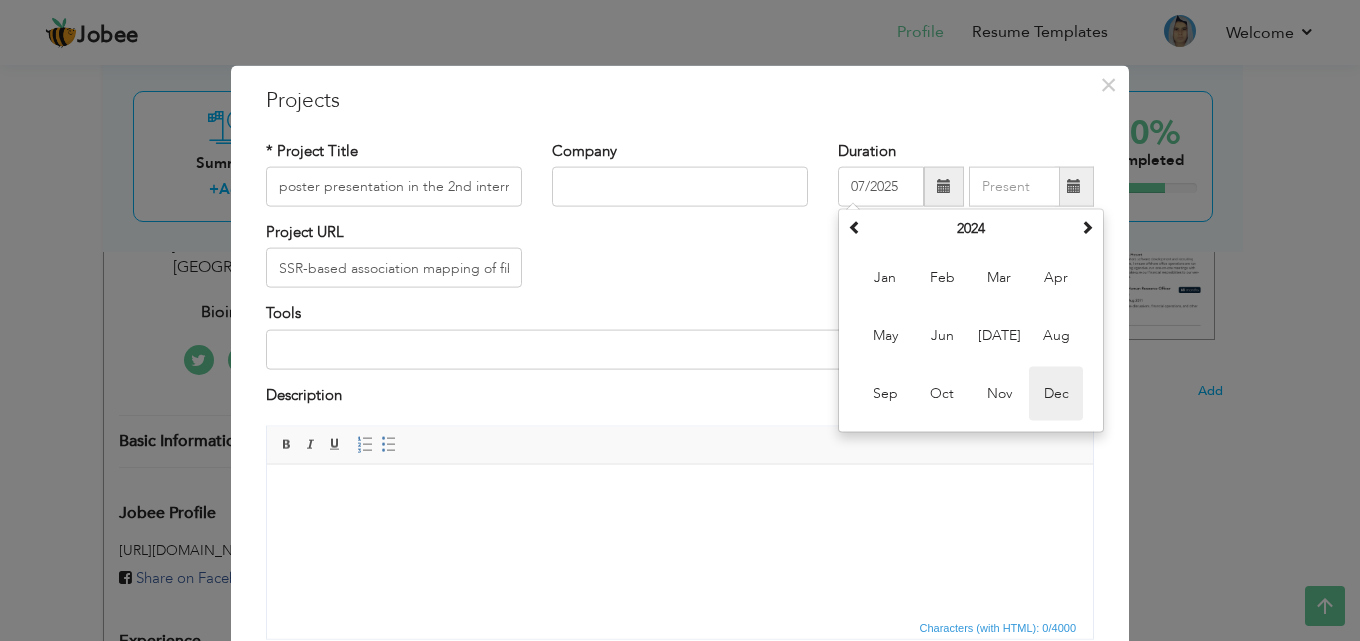 type on "12/2024" 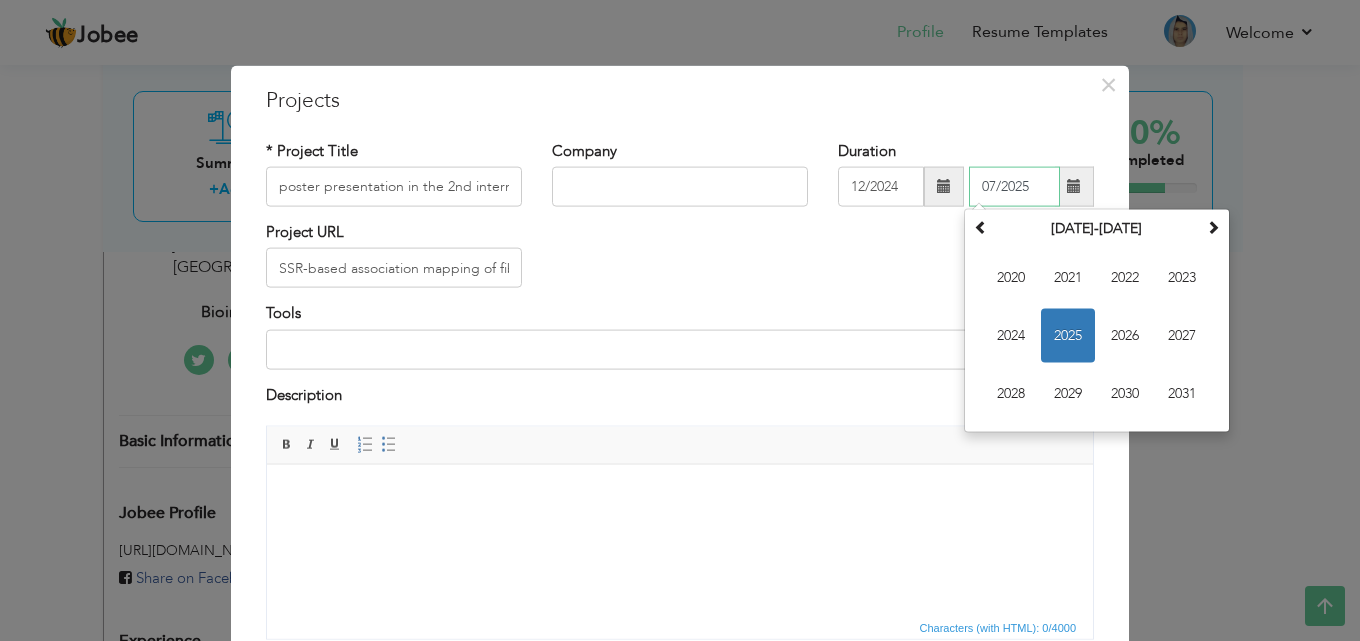click on "07/2025" at bounding box center (1014, 187) 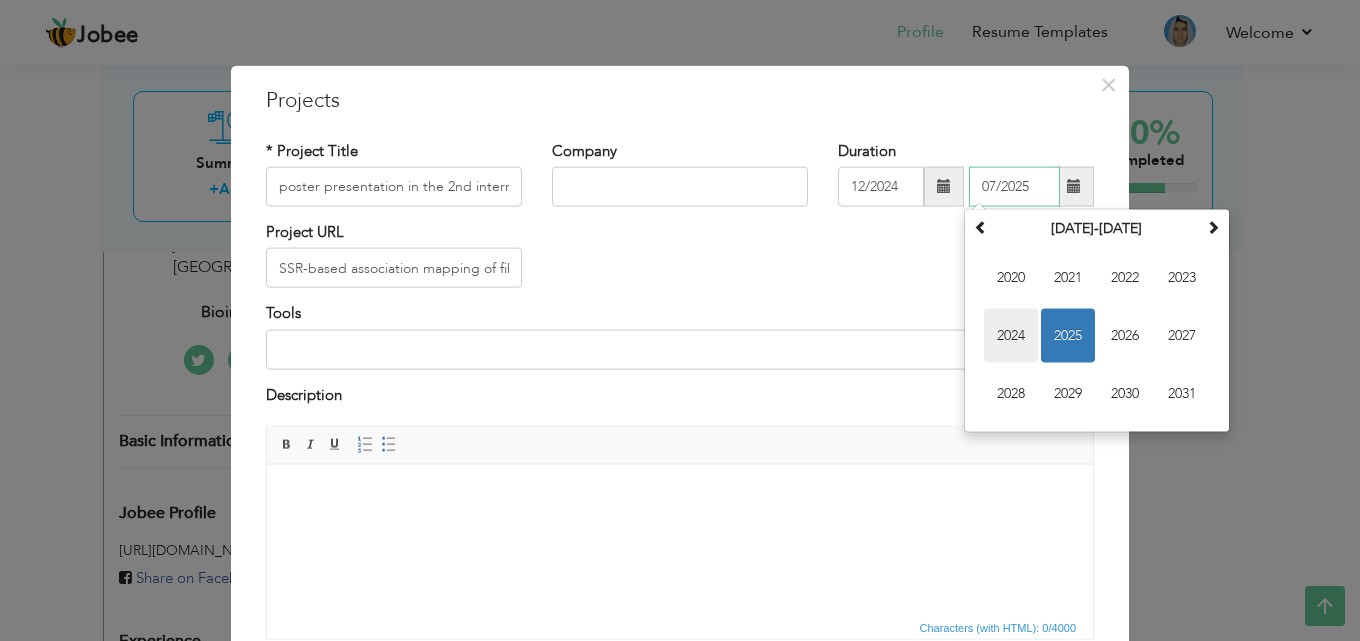 click on "2024" at bounding box center [1011, 336] 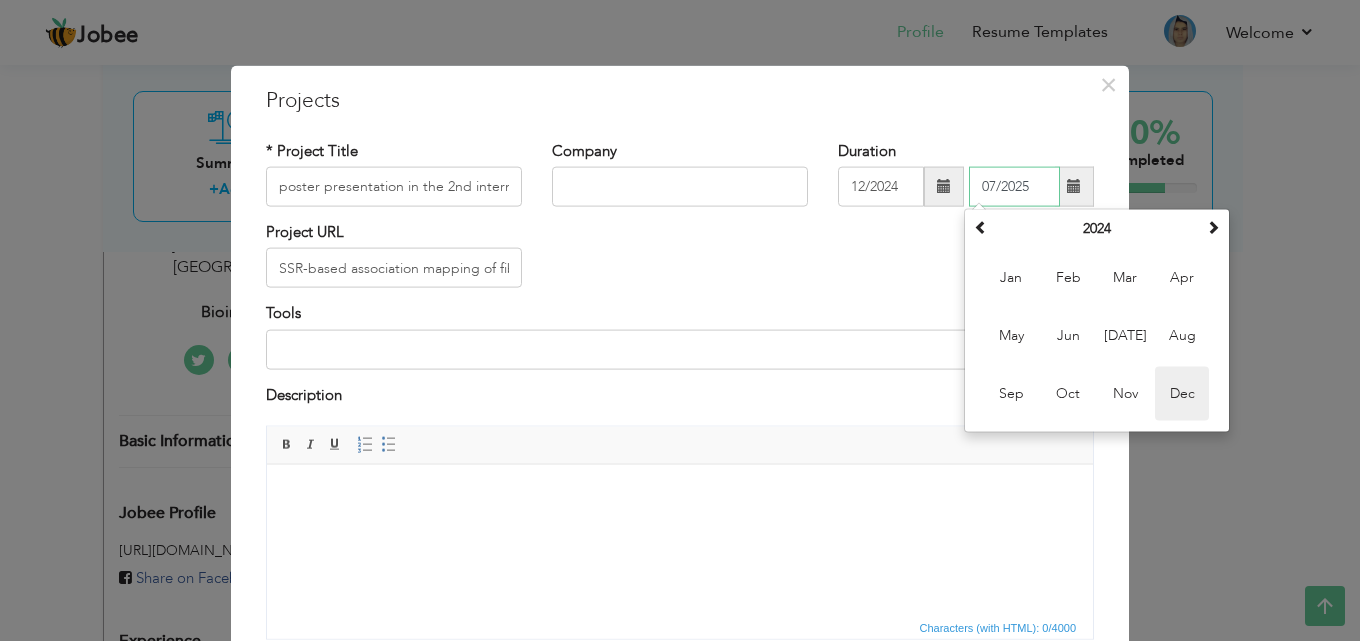 click on "Dec" at bounding box center [1182, 394] 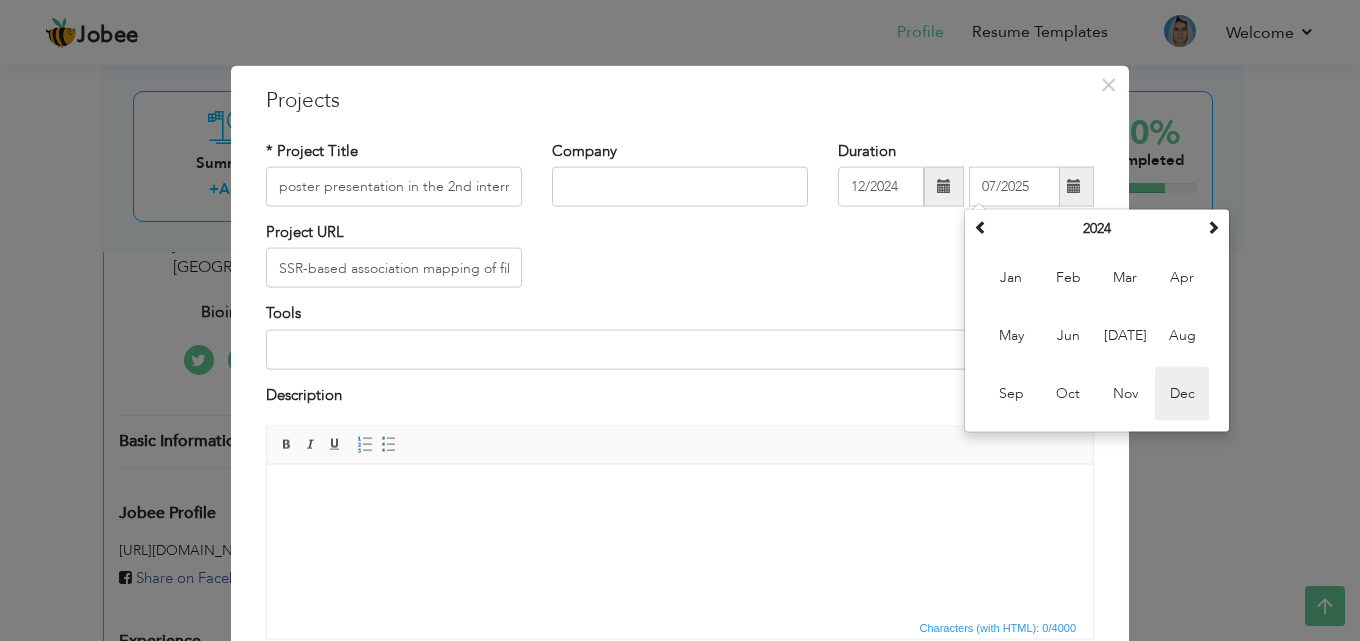 type on "12/2024" 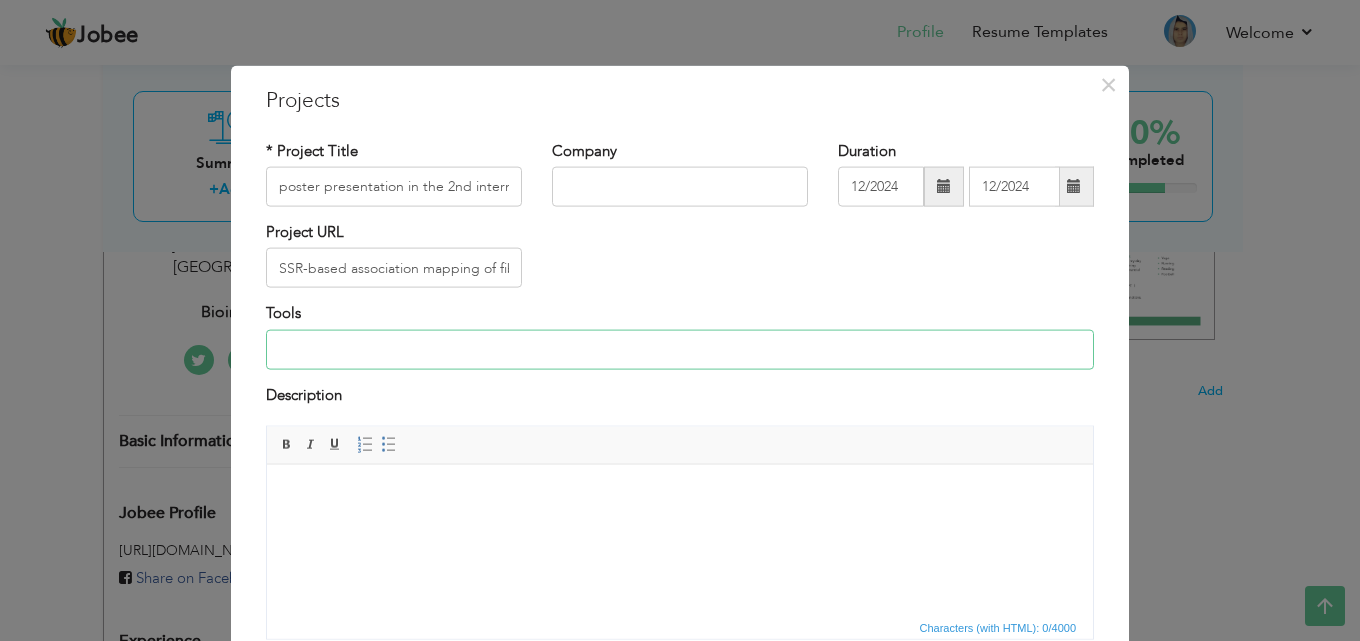 click at bounding box center (680, 349) 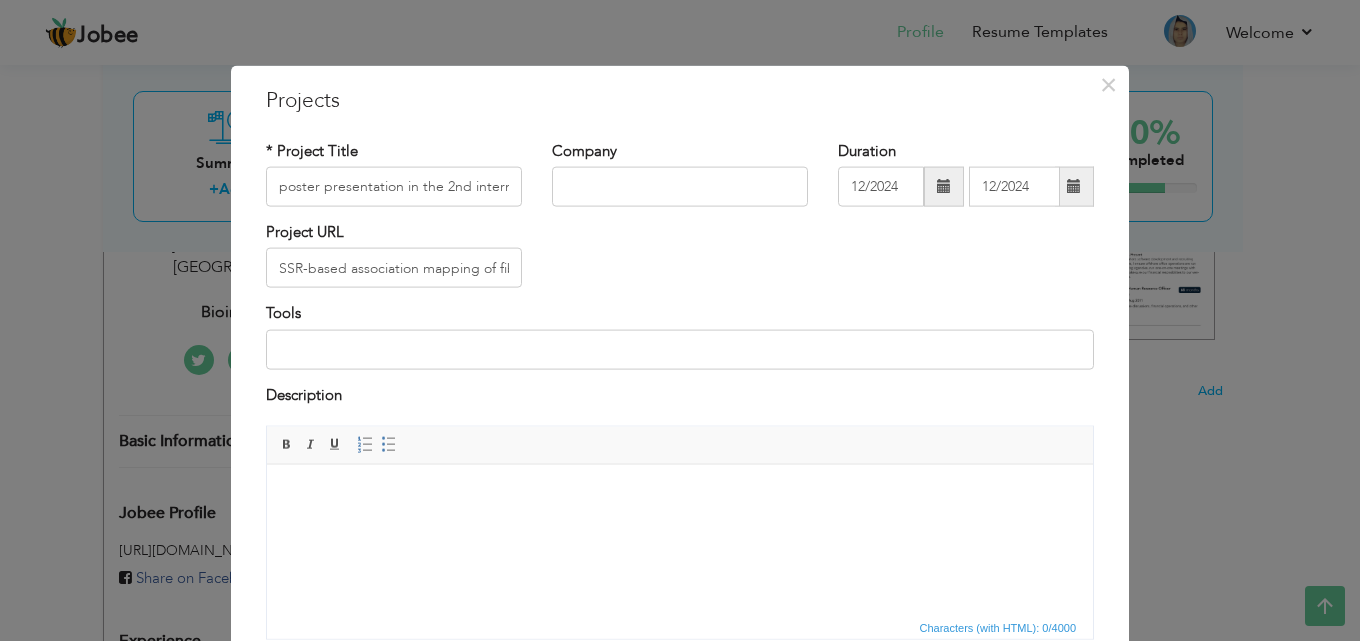 click at bounding box center (680, 494) 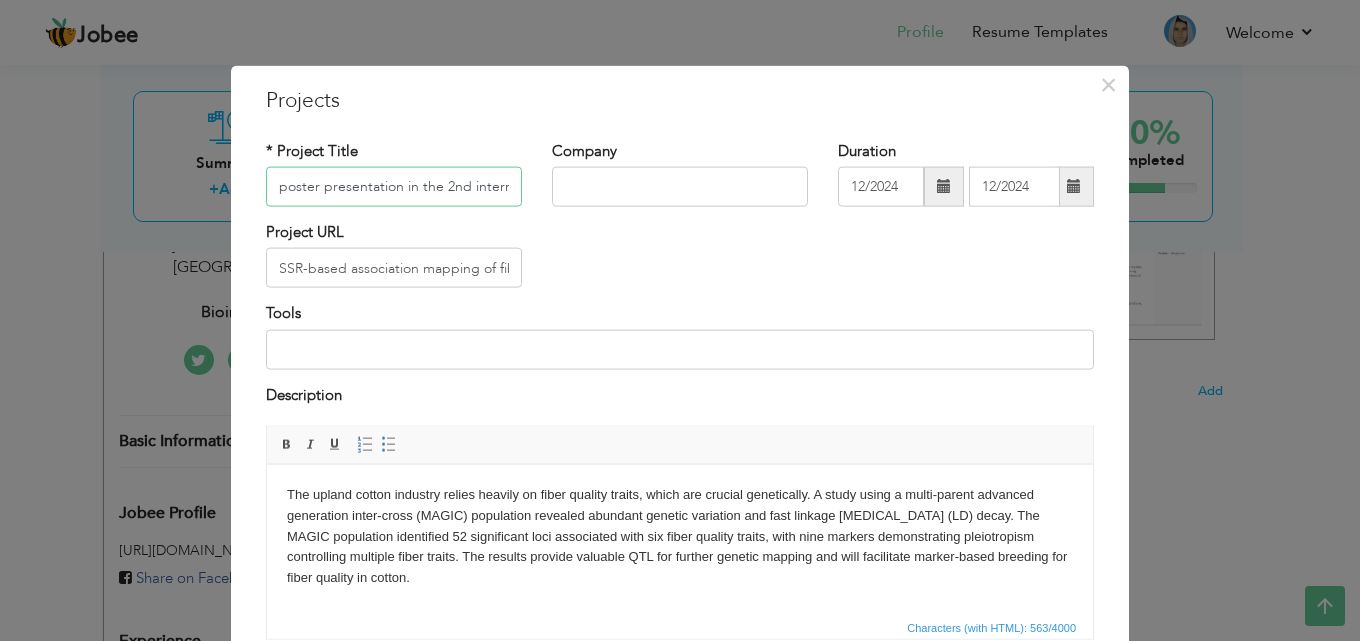 click on "poster presentation in the 2nd international confrence on"Innovation in Chemistry,Biochemistry,Biotechnology and Bioinformatics"" at bounding box center (394, 187) 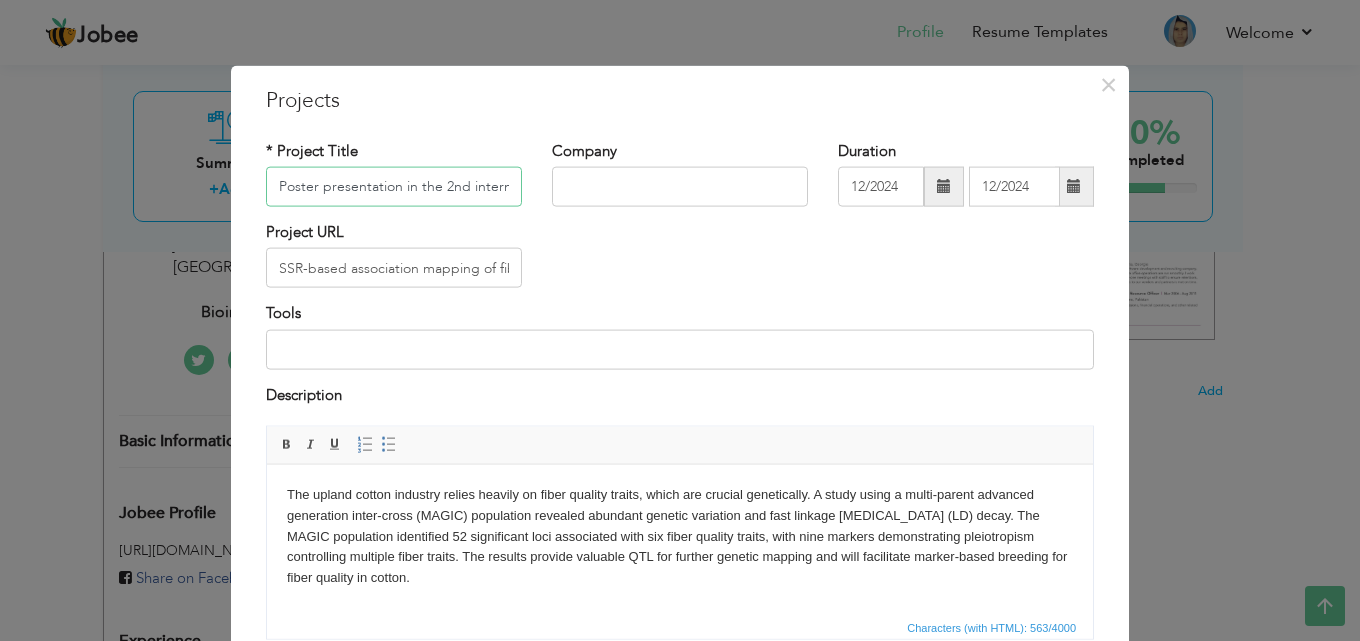 click on "Poster presentation in the 2nd international confrence on"Innovation in Chemistry,Biochemistry,Biotechnology and Bioinformatics"" at bounding box center (394, 187) 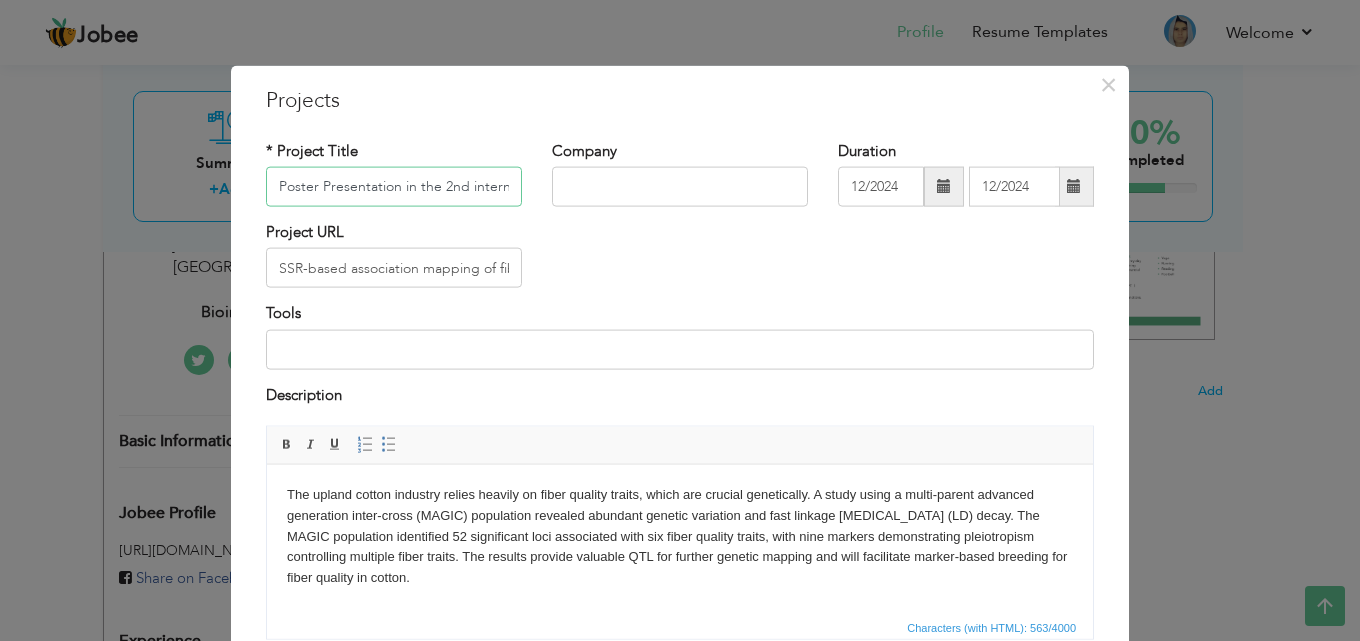 type on "Poster Presentation in the 2nd international confrence on"Innovation in Chemistry,Biochemistry,Biotechnology and Bioinformatics"" 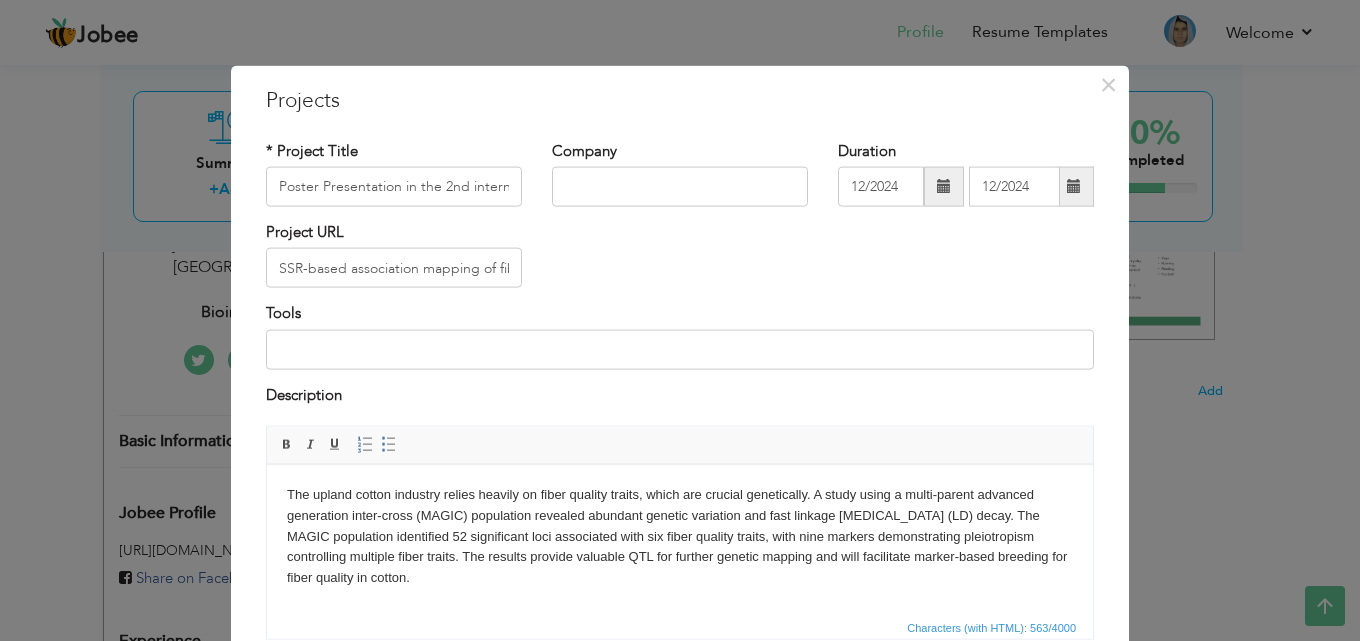 scroll, scrollTop: 163, scrollLeft: 0, axis: vertical 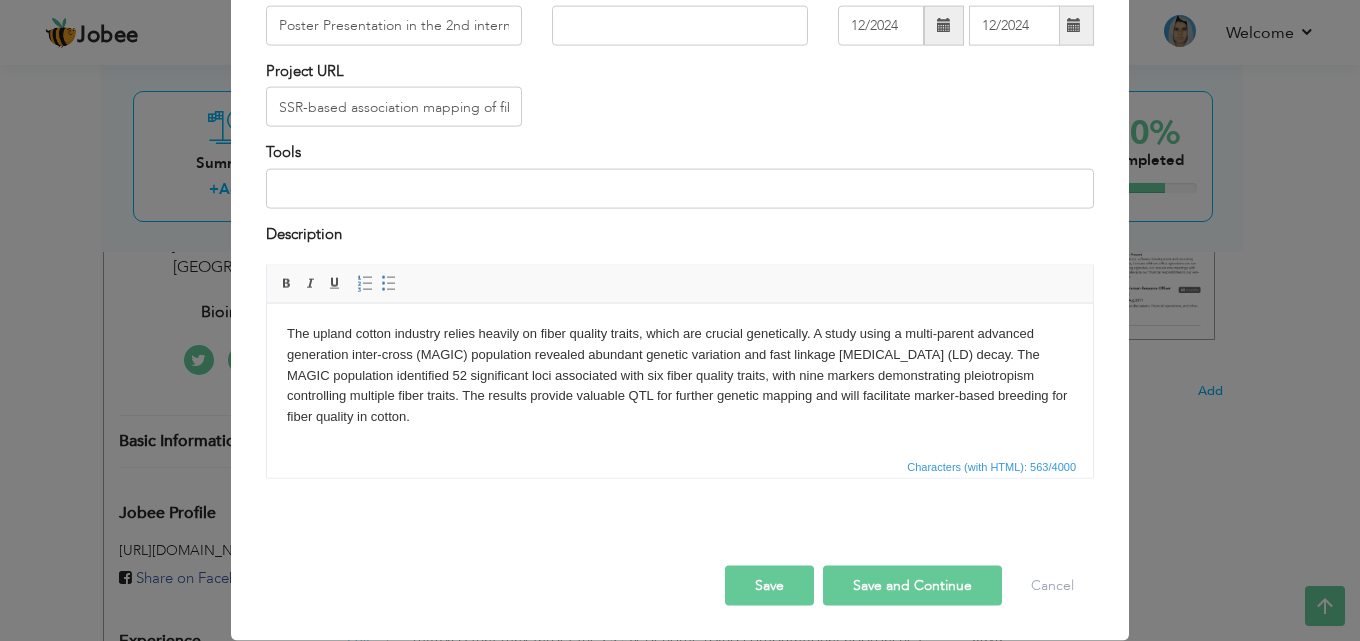 click on "Save and Continue" at bounding box center [912, 586] 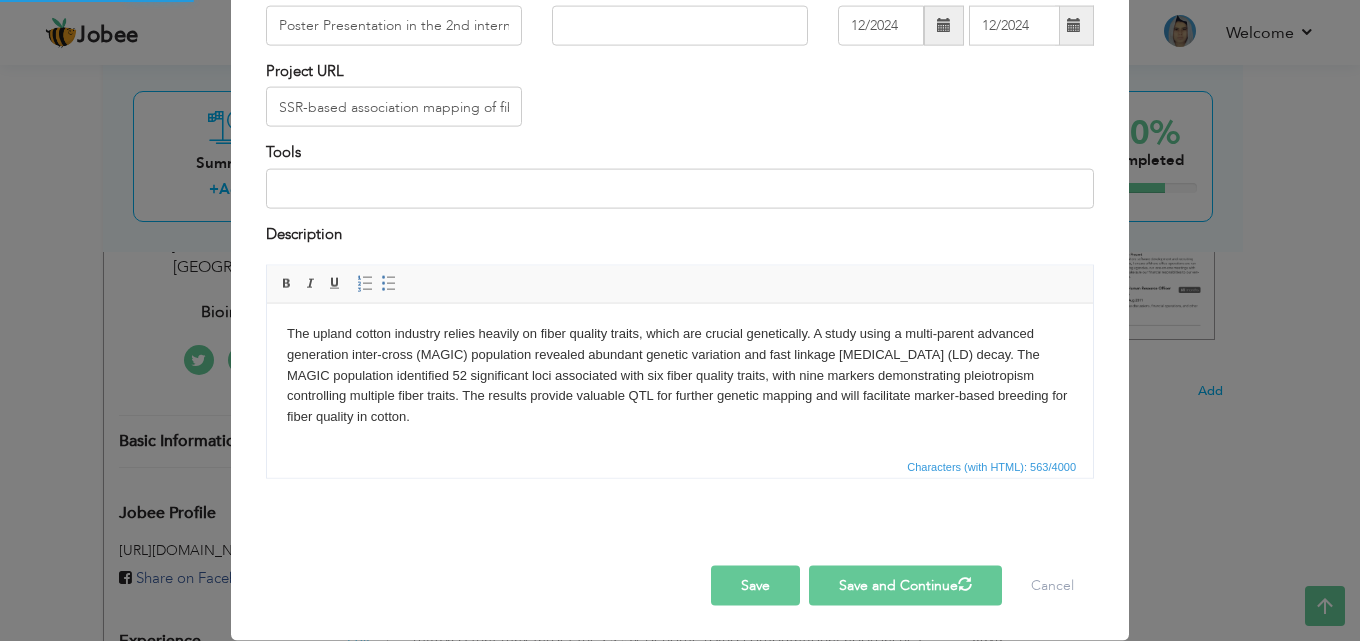 type 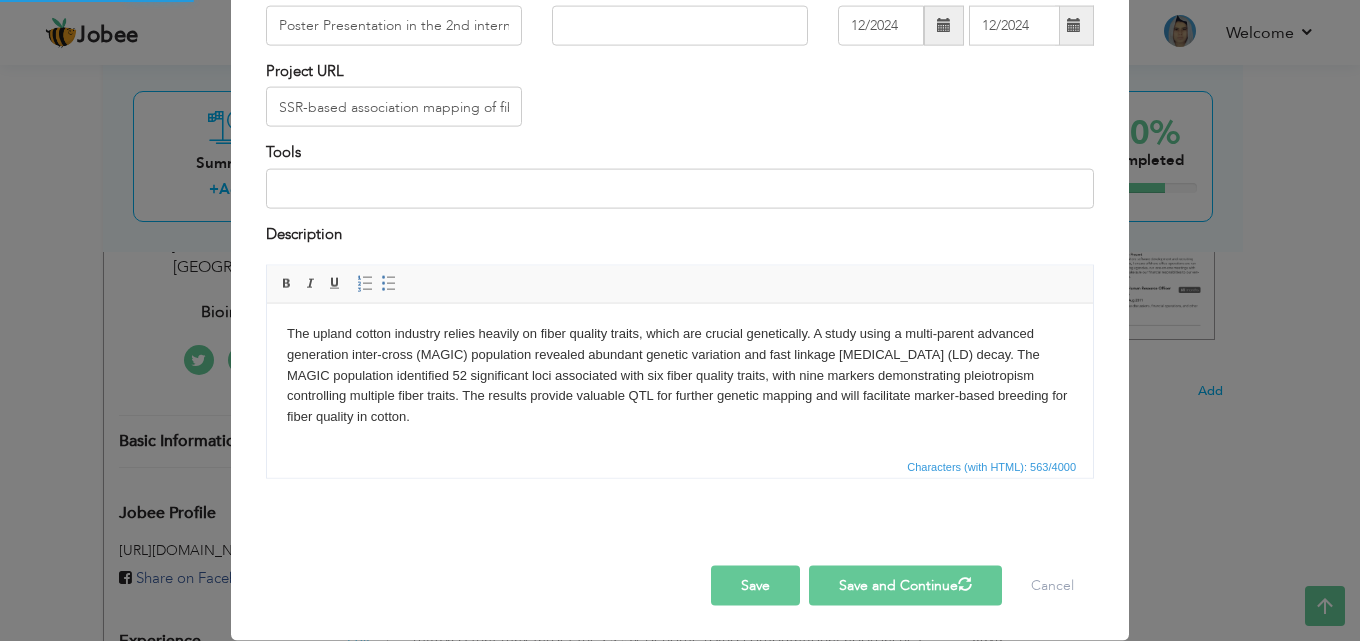 type 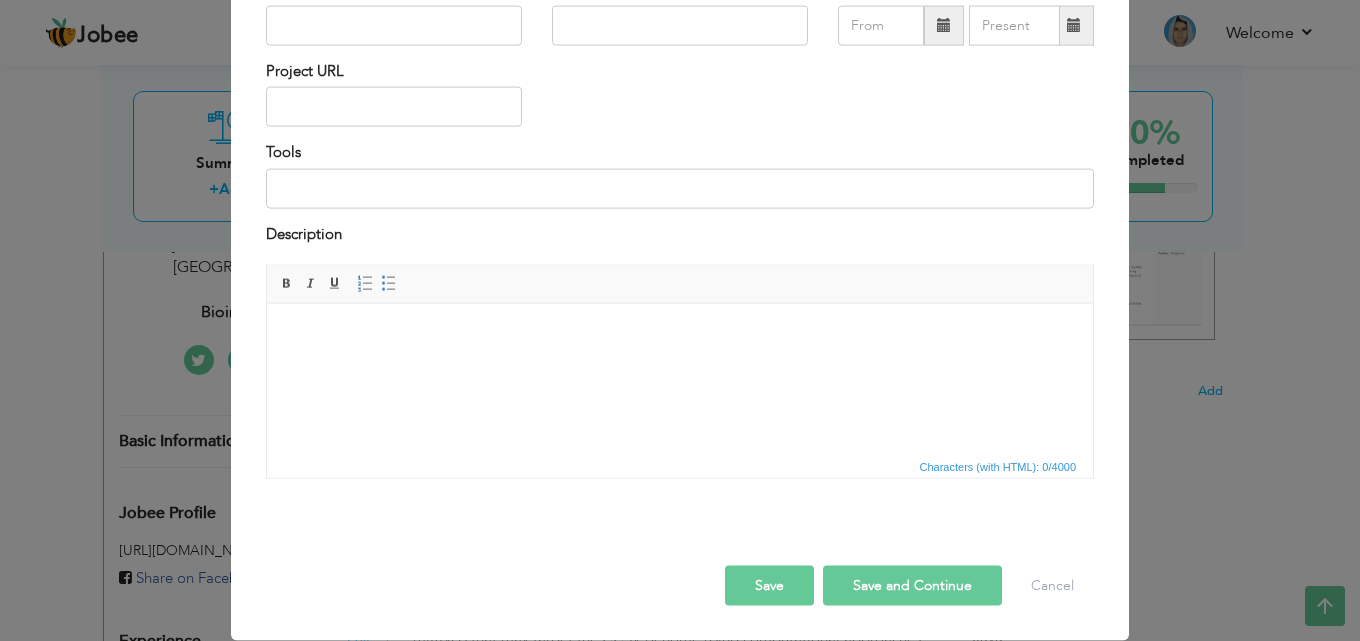 scroll, scrollTop: 0, scrollLeft: 0, axis: both 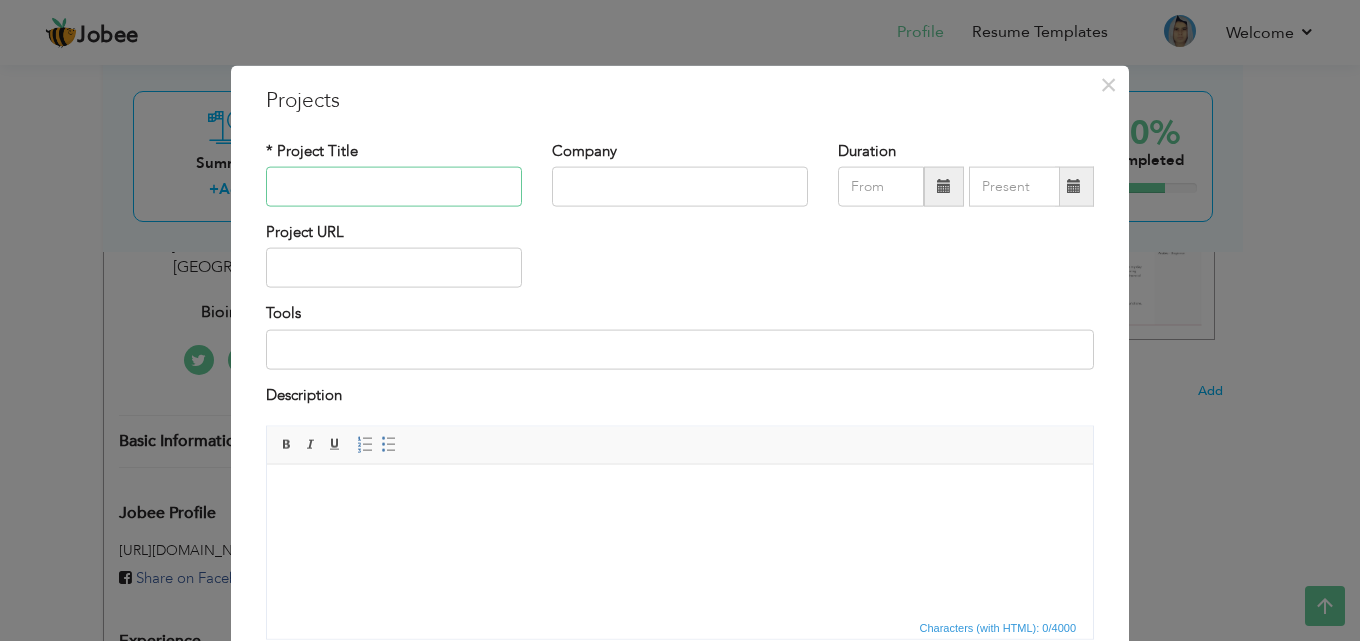 click at bounding box center [394, 187] 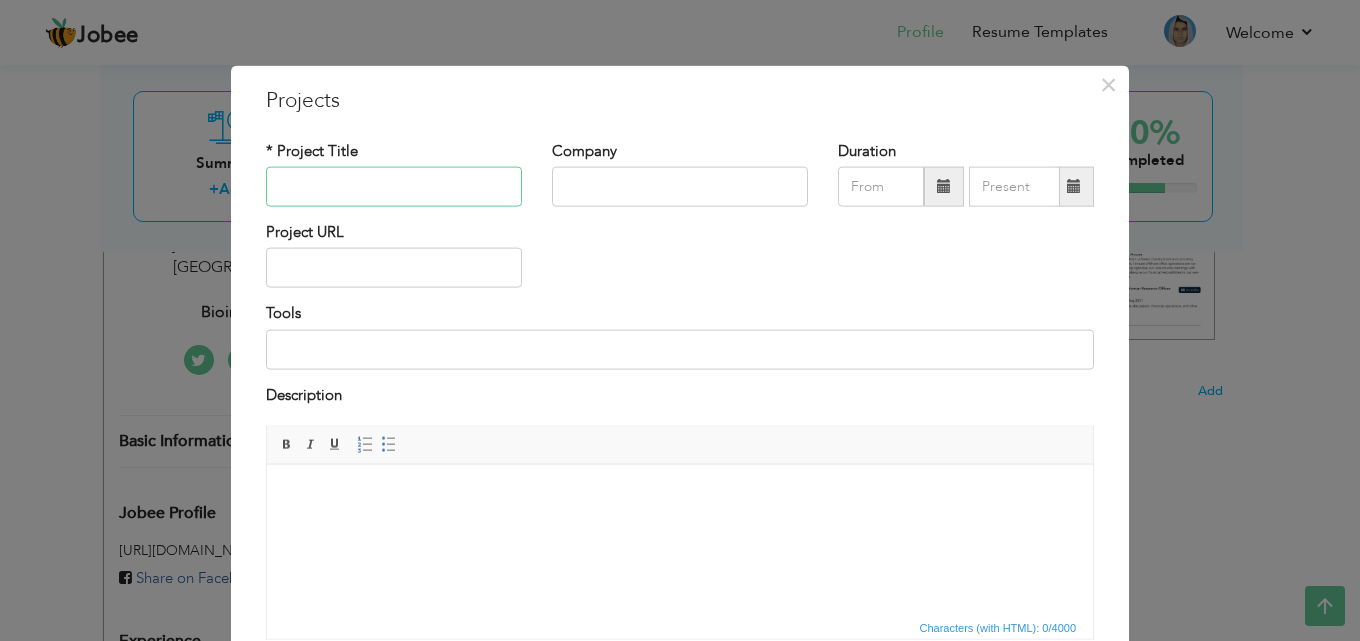 click at bounding box center [394, 187] 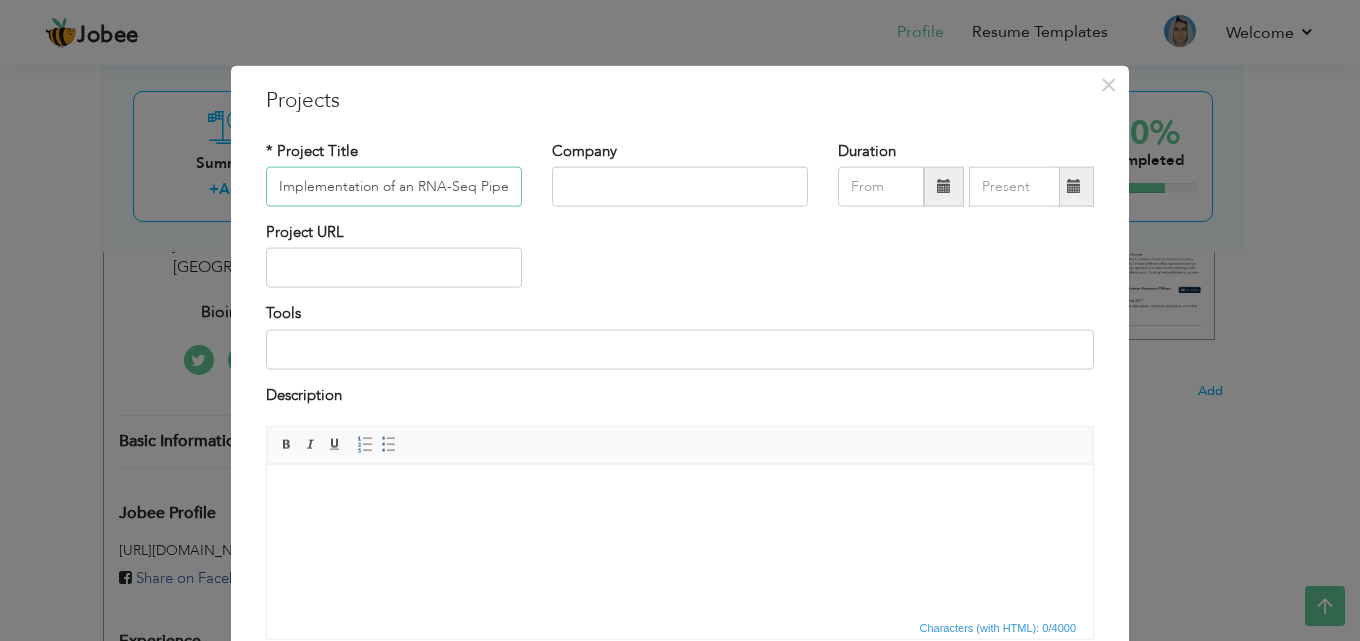 scroll, scrollTop: 0, scrollLeft: 326, axis: horizontal 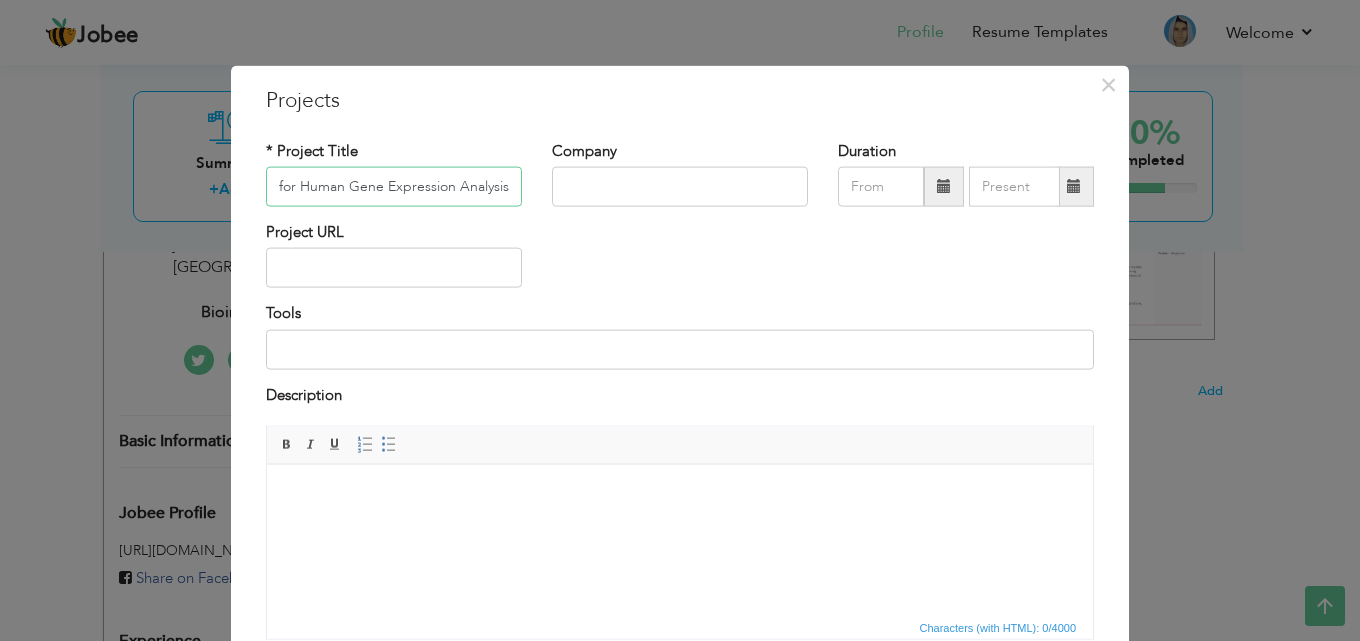 type on "Implementation of an RNA-Seq Pipeline in Ubuntu for Human Gene Expression Analysis" 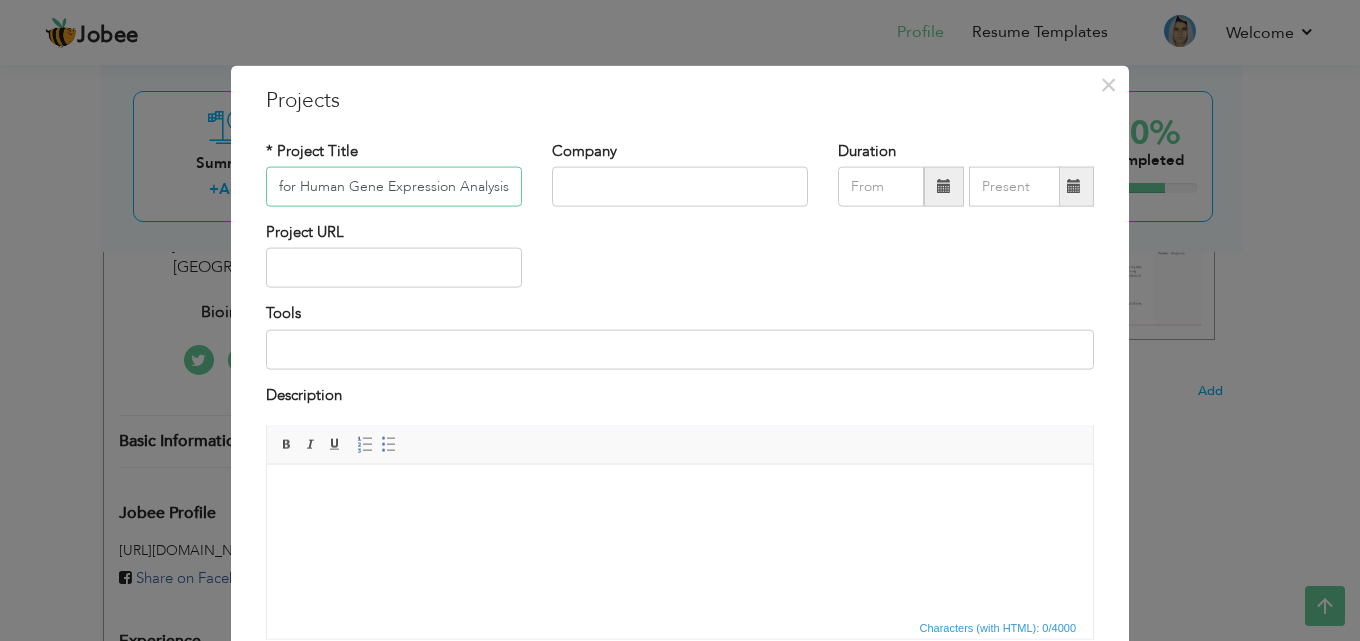 scroll, scrollTop: 0, scrollLeft: 0, axis: both 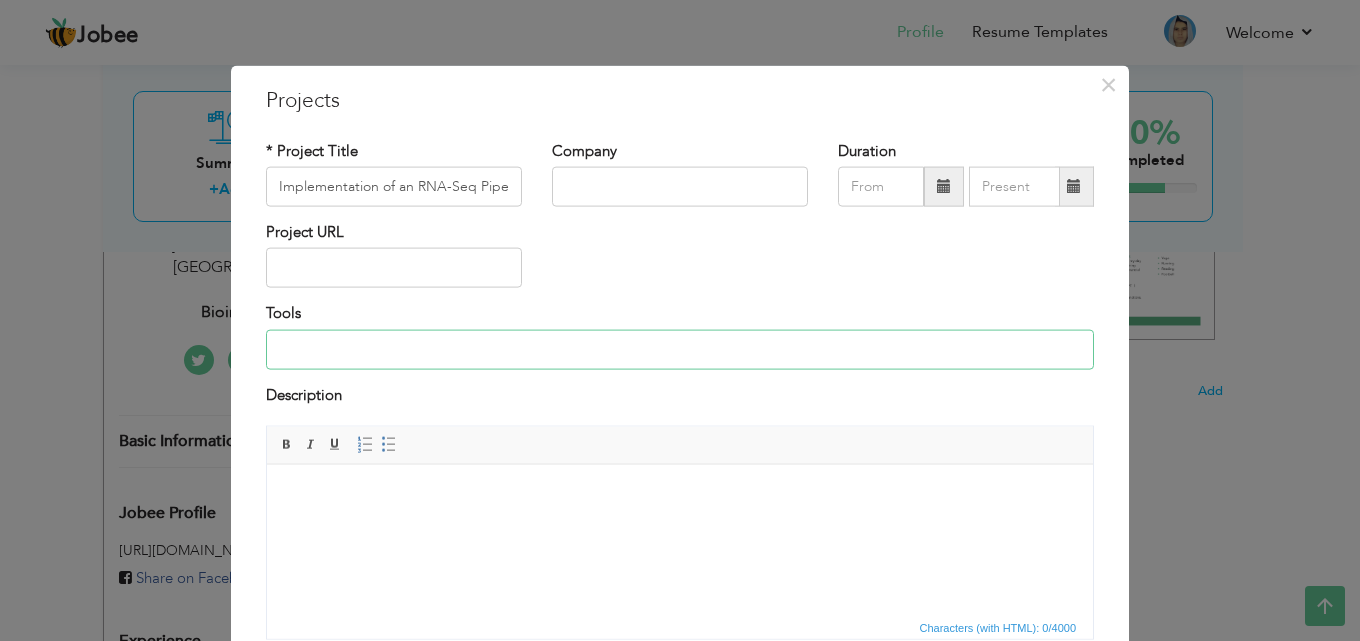 click at bounding box center (680, 349) 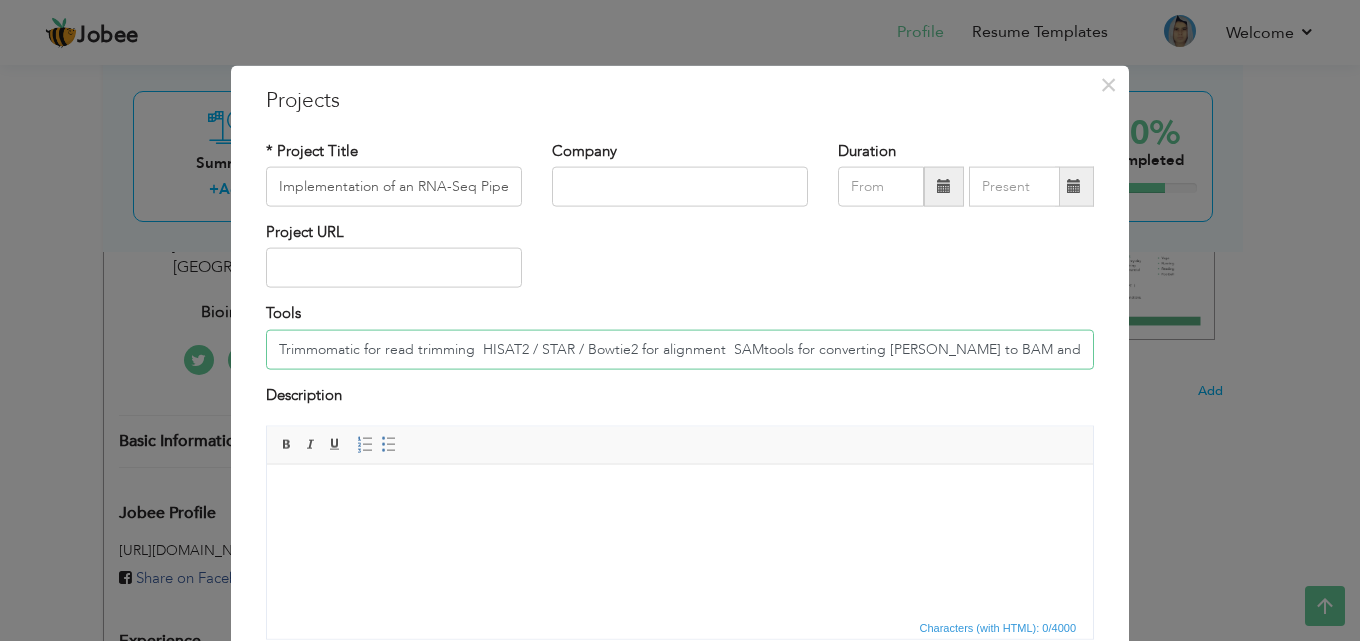 scroll, scrollTop: 0, scrollLeft: 201, axis: horizontal 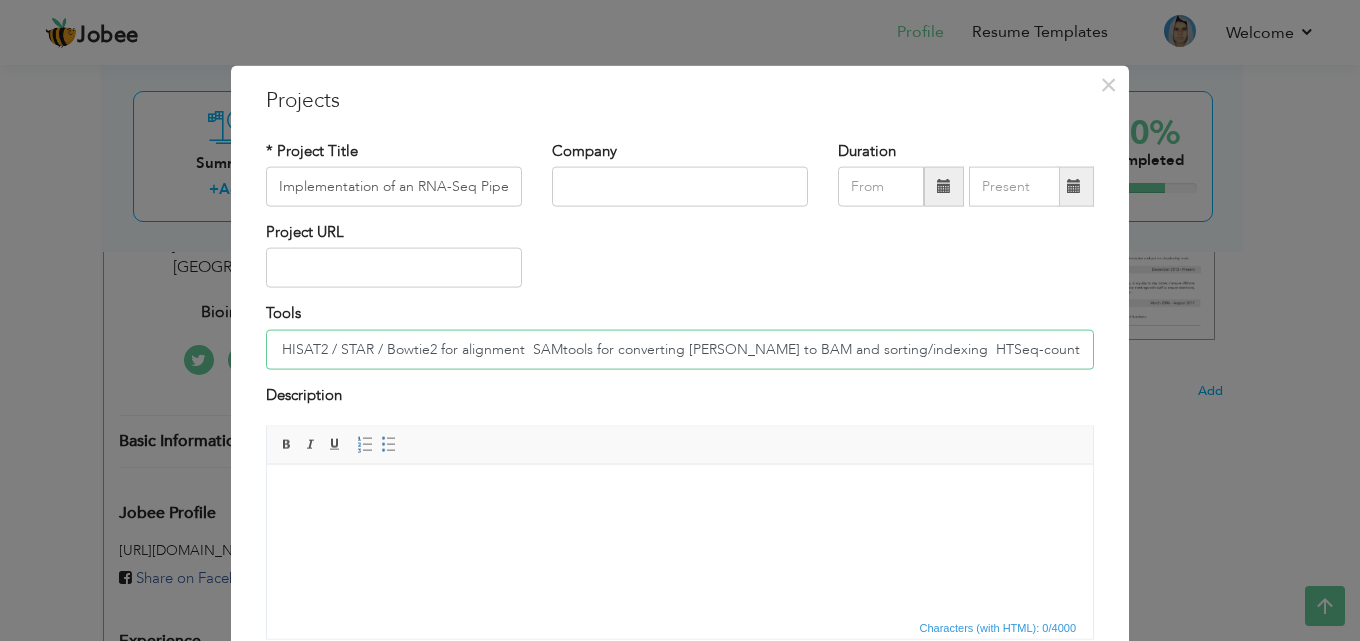 click on "Trimmomatic for read trimming  HISAT2 / STAR / Bowtie2 for alignment  SAMtools for converting SAM to BAM and sorting/indexing  HTSeq-count / featureCo" at bounding box center (680, 349) 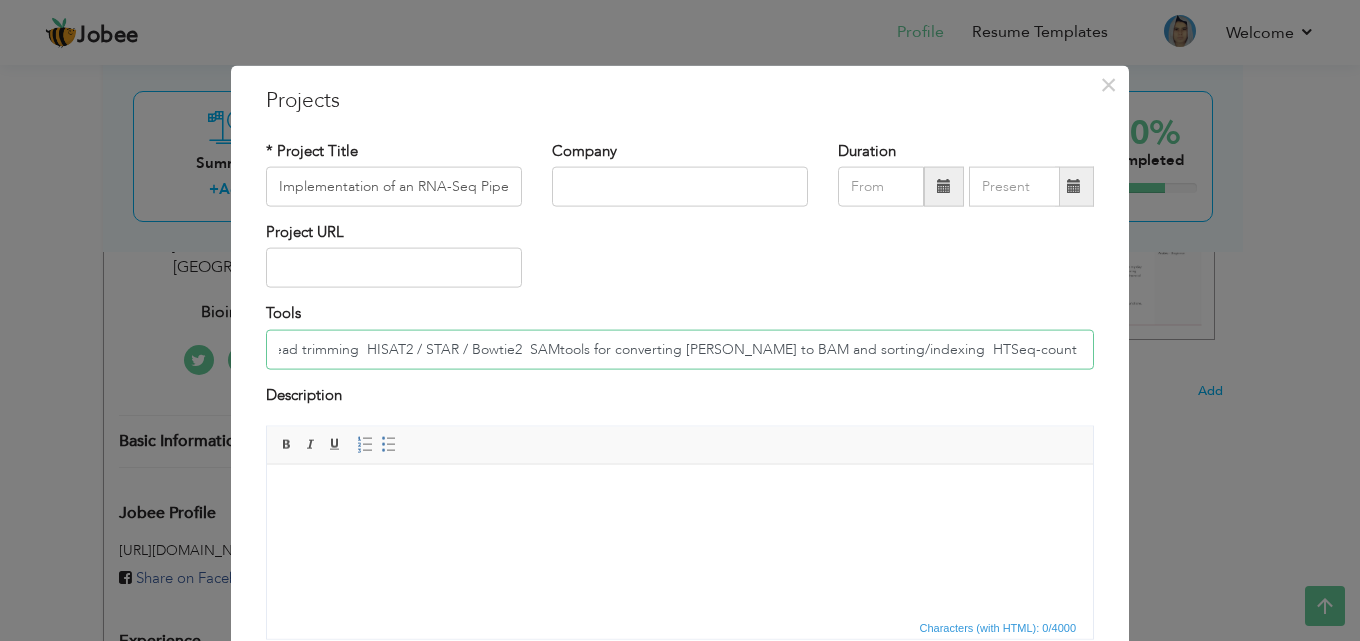 scroll, scrollTop: 0, scrollLeft: 112, axis: horizontal 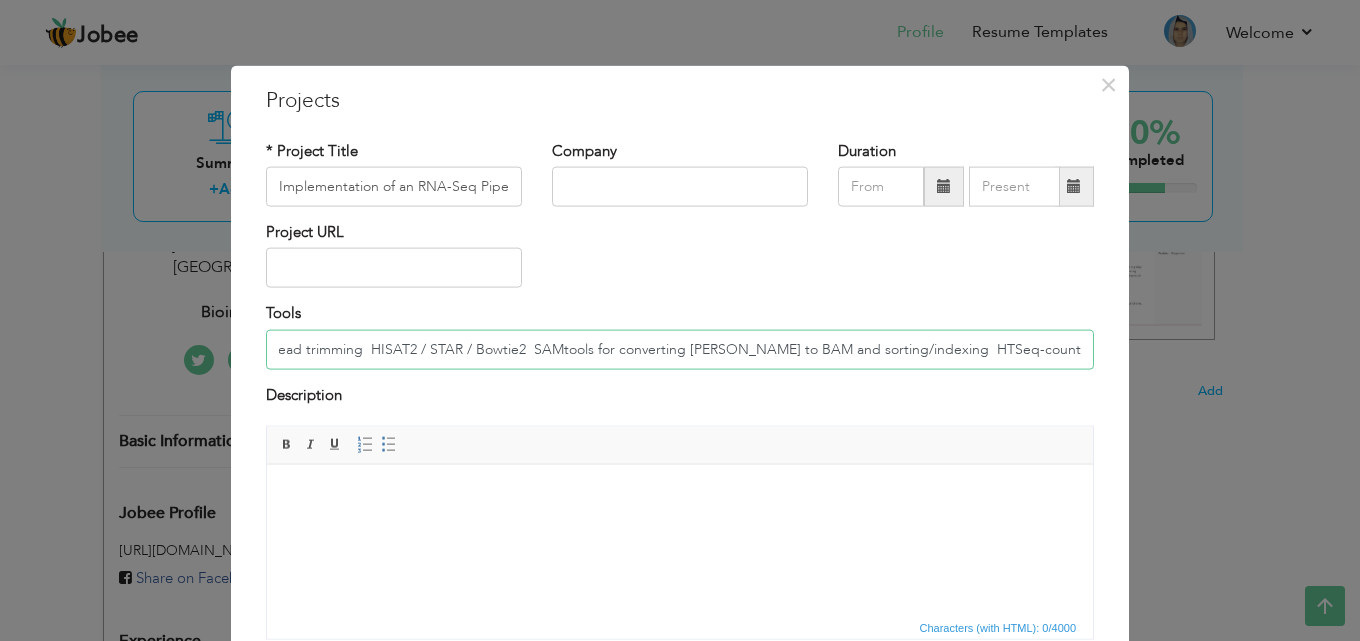 type on "Trimmomatic for read trimming  HISAT2 / STAR / Bowtie2 , SAMtools for converting SAM to BAM and sorting/indexing  HTSeq-count / featureCo" 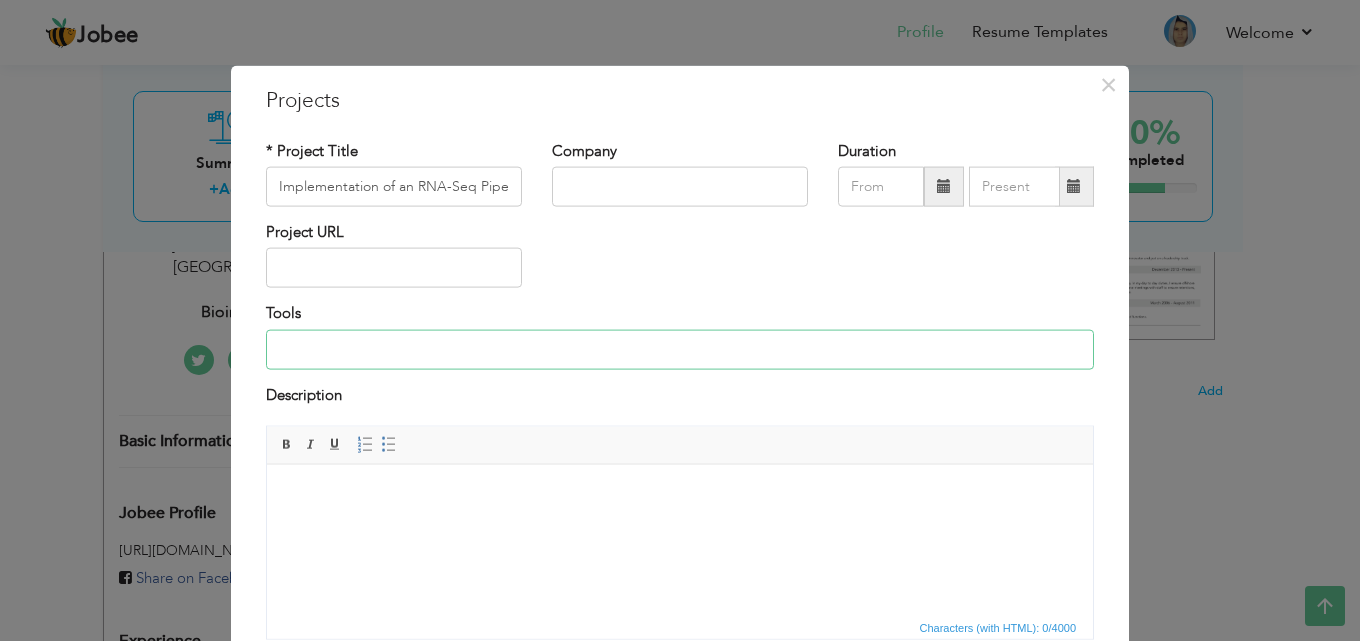 scroll, scrollTop: 0, scrollLeft: 0, axis: both 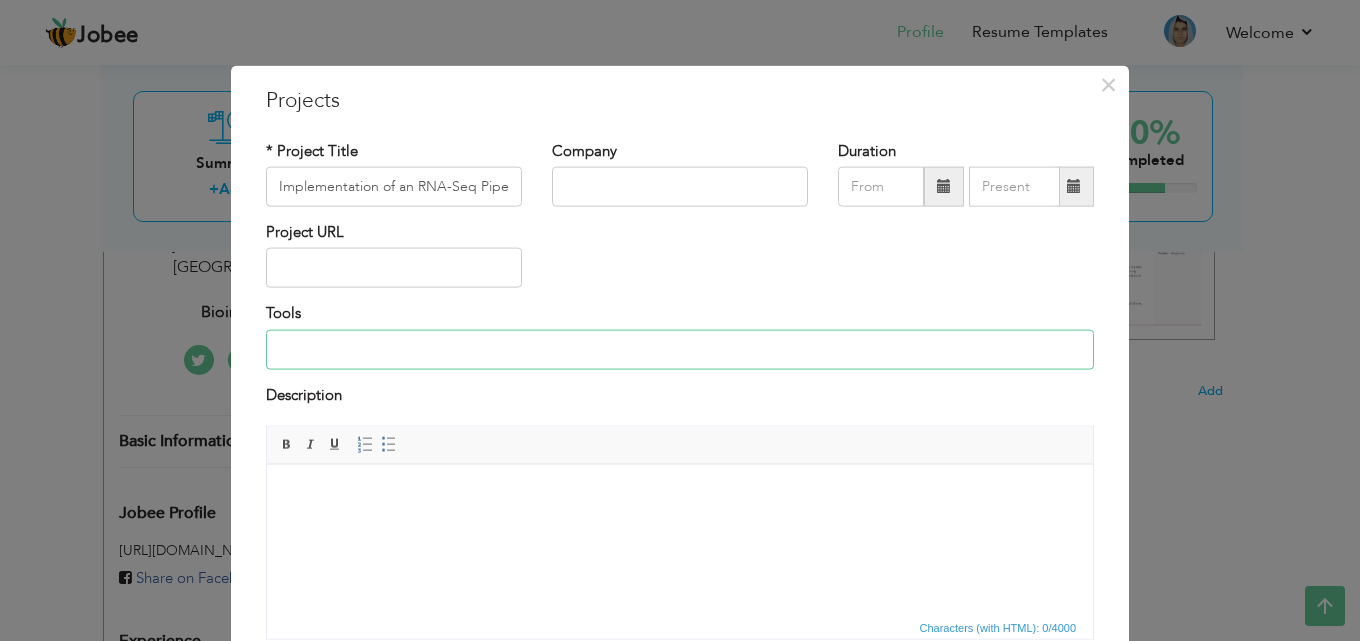 click at bounding box center [680, 349] 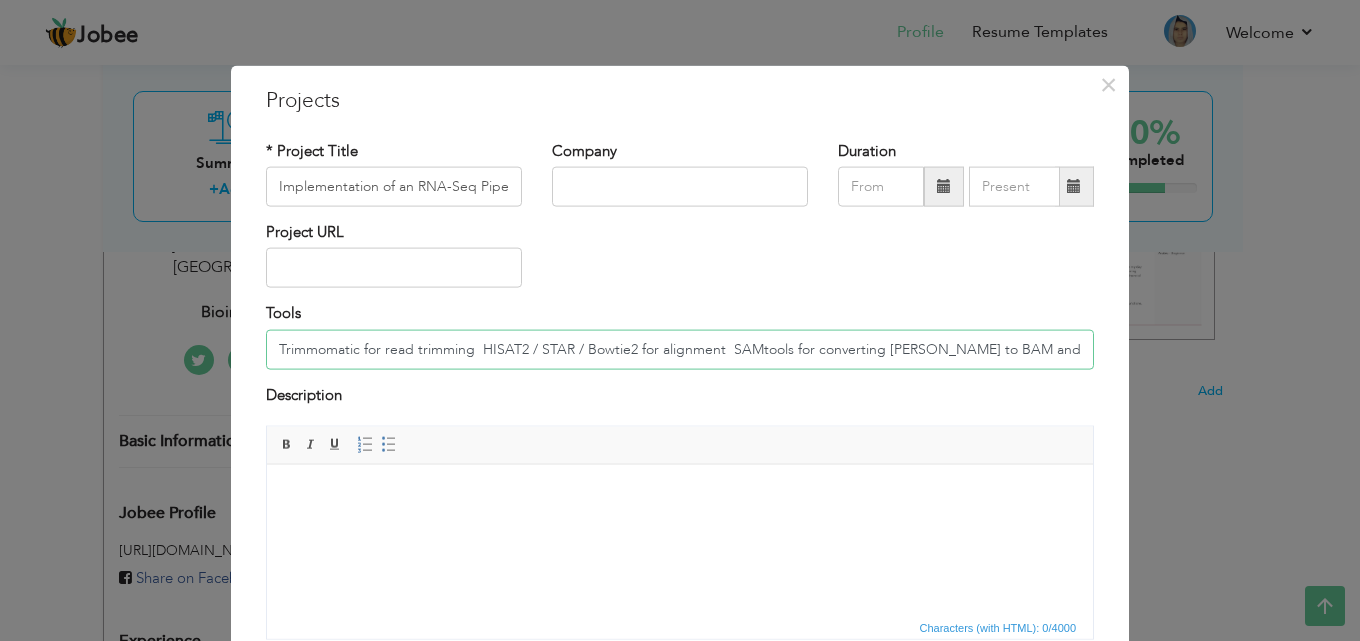 scroll, scrollTop: 0, scrollLeft: 201, axis: horizontal 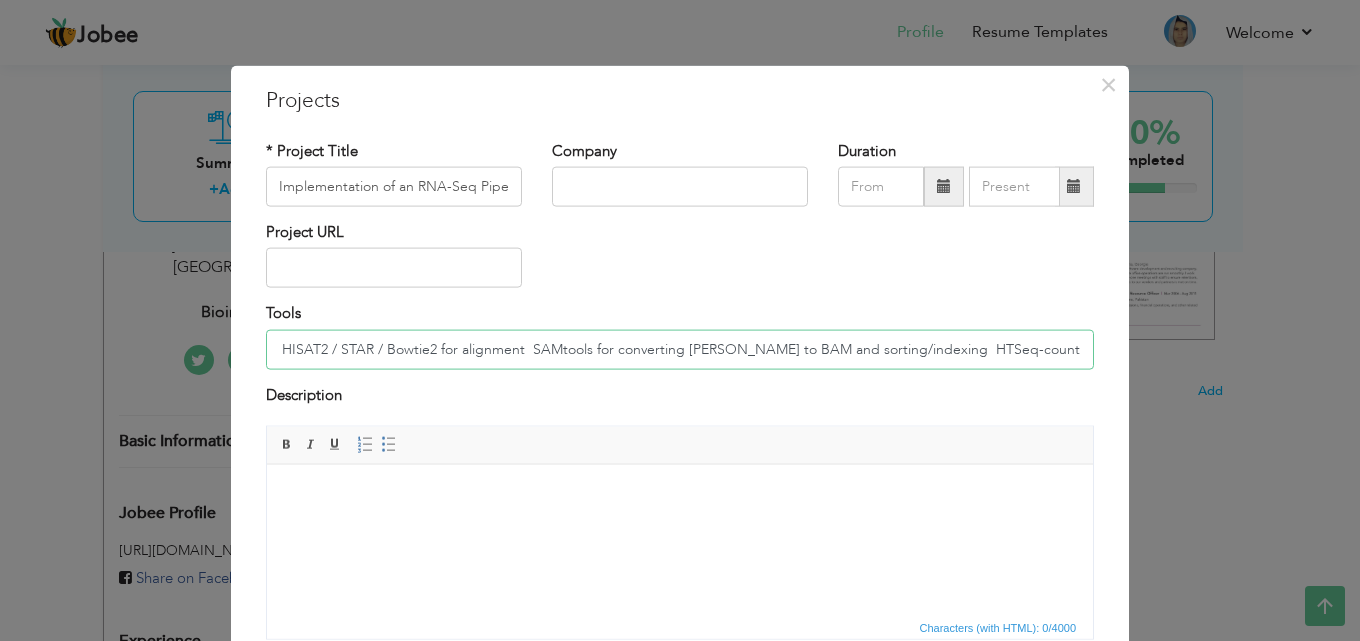 type on "Trimmomatic for read trimming  HISAT2 / STAR / Bowtie2 for alignment  SAMtools for converting SAM to BAM and sorting/indexing  HTSeq-count / featureCo" 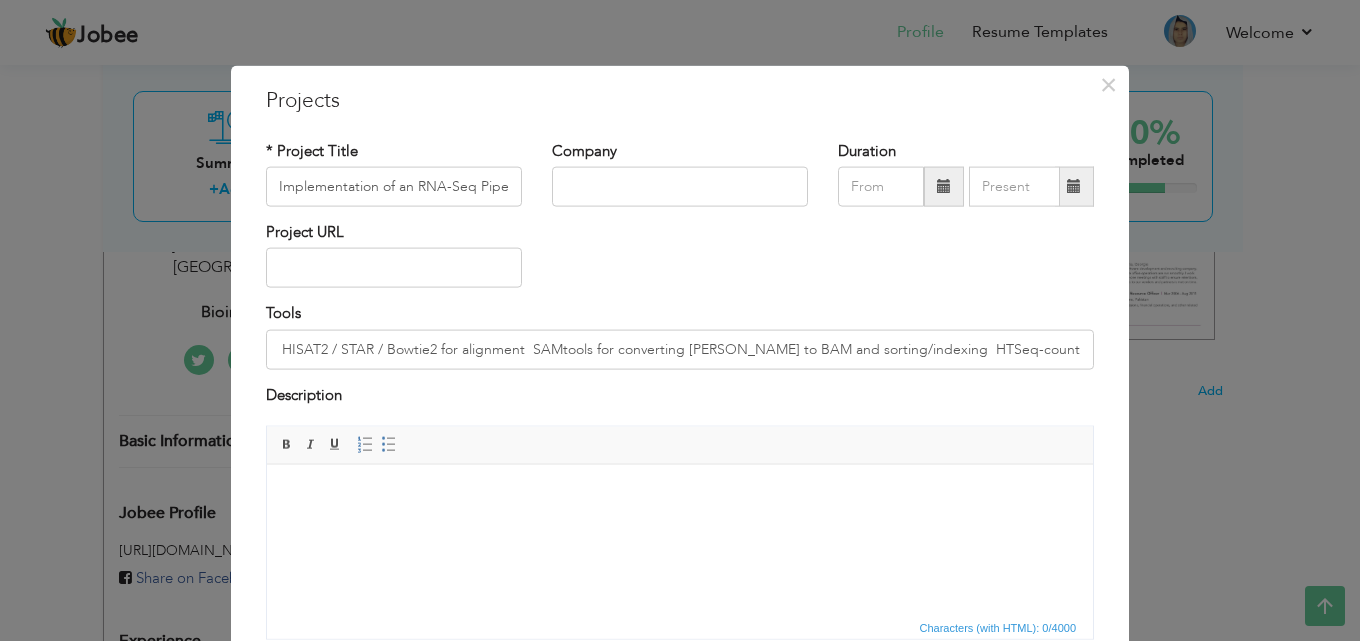 scroll, scrollTop: 0, scrollLeft: 0, axis: both 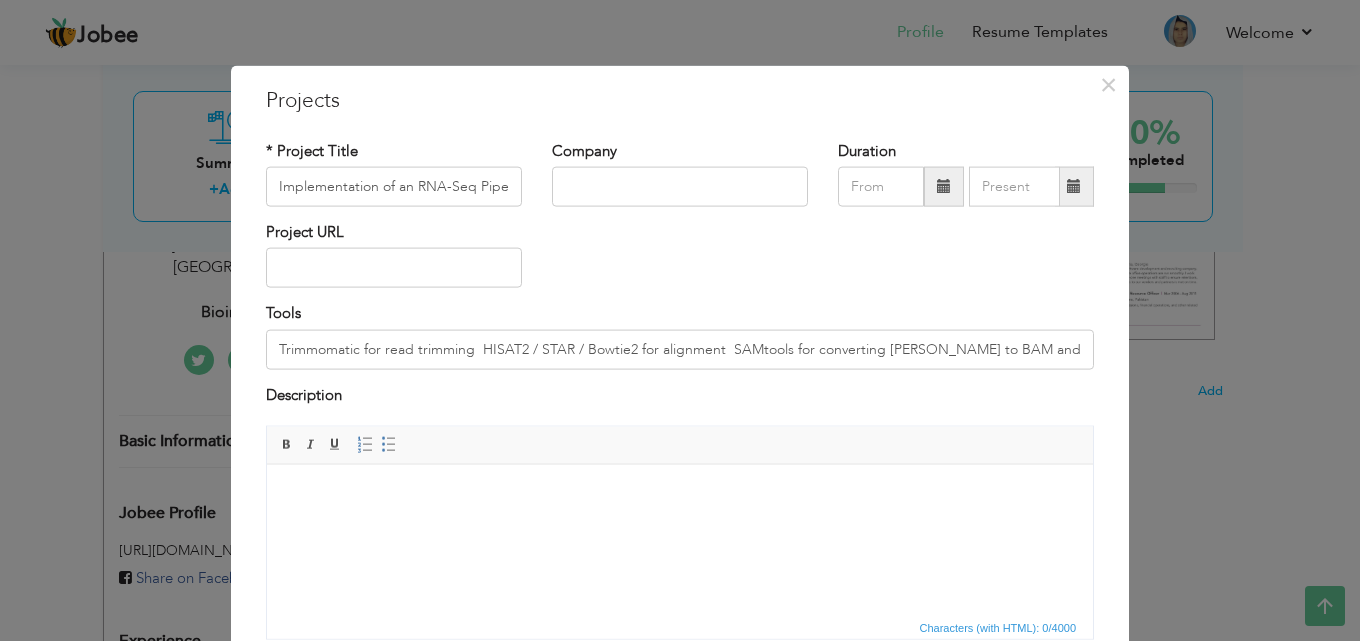 click at bounding box center (944, 186) 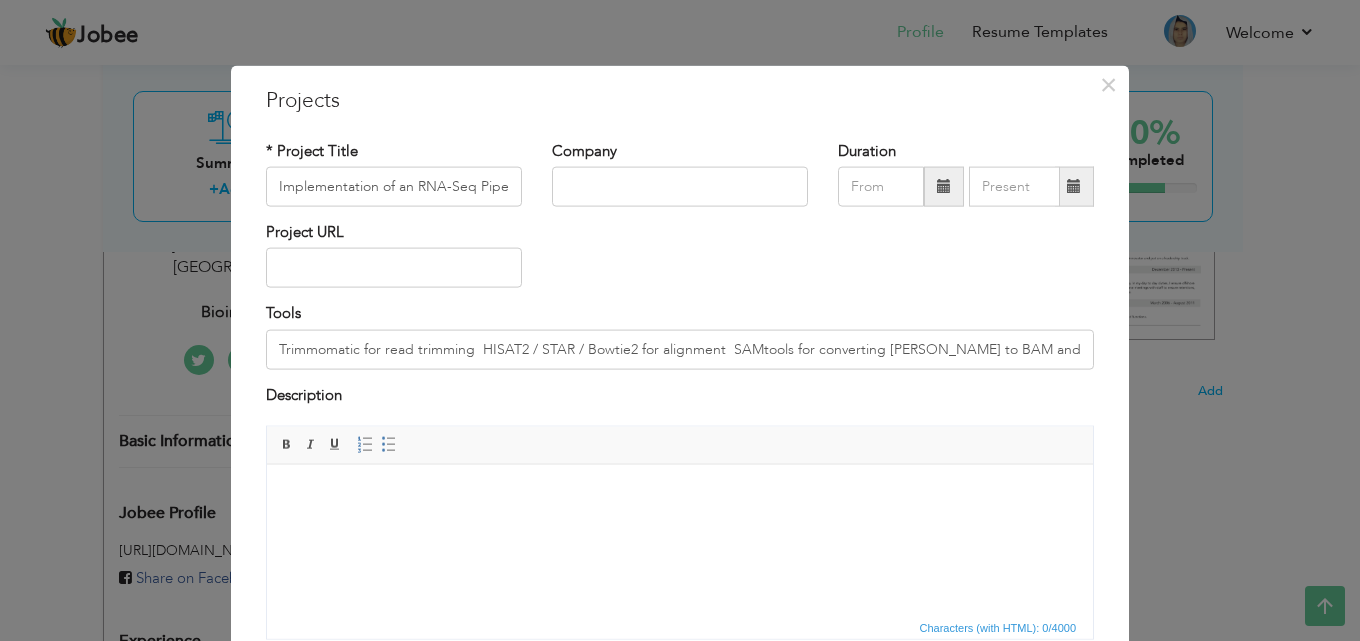 click at bounding box center [944, 187] 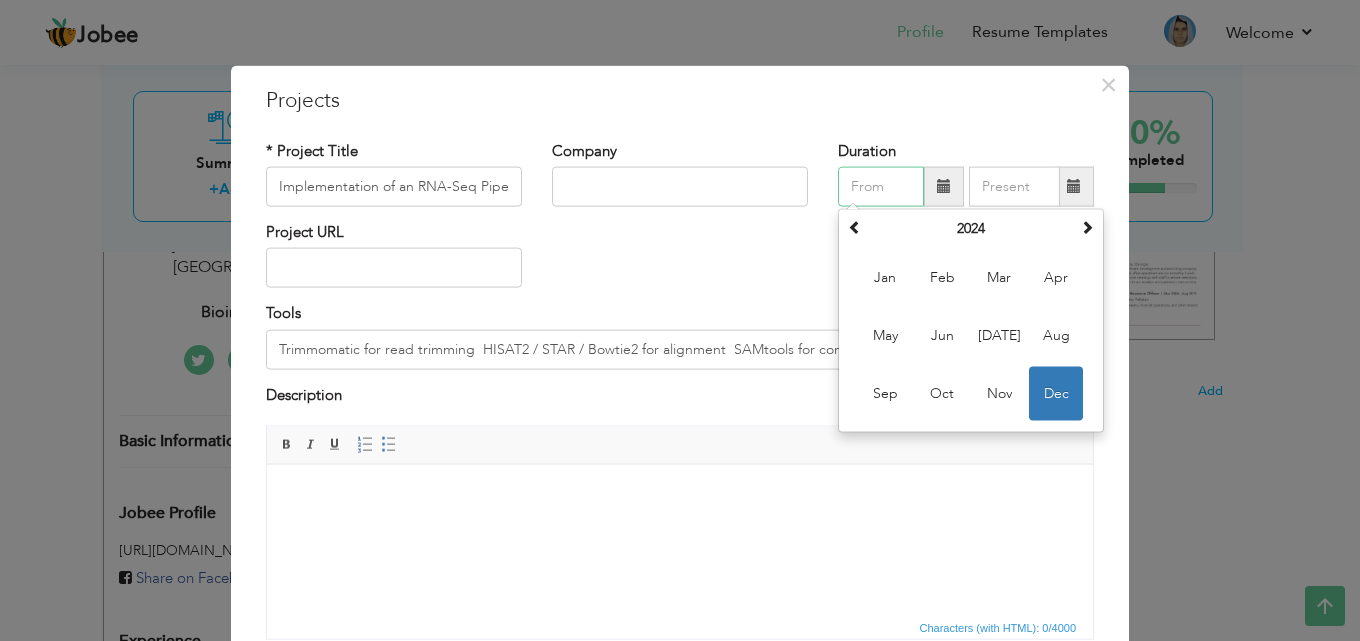 click on "Dec" at bounding box center [1056, 394] 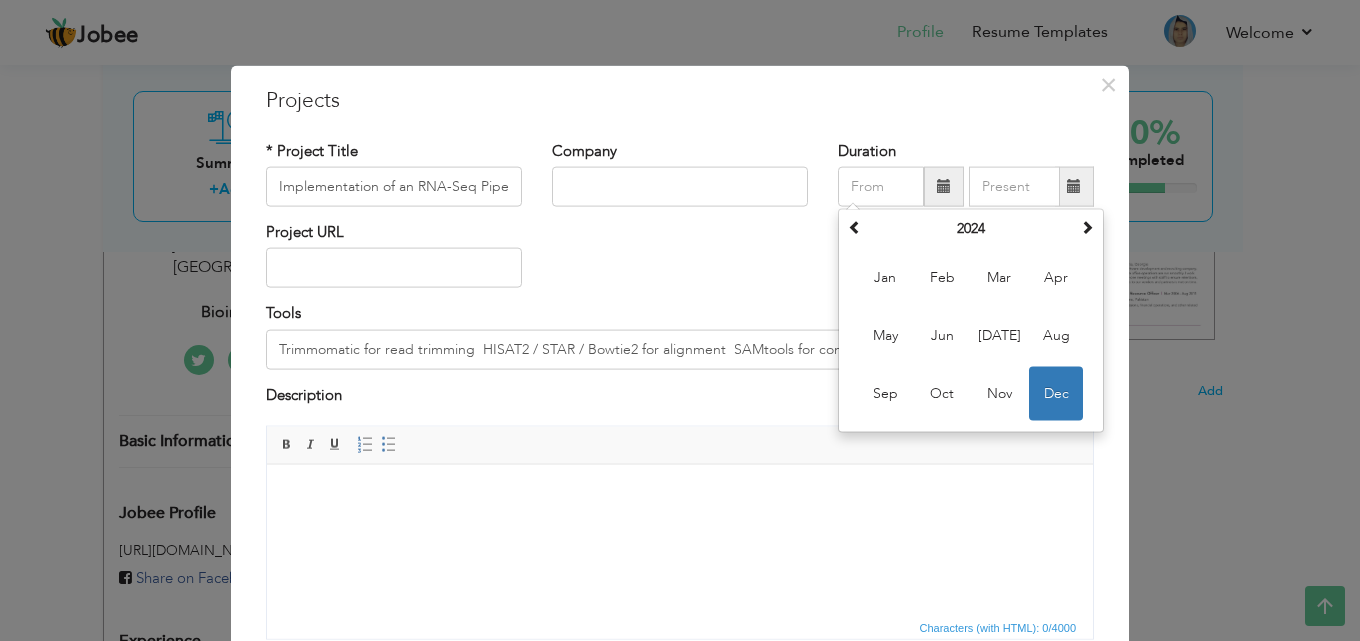 type on "12/2024" 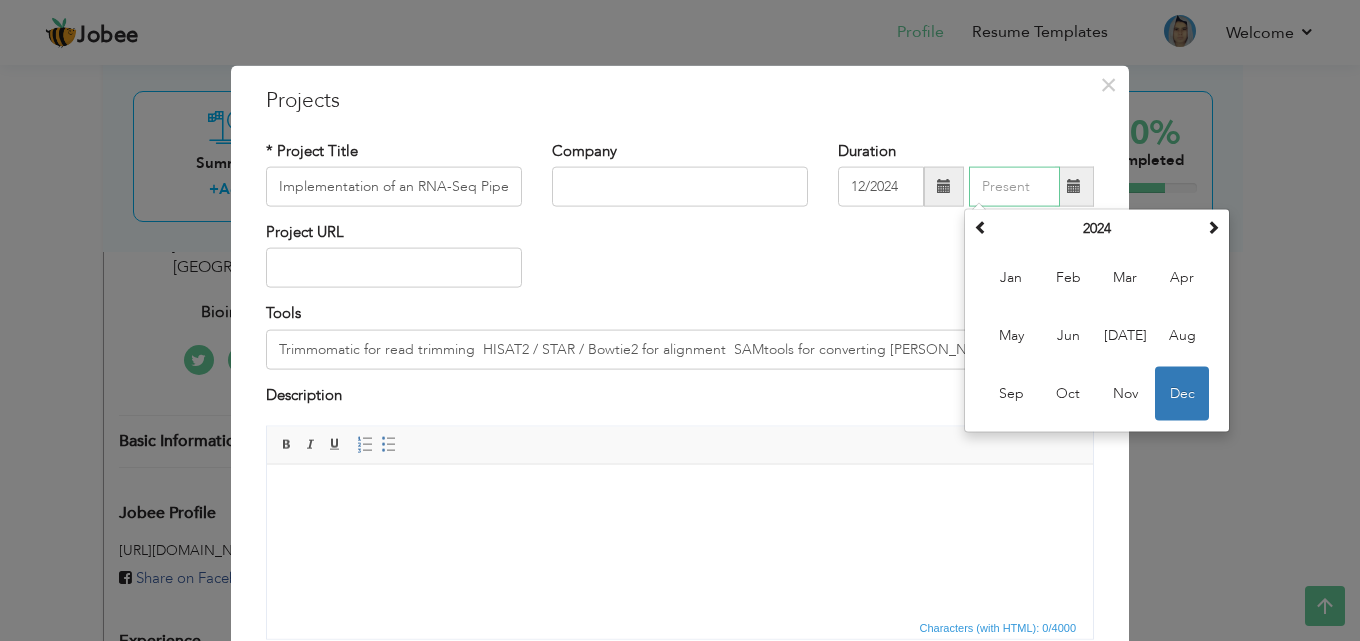 click at bounding box center (1014, 187) 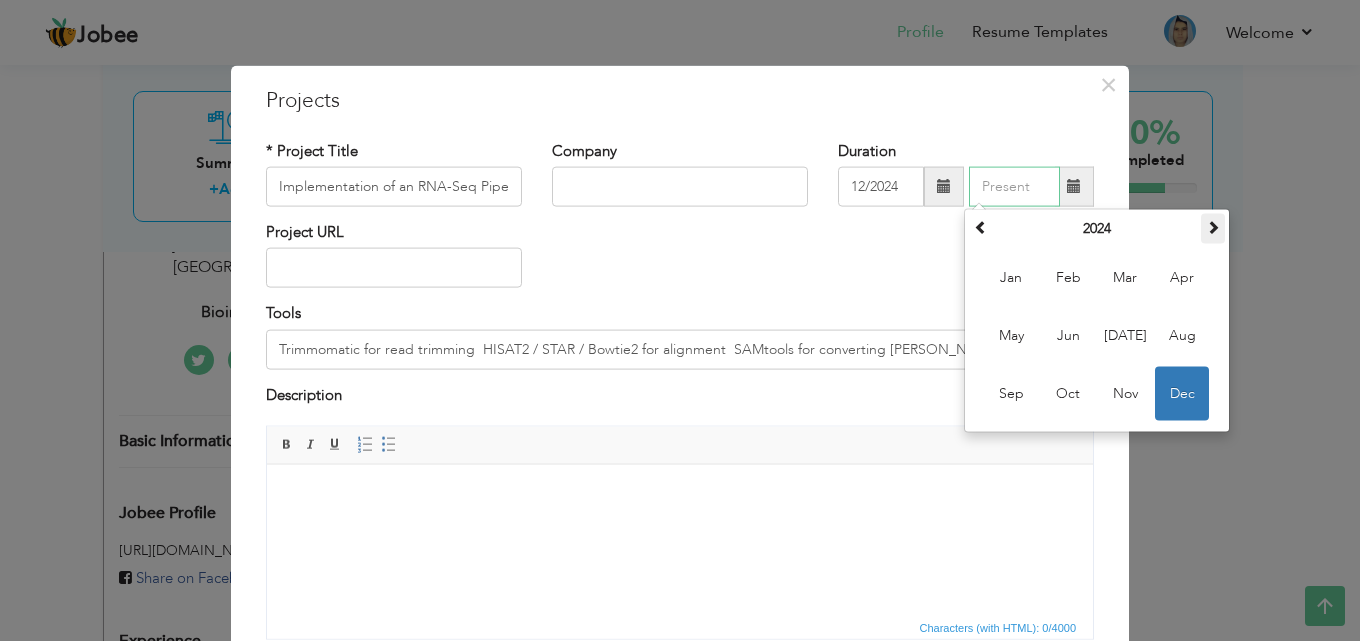 click at bounding box center (1213, 227) 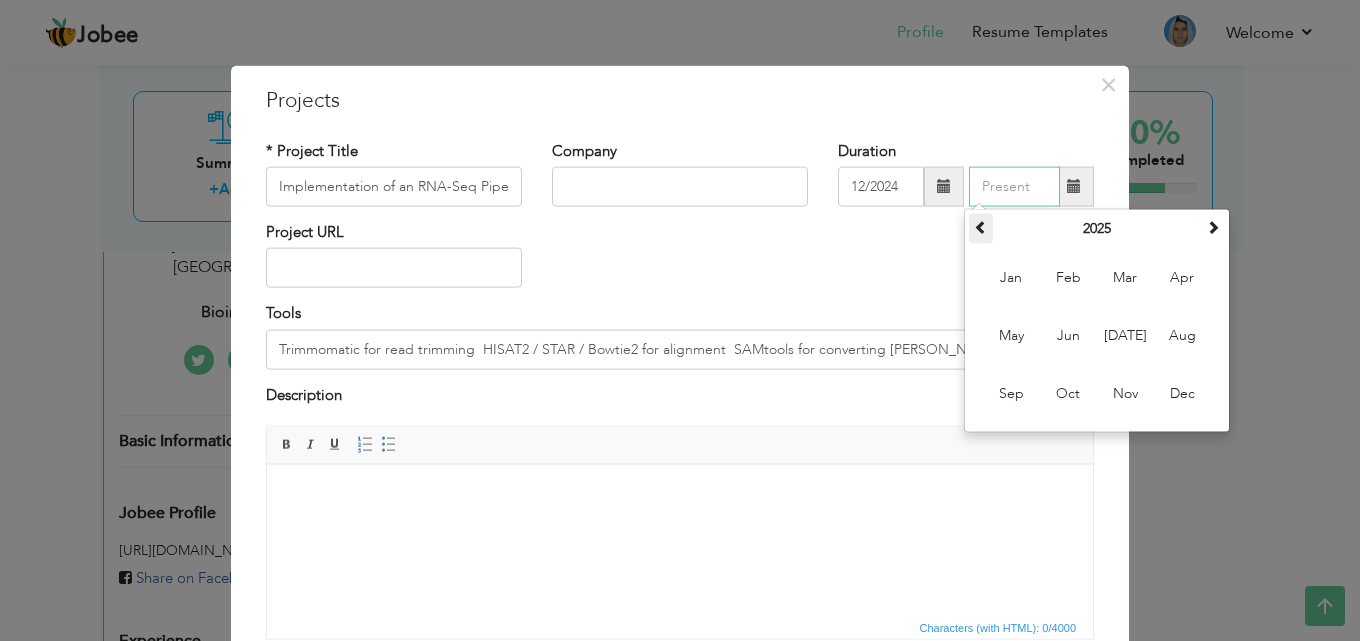click at bounding box center [981, 227] 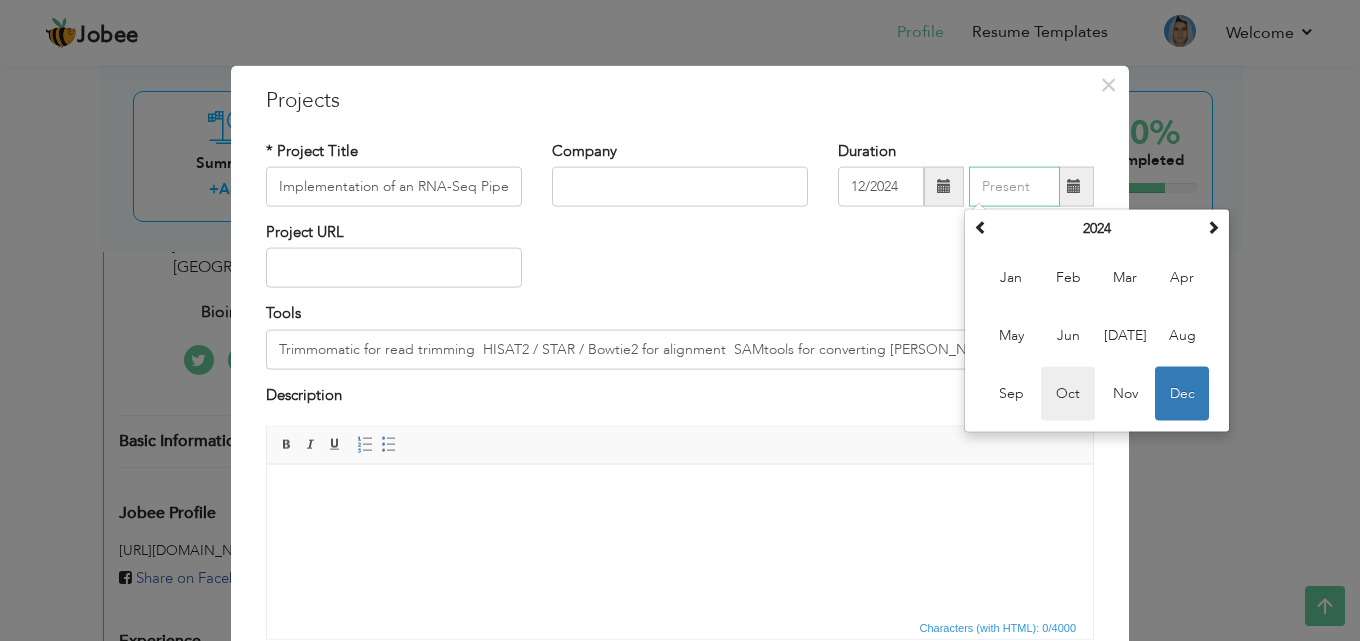click on "Oct" at bounding box center (1068, 394) 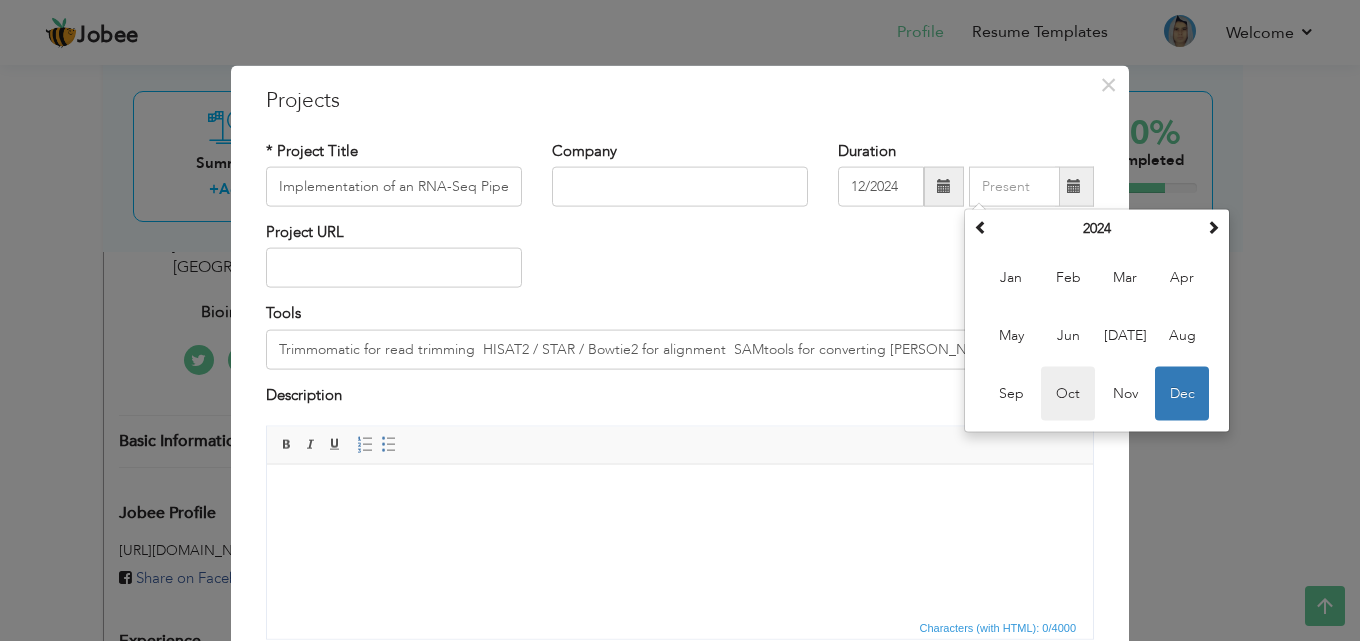 type on "10/2024" 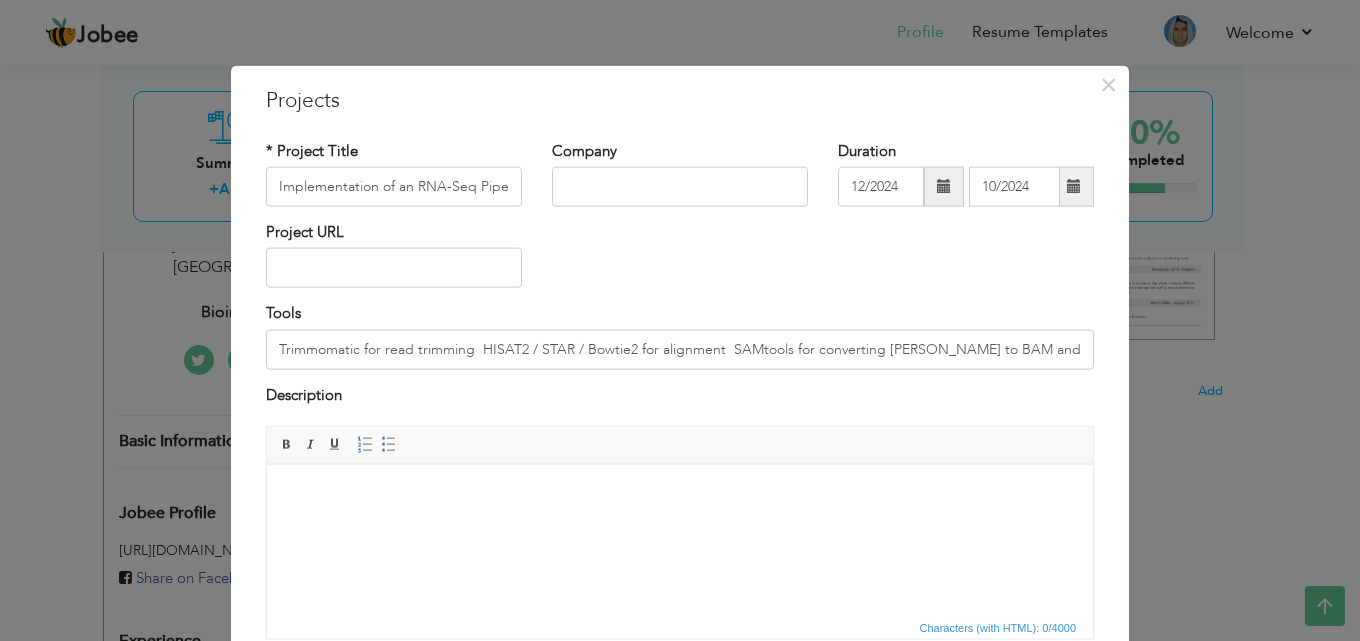 click at bounding box center [944, 187] 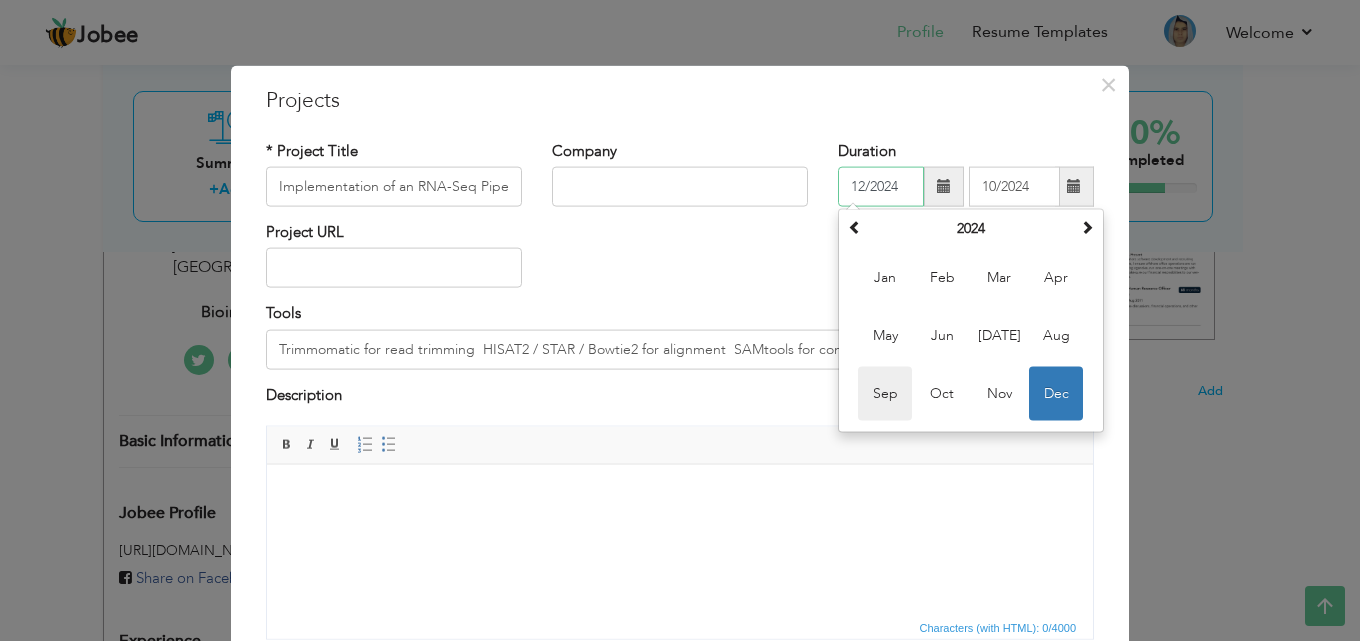 click on "Sep" at bounding box center [885, 394] 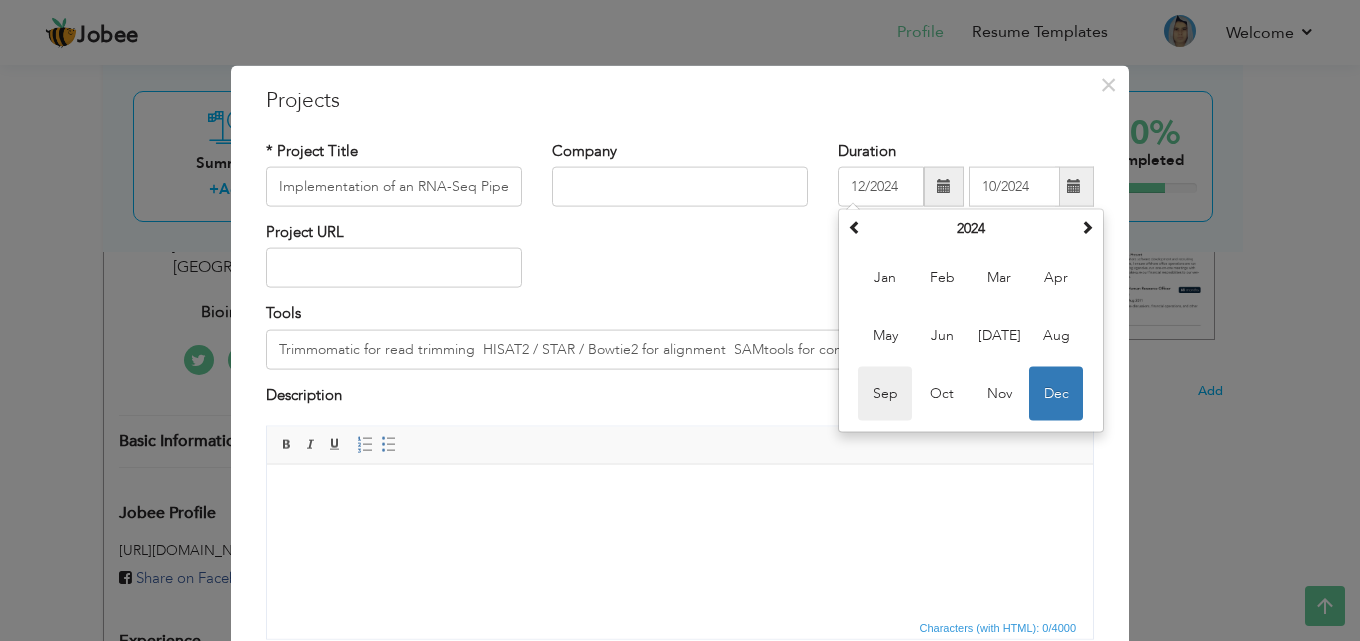 type on "09/2024" 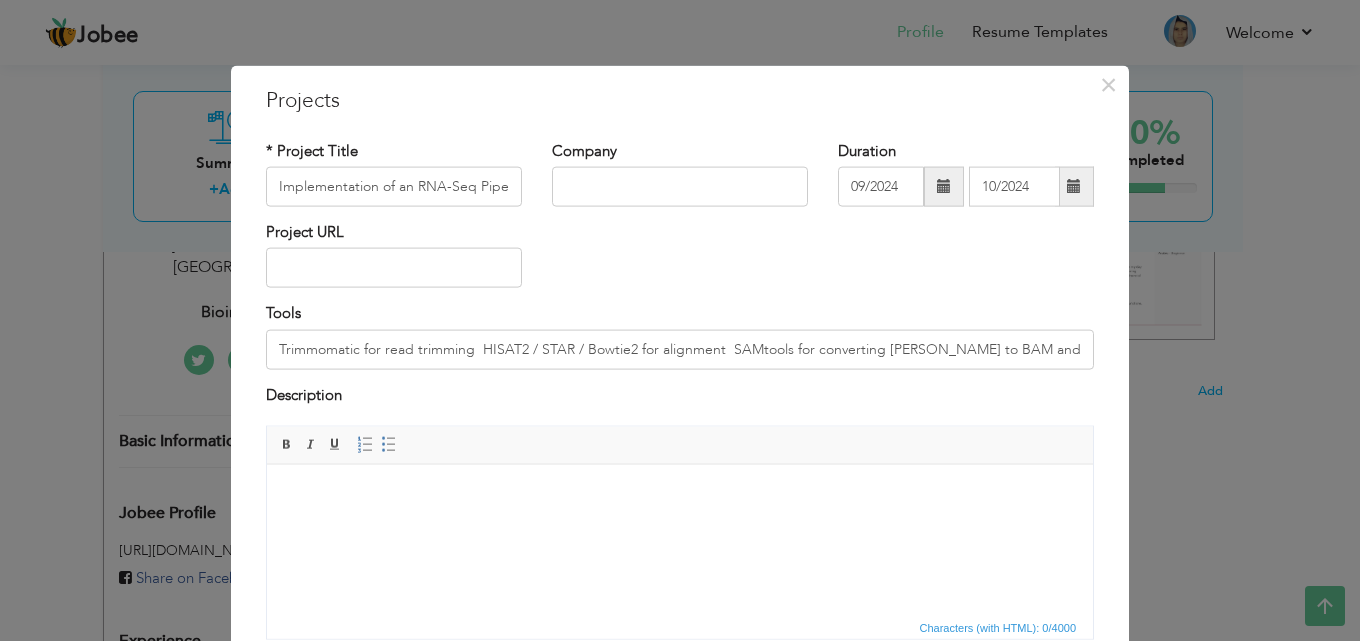 click at bounding box center [1074, 186] 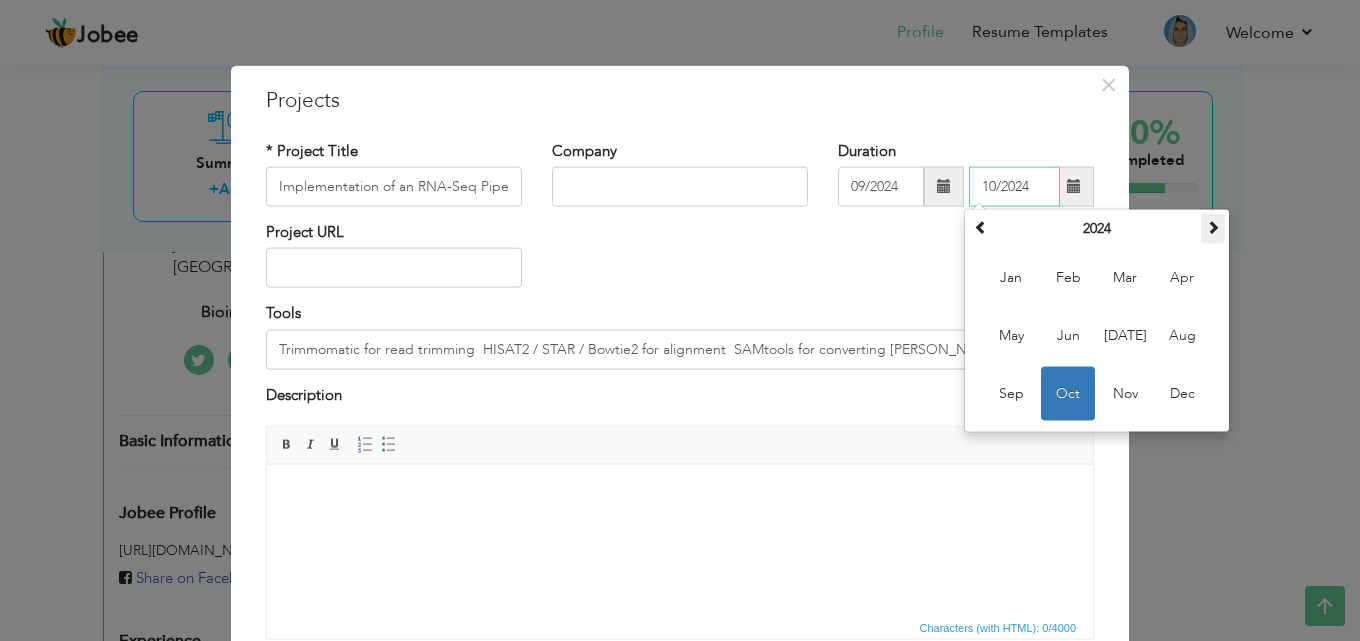 click at bounding box center [1213, 227] 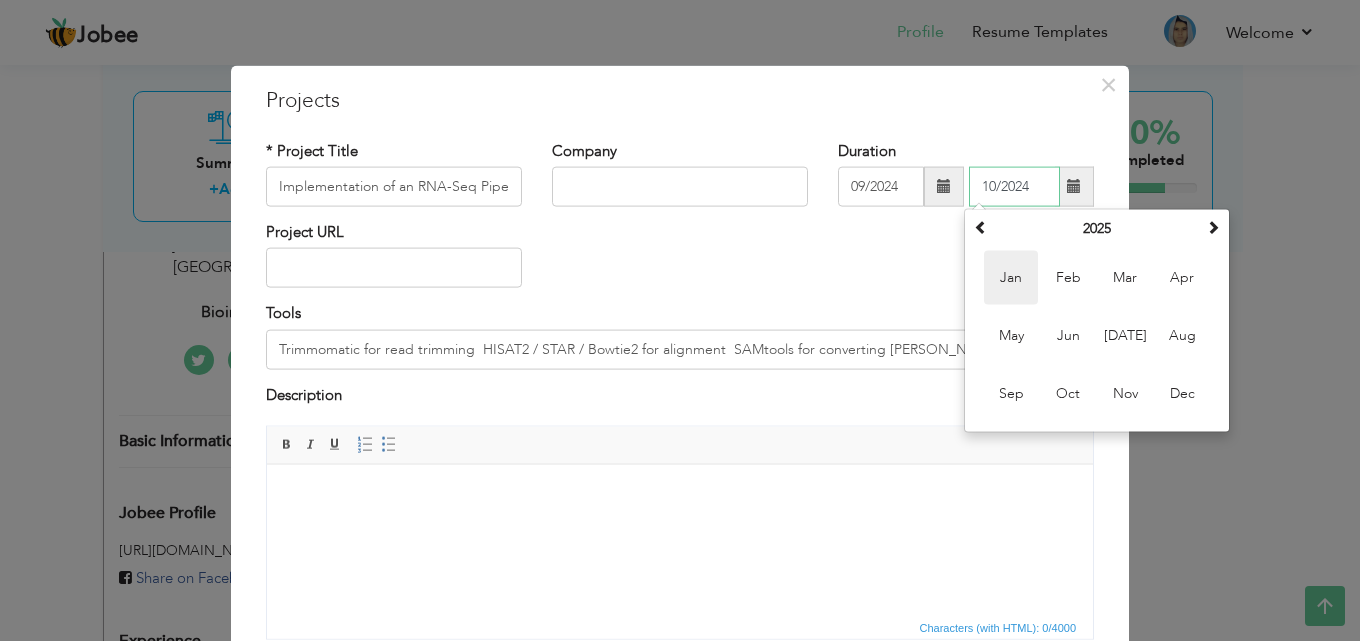 click on "Jan" at bounding box center (1011, 278) 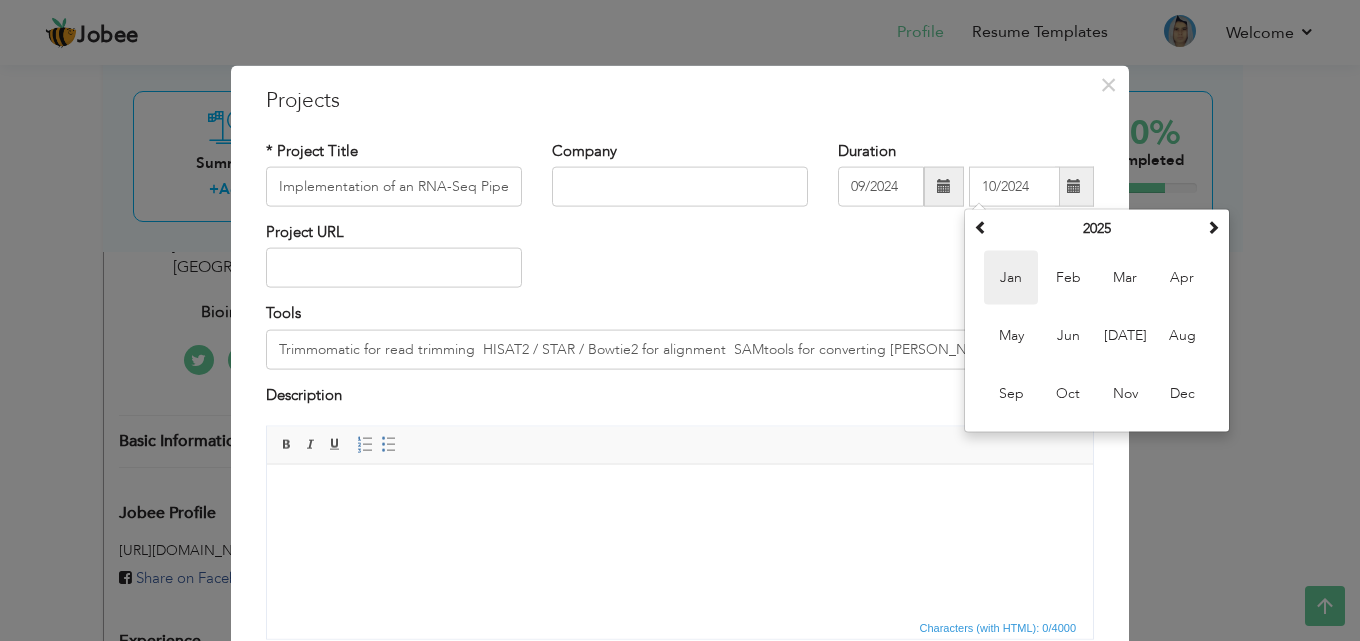 type on "01/2025" 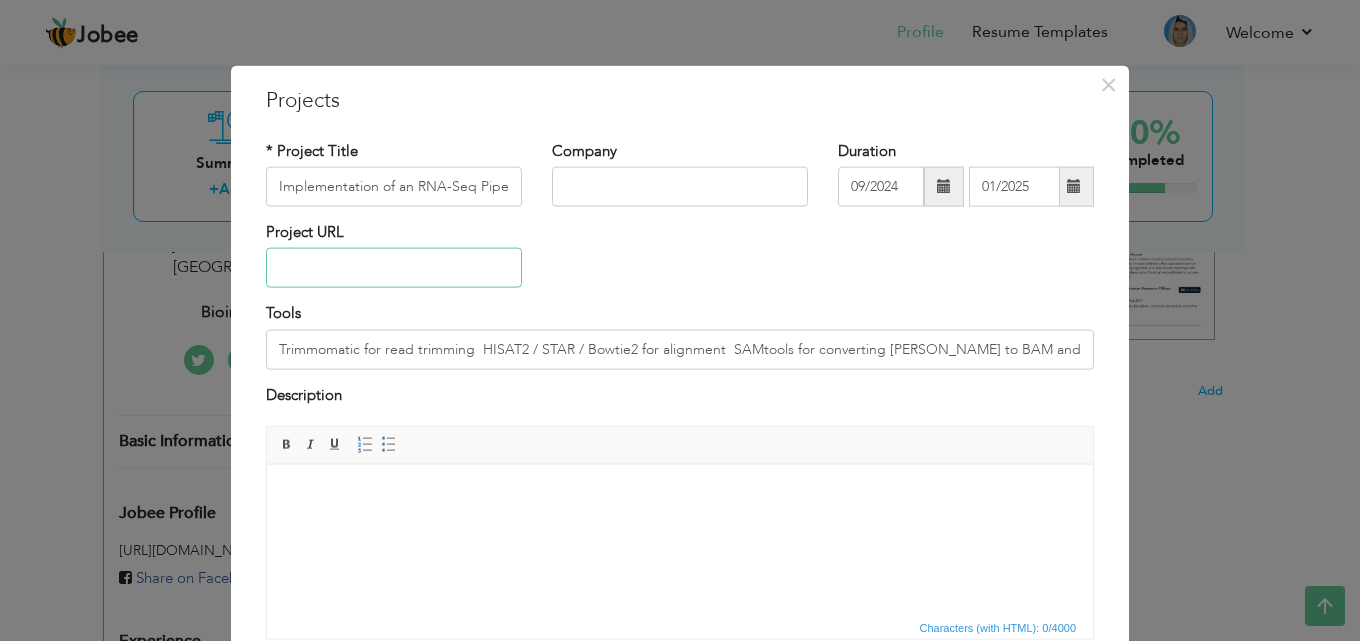 click at bounding box center (394, 268) 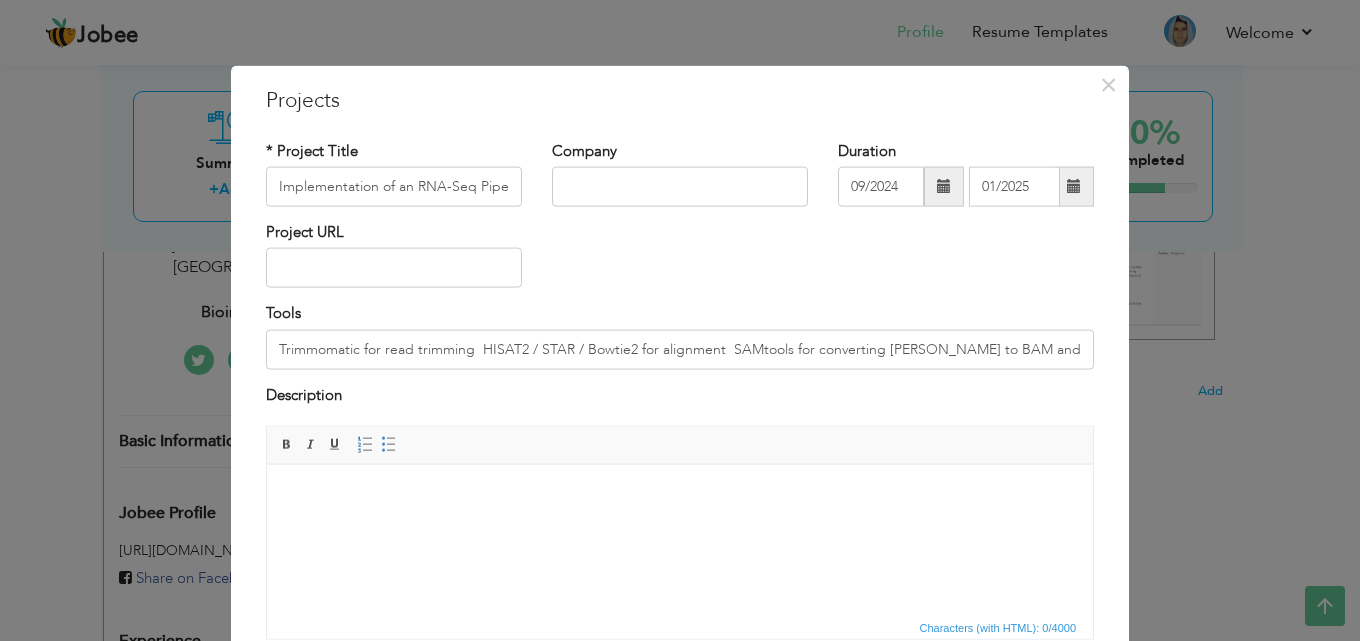 drag, startPoint x: 433, startPoint y: 435, endPoint x: 428, endPoint y: 372, distance: 63.1981 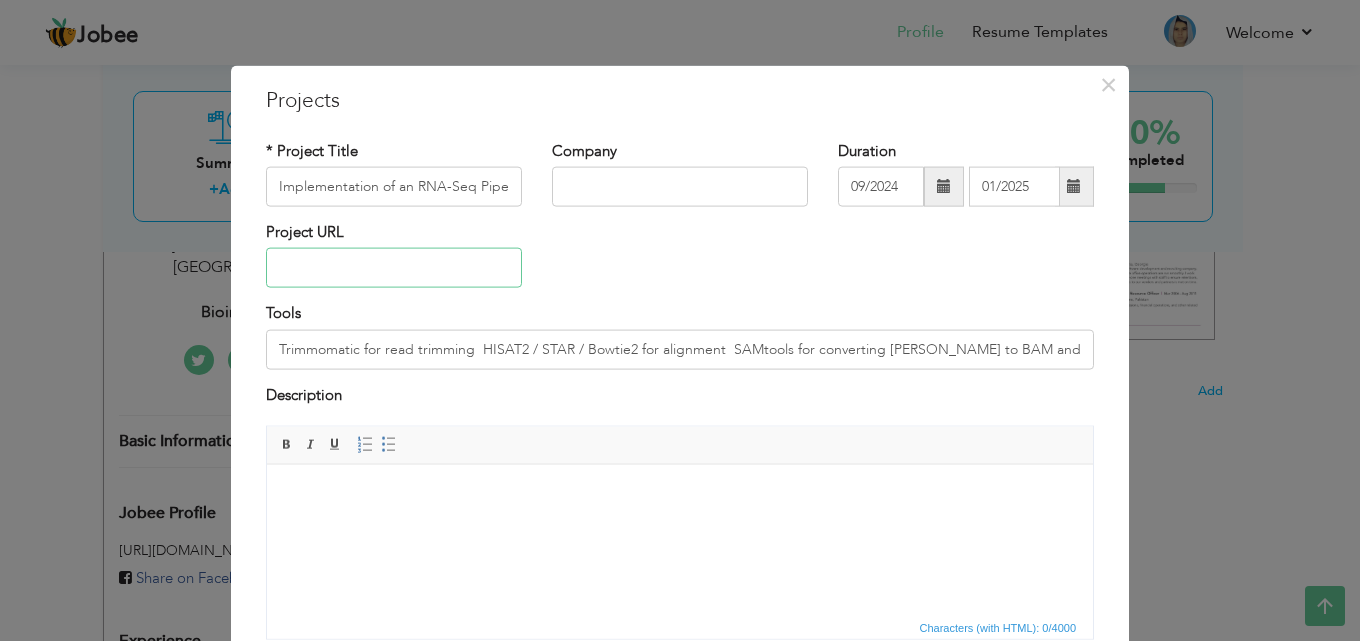 click at bounding box center [394, 268] 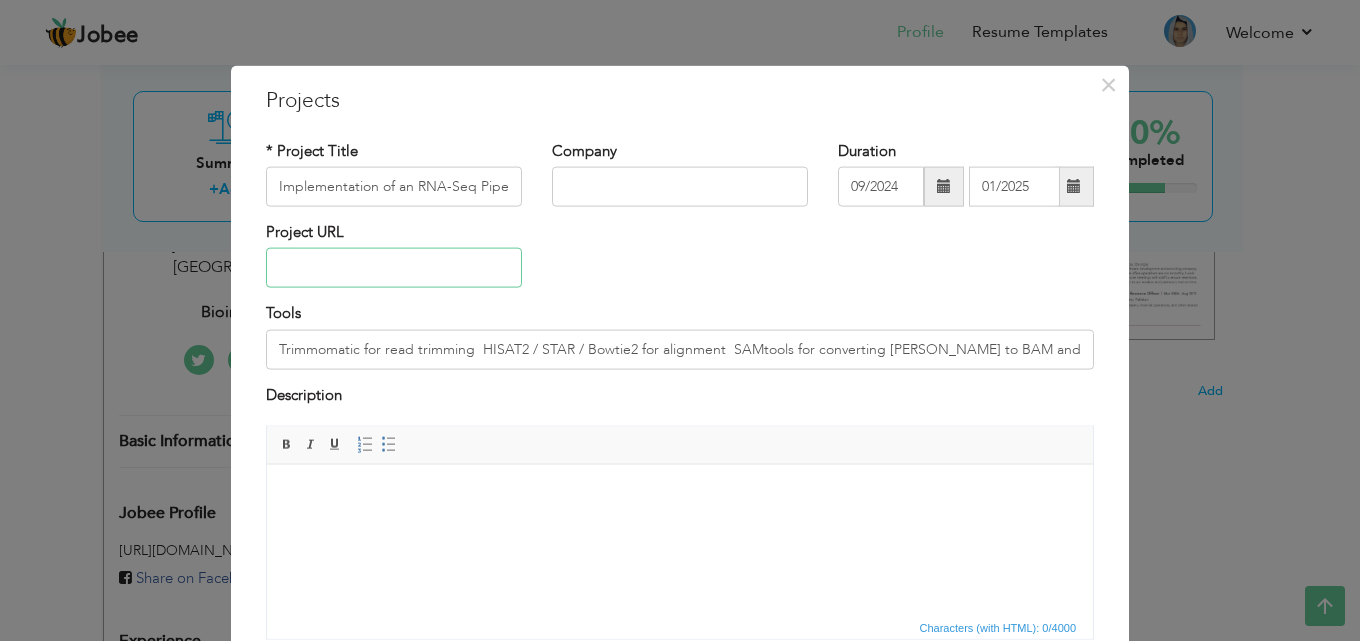 paste on "Transcriptome Profiling of Homo sapiens Using RNA-Seq: A Case Study on SRR27166017" 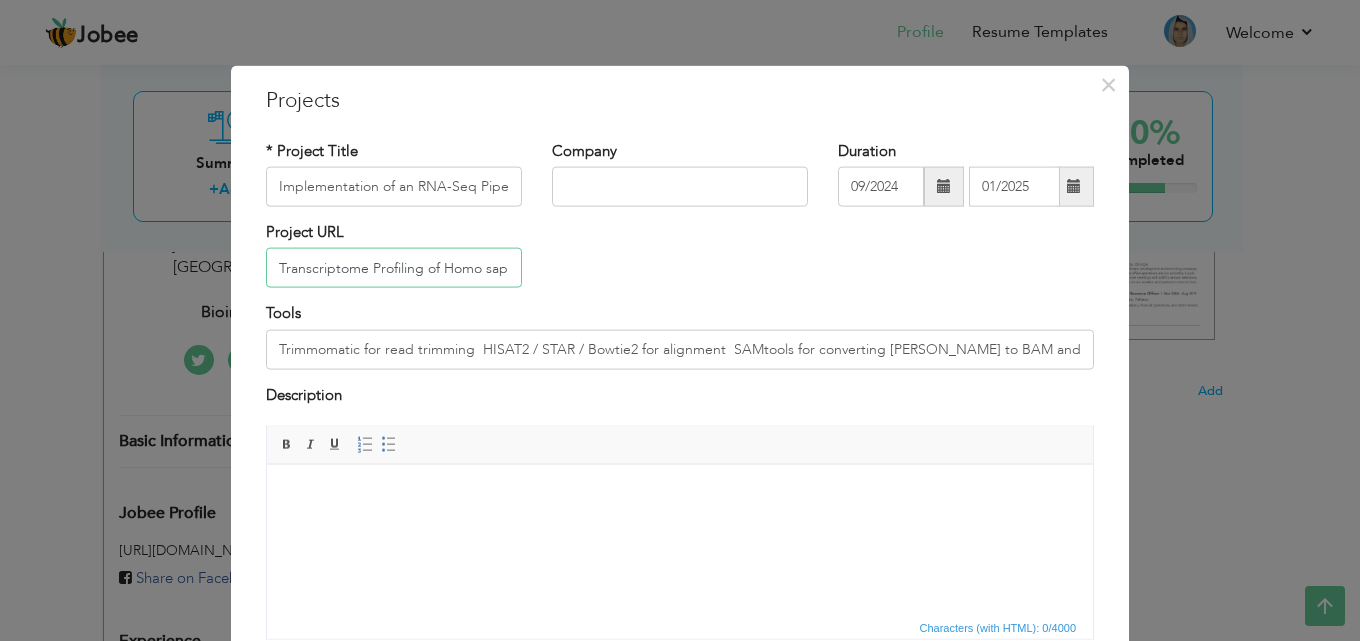 scroll, scrollTop: 0, scrollLeft: 326, axis: horizontal 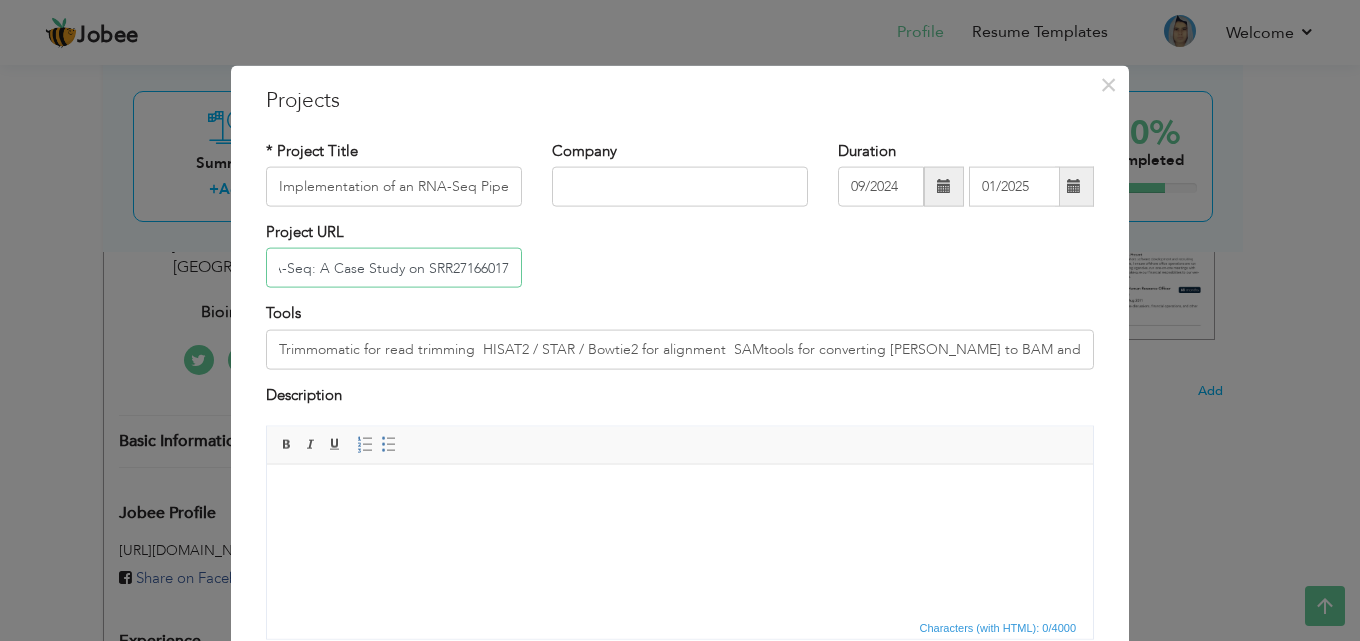 type on "Transcriptome Profiling of Homo sapiens Using RNA-Seq: A Case Study on SRR27166017" 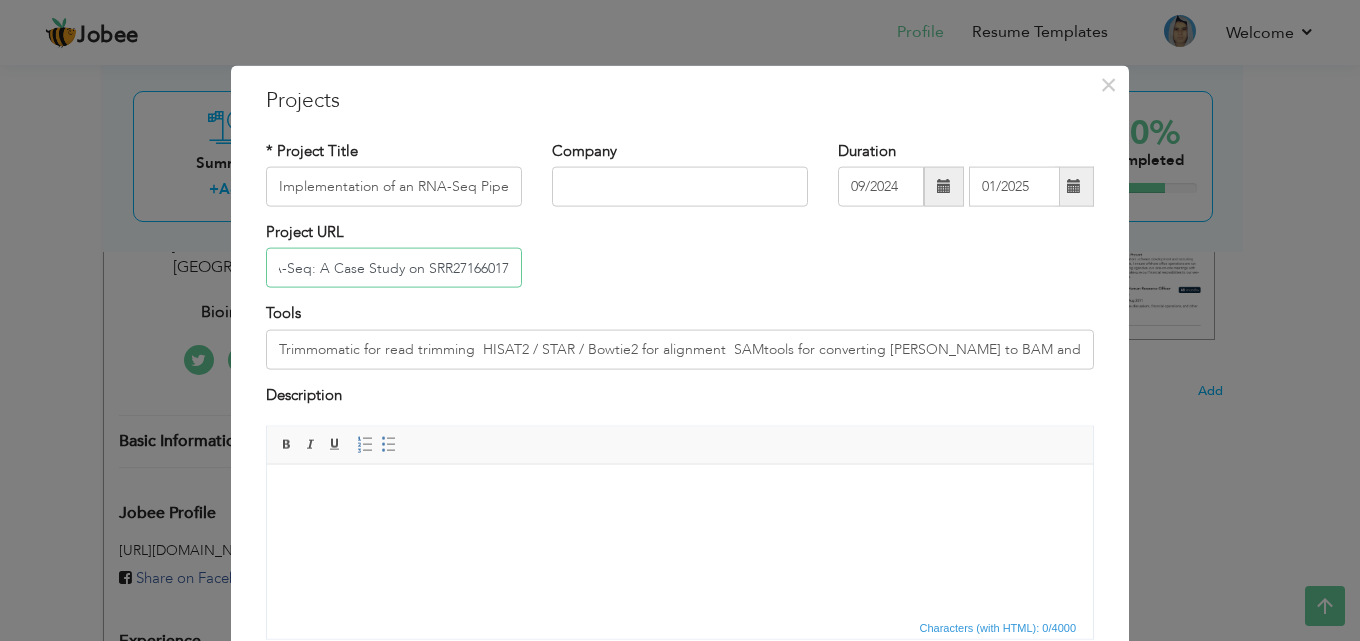 scroll, scrollTop: 0, scrollLeft: 0, axis: both 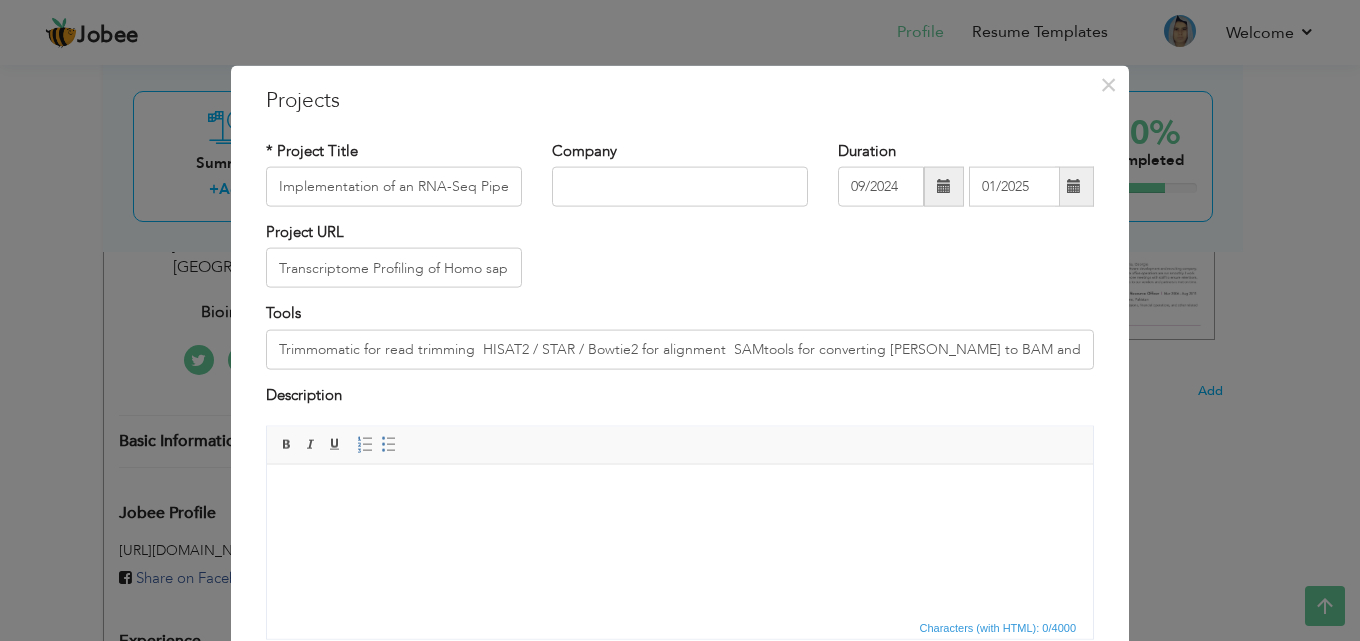 click at bounding box center [680, 494] 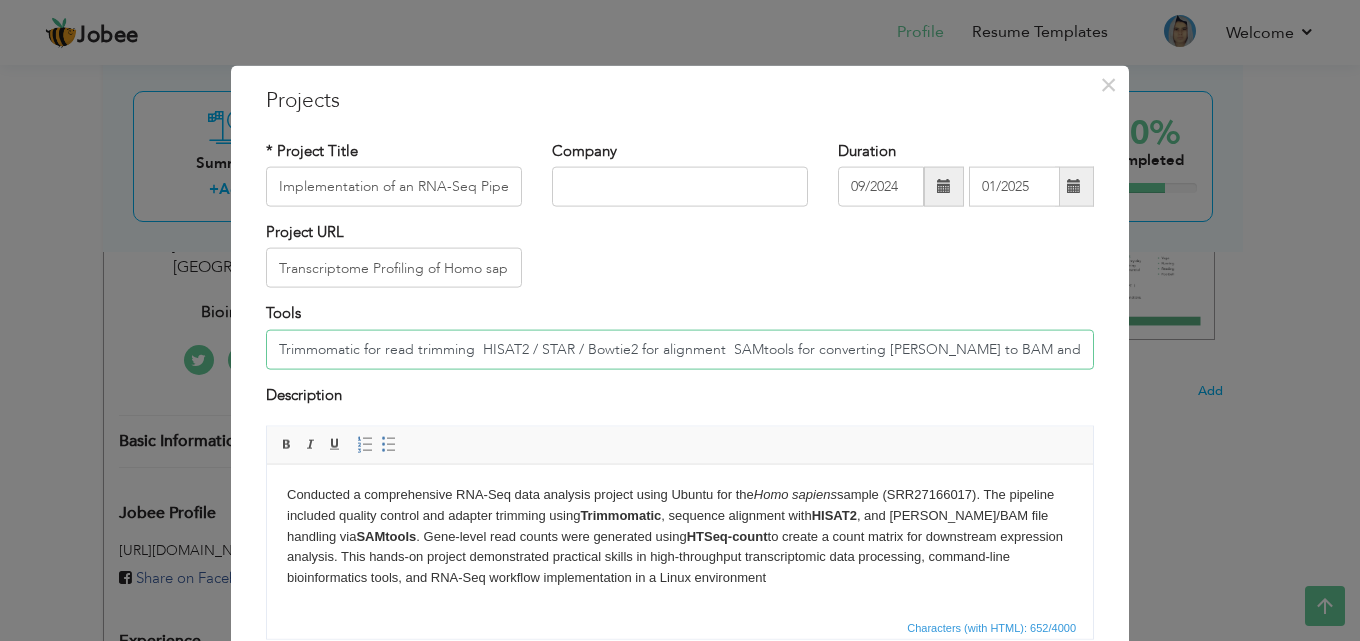 click on "Trimmomatic for read trimming  HISAT2 / STAR / Bowtie2 for alignment  SAMtools for converting SAM to BAM and sorting/indexing  HTSeq-count / featureCo" at bounding box center [680, 349] 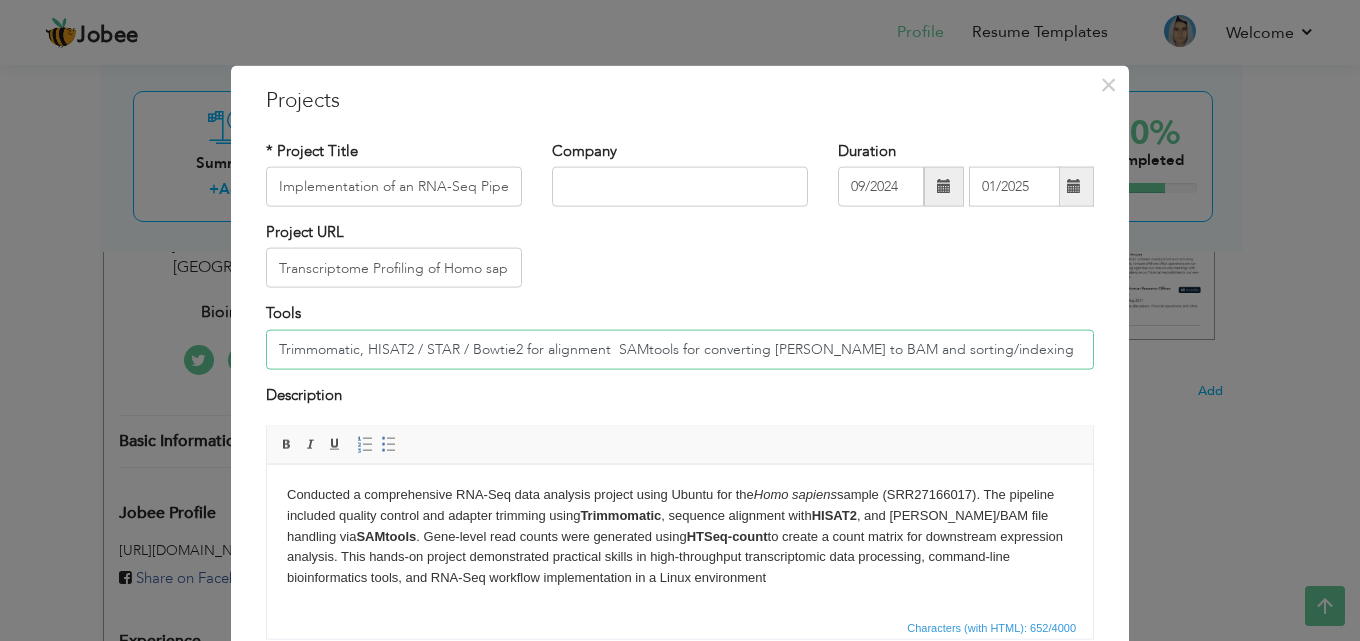 click on "Trimmomatic, HISAT2 / STAR / Bowtie2 for alignment  SAMtools for converting SAM to BAM and sorting/indexing  HTSeq-count / featureCo" at bounding box center (680, 349) 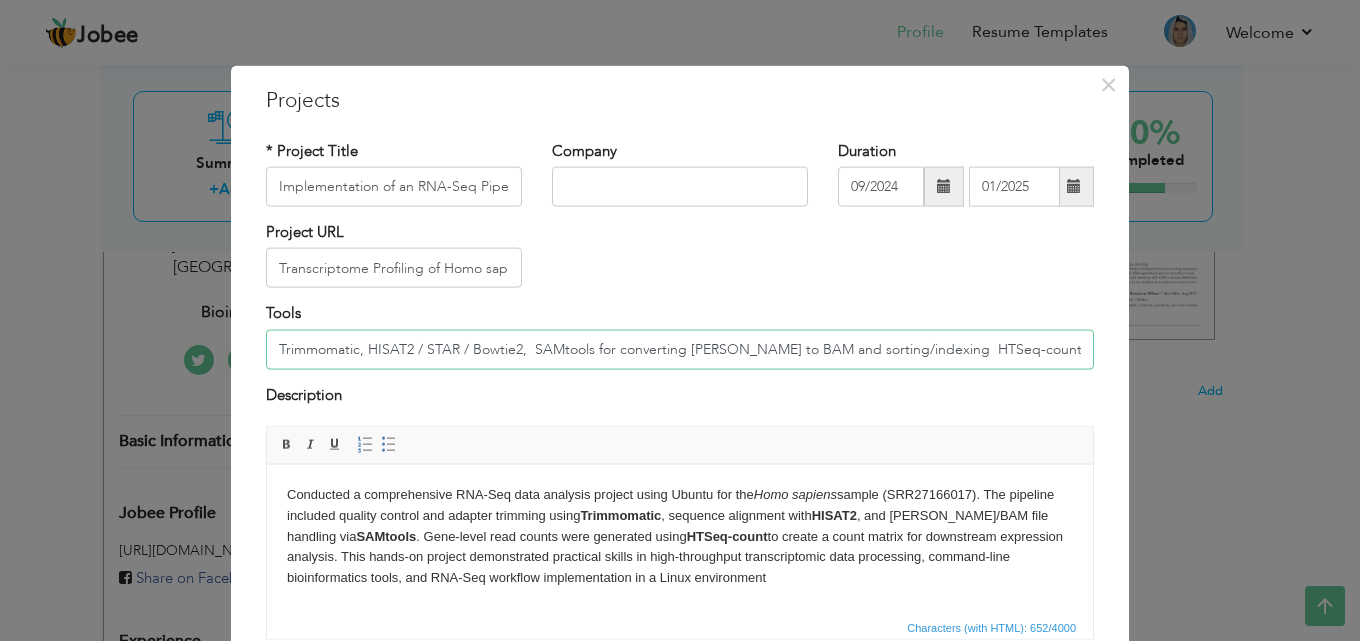 click on "Trimmomatic, HISAT2 / STAR / Bowtie2,  SAMtools for converting SAM to BAM and sorting/indexing  HTSeq-count / featureCo" at bounding box center (680, 349) 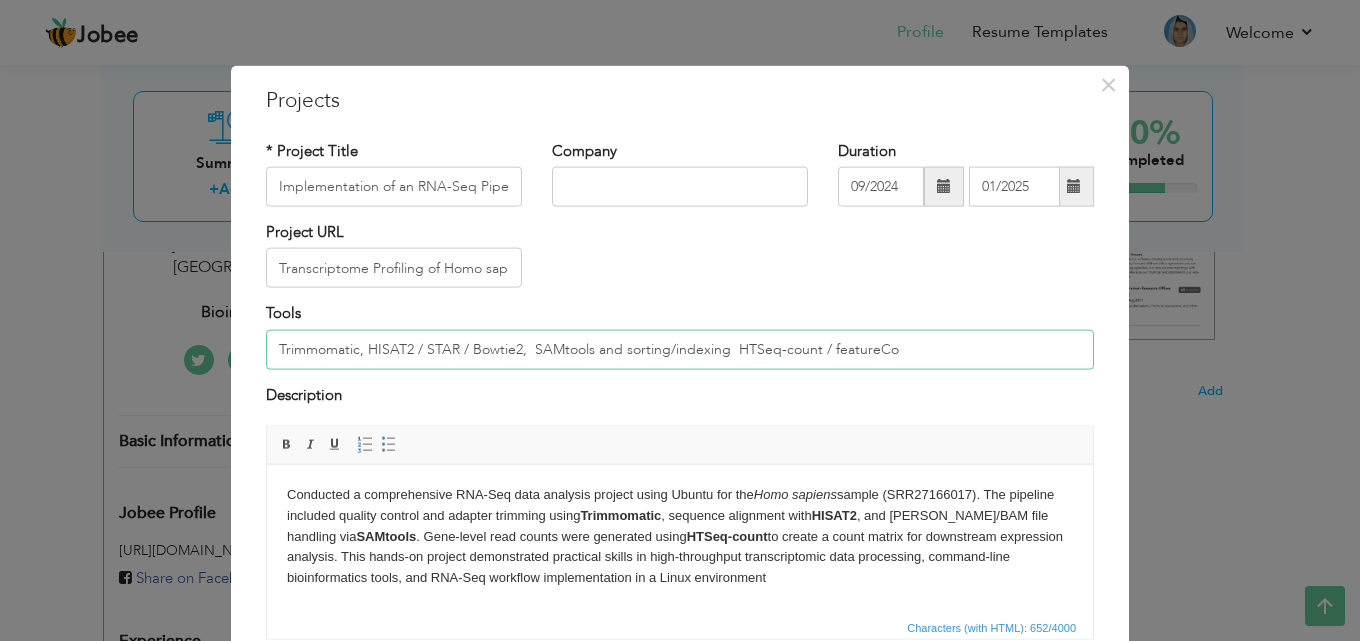 click on "Trimmomatic, HISAT2 / STAR / Bowtie2,  SAMtools and sorting/indexing  HTSeq-count / featureCo" at bounding box center (680, 349) 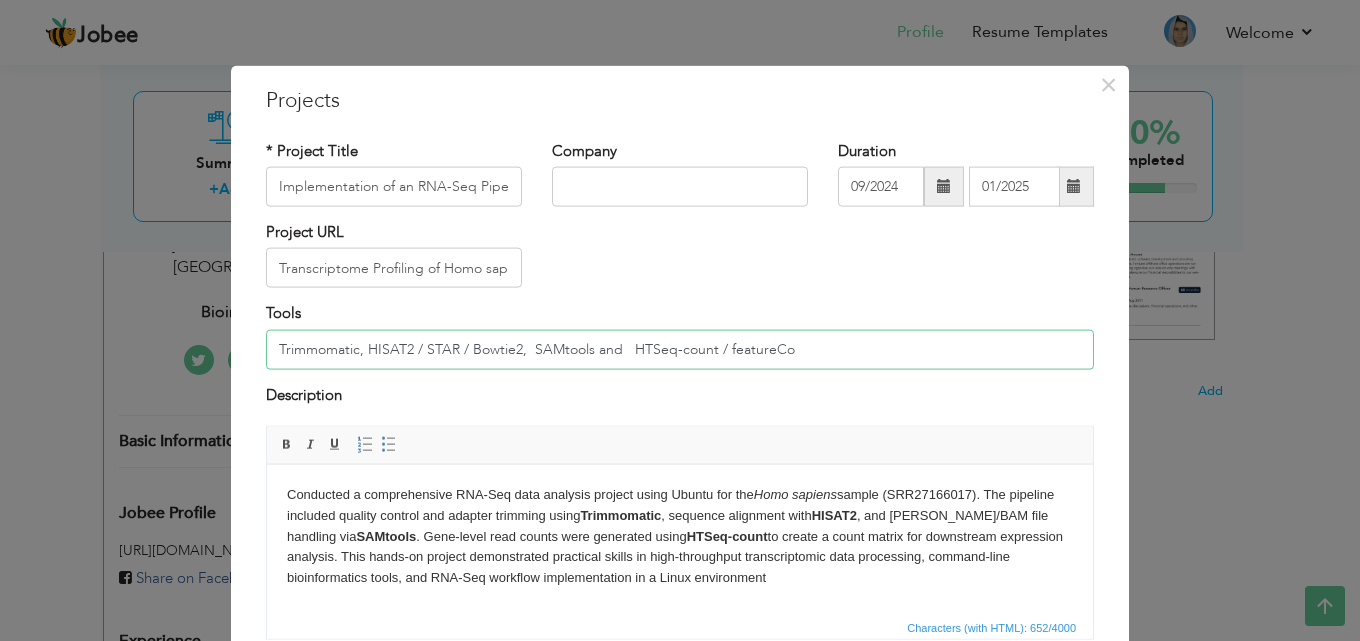 type on "Trimmomatic, HISAT2 / STAR / Bowtie2,  SAMtools and   HTSeq-count / featureCo" 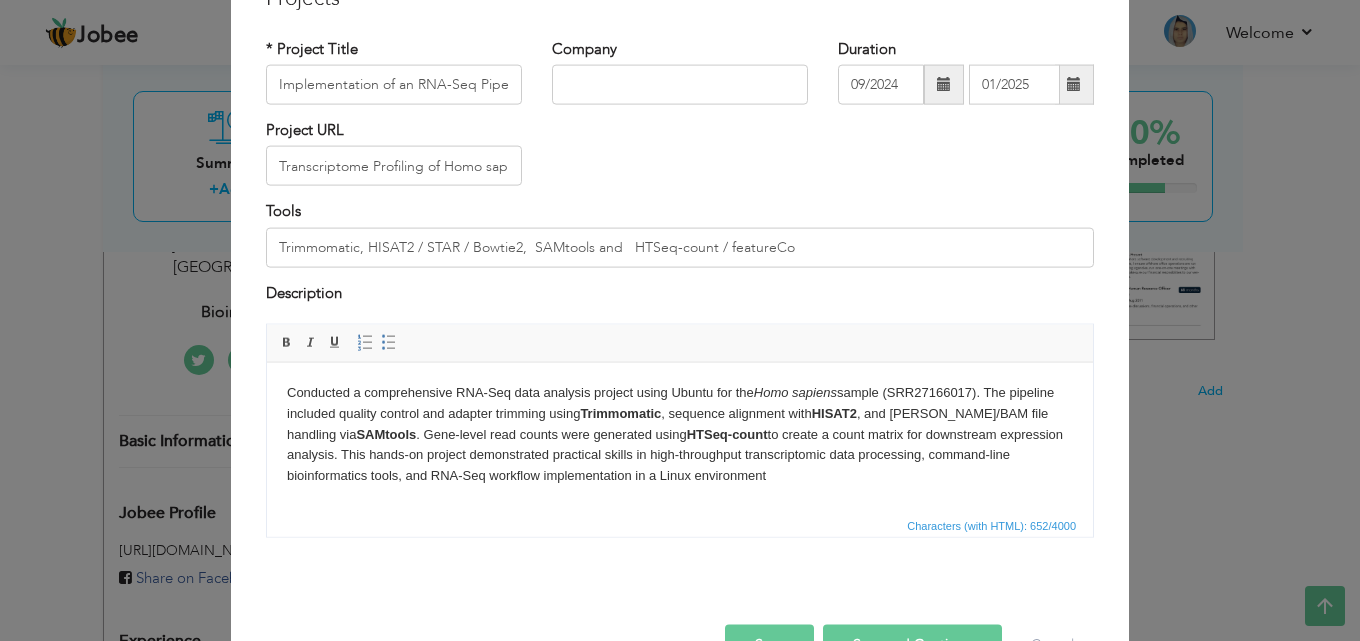 scroll, scrollTop: 163, scrollLeft: 0, axis: vertical 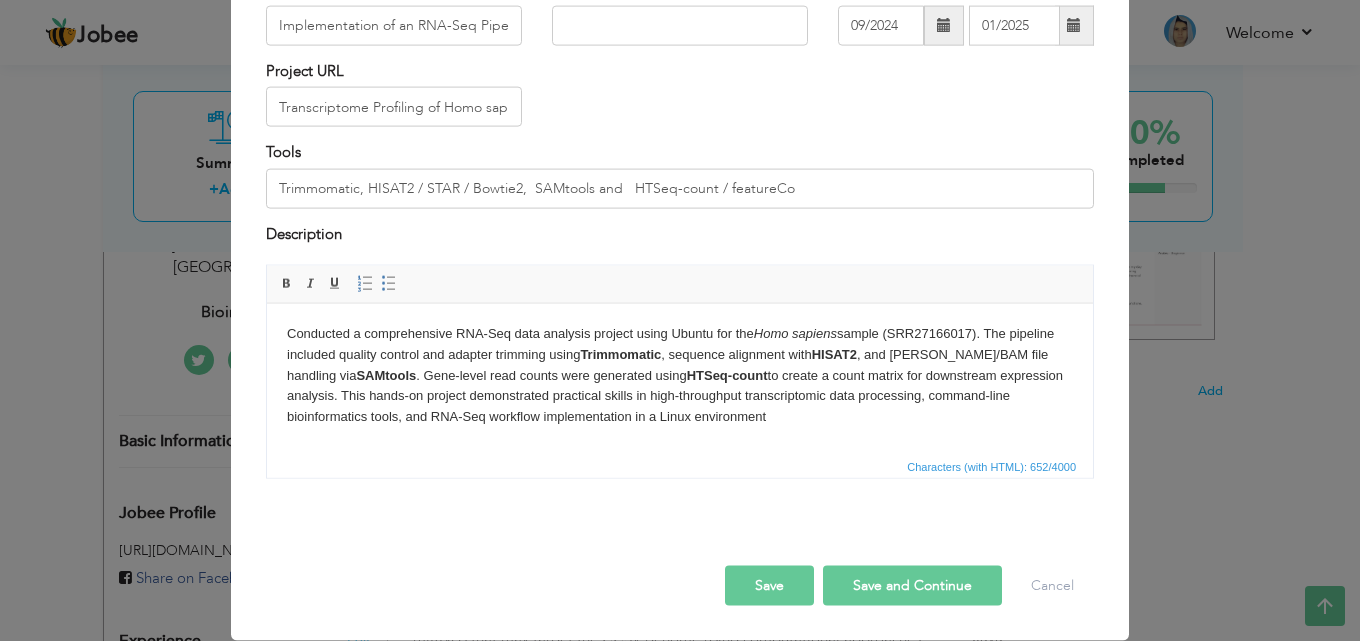 click on "Save and Continue" at bounding box center [912, 586] 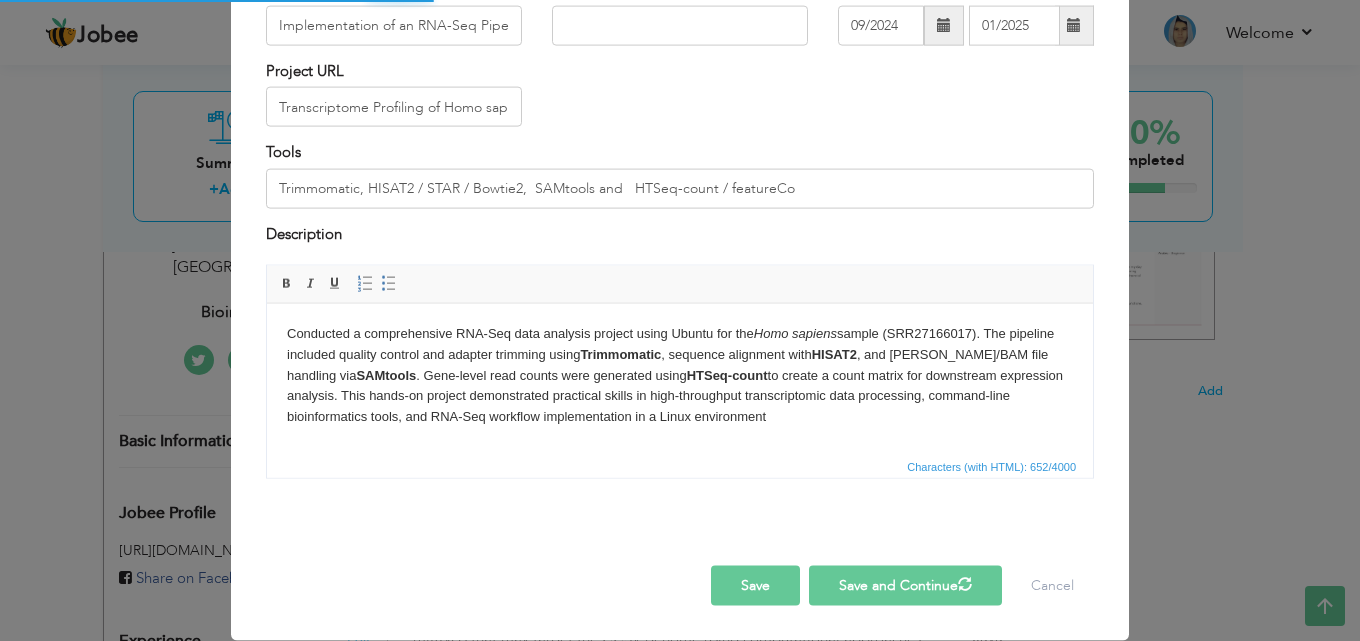 type 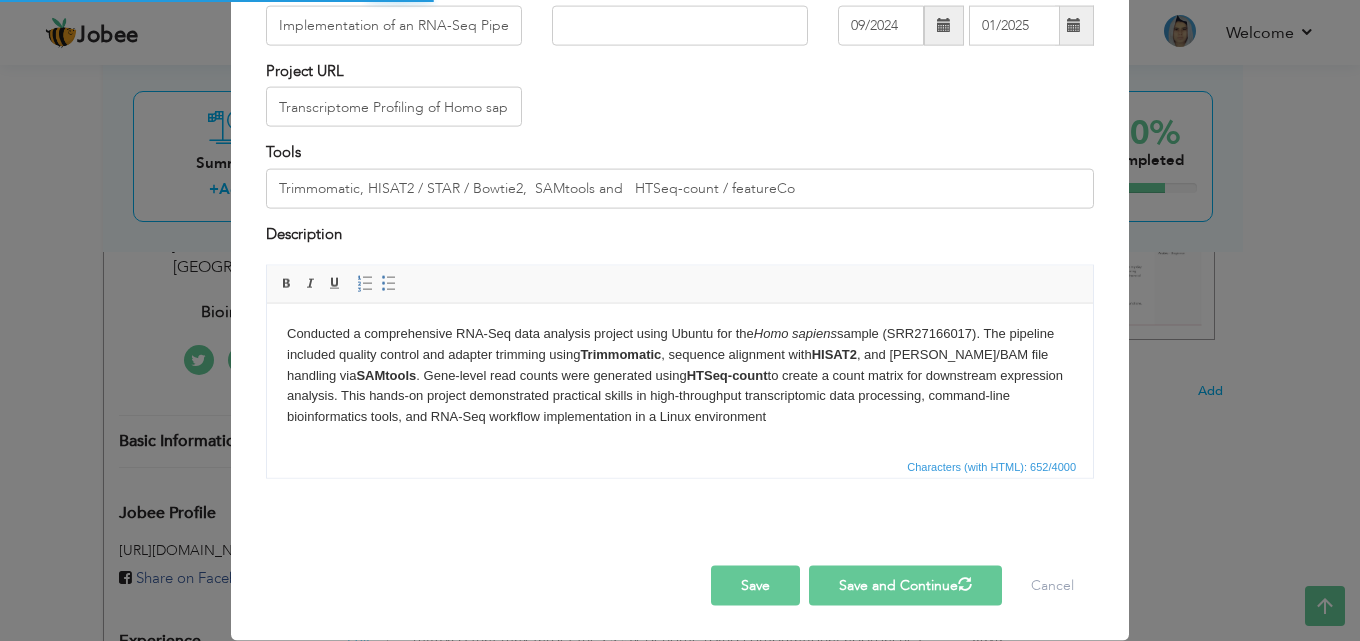 type 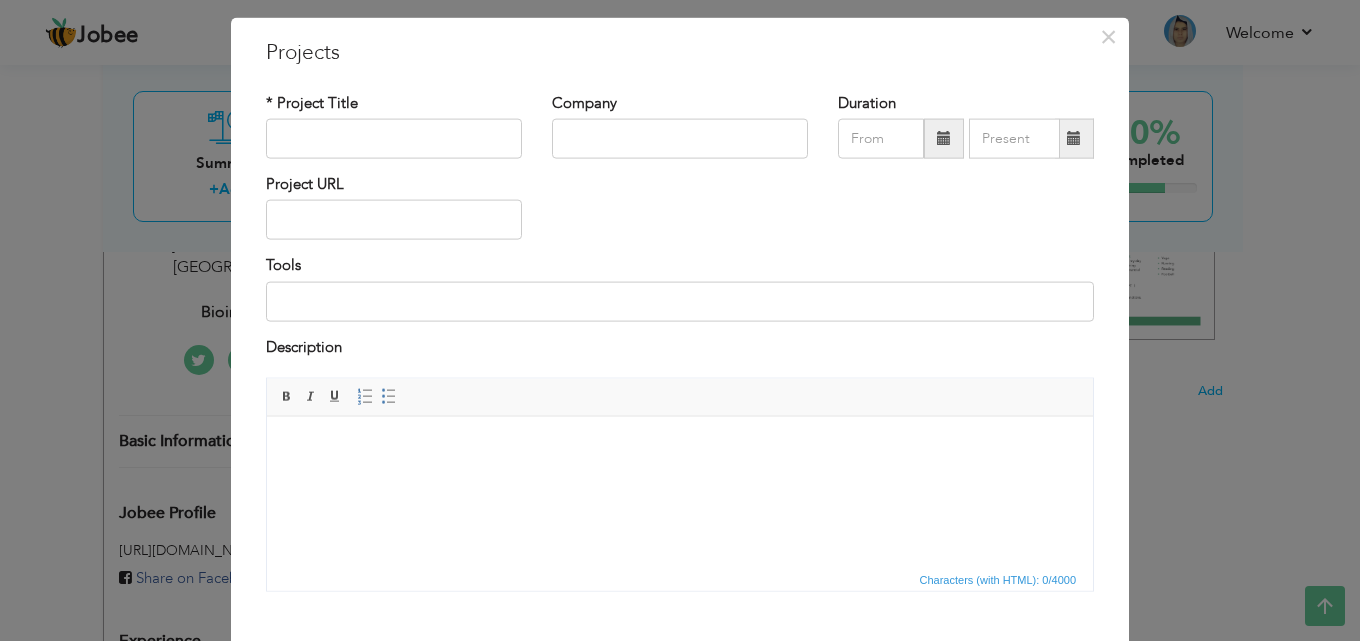 scroll, scrollTop: 0, scrollLeft: 0, axis: both 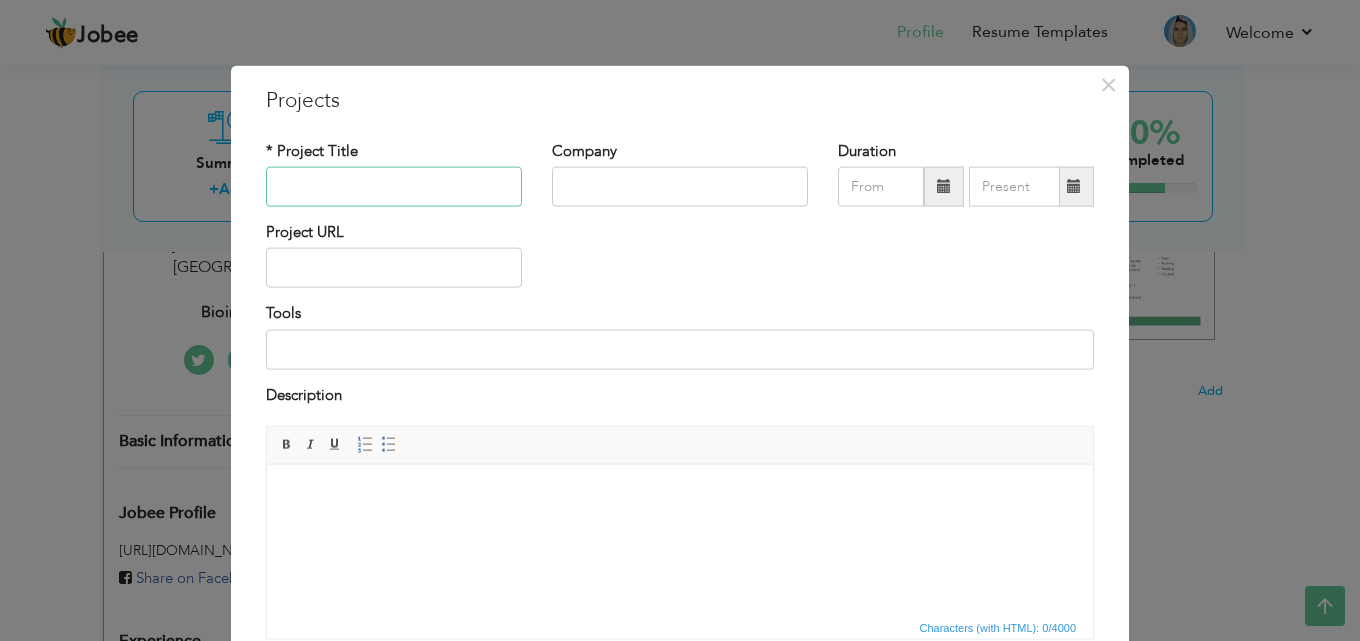 click at bounding box center (394, 187) 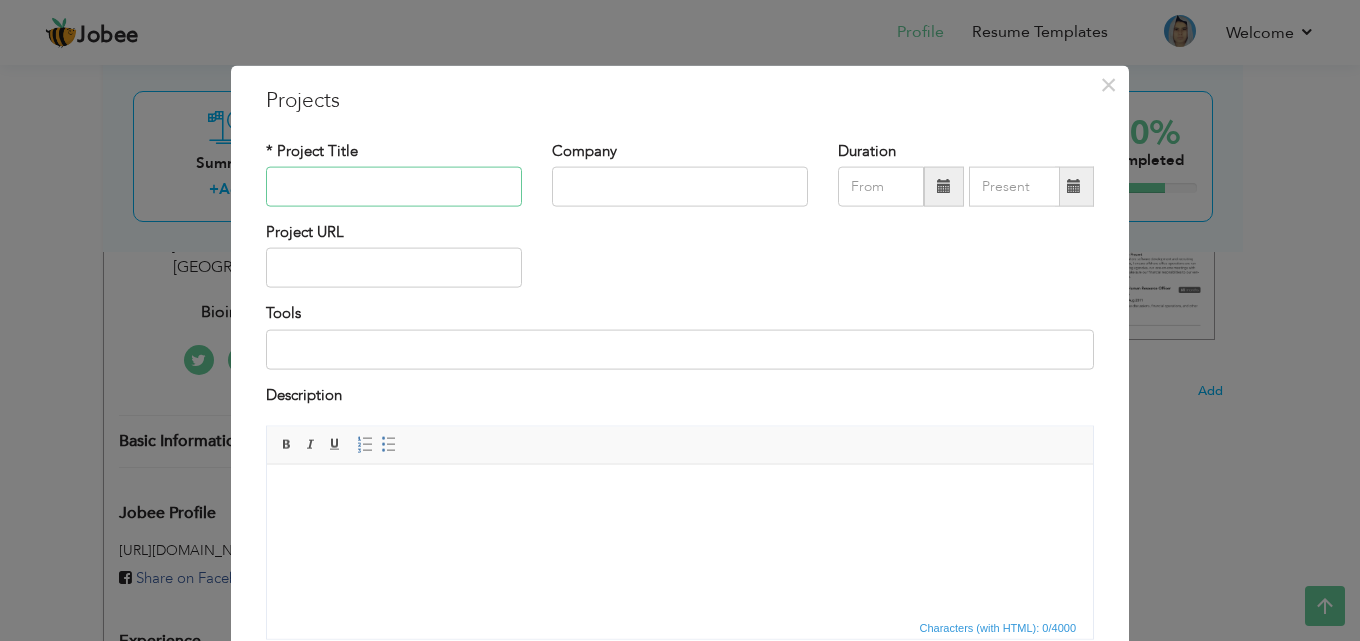 paste on "Functional Insight into [MEDICAL_DATA] Progression: Machine Learning Perspective" 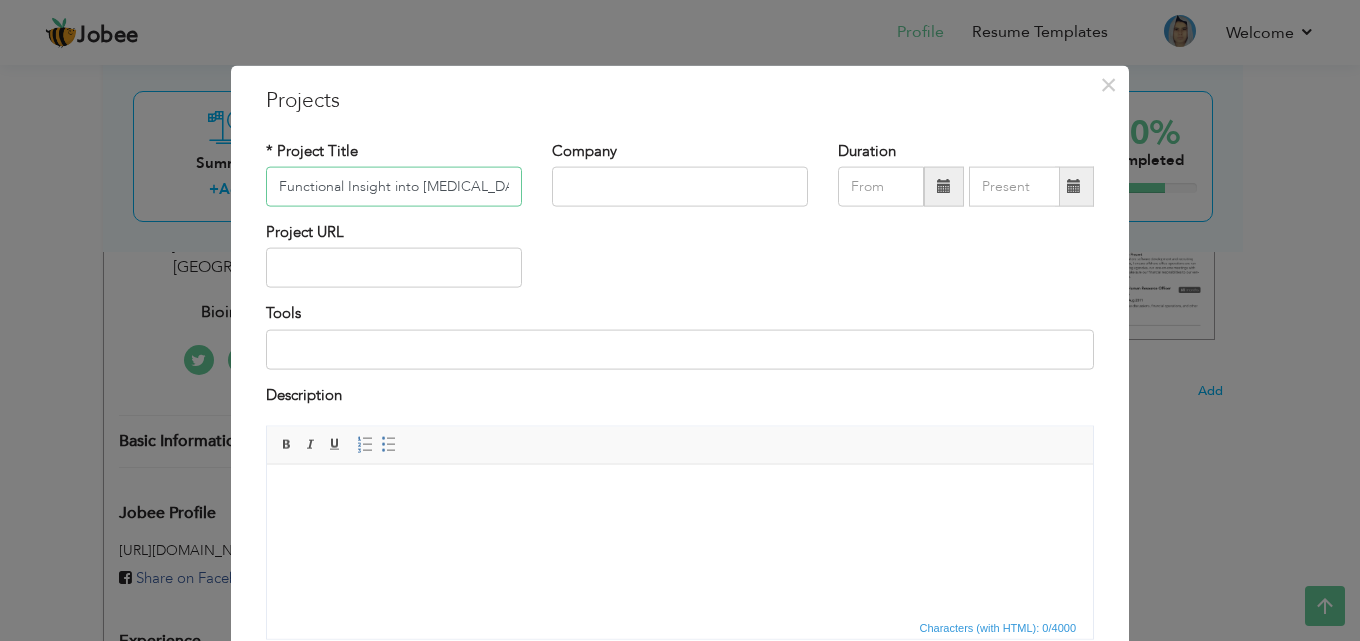 scroll, scrollTop: 0, scrollLeft: 235, axis: horizontal 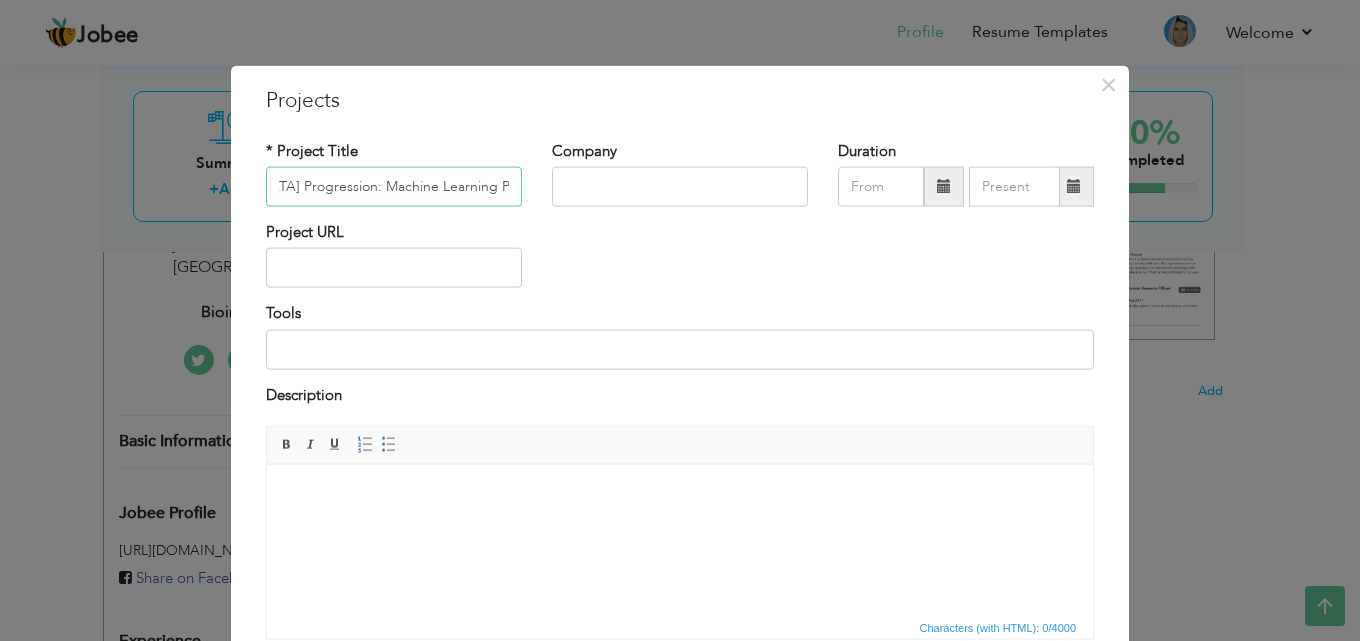 type on "Functional Insight into [MEDICAL_DATA] Progression: Machine Learning Perspective" 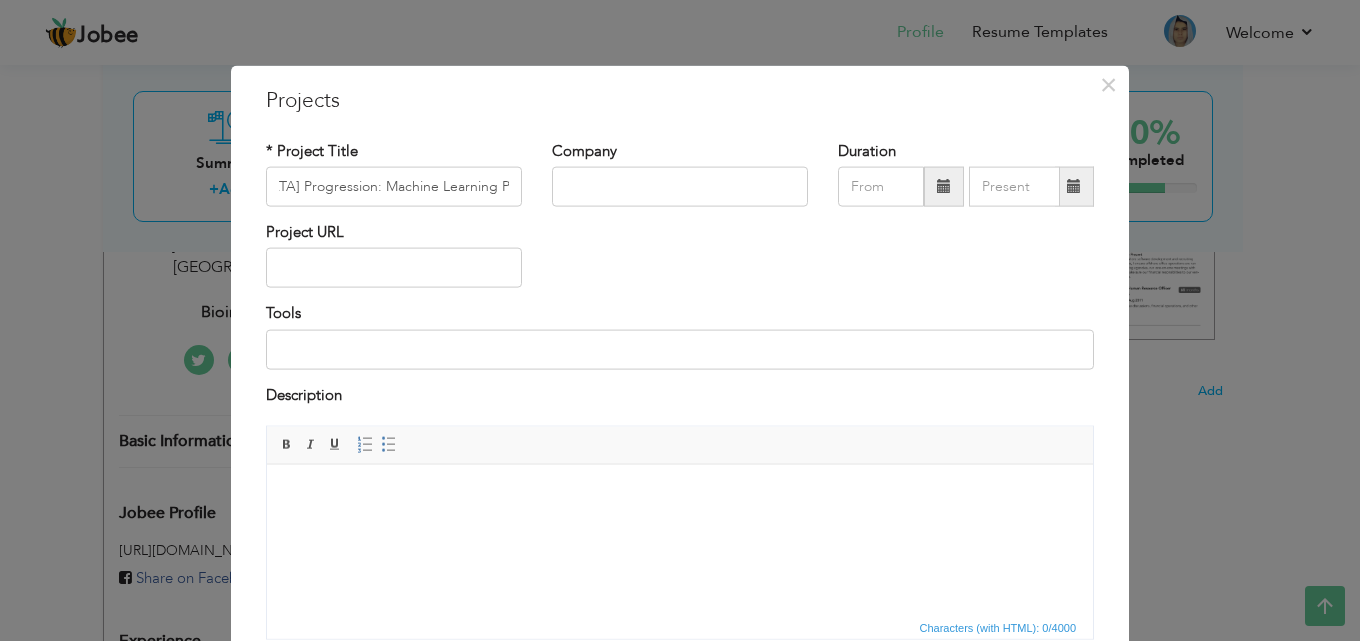 scroll, scrollTop: 0, scrollLeft: 0, axis: both 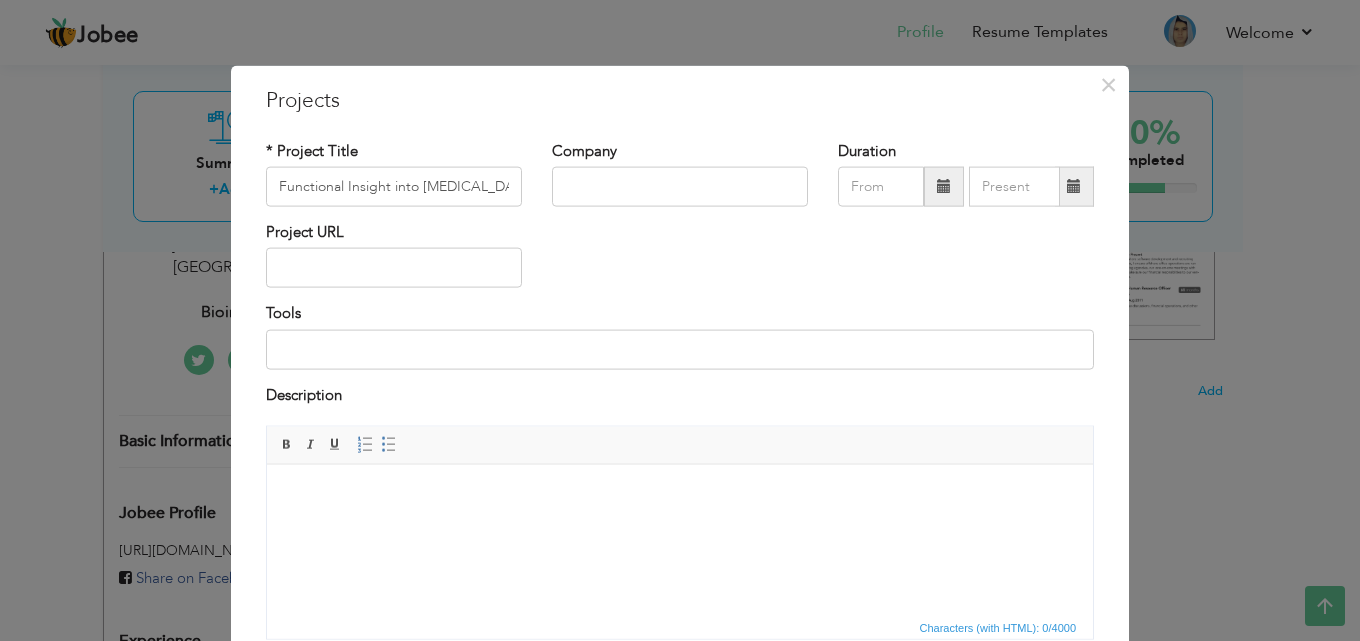click at bounding box center [944, 187] 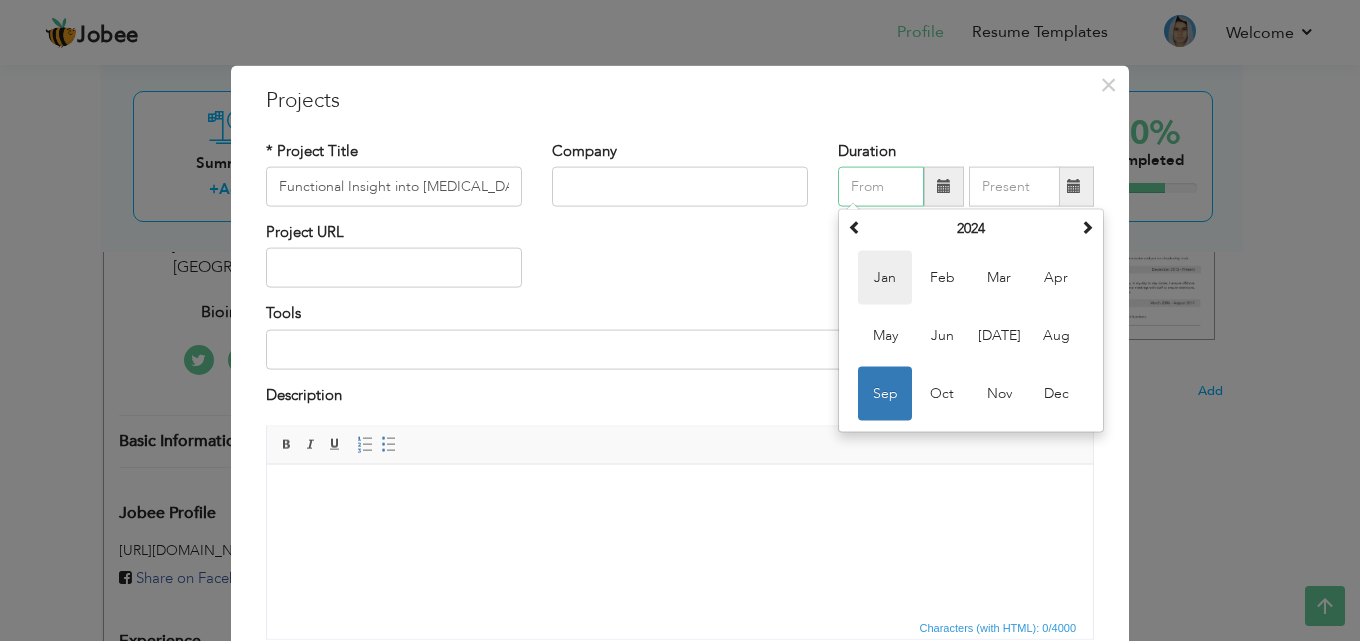 click on "Jan" at bounding box center (885, 278) 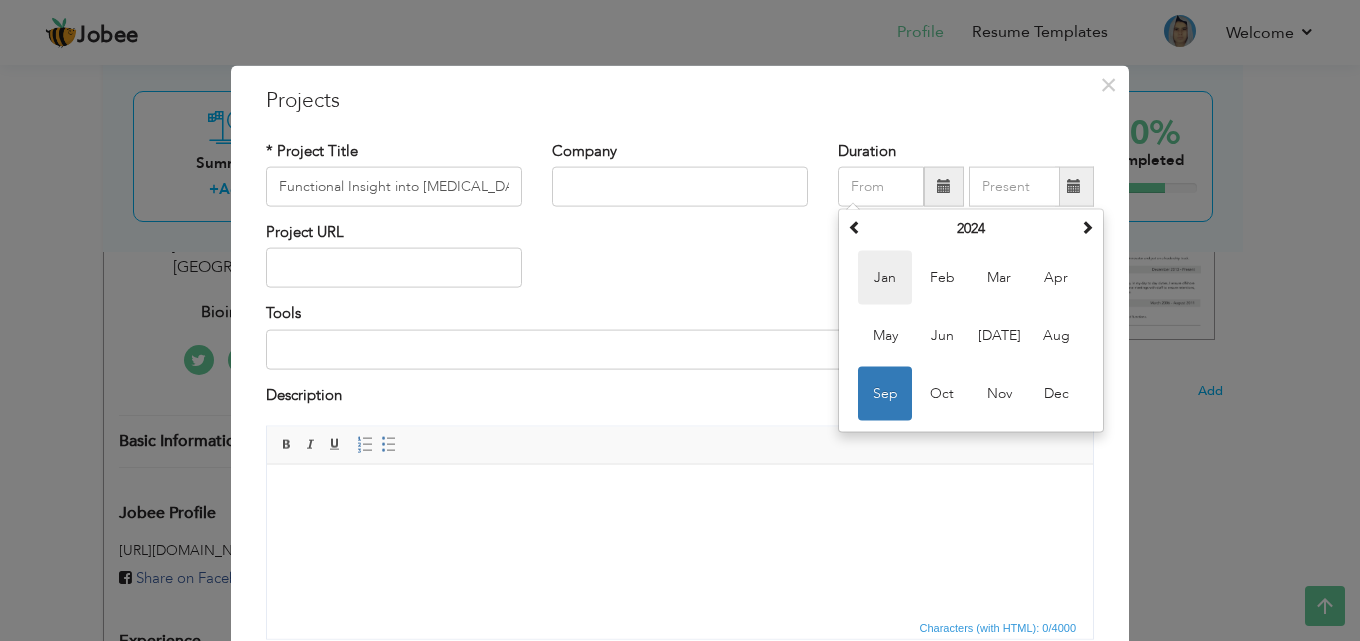 type on "01/2024" 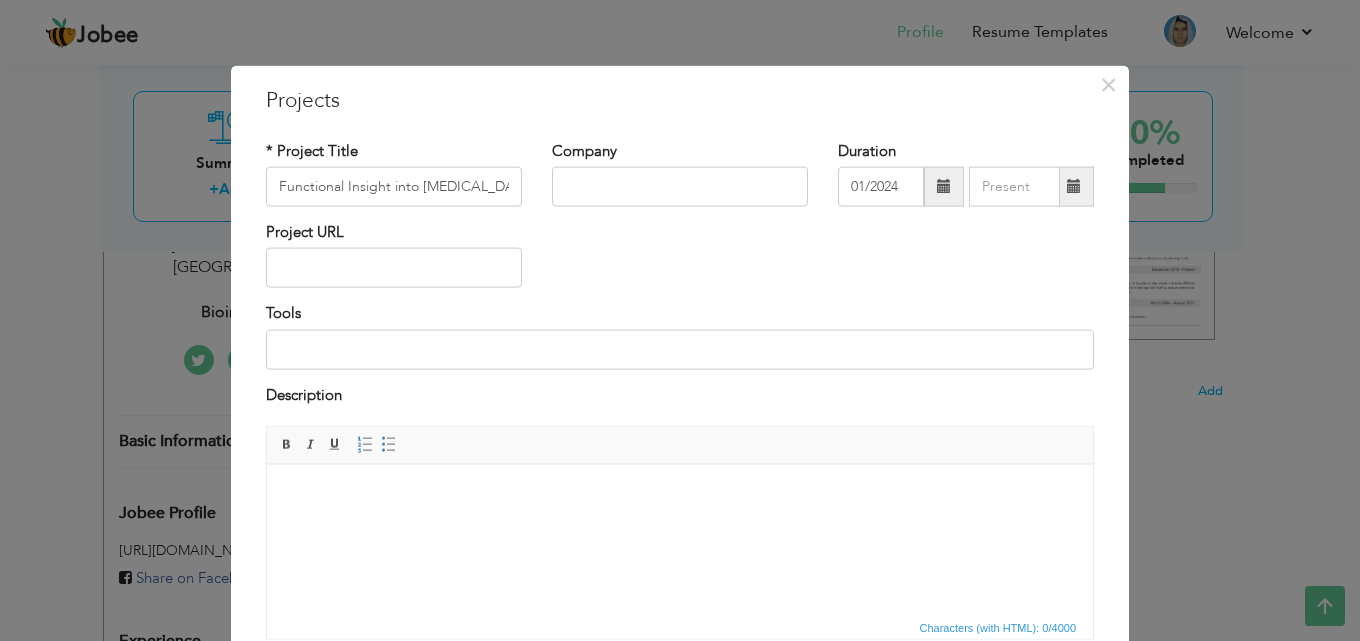 click at bounding box center [944, 187] 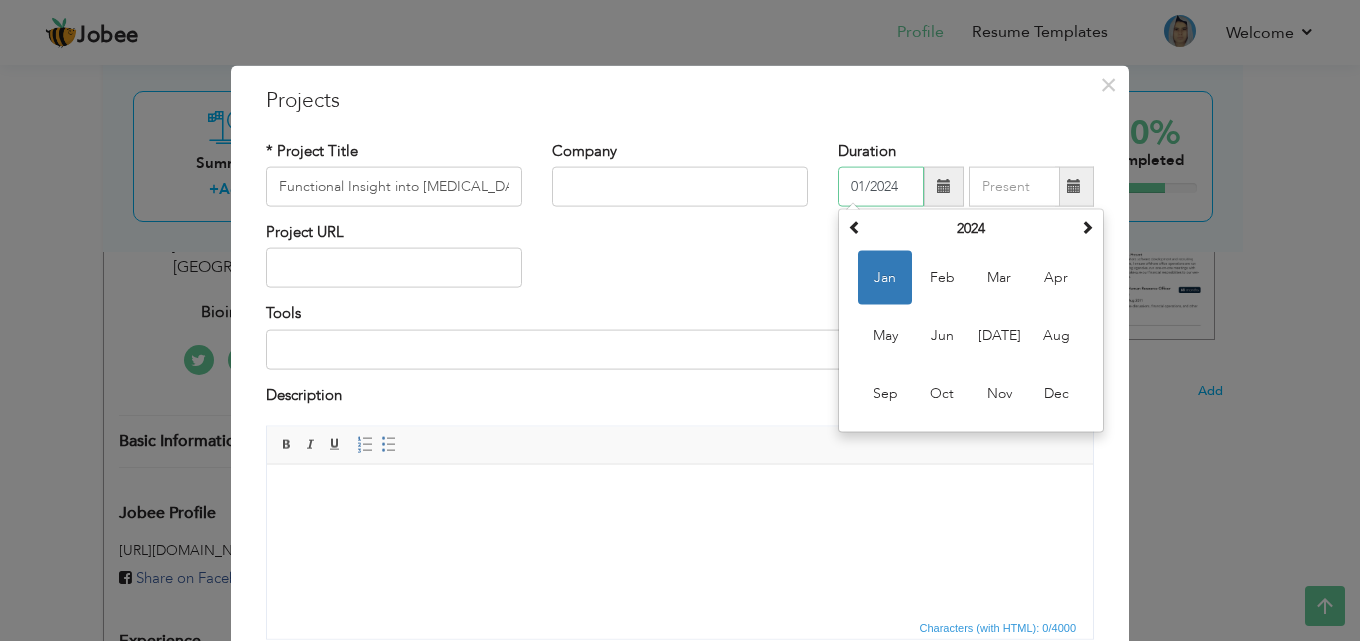 click on "Jan" at bounding box center [885, 278] 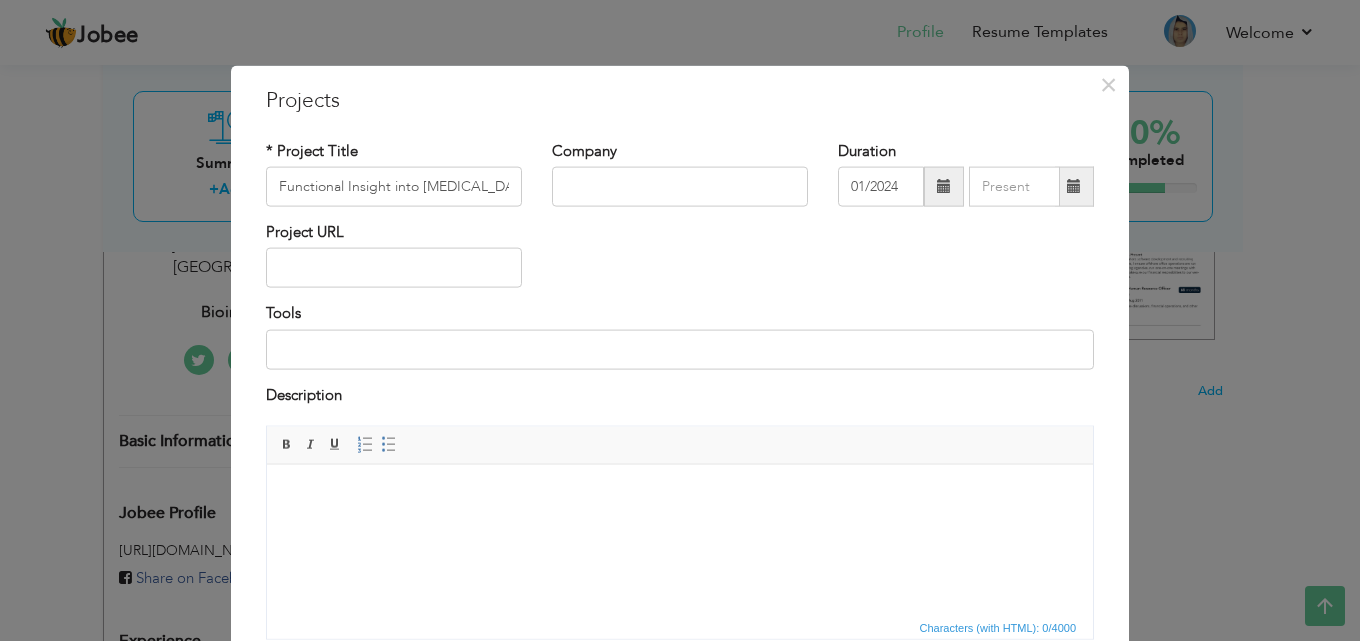 click at bounding box center [1074, 186] 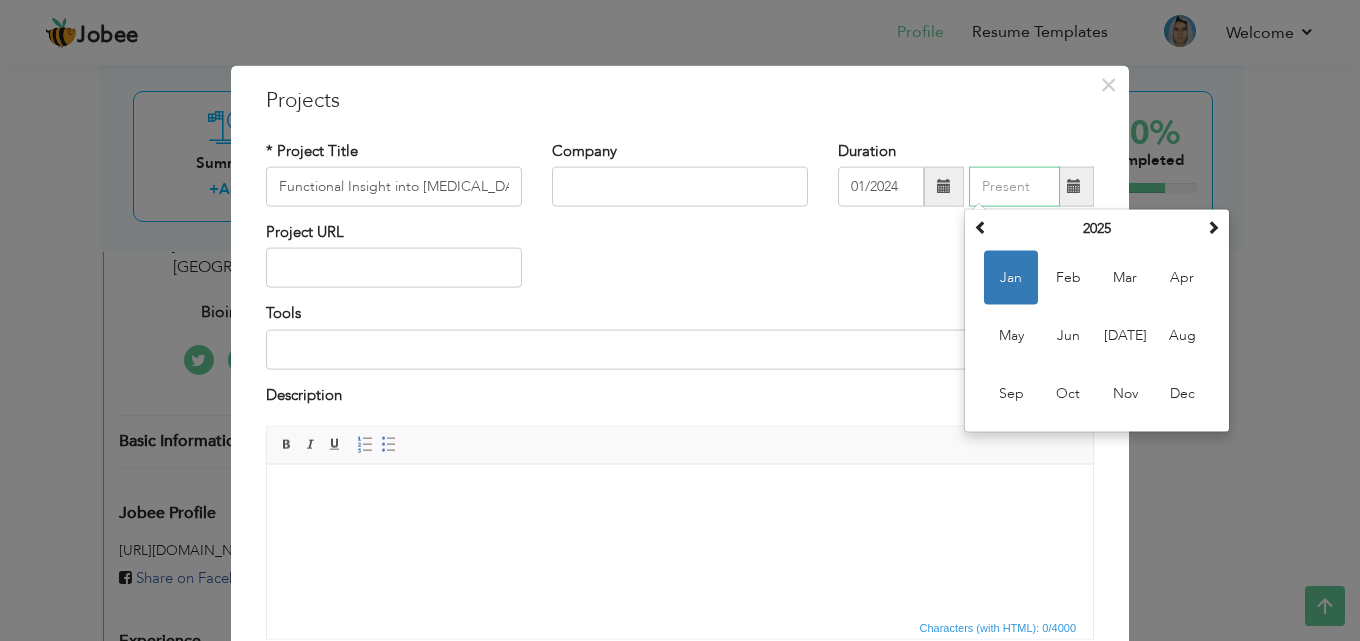 click on "Jan" at bounding box center (1011, 278) 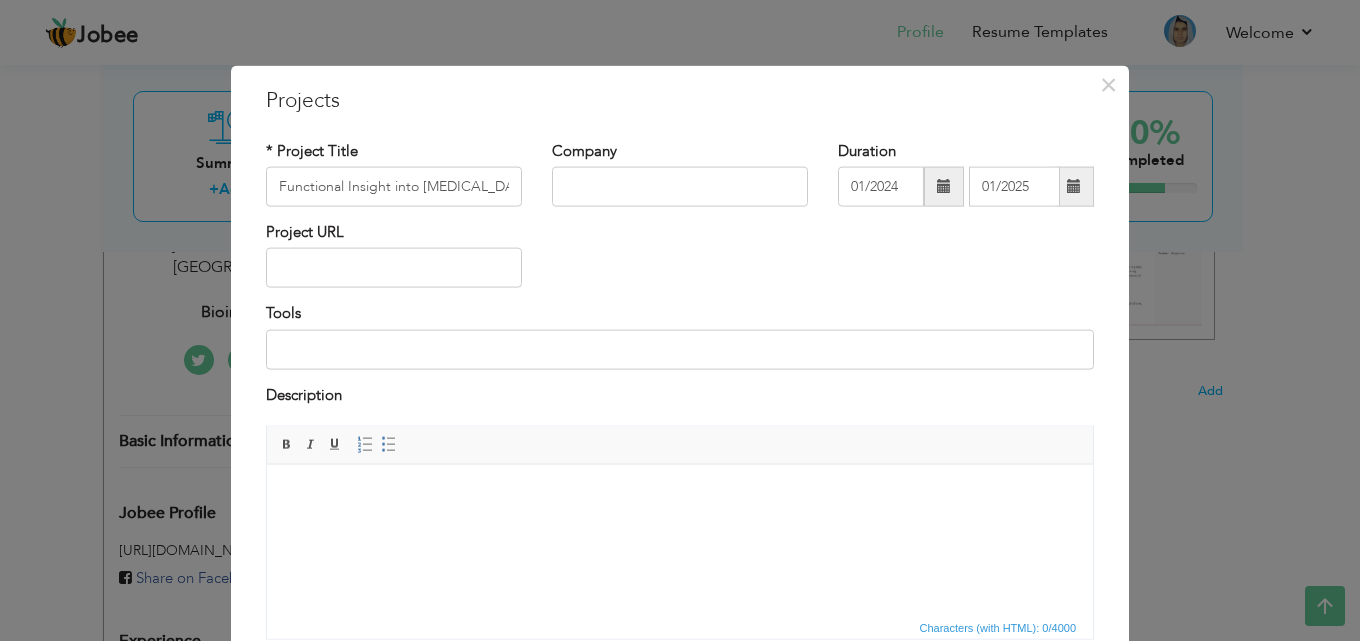 click at bounding box center (1074, 187) 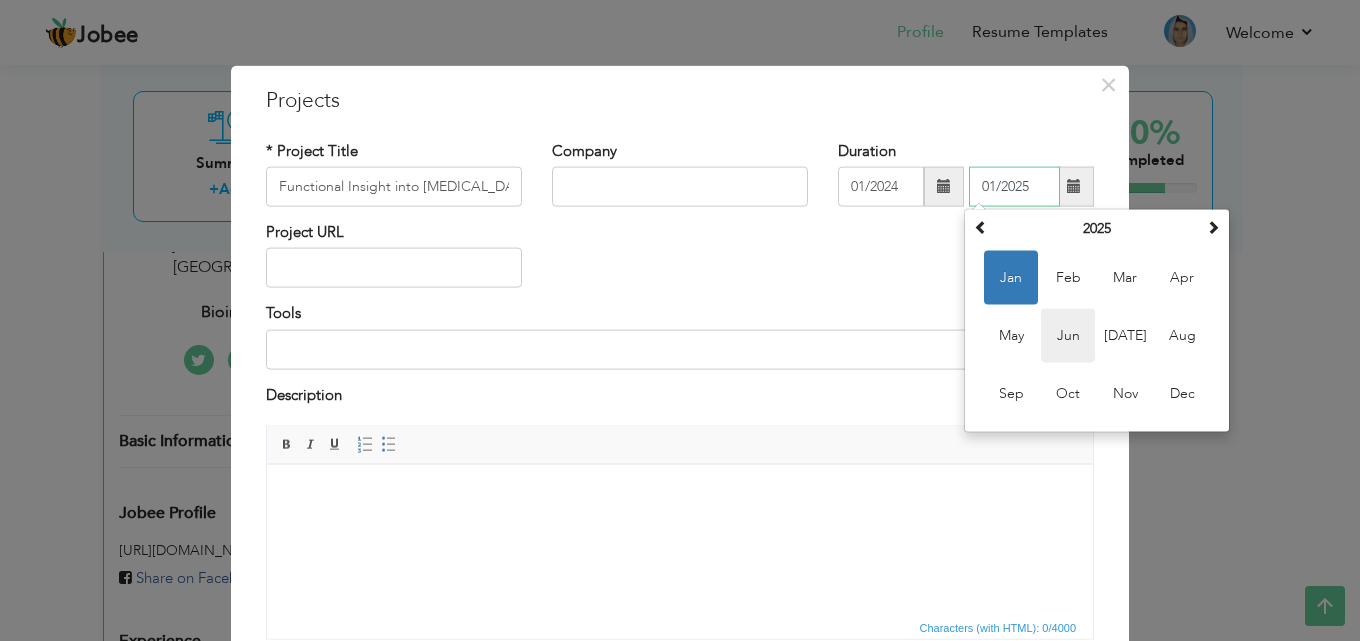 click on "Jun" at bounding box center [1068, 336] 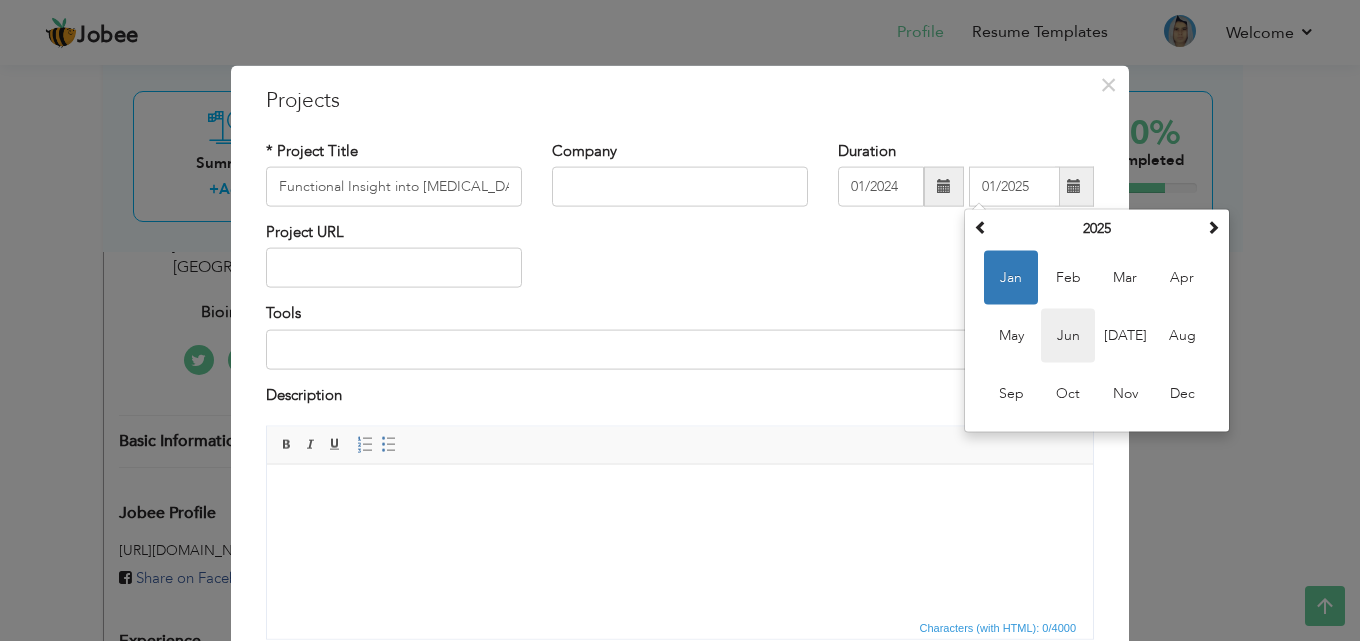 type on "06/2025" 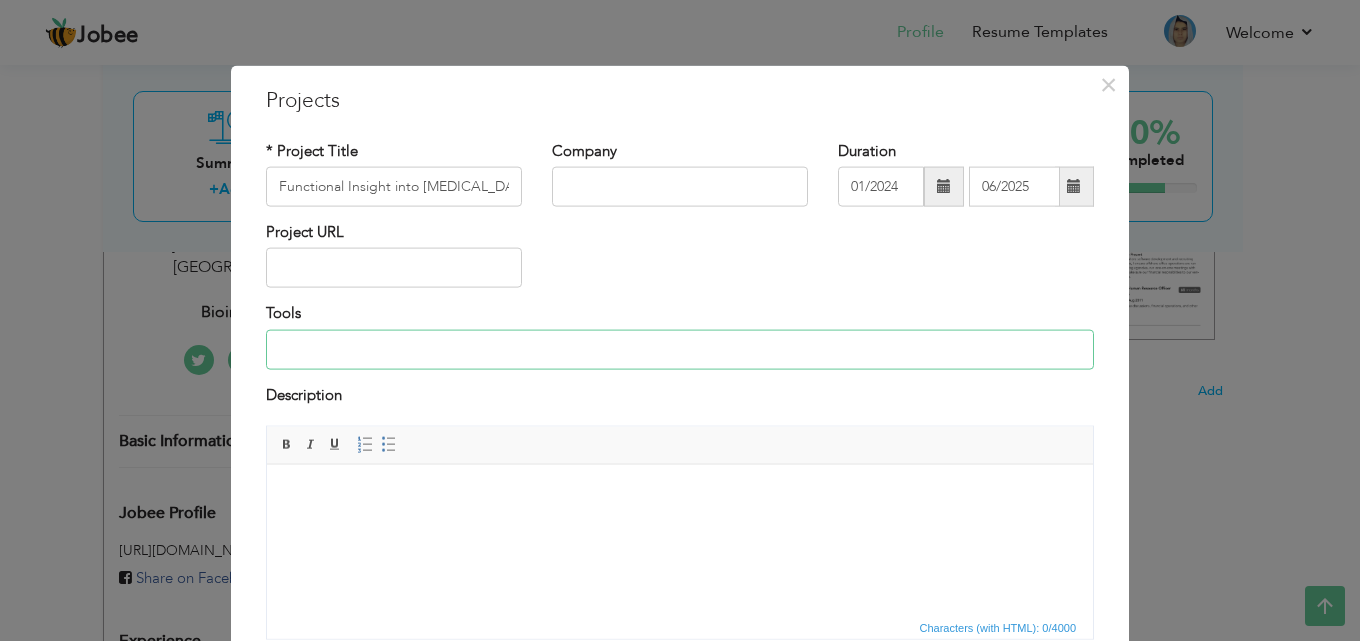 click at bounding box center [680, 349] 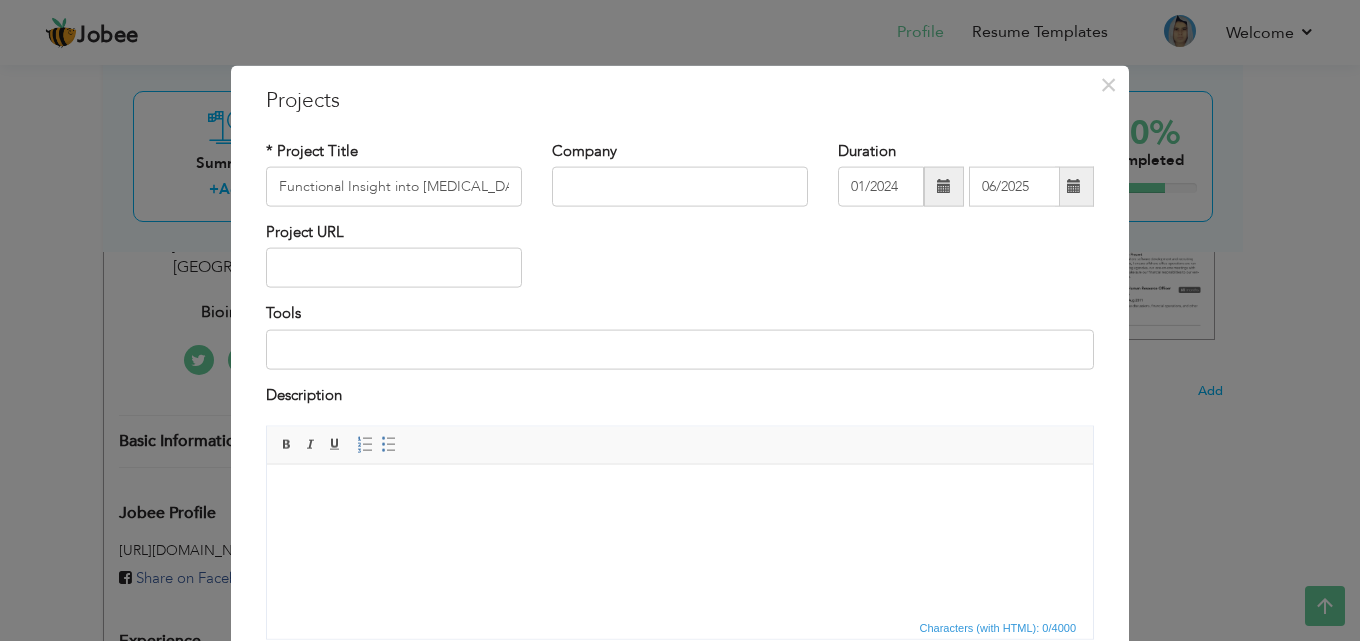 click at bounding box center (680, 494) 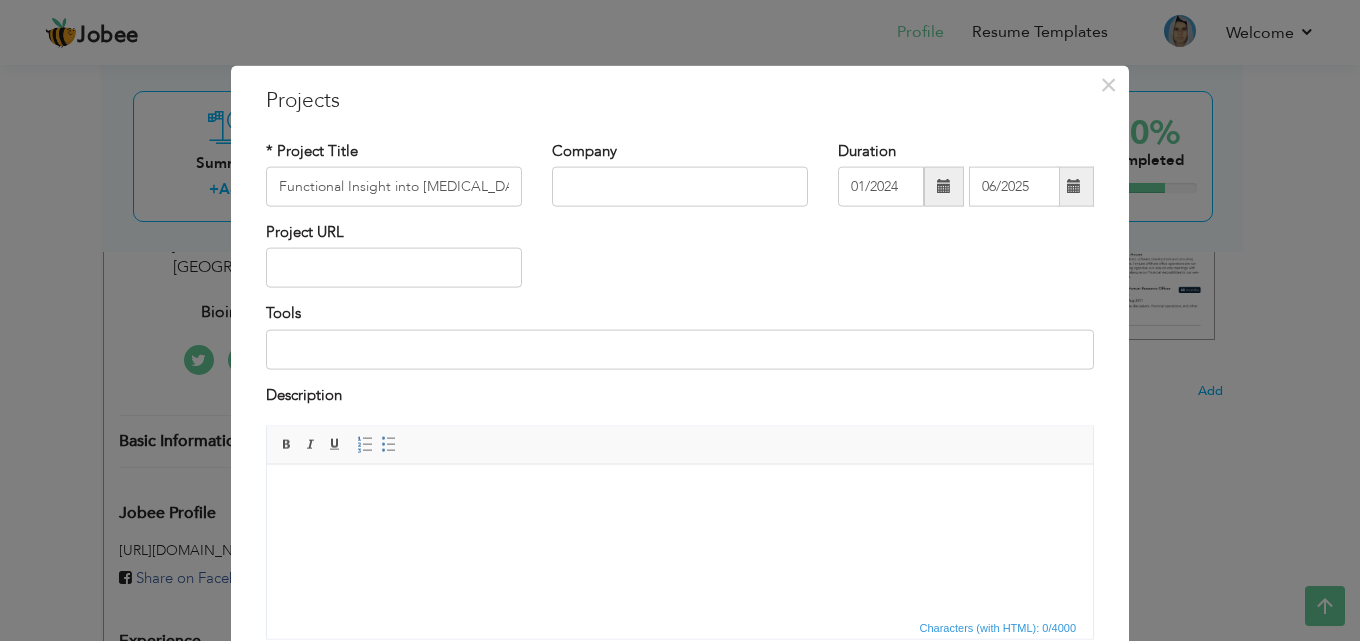 click at bounding box center [680, 494] 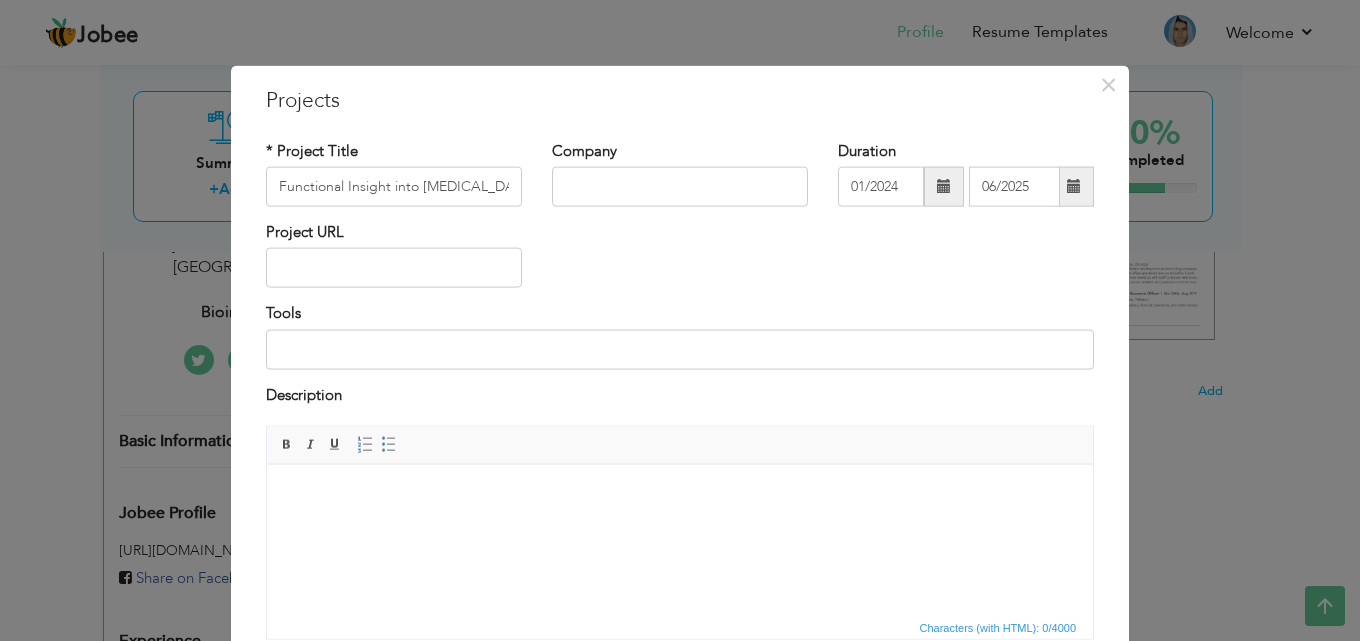drag, startPoint x: 415, startPoint y: 511, endPoint x: 295, endPoint y: 487, distance: 122.376465 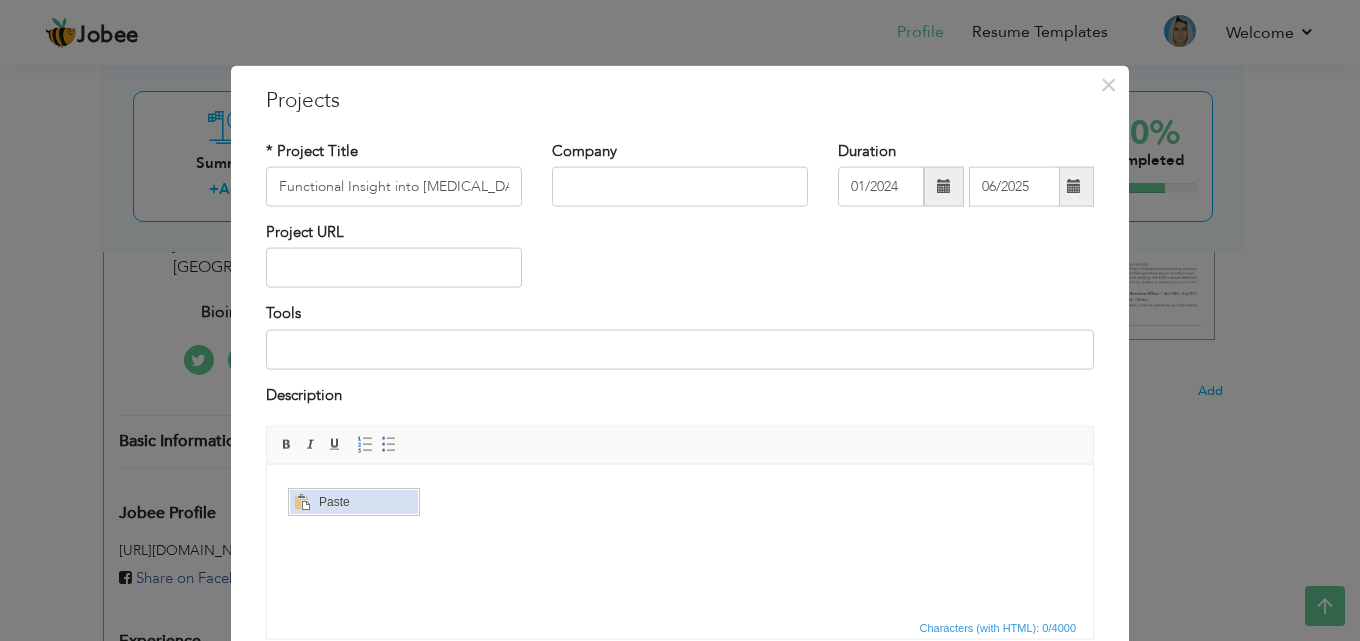 click on "Paste" at bounding box center (365, 501) 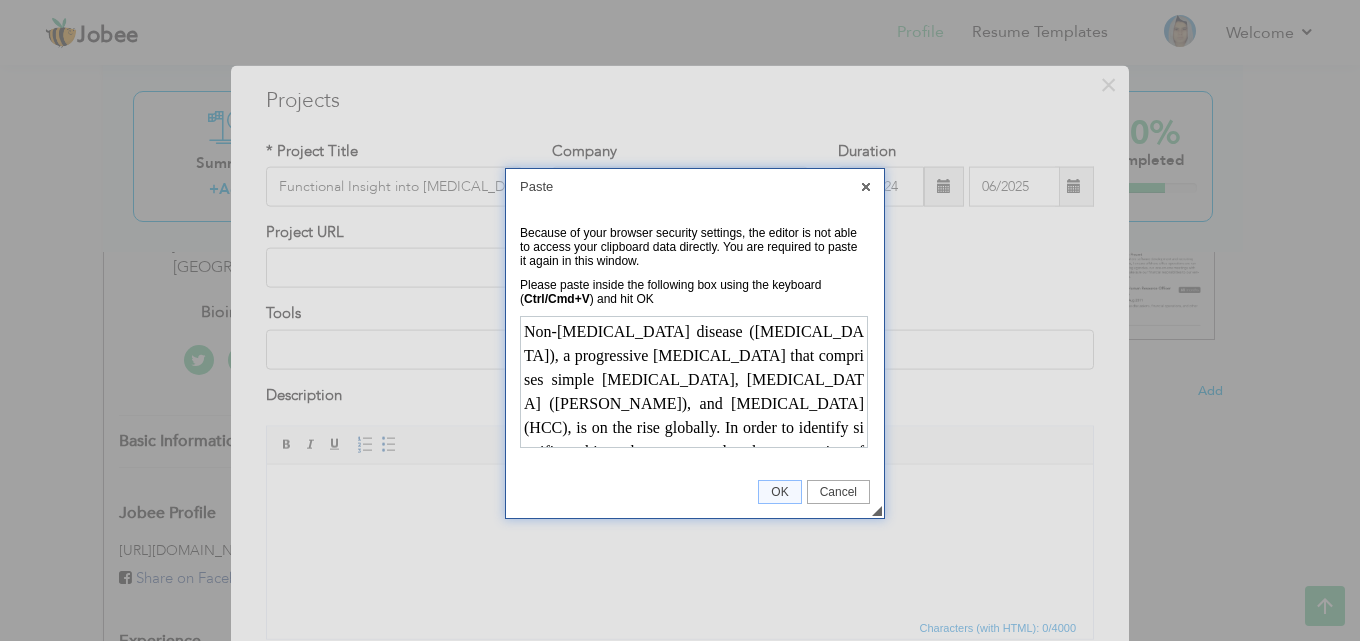 scroll, scrollTop: 0, scrollLeft: 0, axis: both 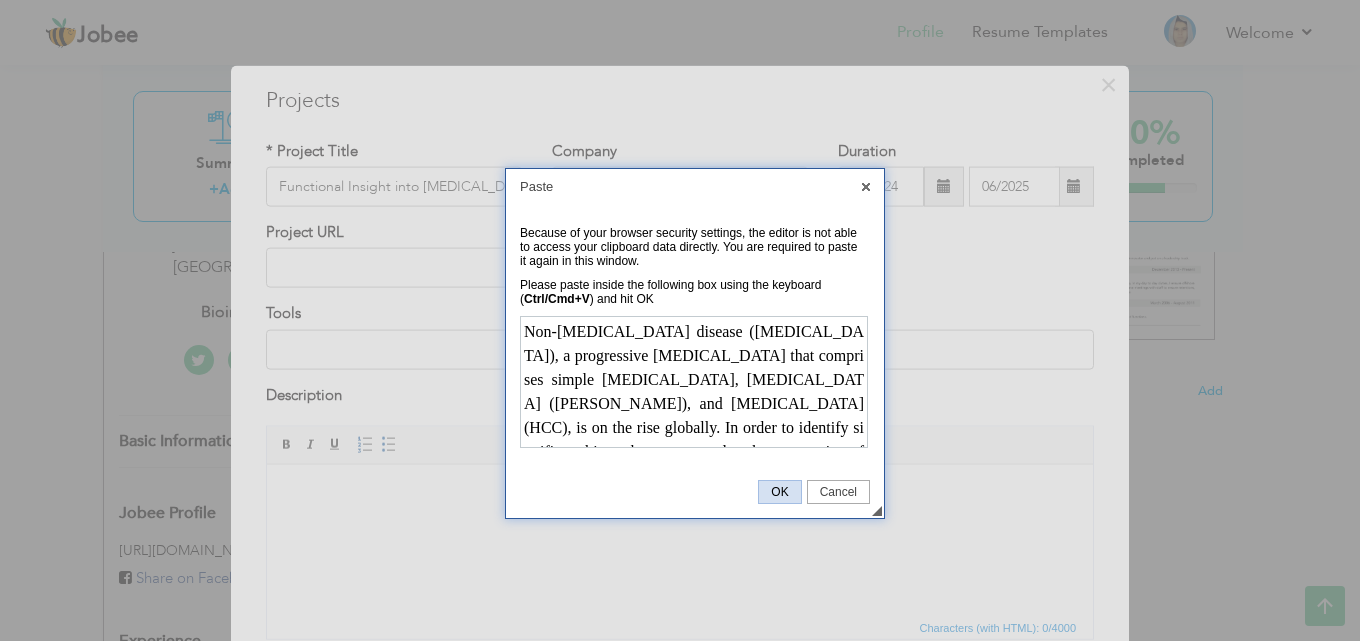 click on "OK" at bounding box center [779, 492] 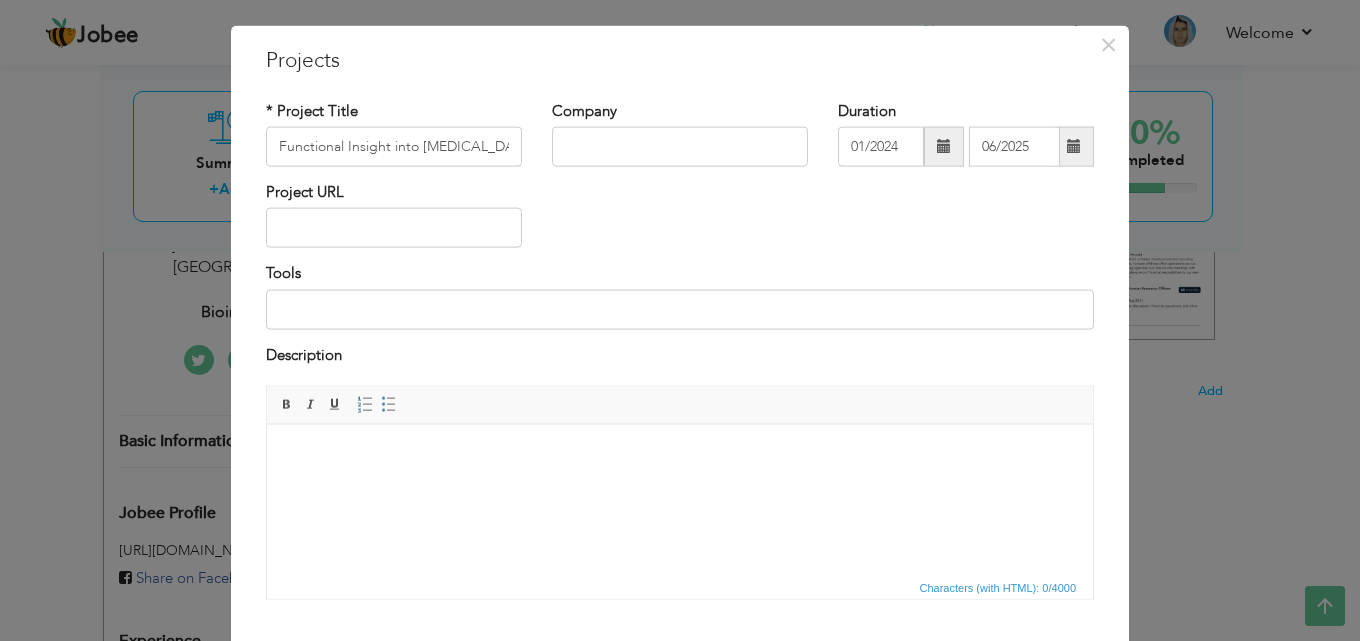 scroll, scrollTop: 12, scrollLeft: 0, axis: vertical 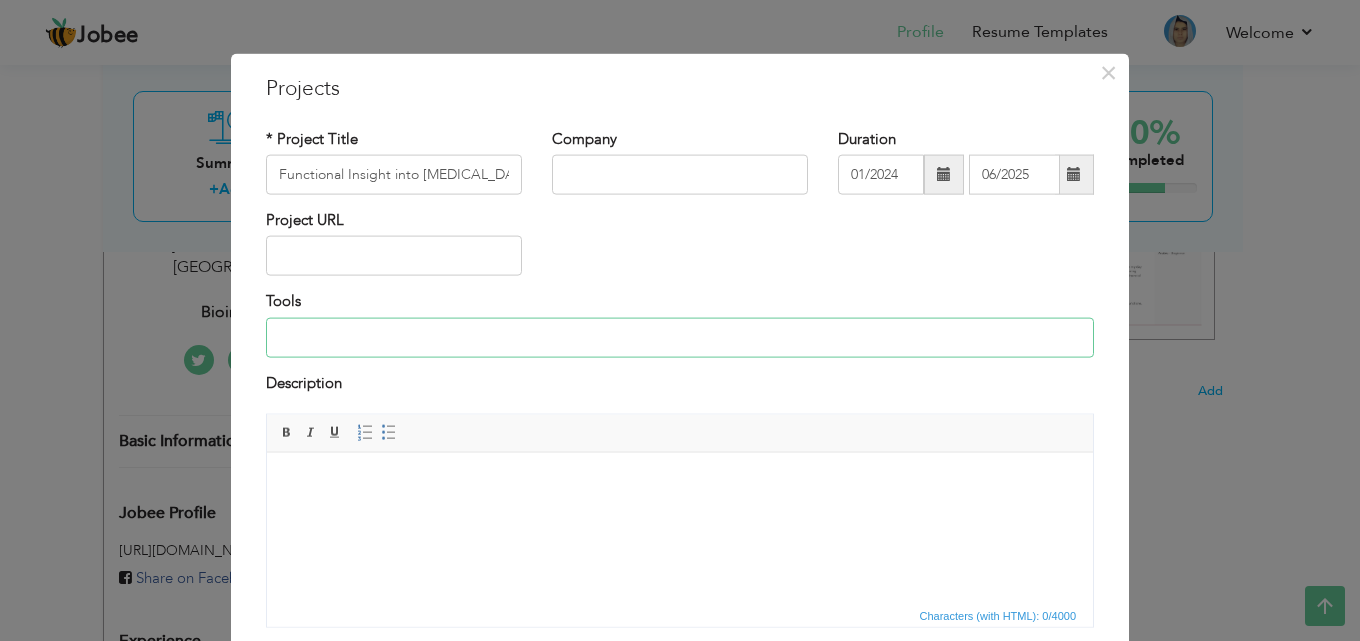 click at bounding box center [680, 337] 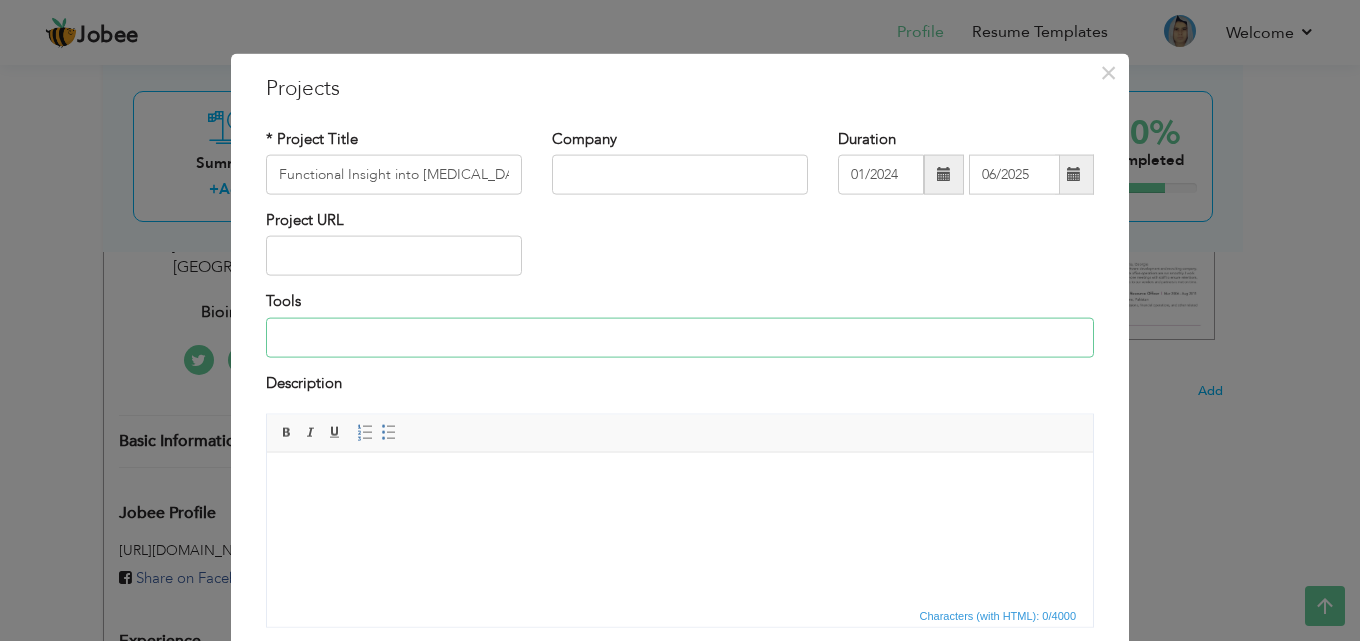 paste on "Bioconductor" 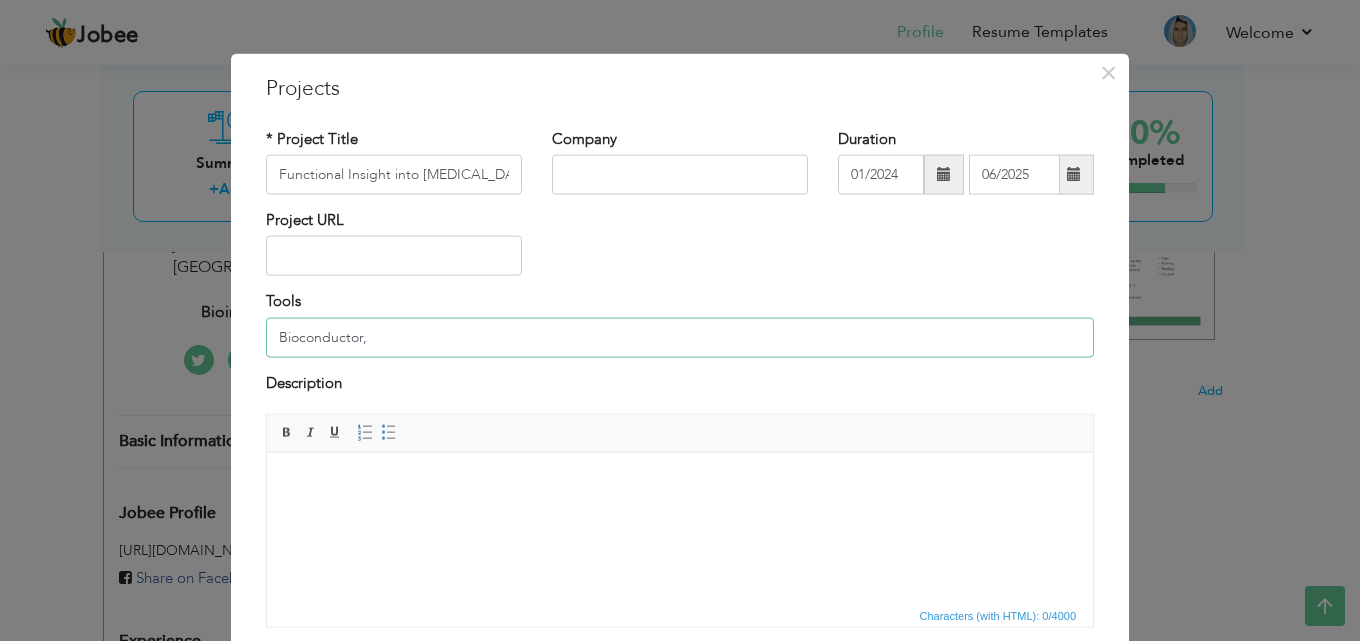 paste on "ClusterProfiler" 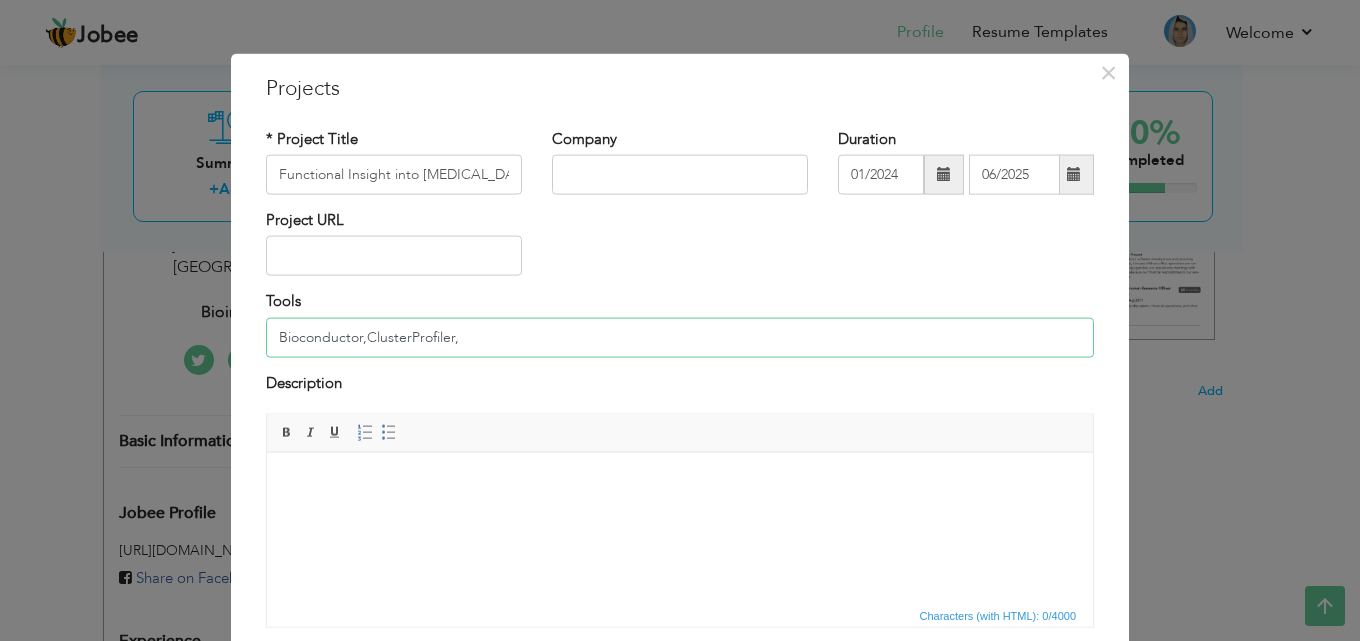 paste on "Ggplot2" 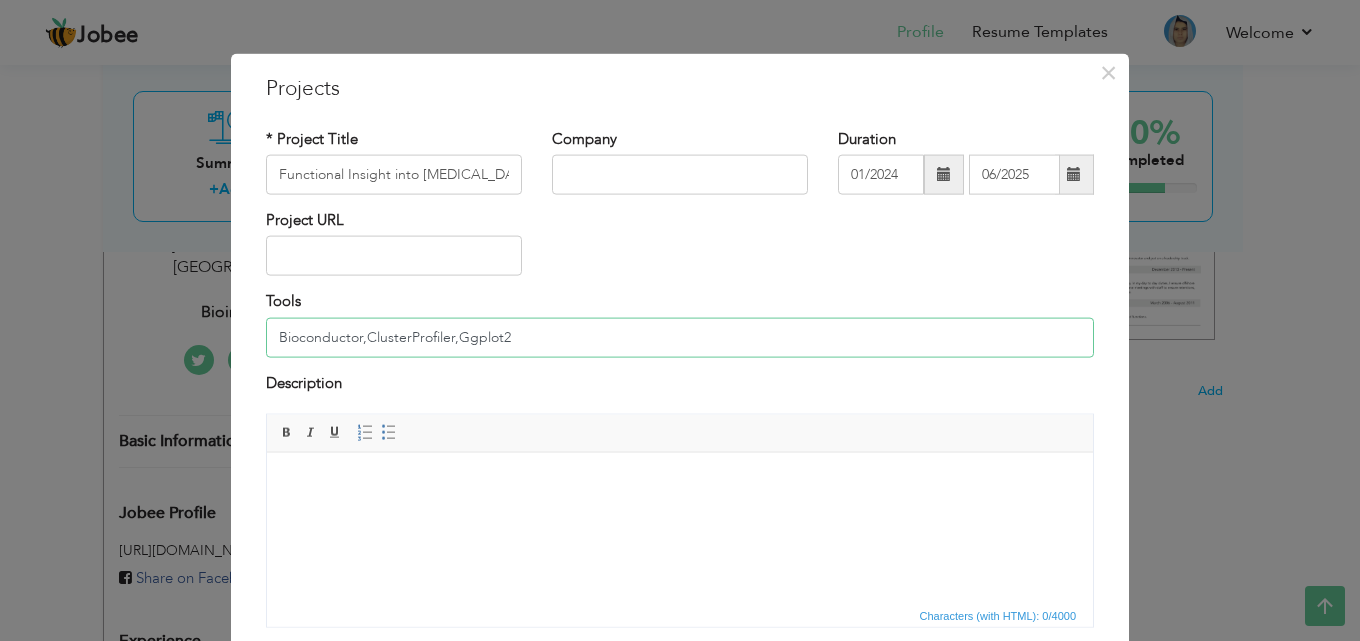 click on "Bioconductor,ClusterProfiler,Ggplot2" at bounding box center [680, 337] 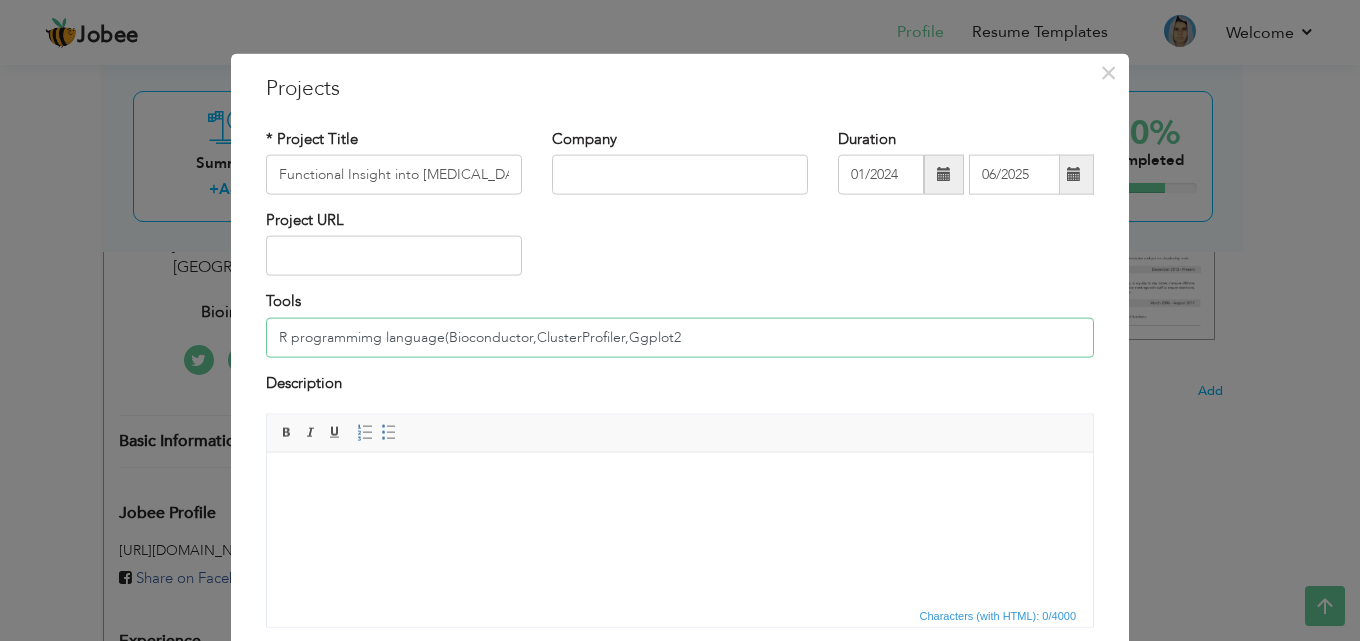 click on "R programmimg language(Bioconductor,ClusterProfiler,Ggplot2" at bounding box center [680, 337] 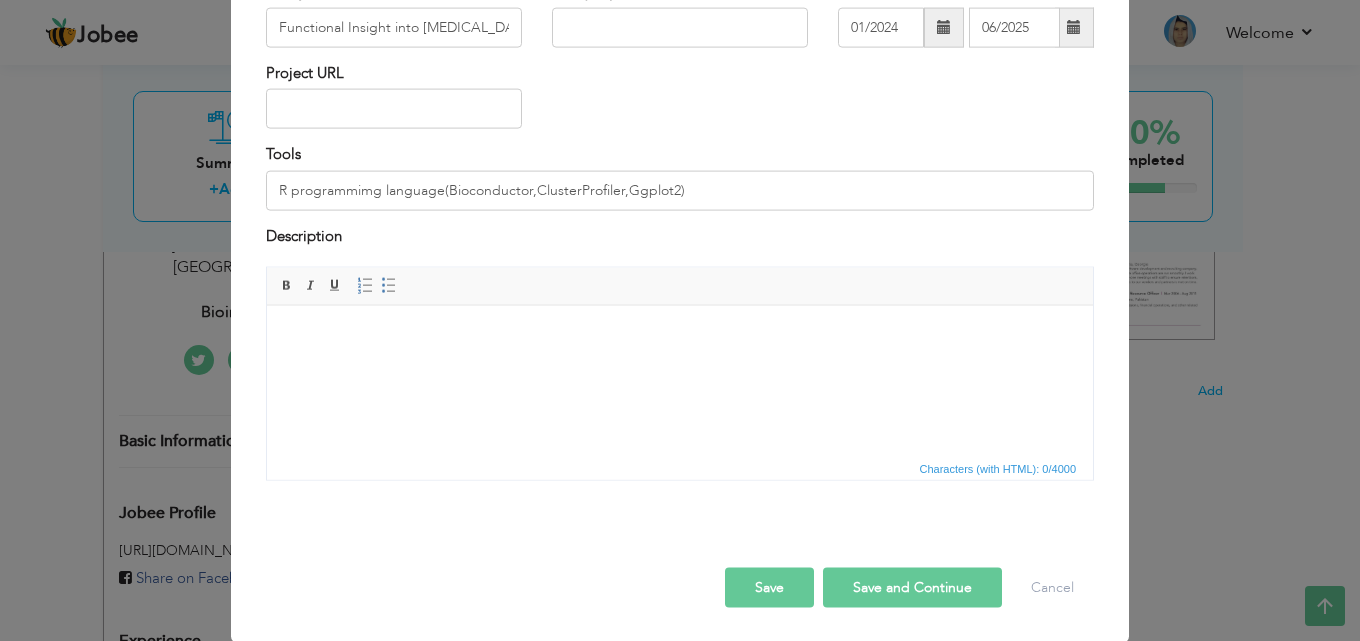 scroll, scrollTop: 163, scrollLeft: 0, axis: vertical 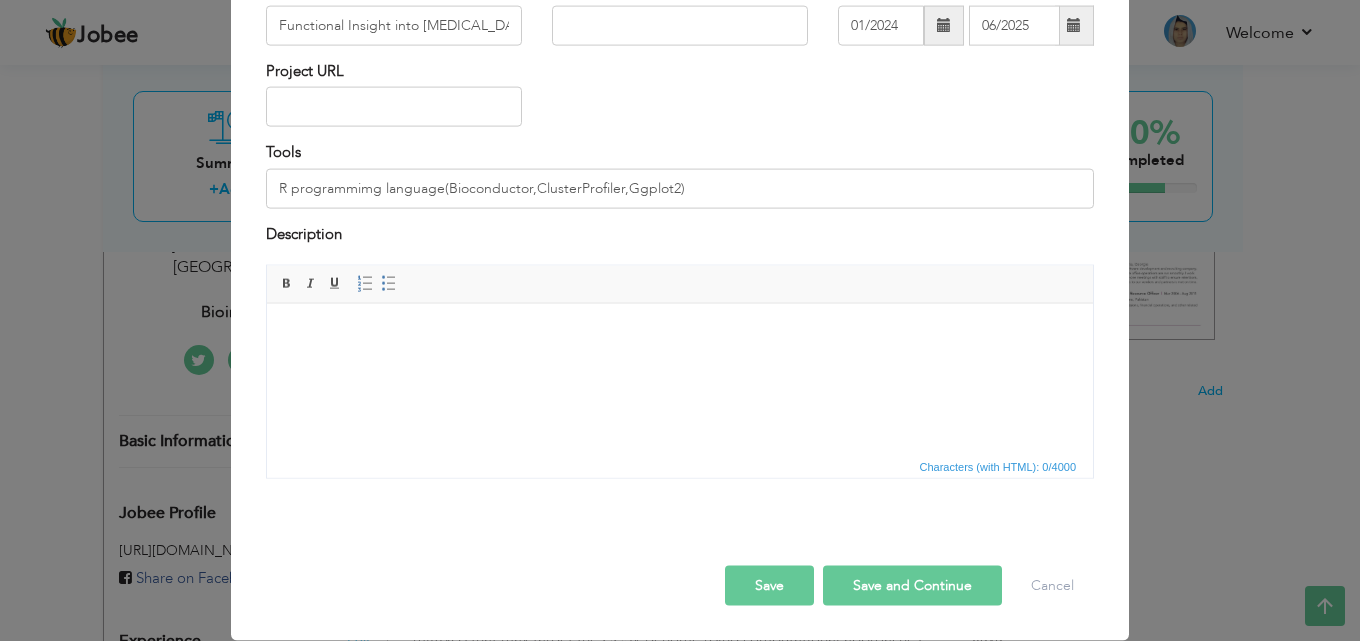 click on "Save and Continue" at bounding box center (912, 586) 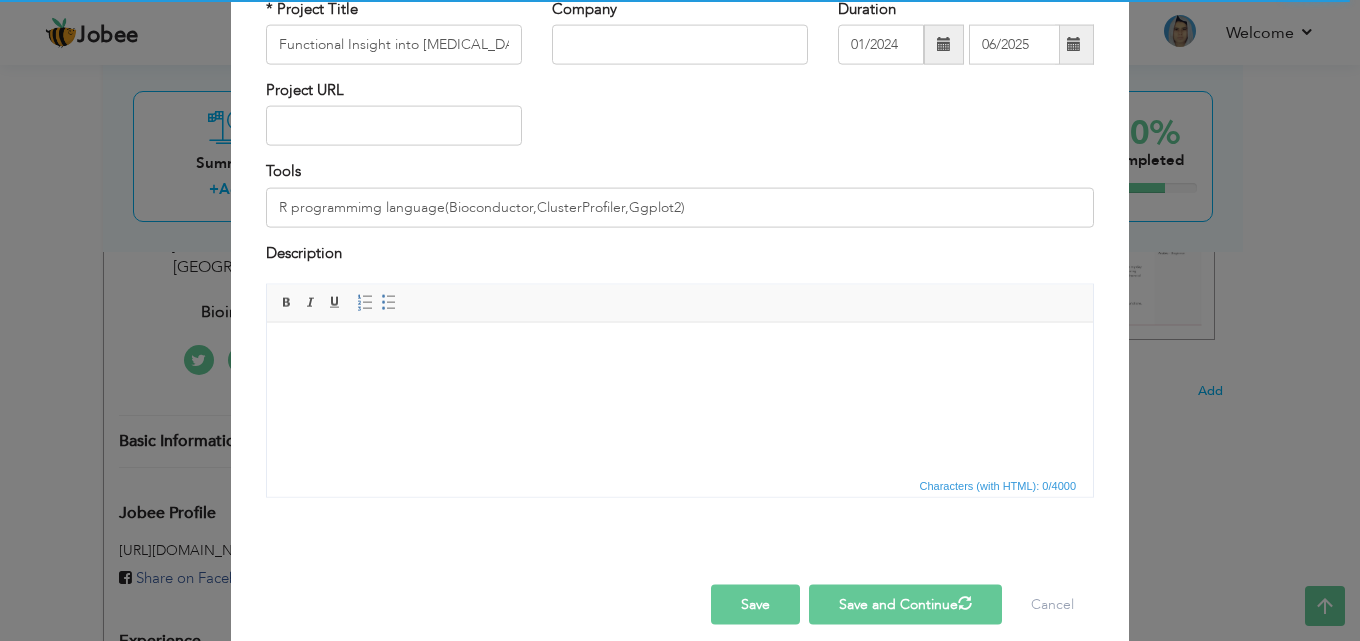 scroll, scrollTop: 163, scrollLeft: 0, axis: vertical 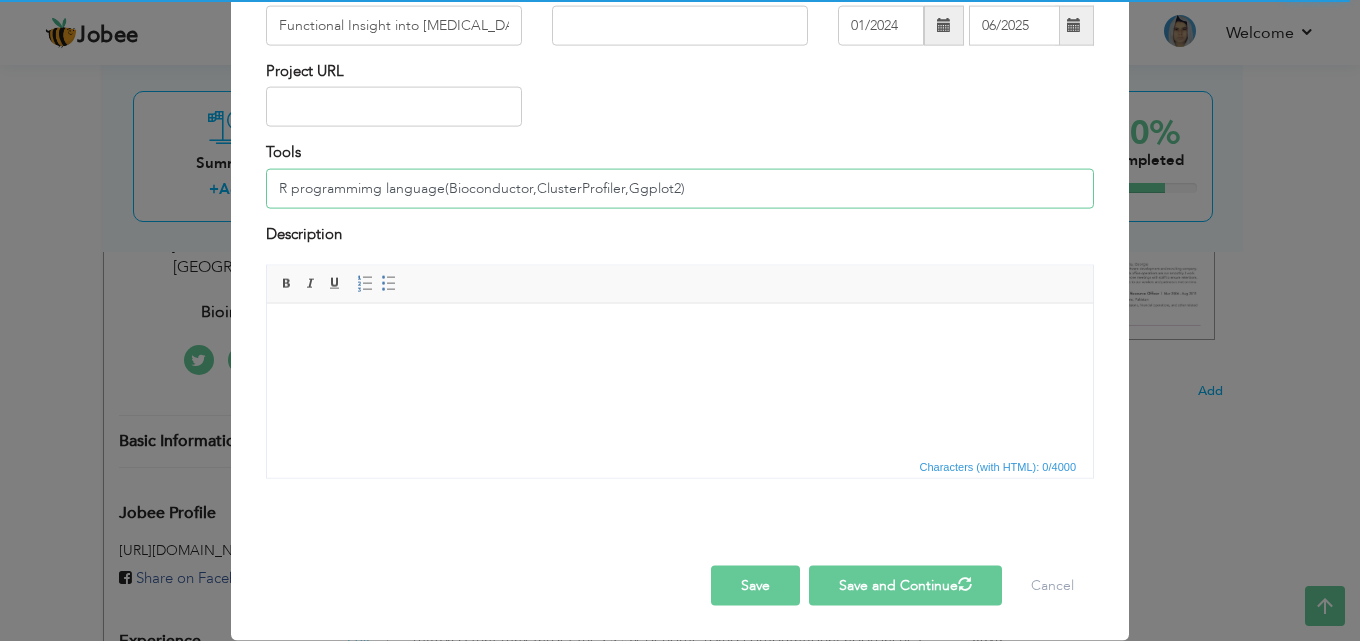 click on "R programmimg language(Bioconductor,ClusterProfiler,Ggplot2)" at bounding box center [680, 188] 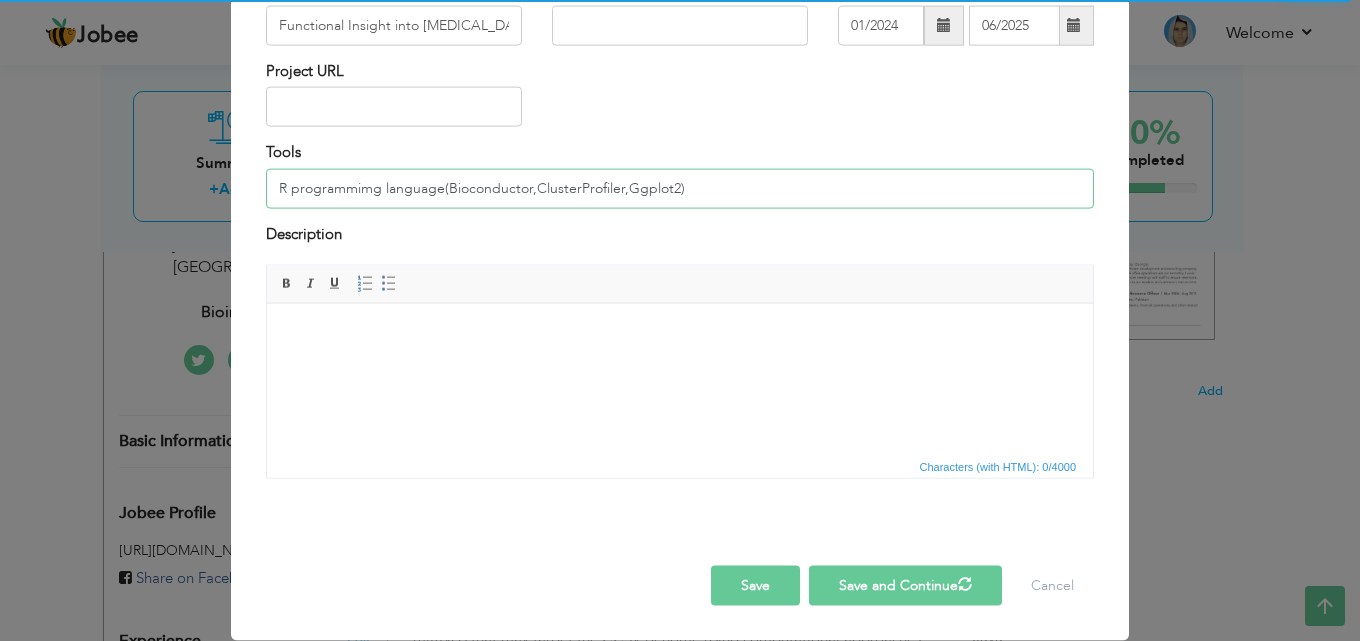 paste on "limma" 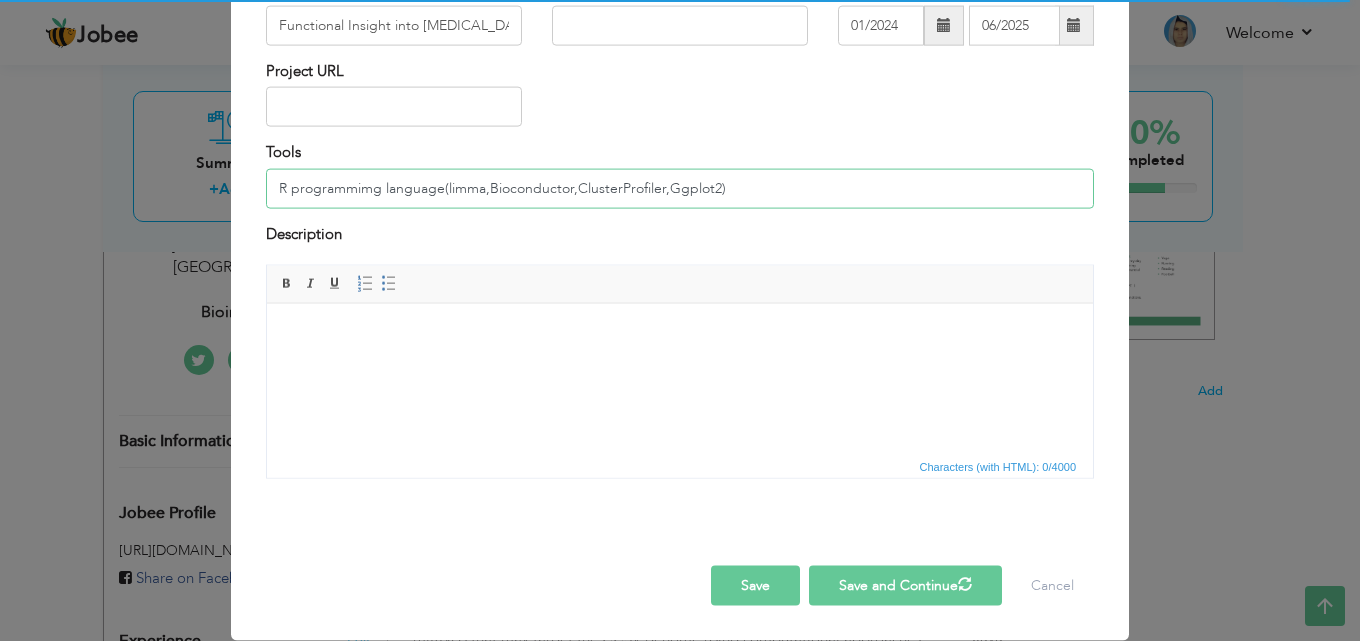 type on "R programmimg language(limma,Bioconductor,ClusterProfiler,Ggplot2)" 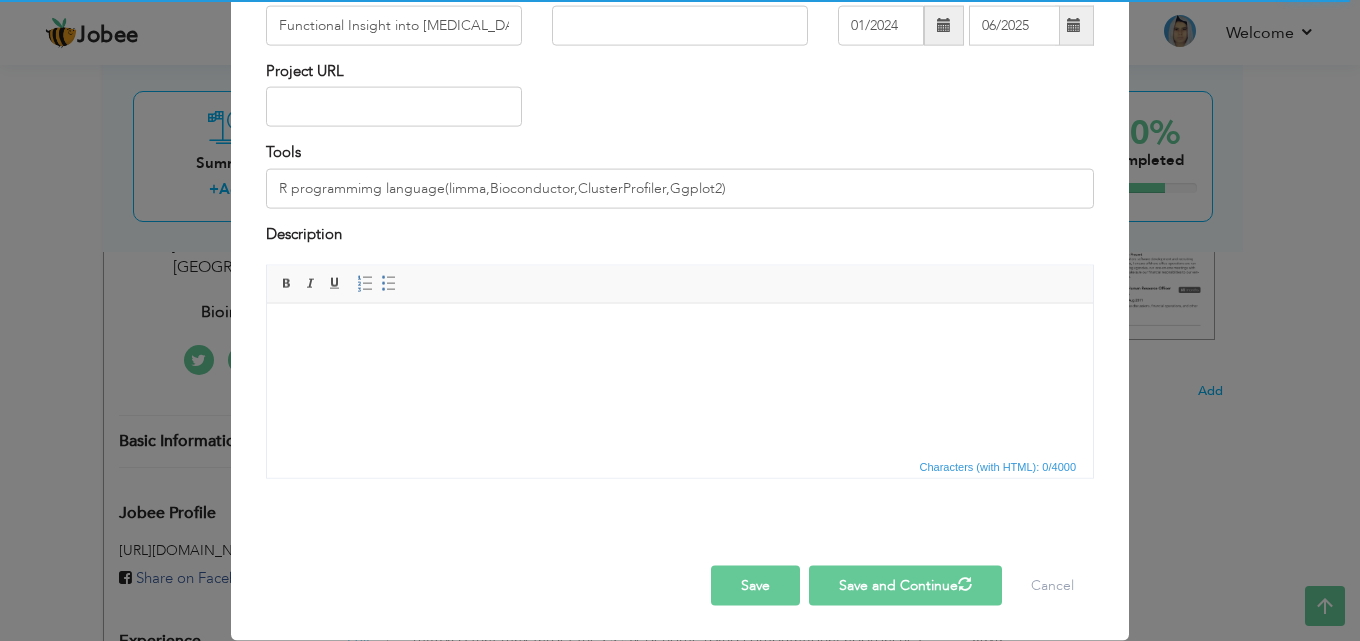 type 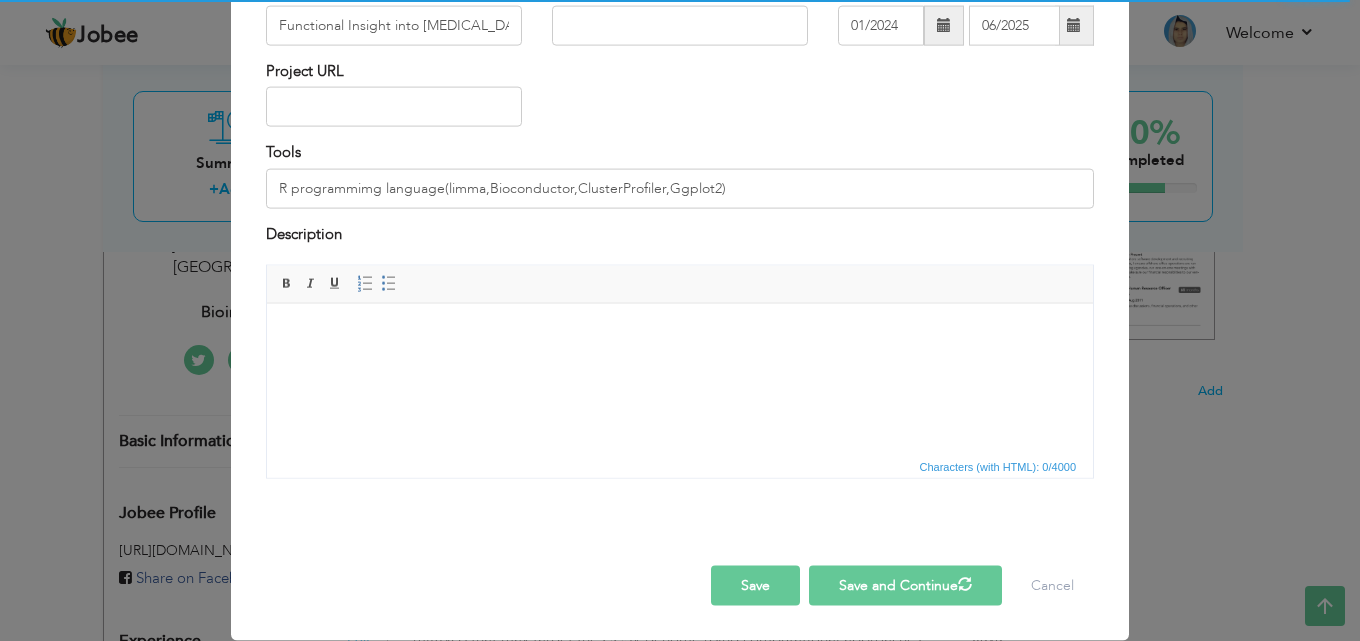 type 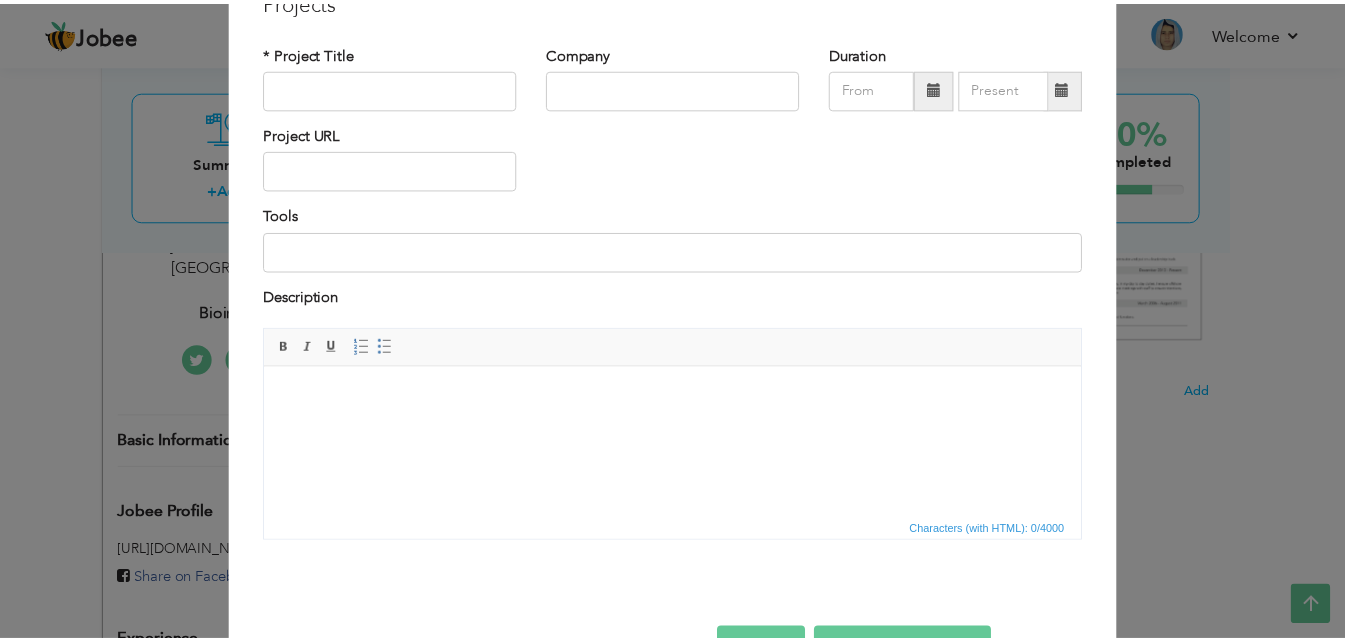 scroll, scrollTop: 0, scrollLeft: 0, axis: both 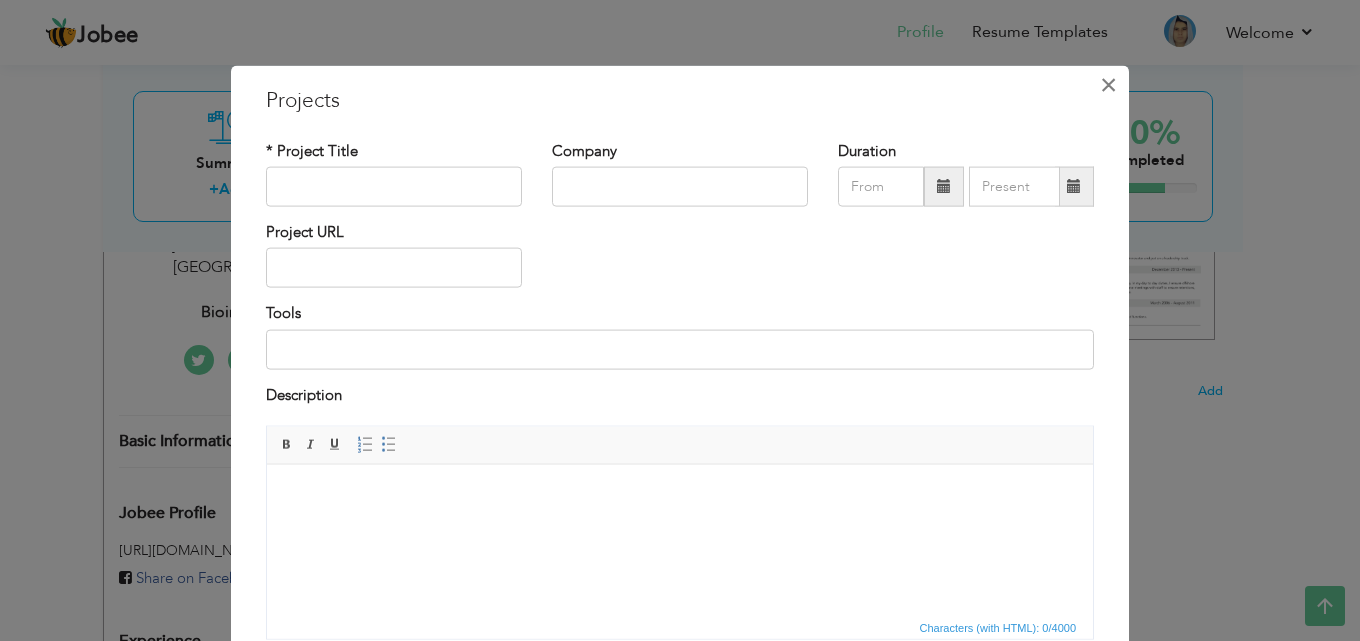 click on "×" at bounding box center (1108, 84) 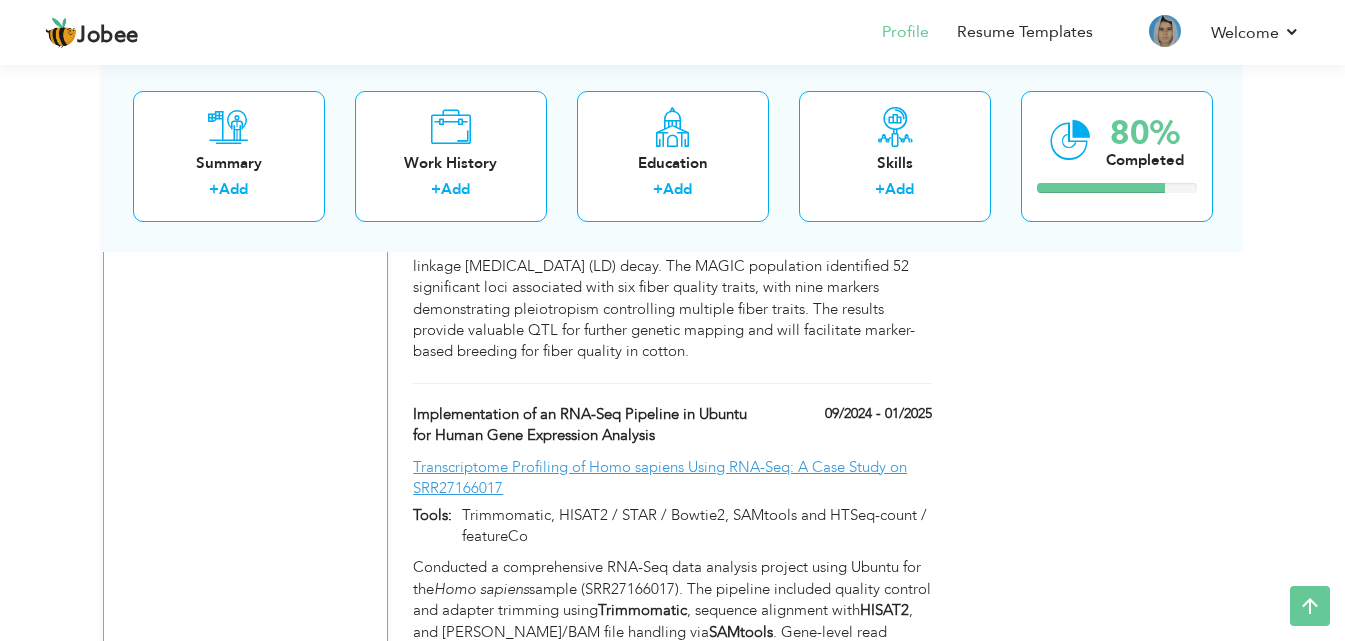 scroll, scrollTop: 1574, scrollLeft: 0, axis: vertical 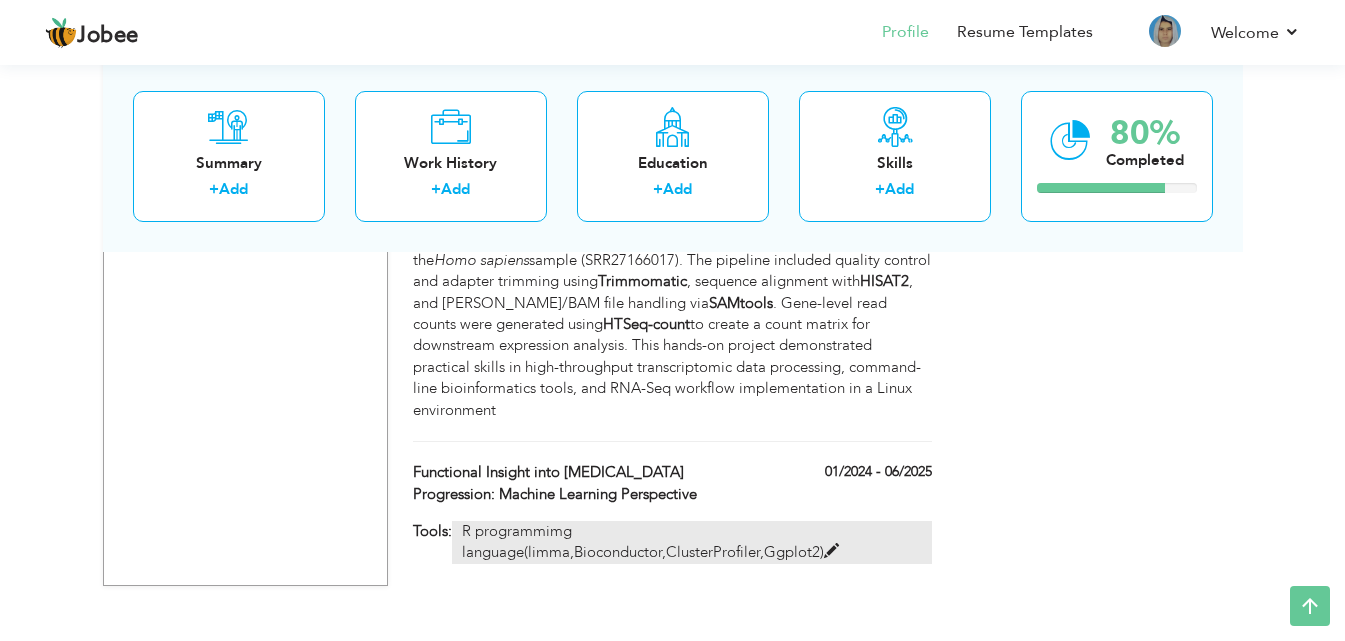 click at bounding box center [831, 551] 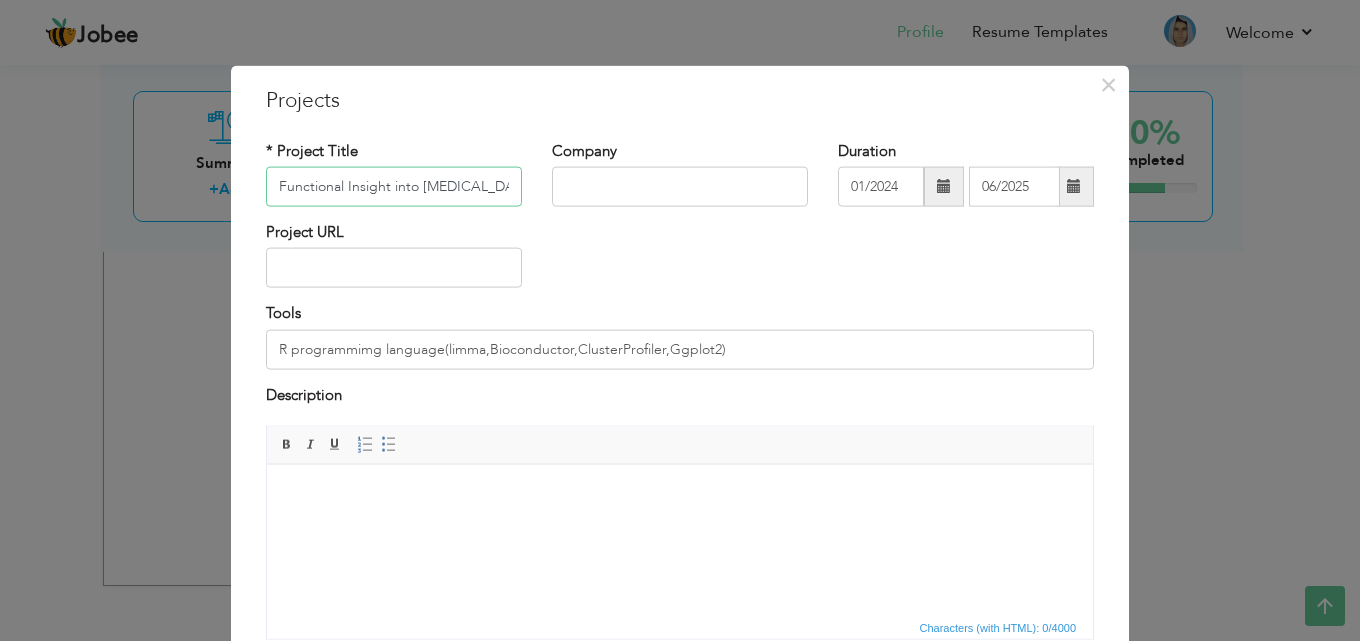 scroll, scrollTop: 0, scrollLeft: 235, axis: horizontal 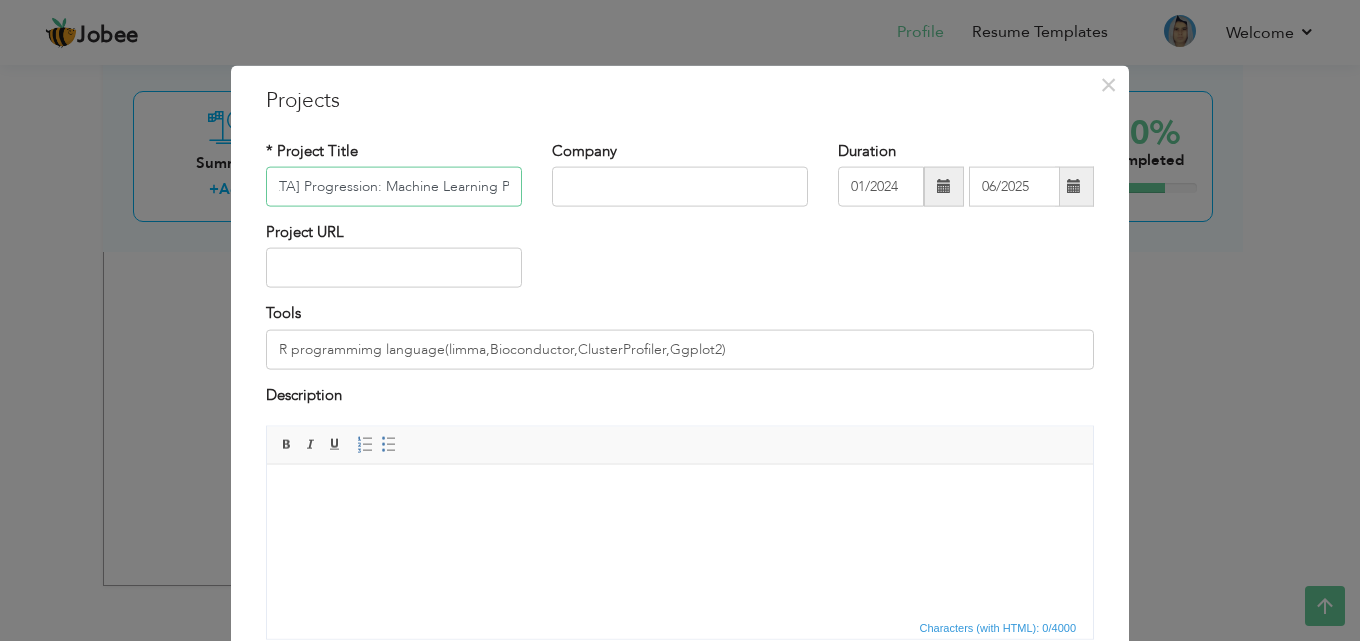 click on "Functional Insight into [MEDICAL_DATA] Progression: Machine Learning Perspective" at bounding box center (394, 187) 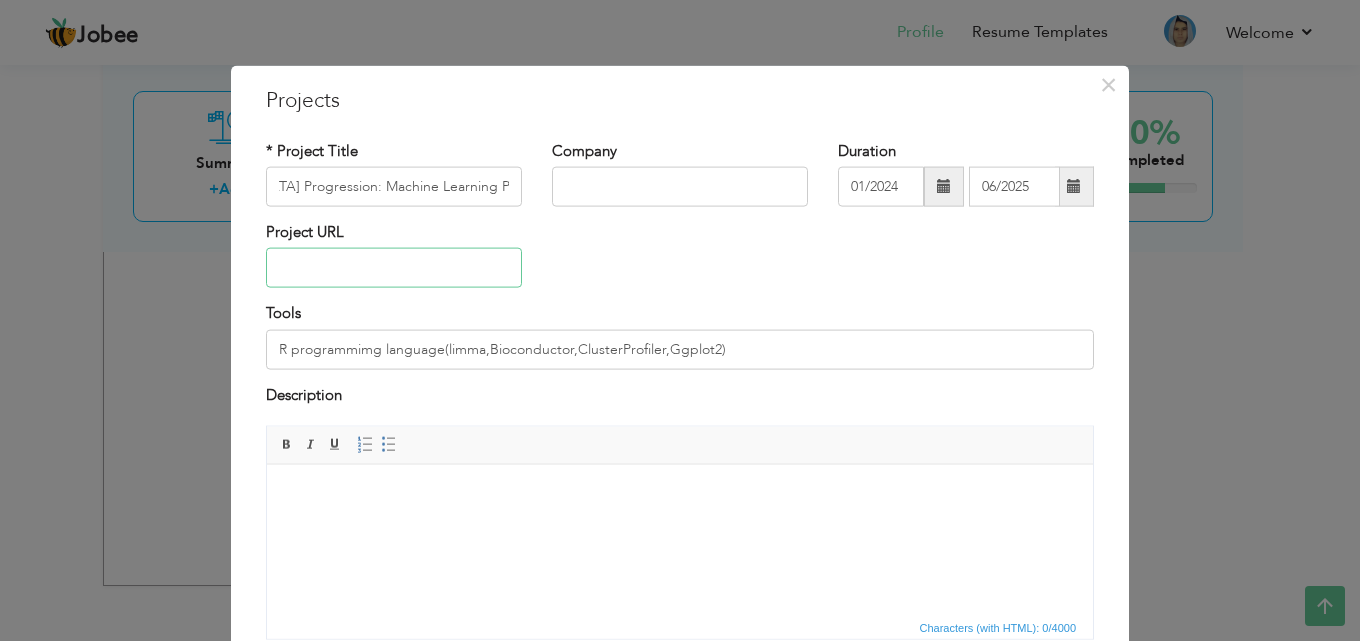 scroll, scrollTop: 0, scrollLeft: 0, axis: both 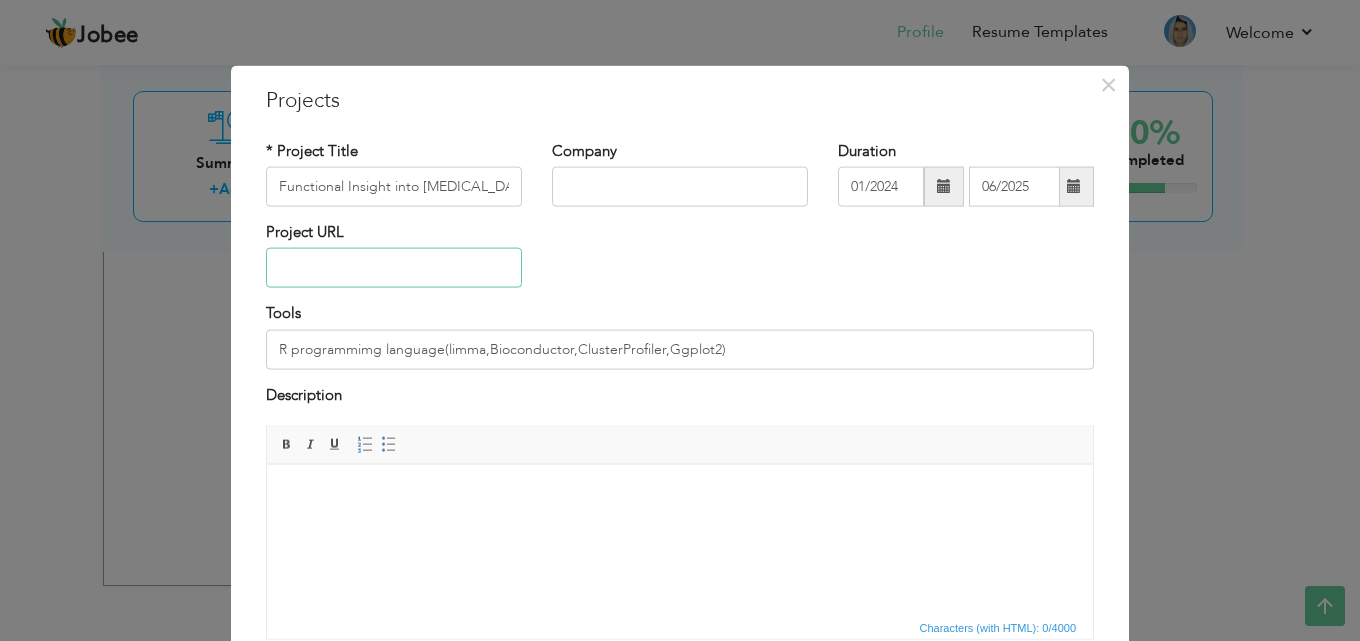 click at bounding box center (394, 268) 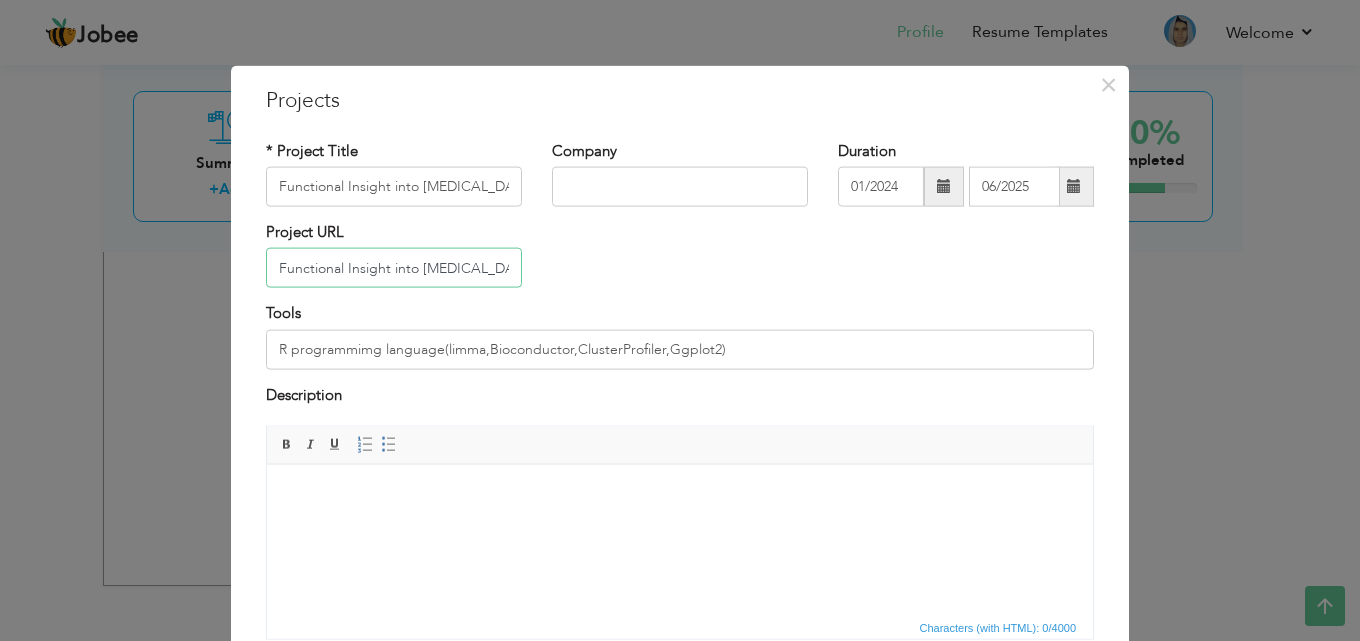 scroll, scrollTop: 0, scrollLeft: 235, axis: horizontal 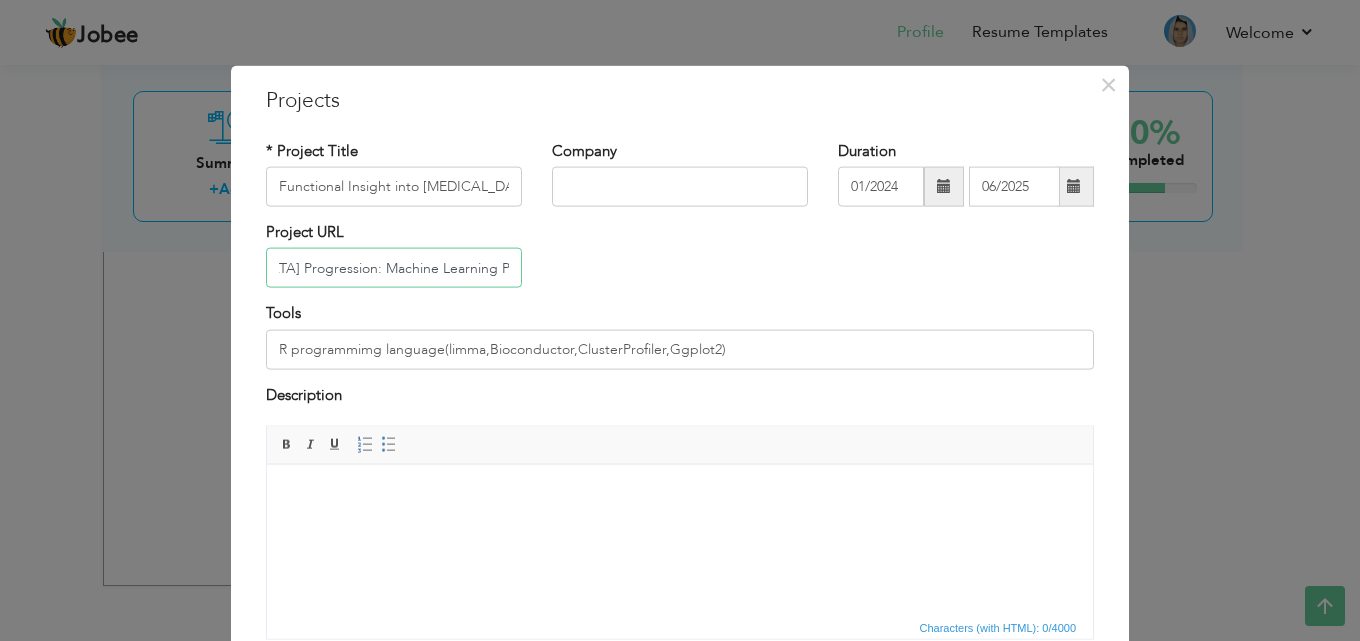 type on "Functional Insight into [MEDICAL_DATA] Progression: Machine Learning Perspective" 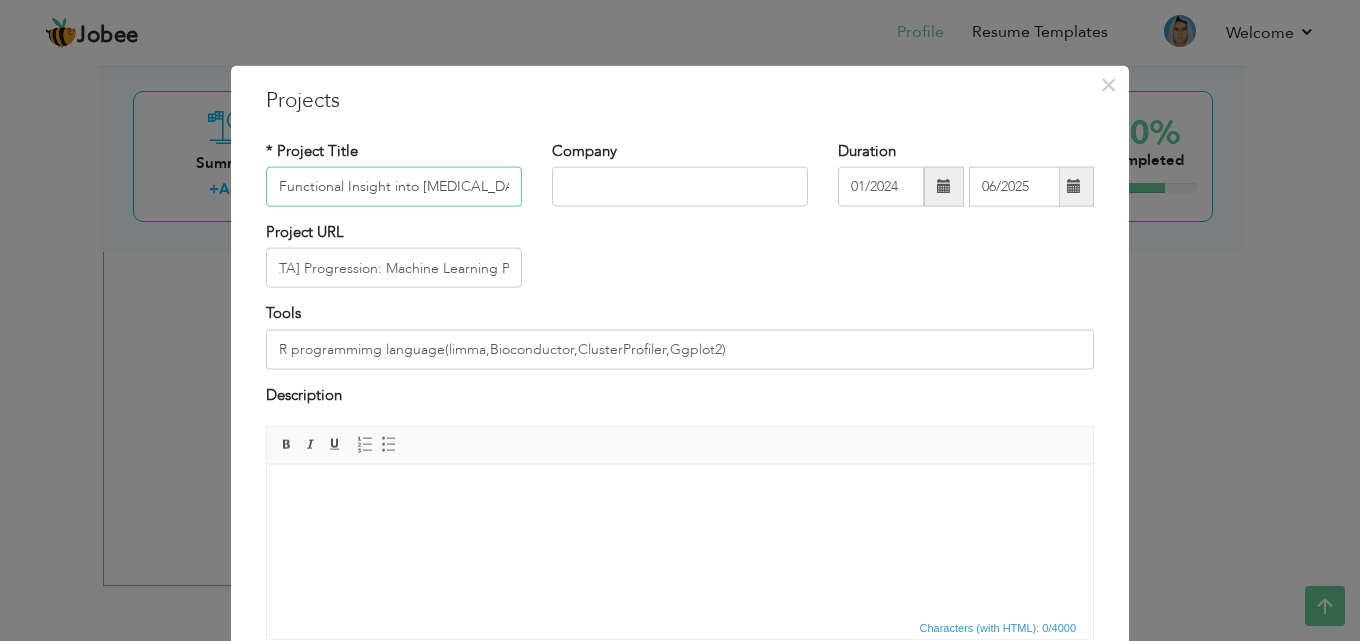 scroll, scrollTop: 0, scrollLeft: 0, axis: both 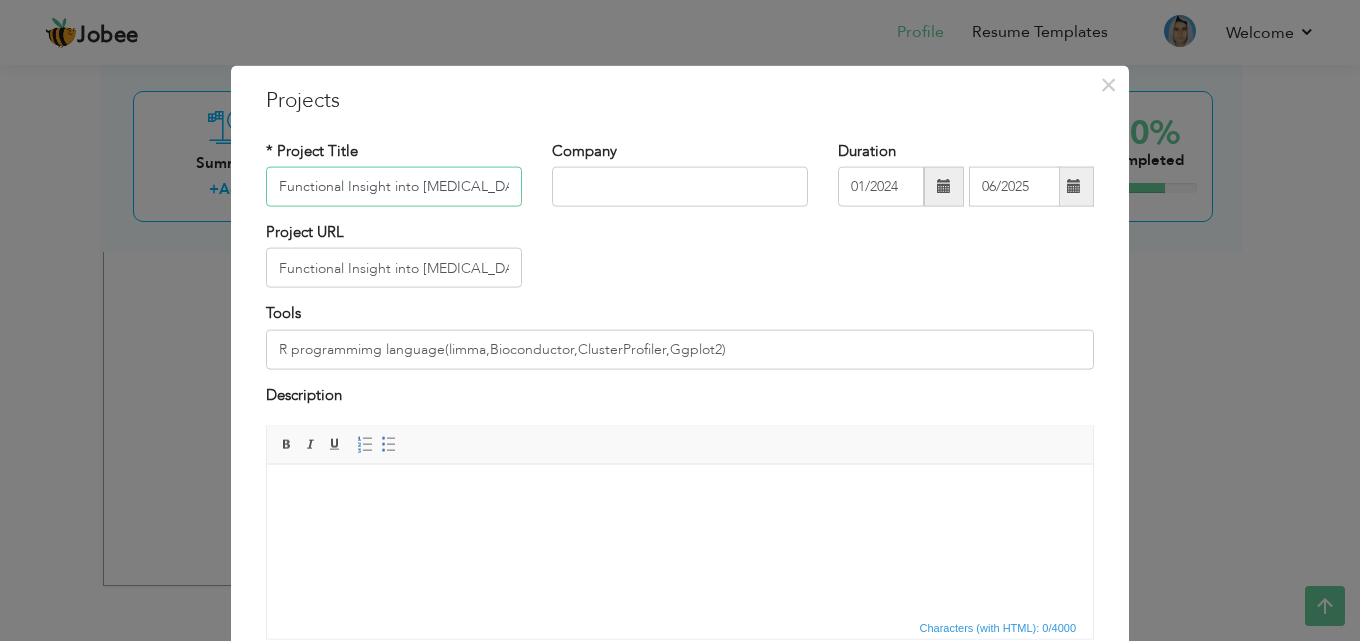 click on "Functional Insight into [MEDICAL_DATA] Progression: Machine Learning Perspective" at bounding box center (394, 187) 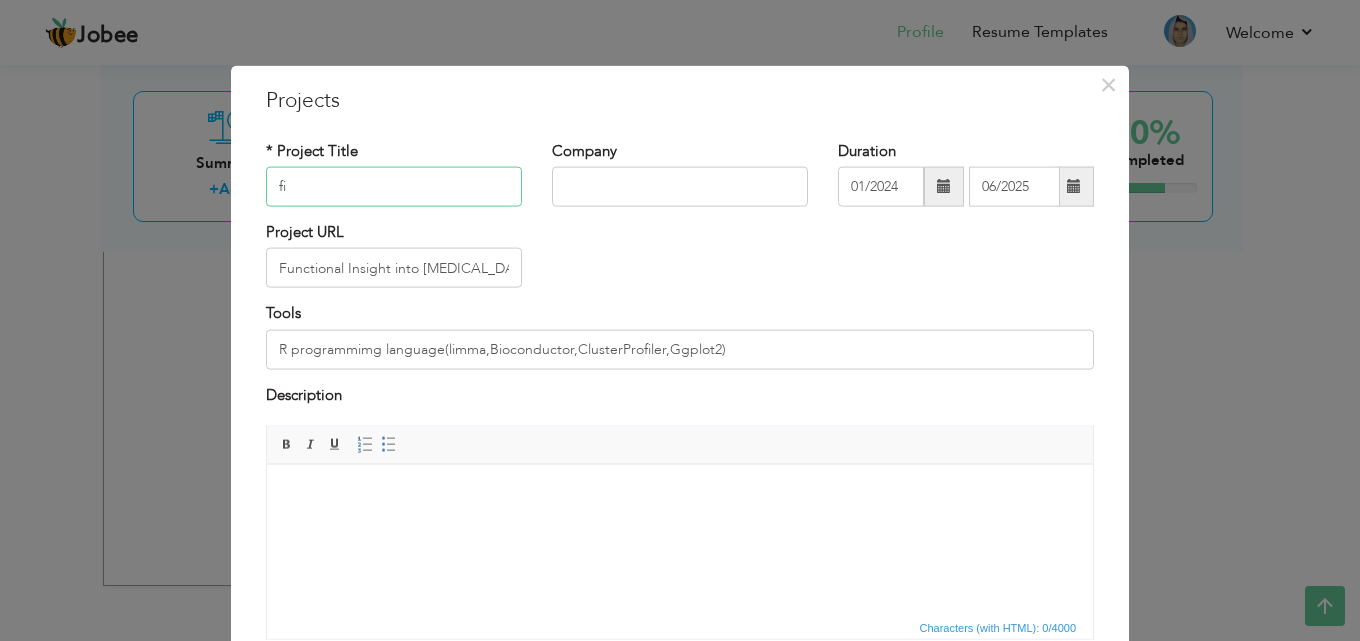 type on "f" 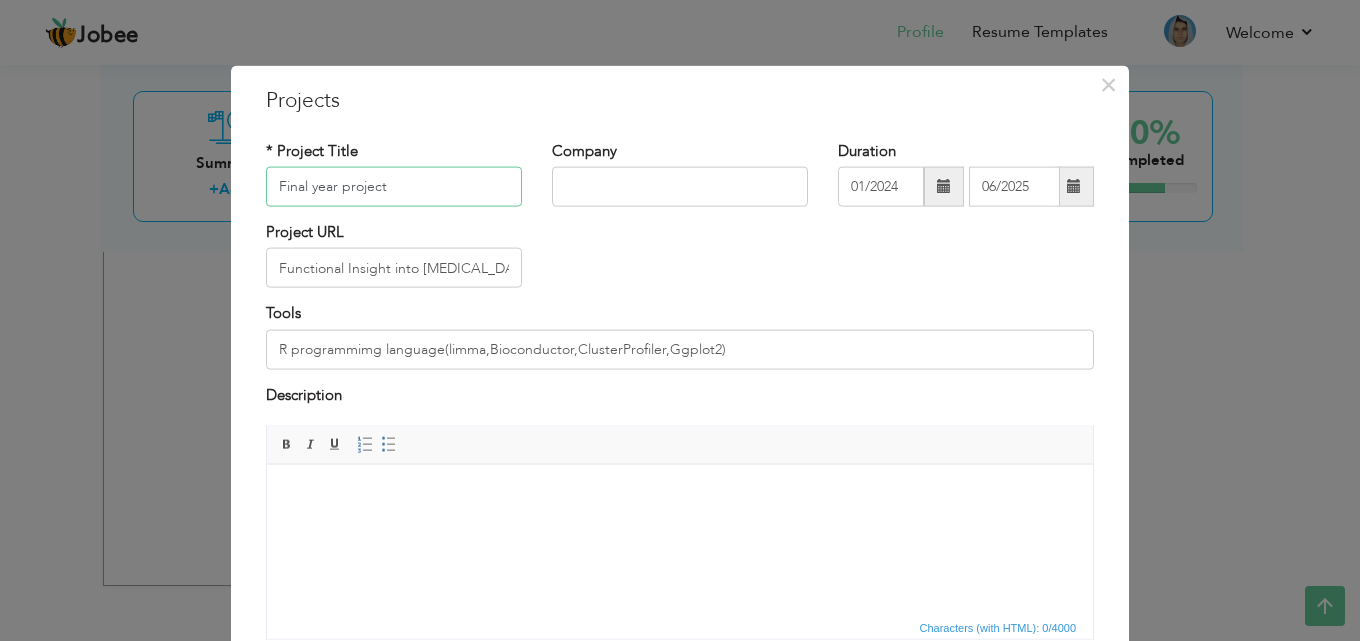 type on "Final year project" 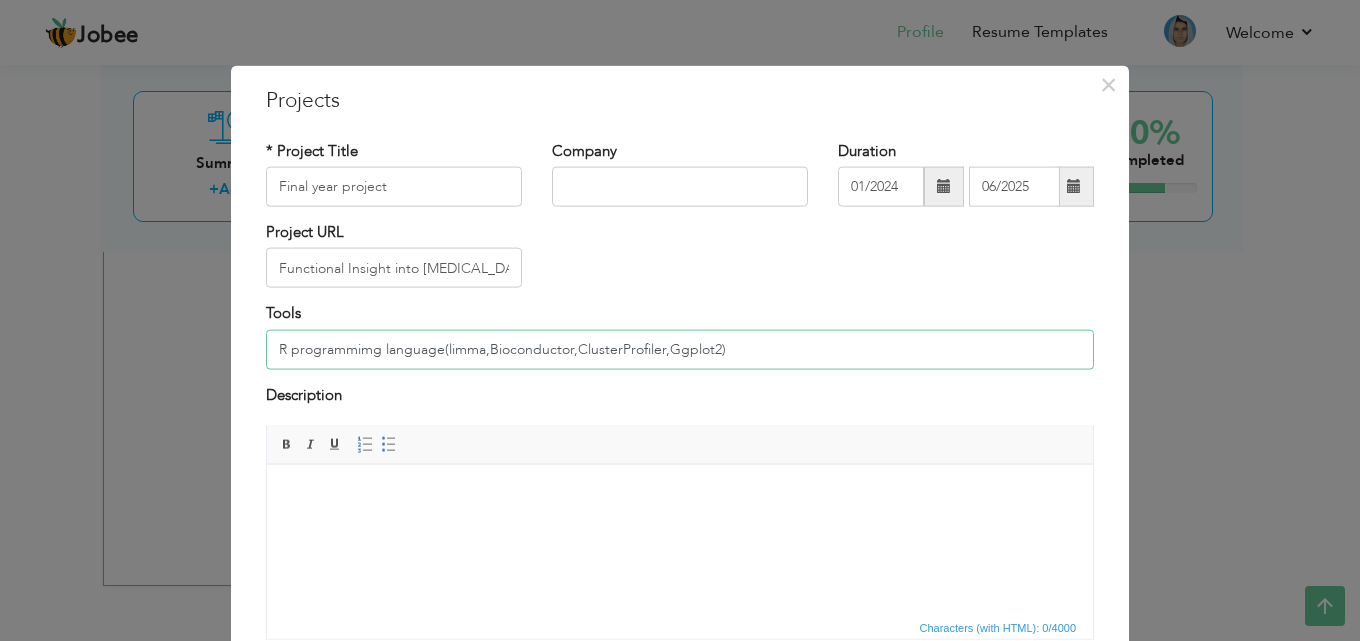click on "R programmimg language(limma,Bioconductor,ClusterProfiler,Ggplot2)" at bounding box center (680, 349) 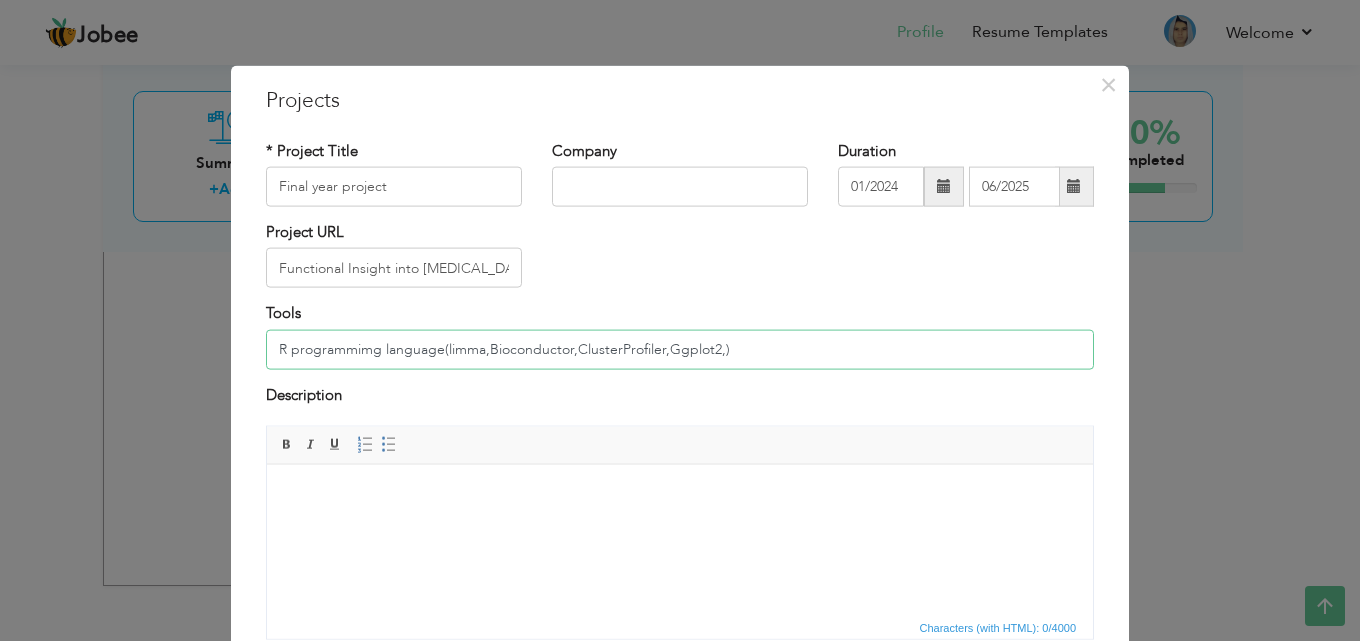 paste on "enrichplot" 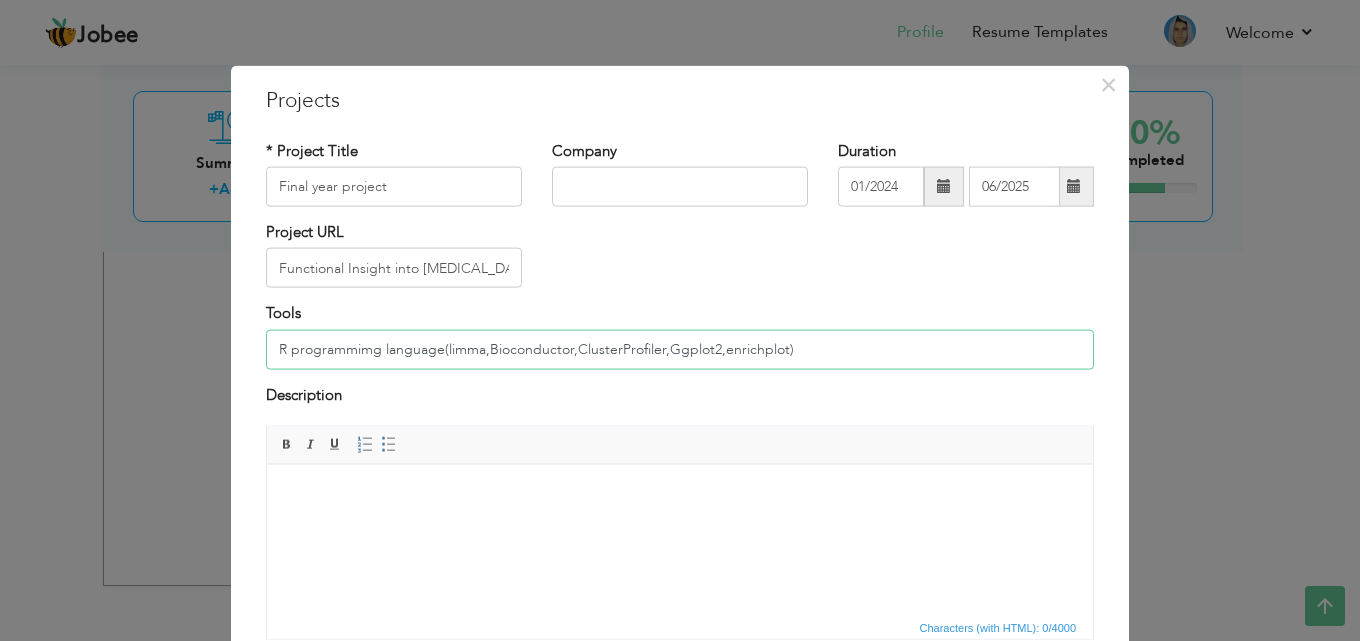 click on "R programmimg language(limma,Bioconductor,ClusterProfiler,Ggplot2,enrichplot)" at bounding box center [680, 349] 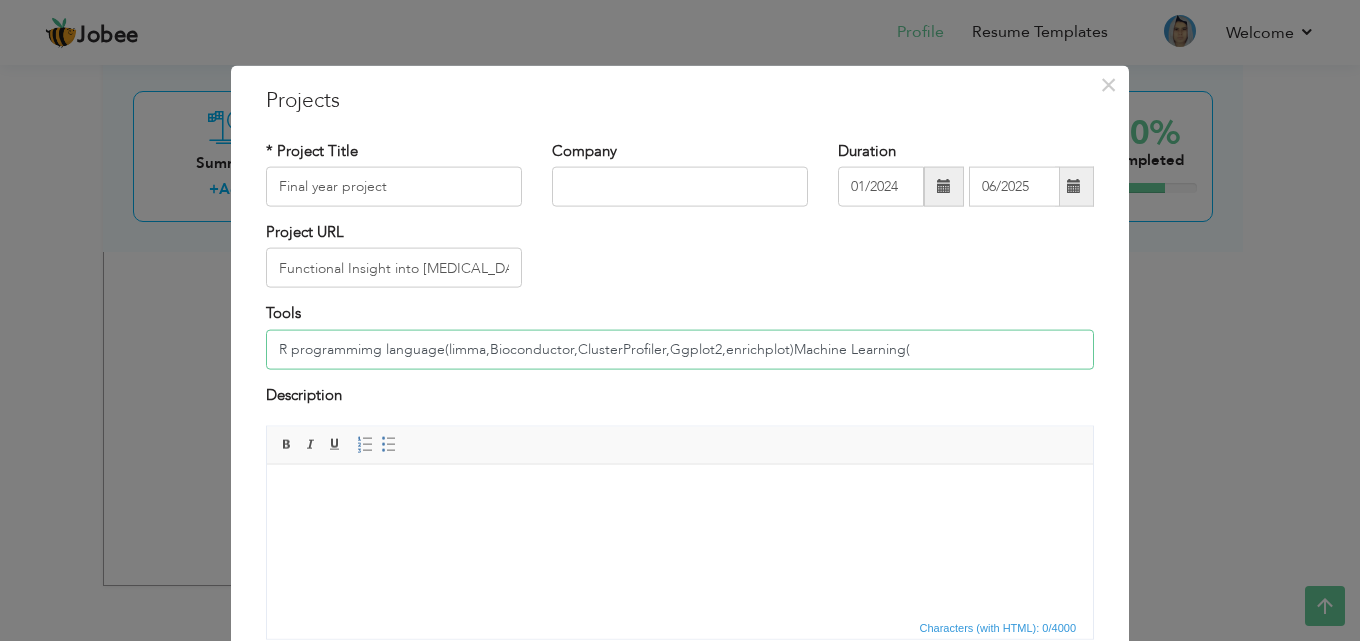 paste on "XGBoost, SVM, RF" 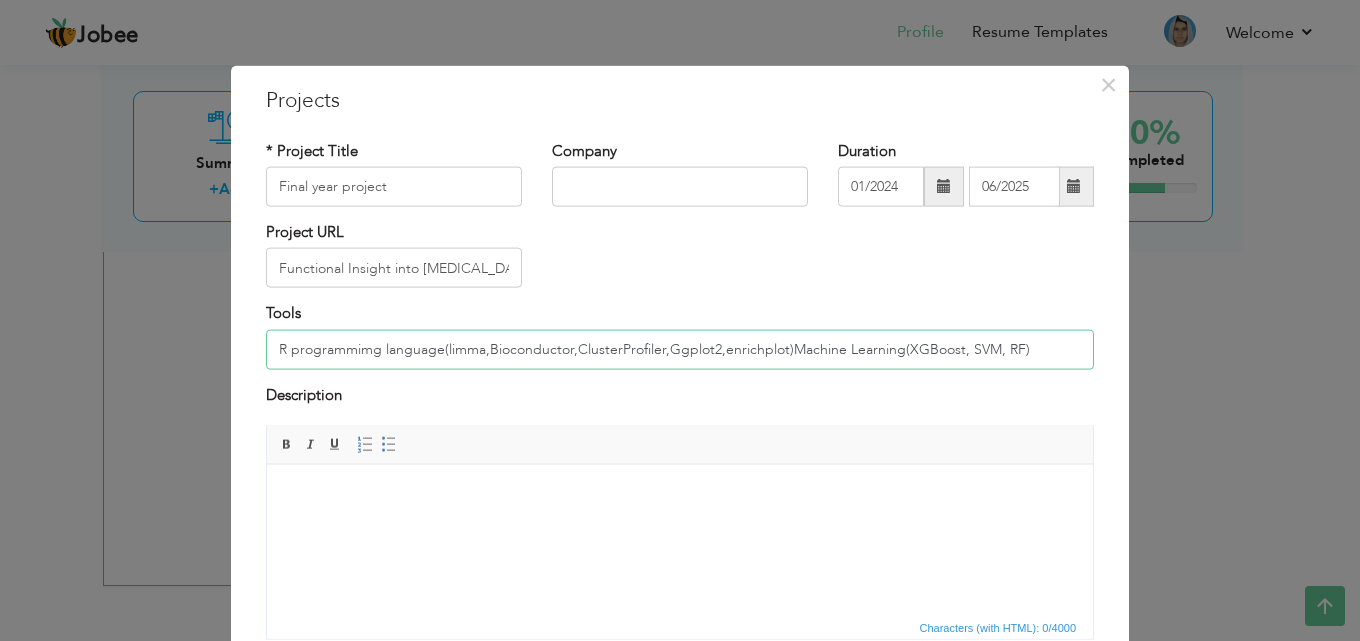 type on "R programmimg language(limma,Bioconductor,ClusterProfiler,Ggplot2,enrichplot)Machine Learning(XGBoost, SVM, RF)" 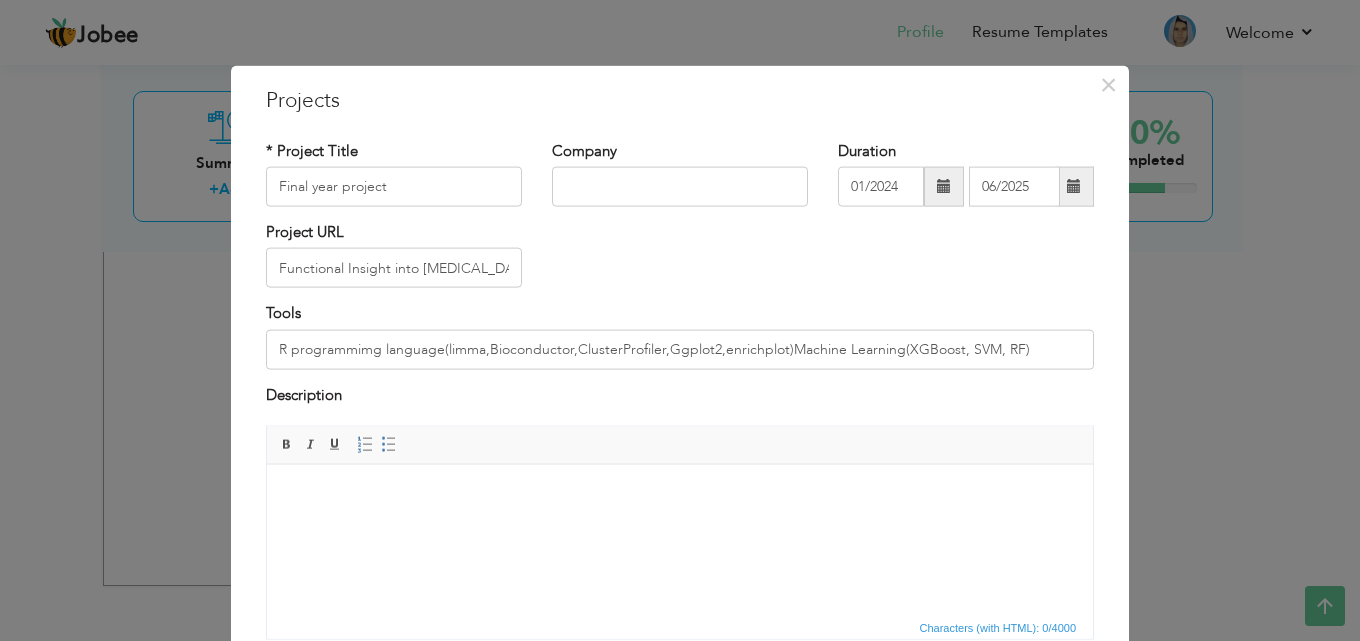 click at bounding box center [680, 494] 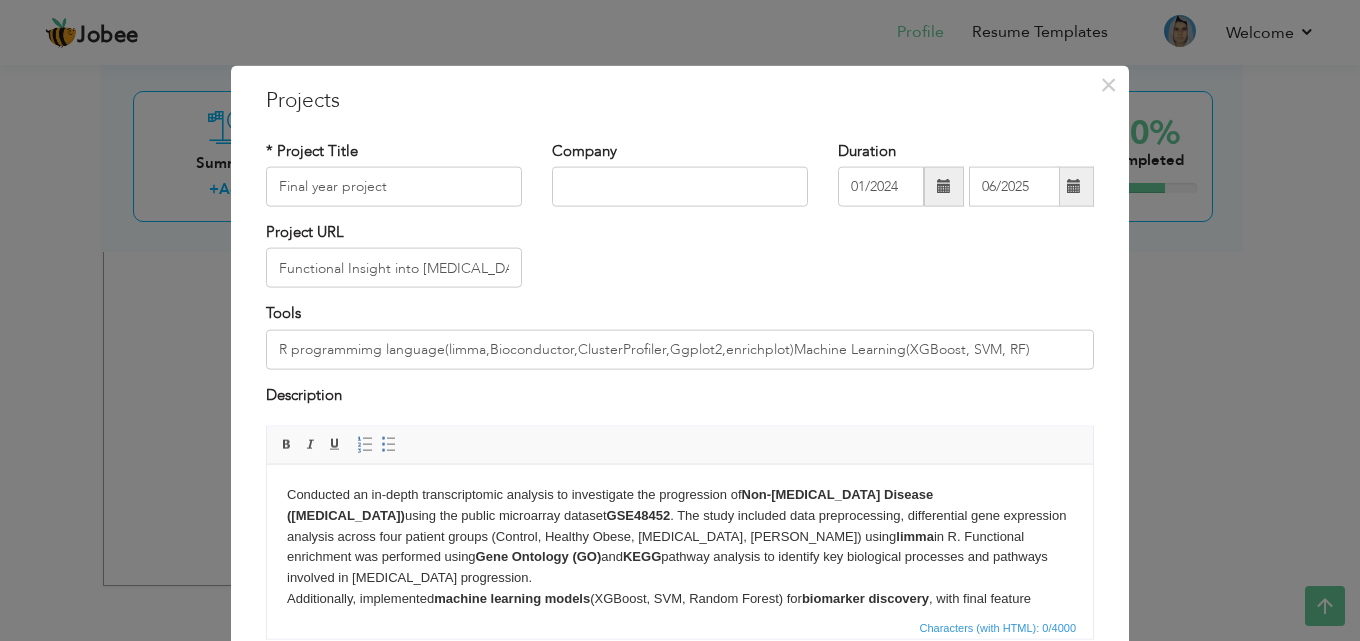 scroll, scrollTop: 34, scrollLeft: 0, axis: vertical 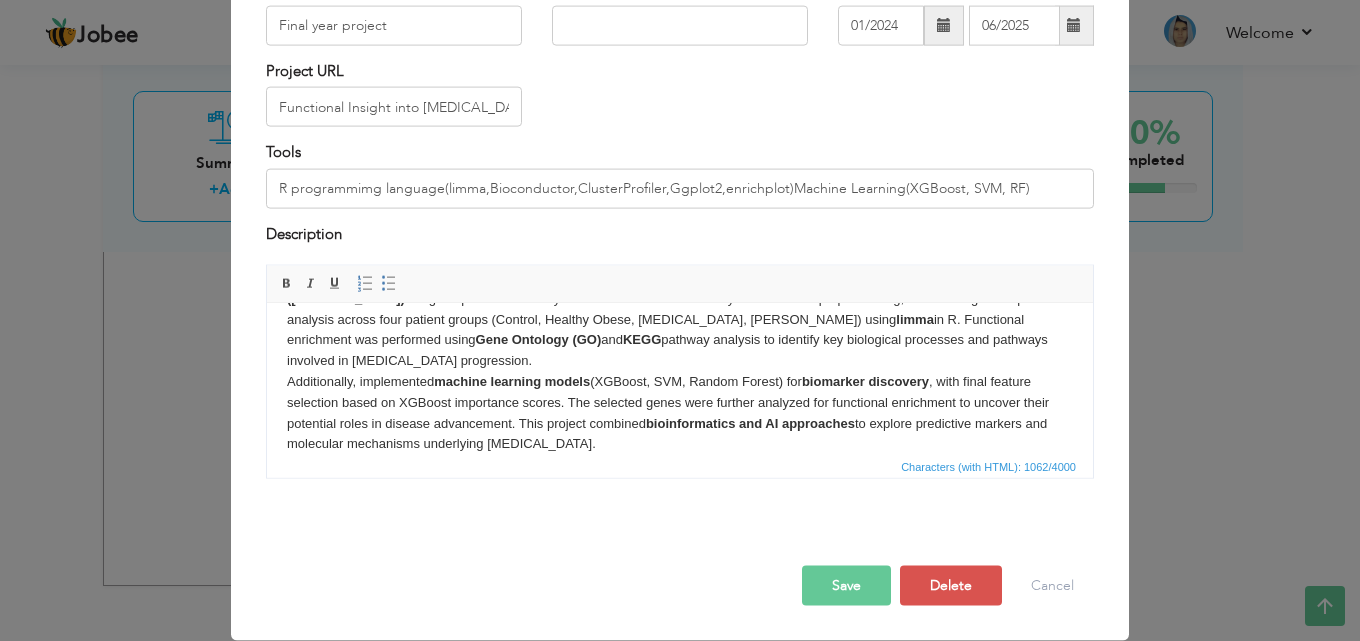 click on "Save" at bounding box center (846, 586) 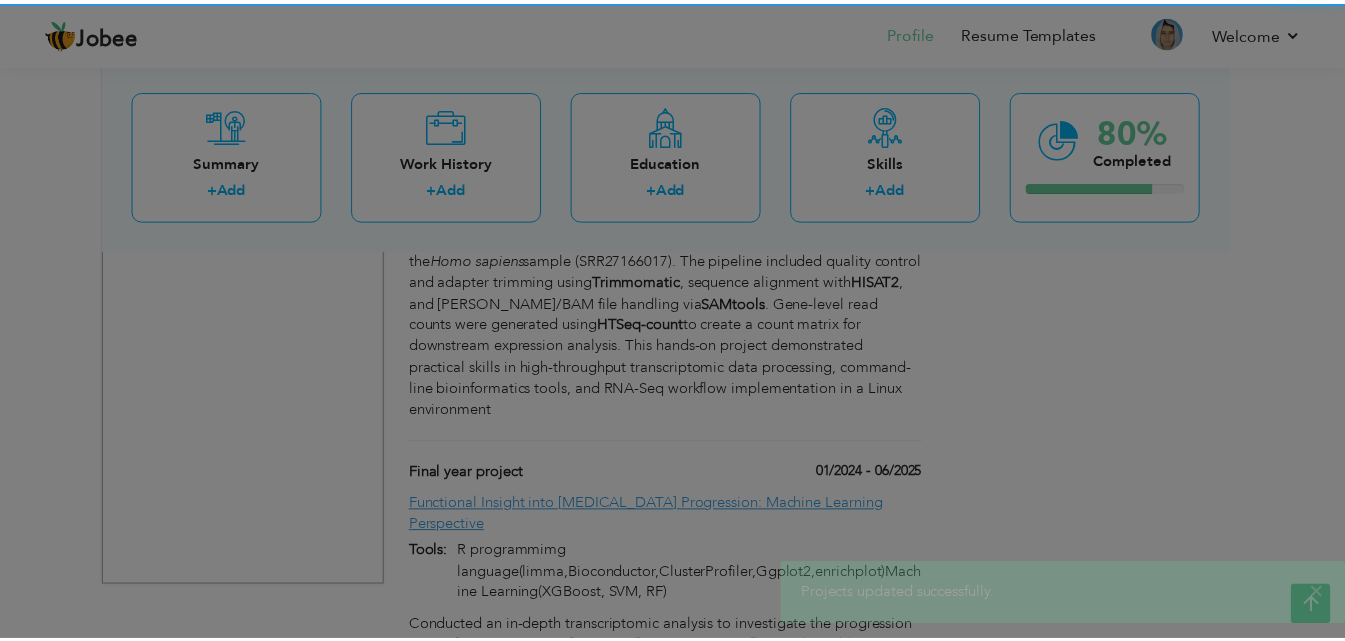 scroll, scrollTop: 0, scrollLeft: 0, axis: both 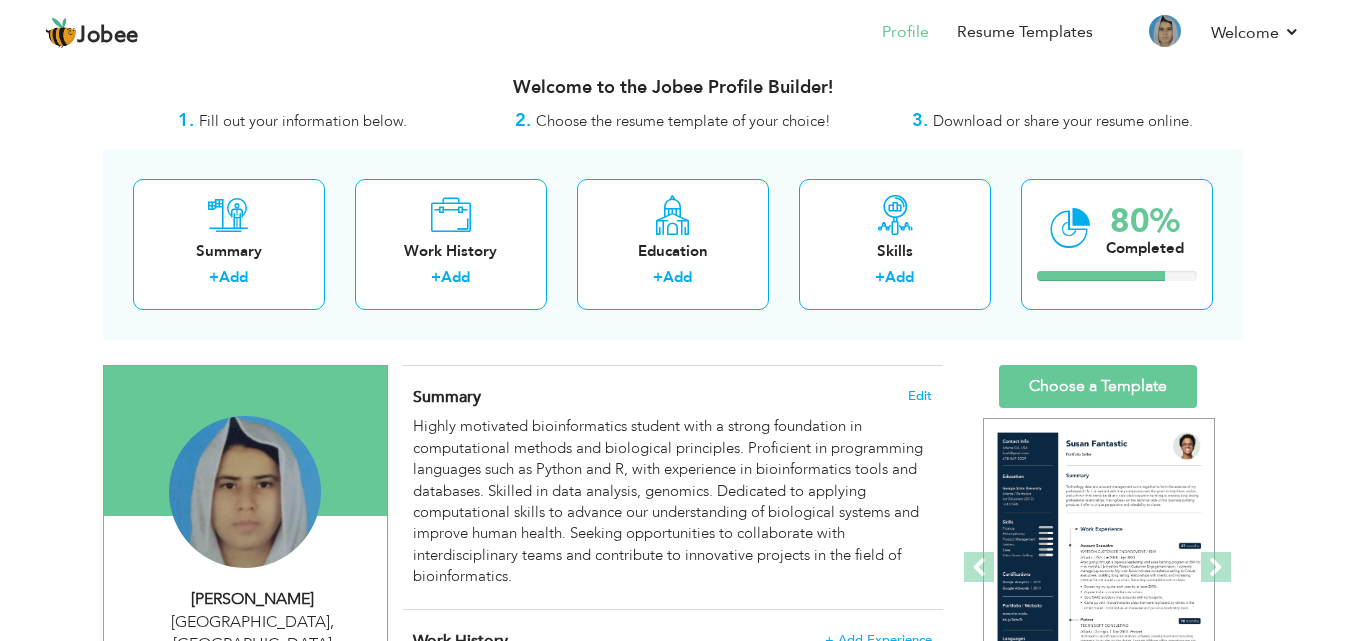 drag, startPoint x: 1327, startPoint y: 65, endPoint x: 1343, endPoint y: 128, distance: 65 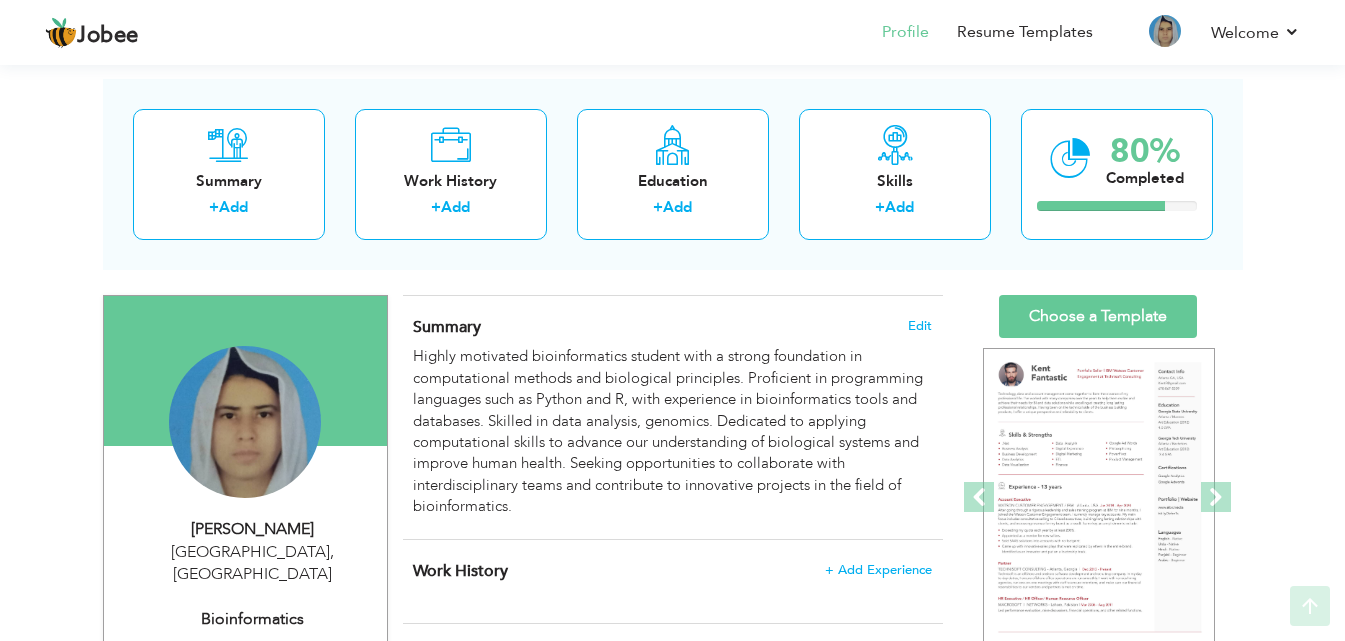 scroll, scrollTop: 110, scrollLeft: 0, axis: vertical 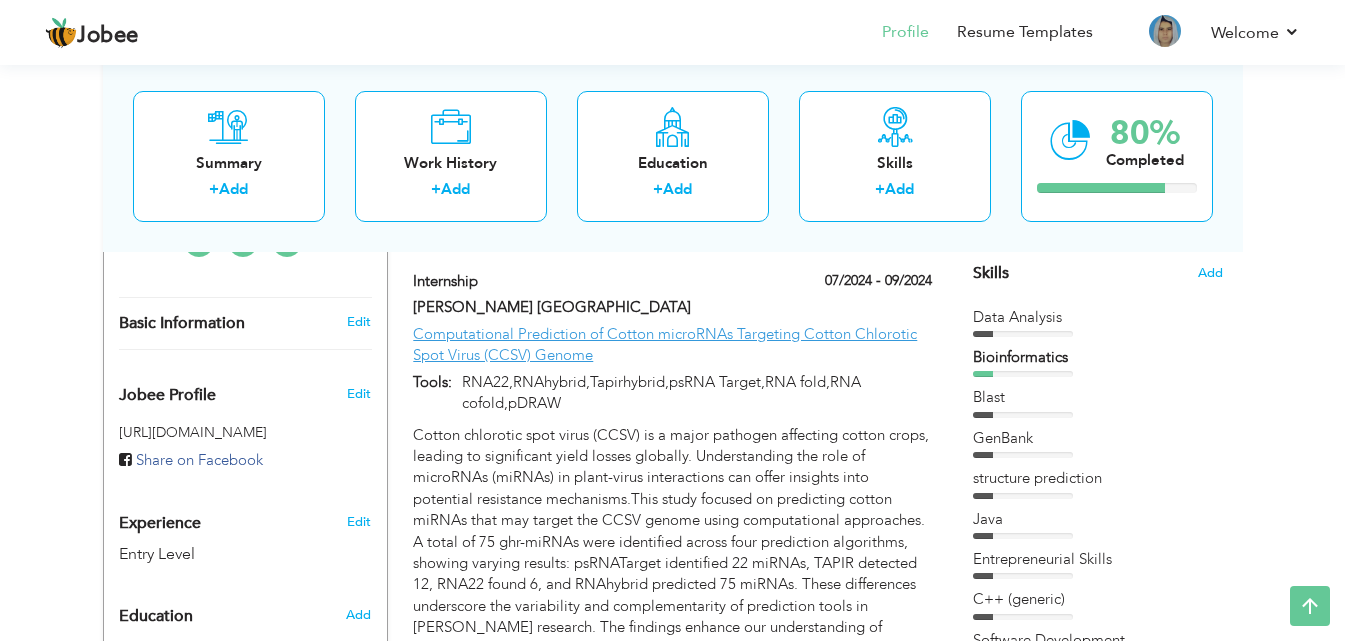 click on "Data Analysis" at bounding box center [1098, 317] 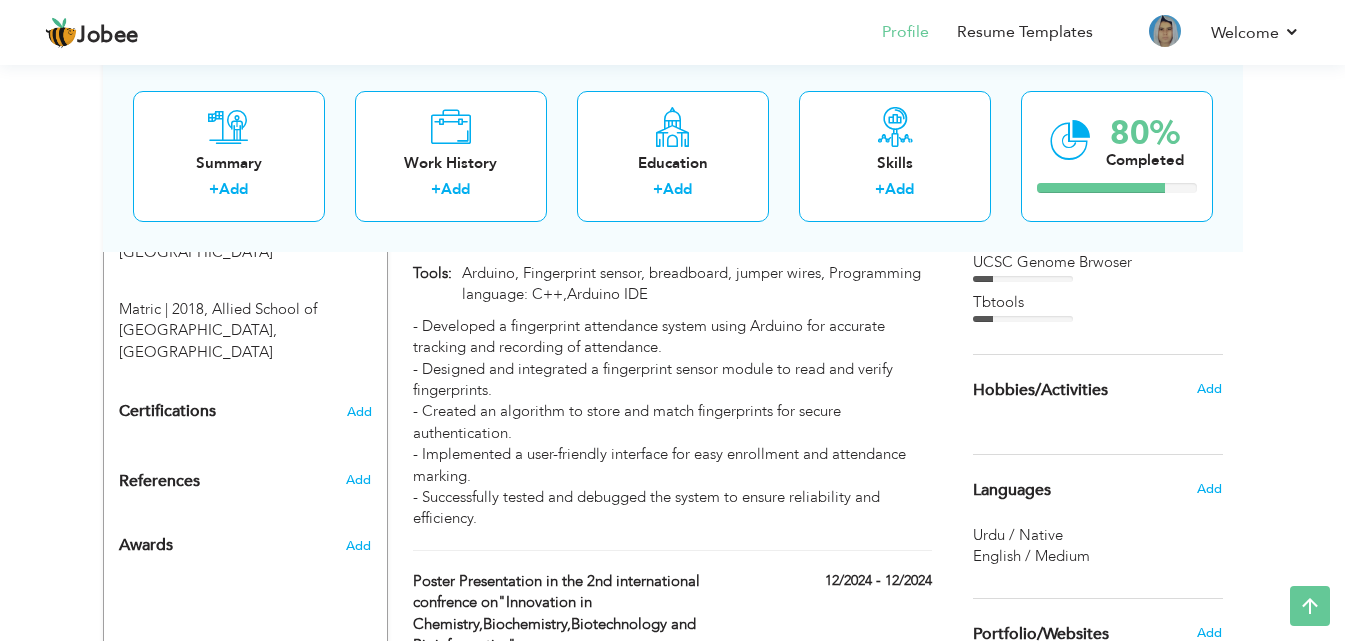 scroll, scrollTop: 1066, scrollLeft: 0, axis: vertical 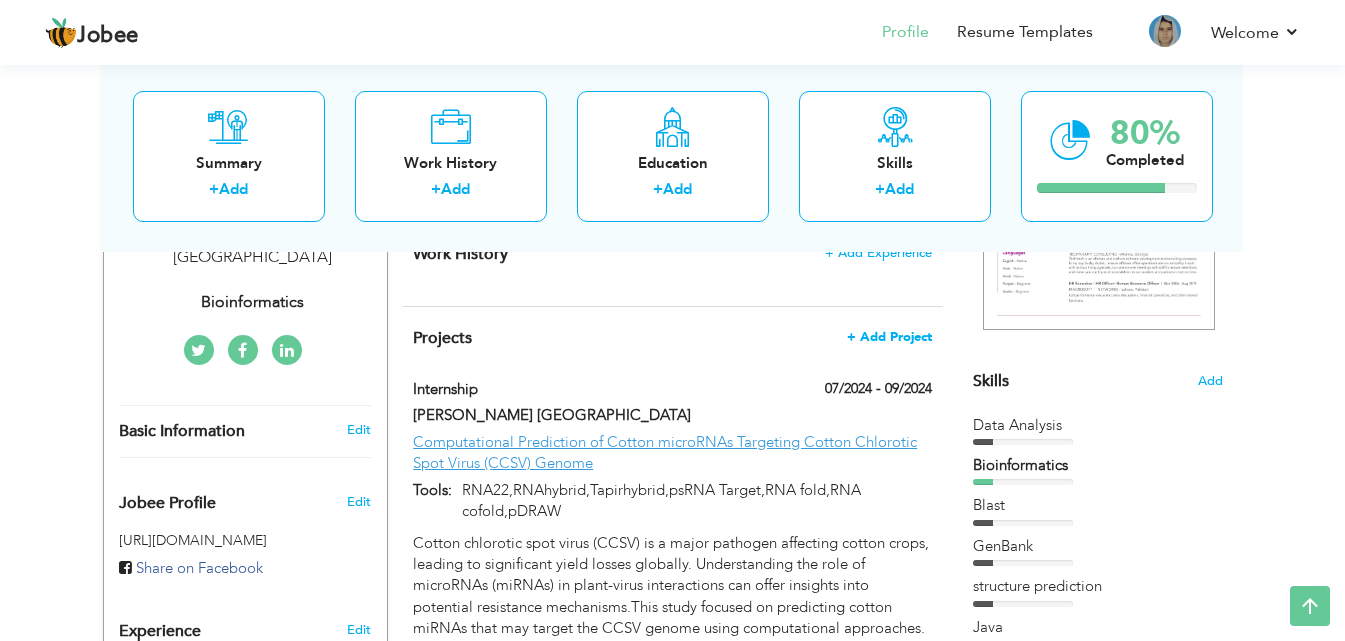 click on "+ Add Project" at bounding box center [889, 337] 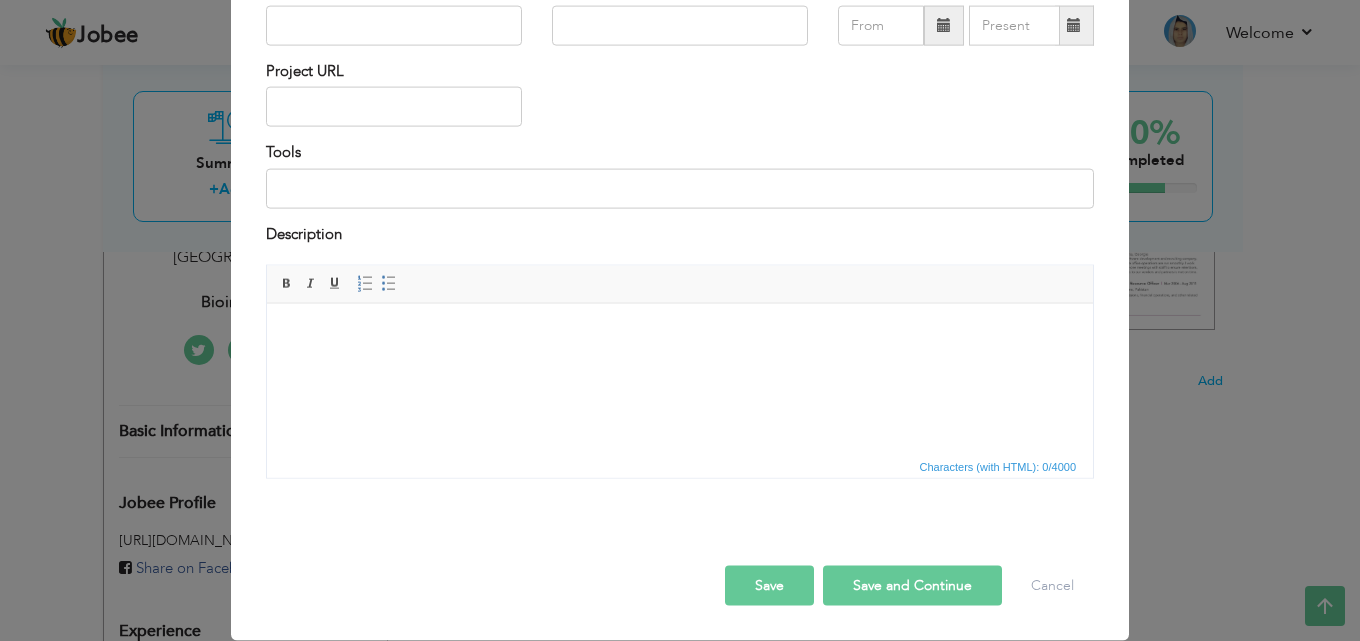 scroll, scrollTop: 0, scrollLeft: 0, axis: both 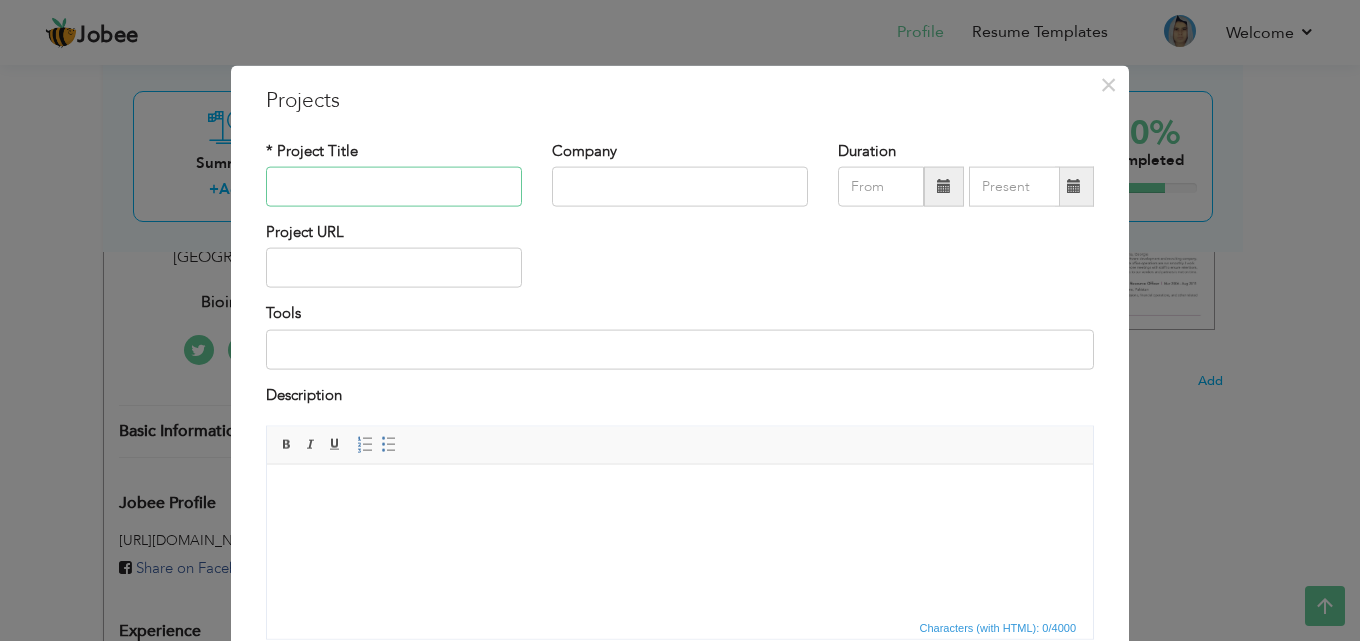 click at bounding box center [394, 187] 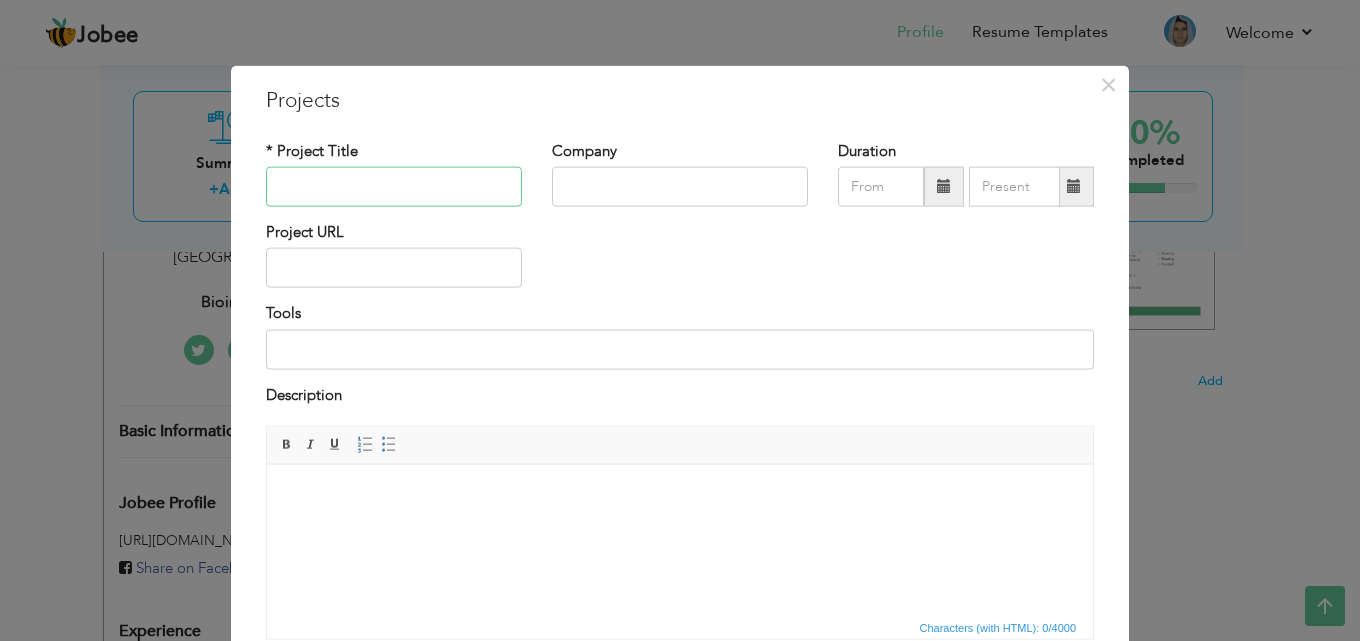 paste on "Performing Molecular Docking of  Alpha Synuclein Protein in  [PERSON_NAME] Disease" 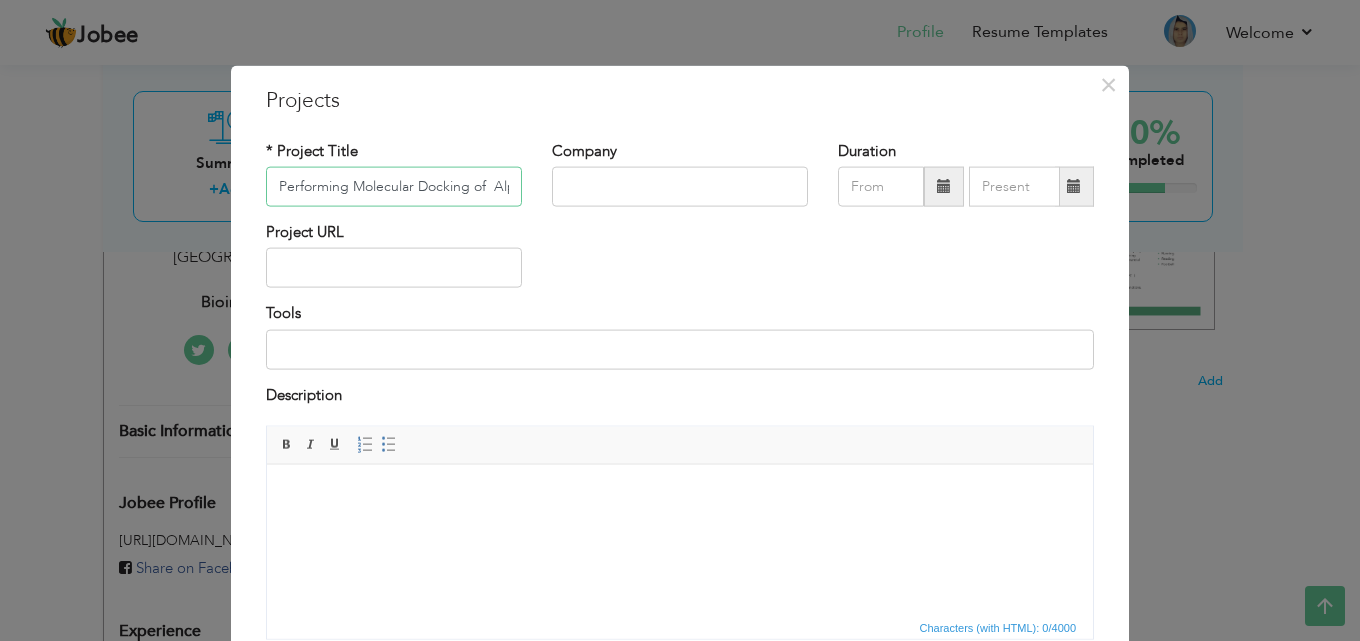 scroll, scrollTop: 0, scrollLeft: 282, axis: horizontal 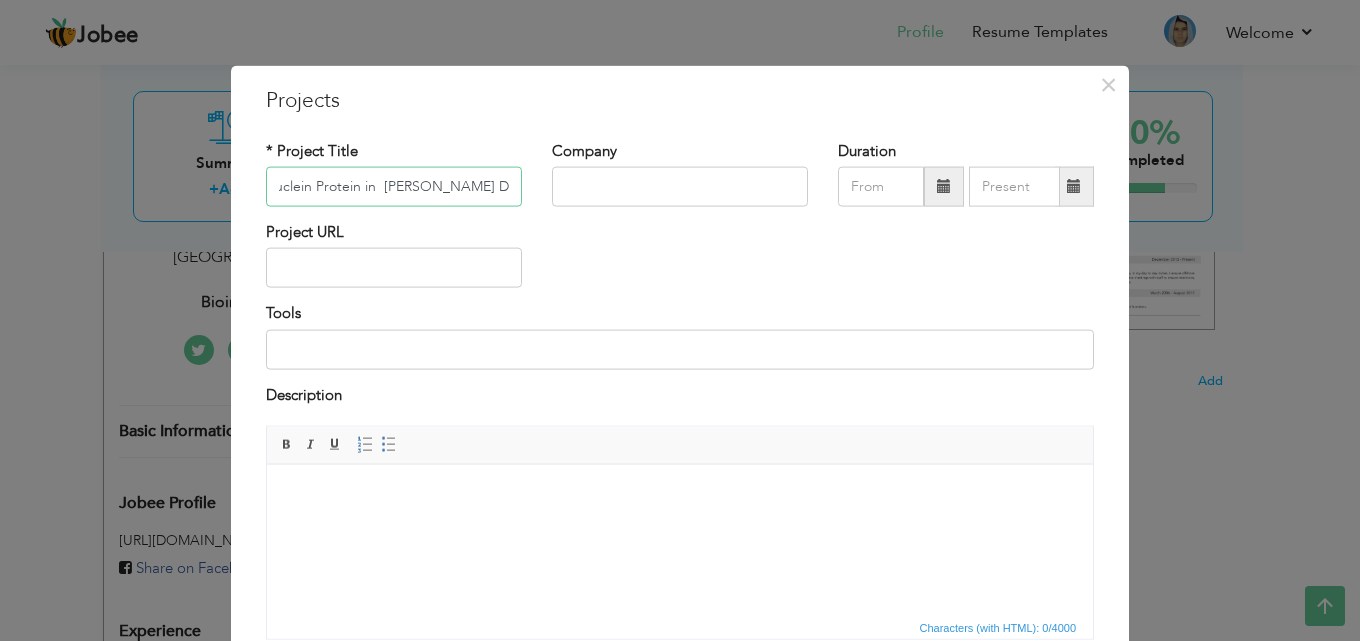 type on "Performing Molecular Docking of  Alpha Synuclein Protein in  [PERSON_NAME] Disease" 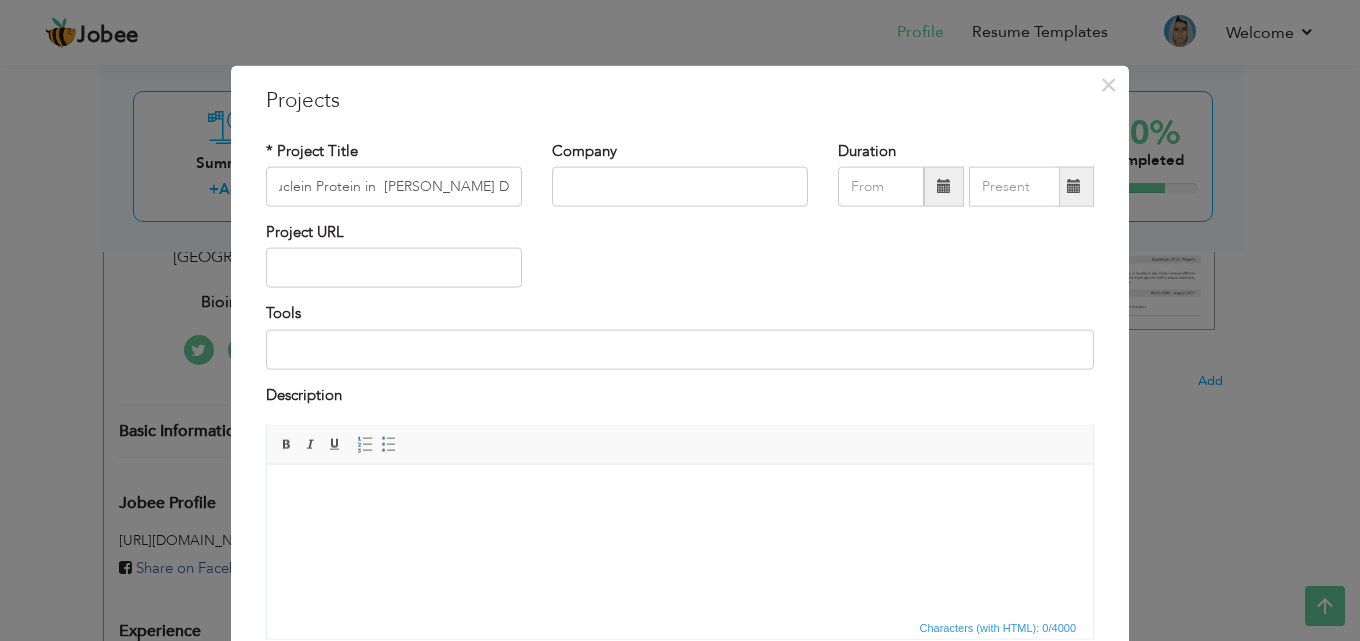 scroll, scrollTop: 0, scrollLeft: 0, axis: both 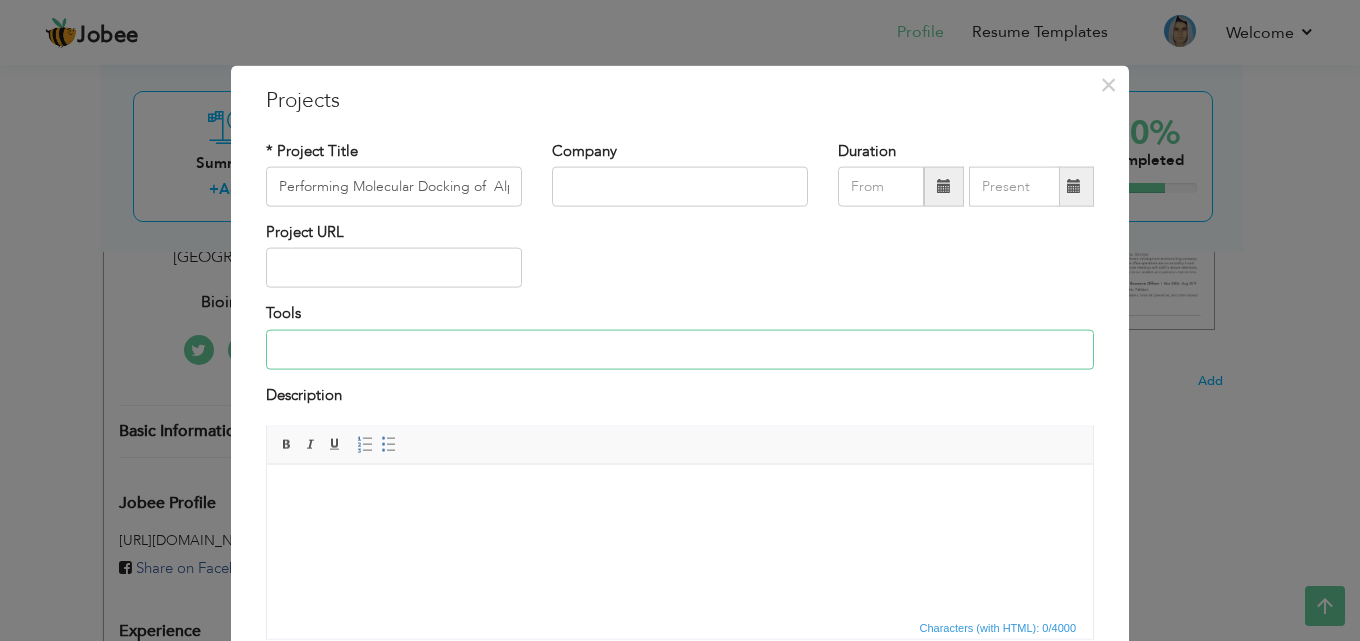 click at bounding box center (680, 349) 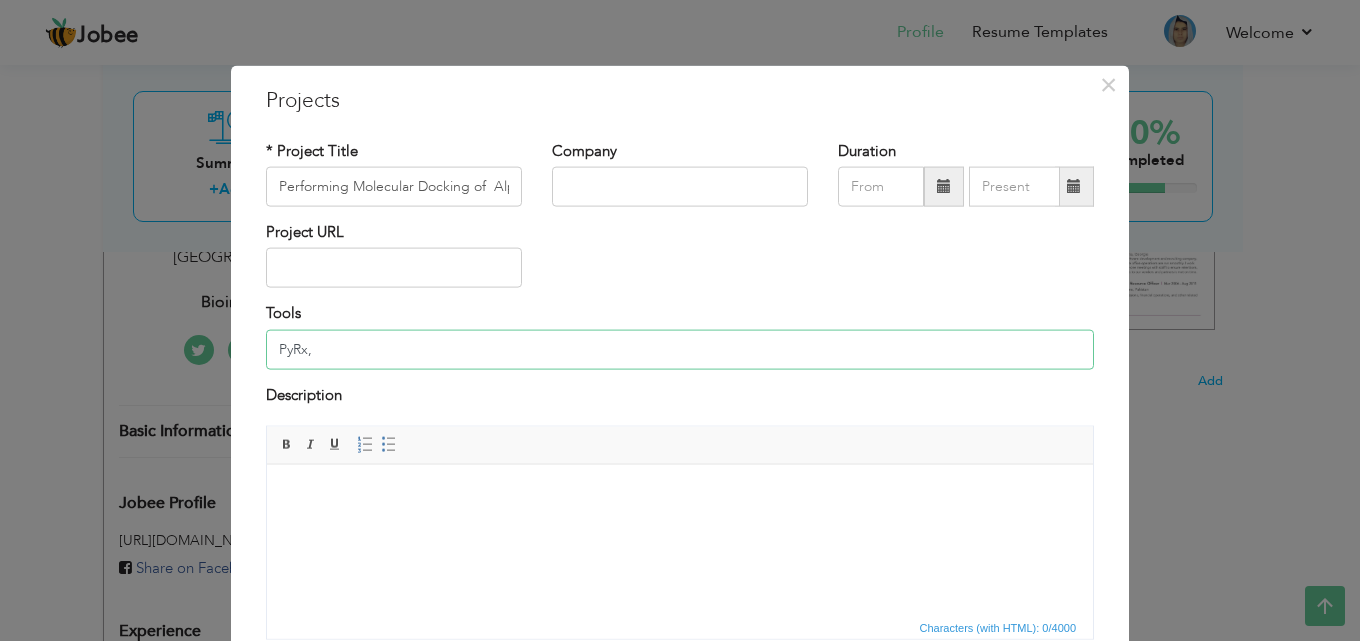 paste on "PyMOL" 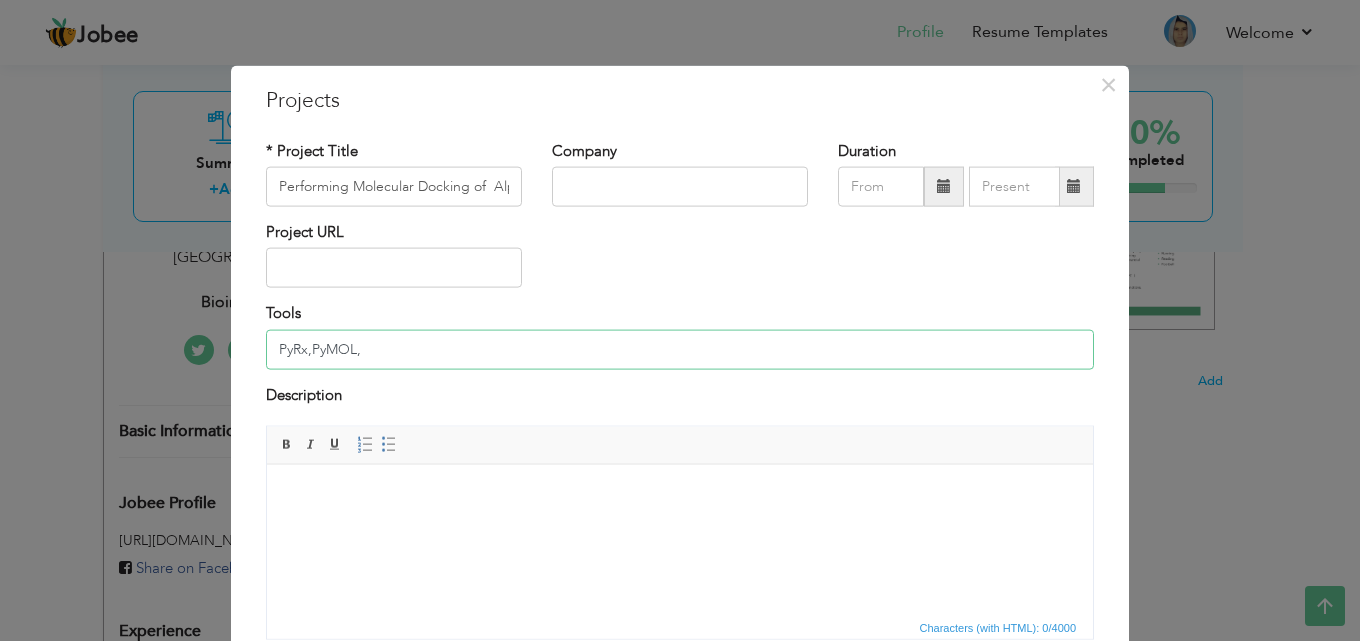 click on "PyRx,PyMOL," at bounding box center [680, 349] 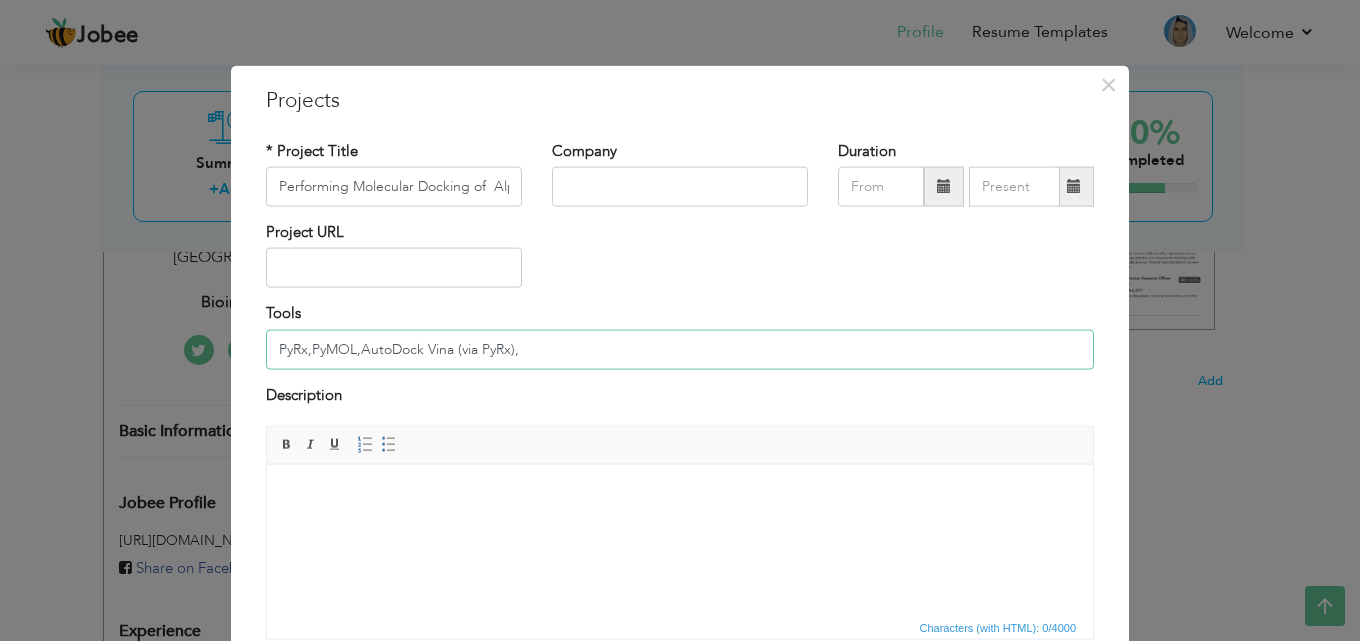 paste on "Protein Data Bank (PDB)" 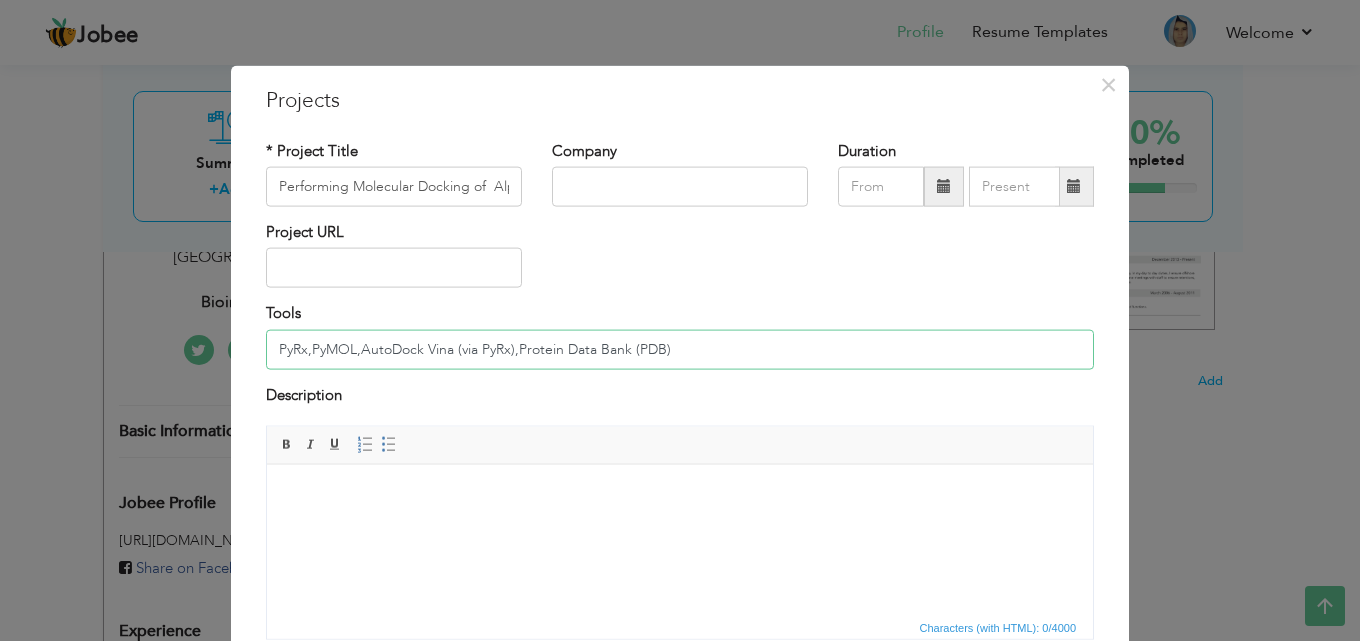 click on "PyRx,PyMOL,AutoDock Vina (via PyRx),Protein Data Bank (PDB)" at bounding box center (680, 349) 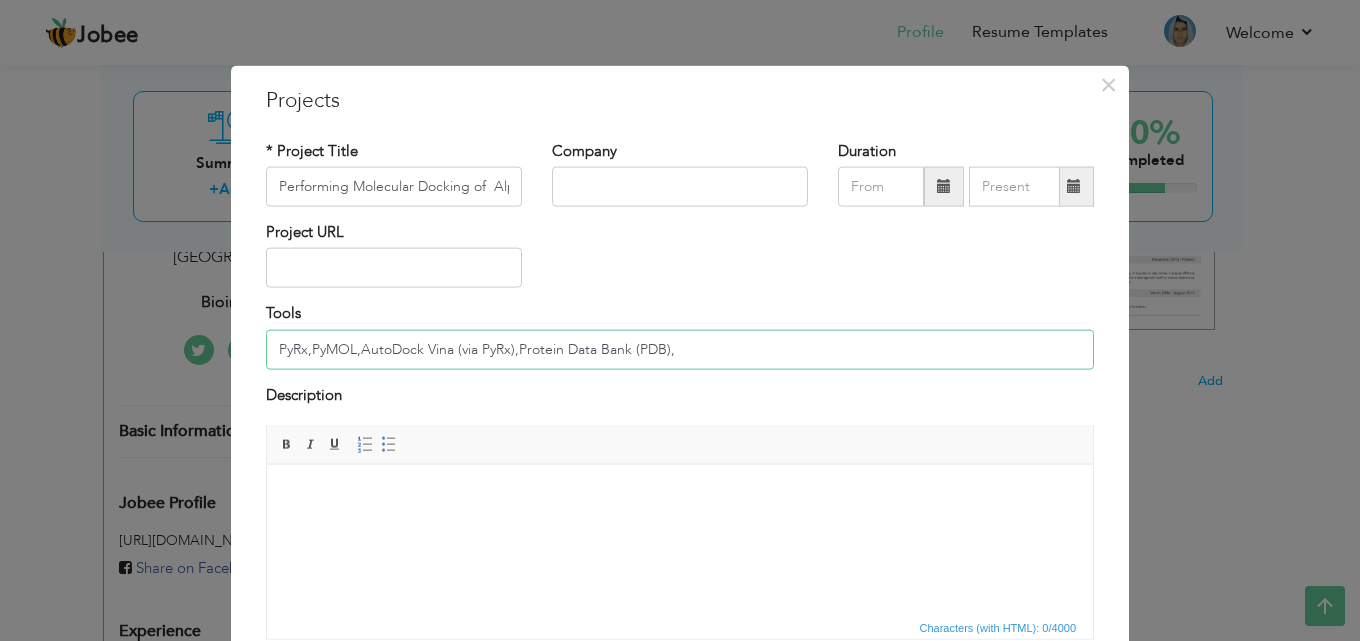 paste on "Natural Products Atlas Database" 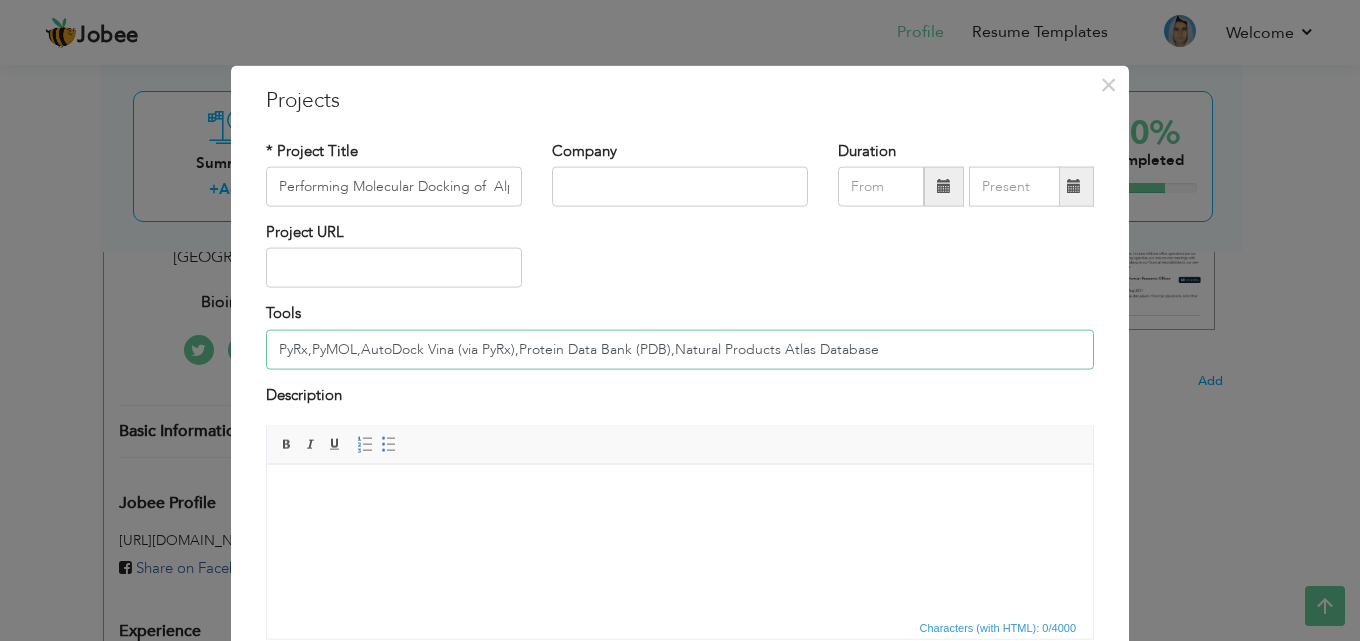 type on "PyRx,PyMOL,AutoDock Vina (via PyRx),Protein Data Bank (PDB),Natural Products Atlas Database" 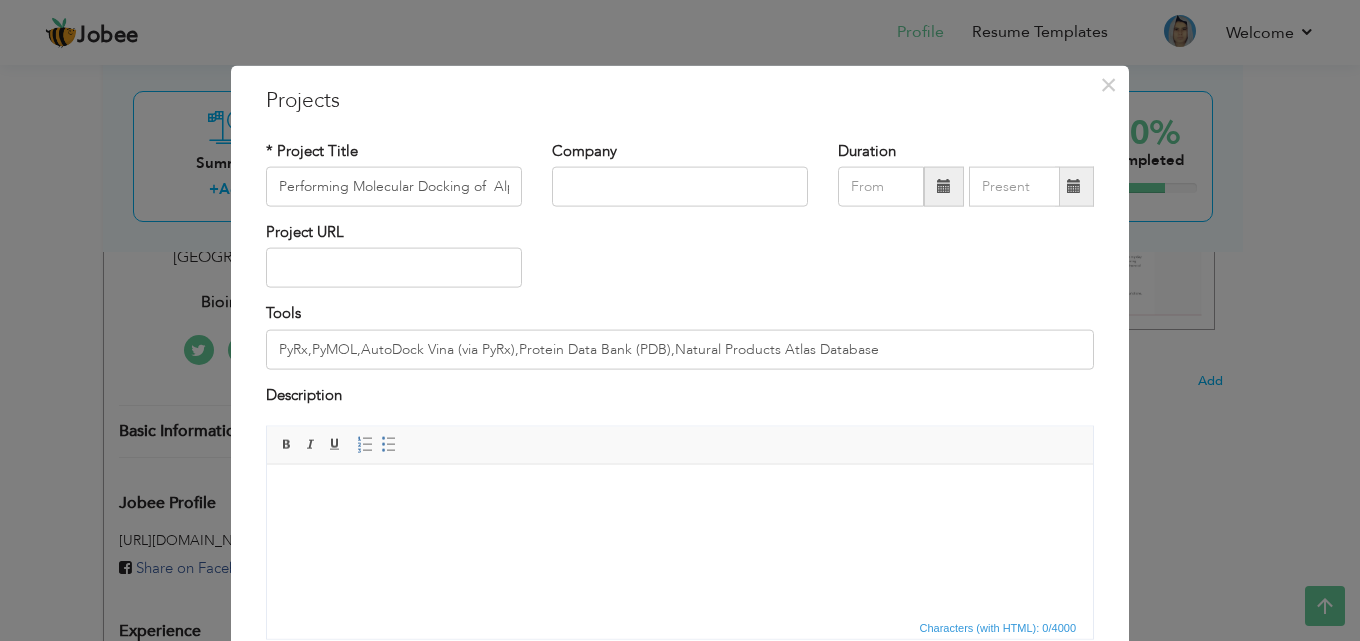 click at bounding box center [680, 494] 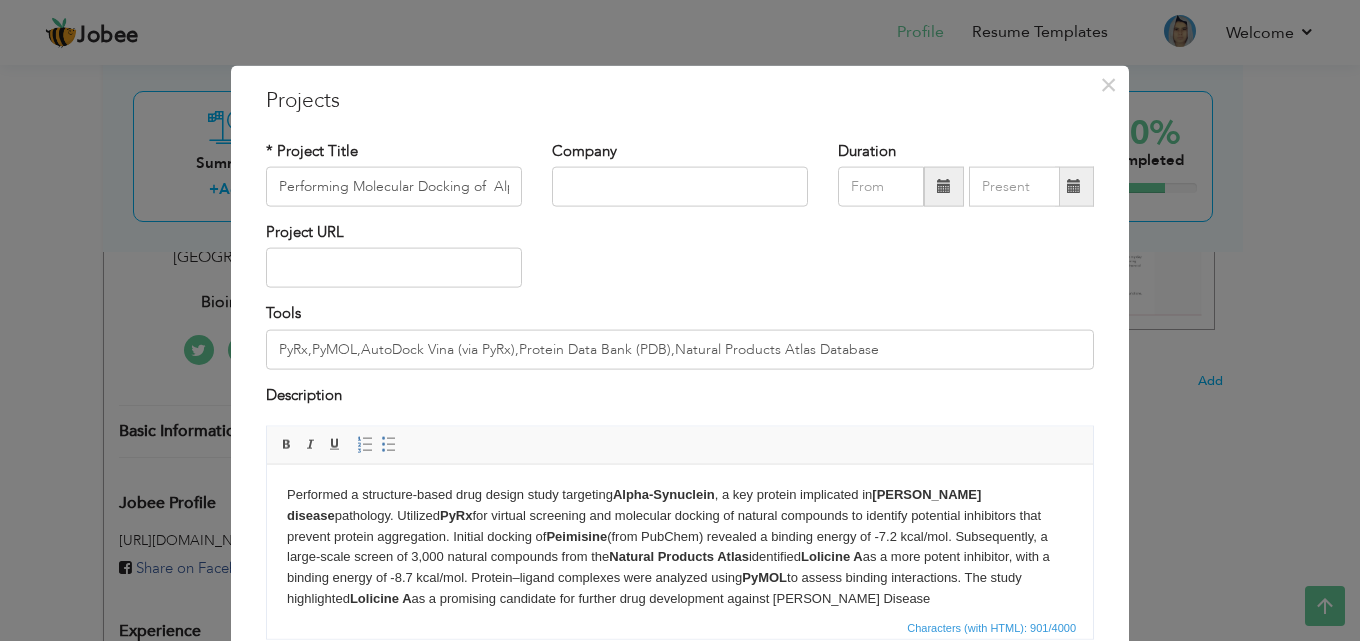 click at bounding box center [944, 186] 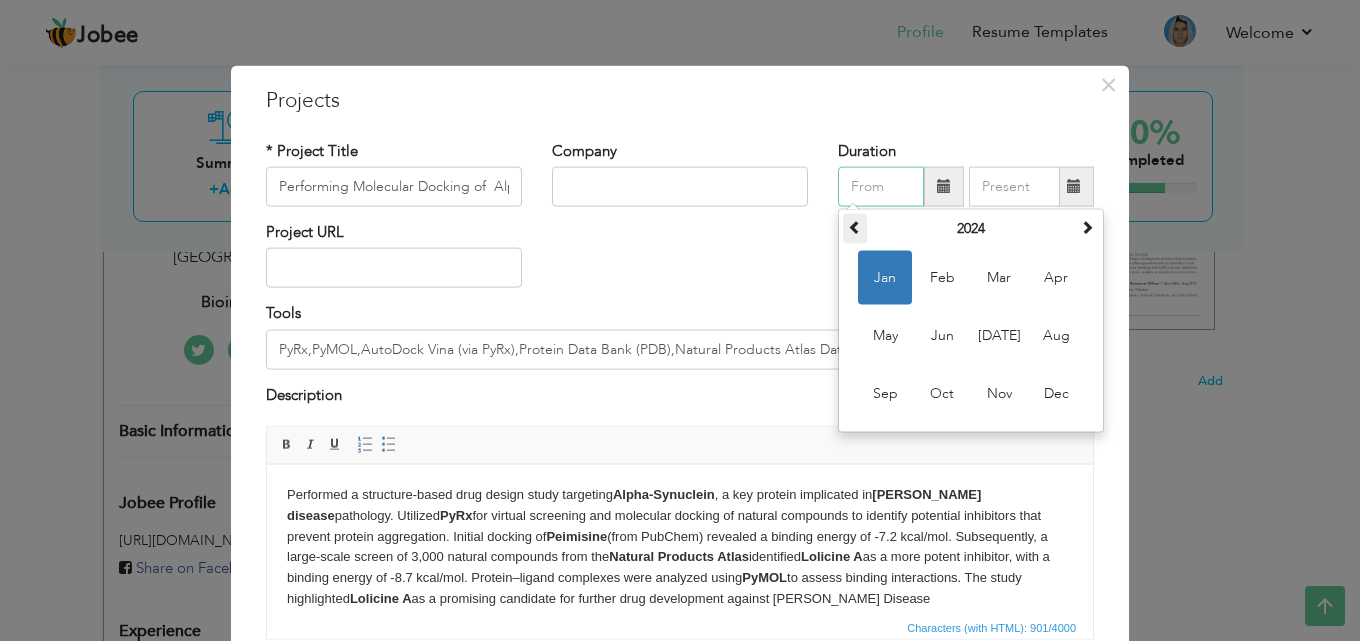 click at bounding box center (855, 227) 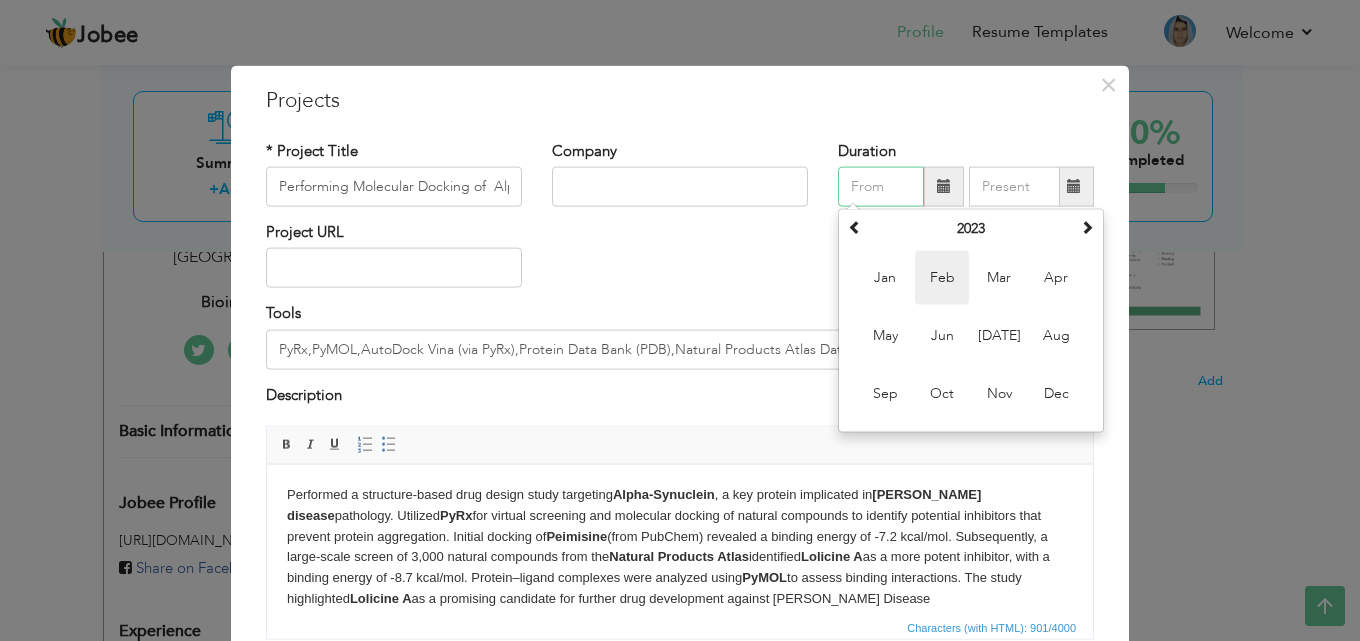 click on "Feb" at bounding box center [942, 278] 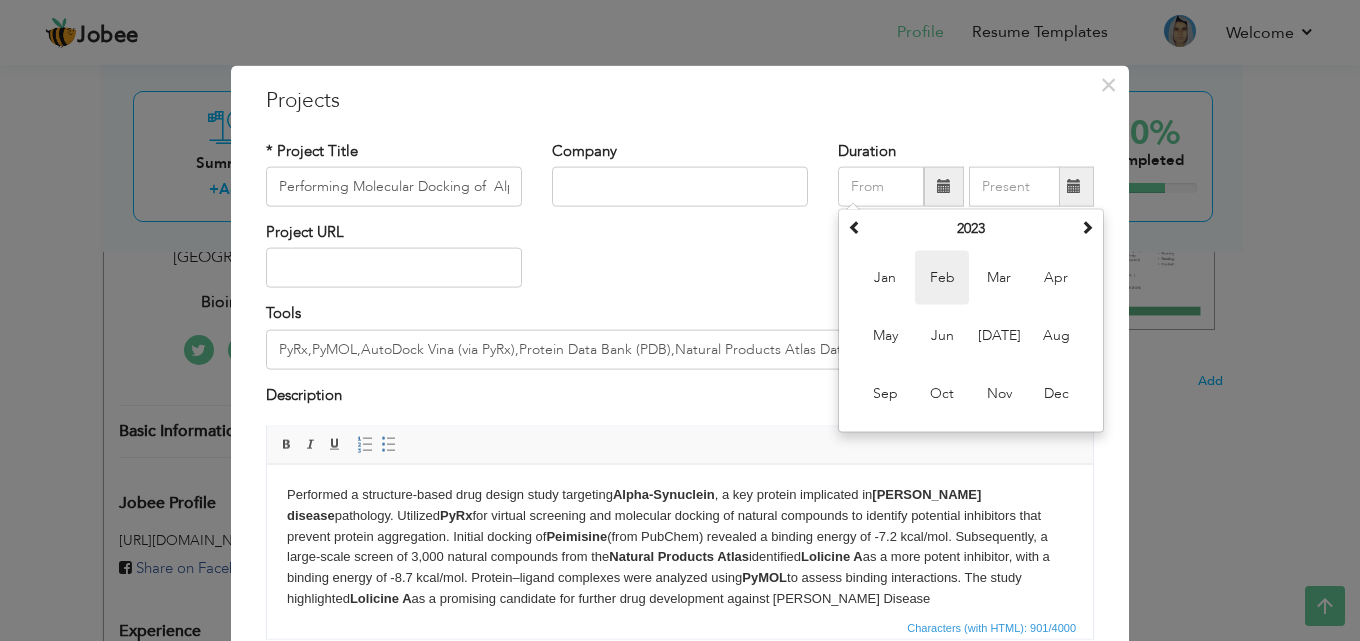 type on "02/2023" 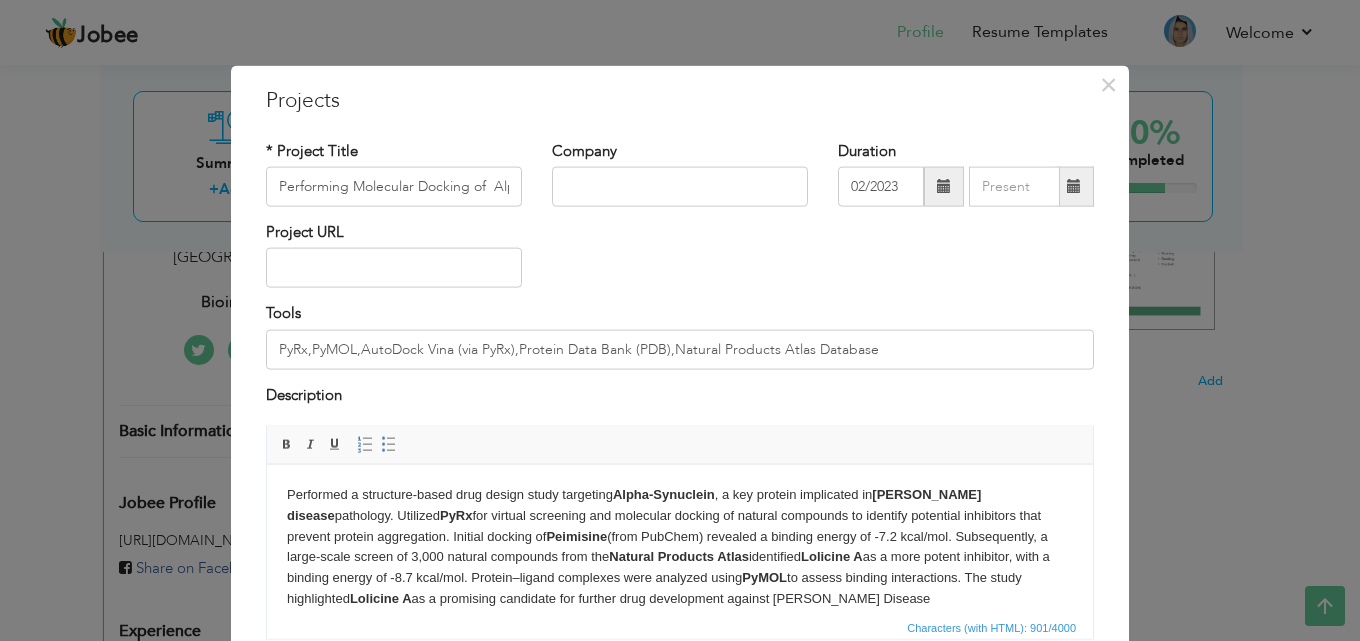 click at bounding box center (1074, 186) 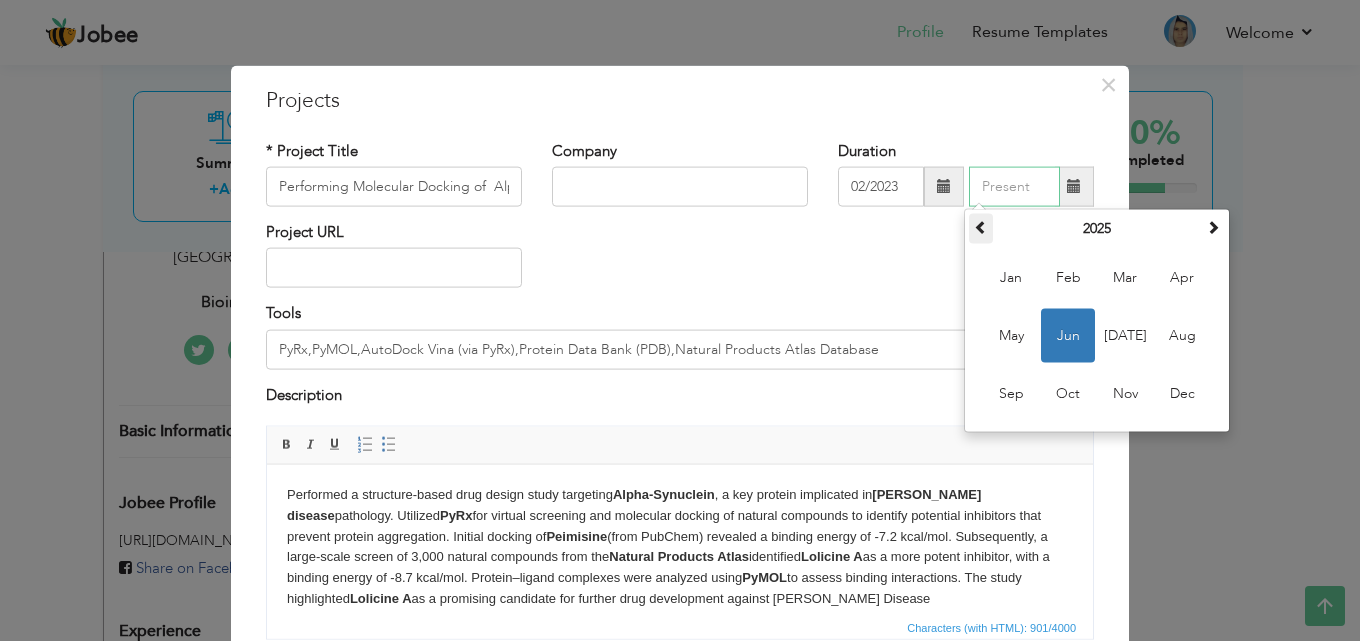 click at bounding box center [981, 227] 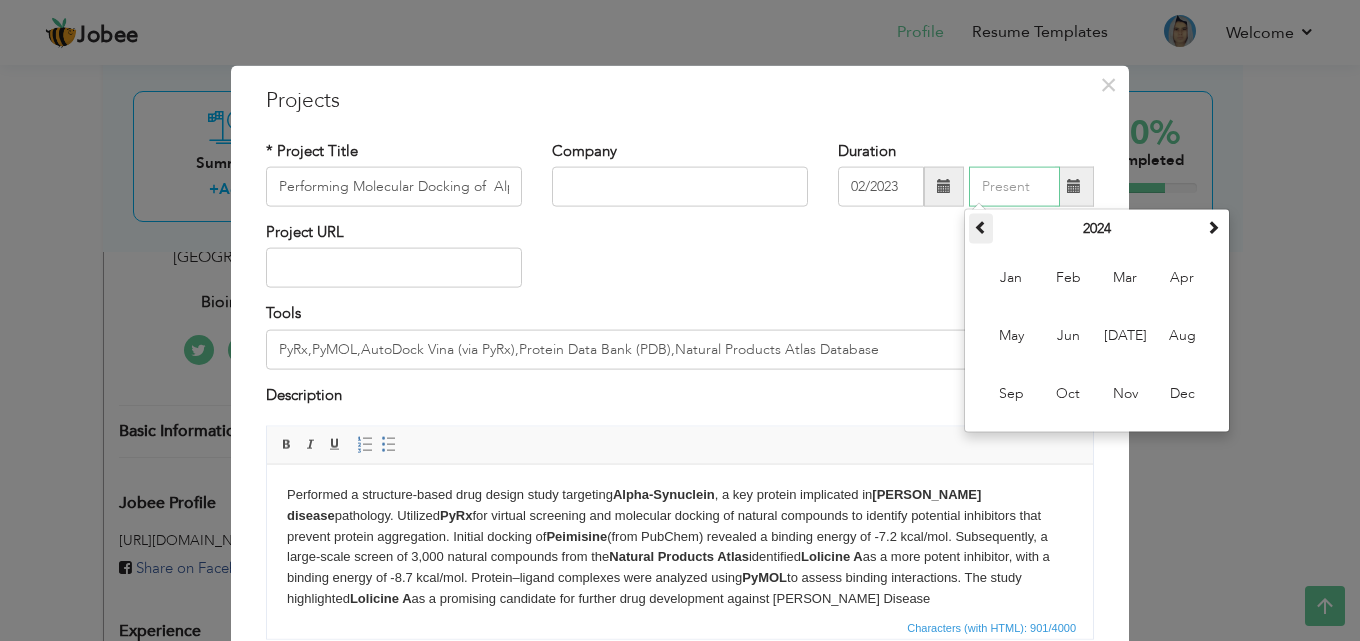 click at bounding box center [981, 227] 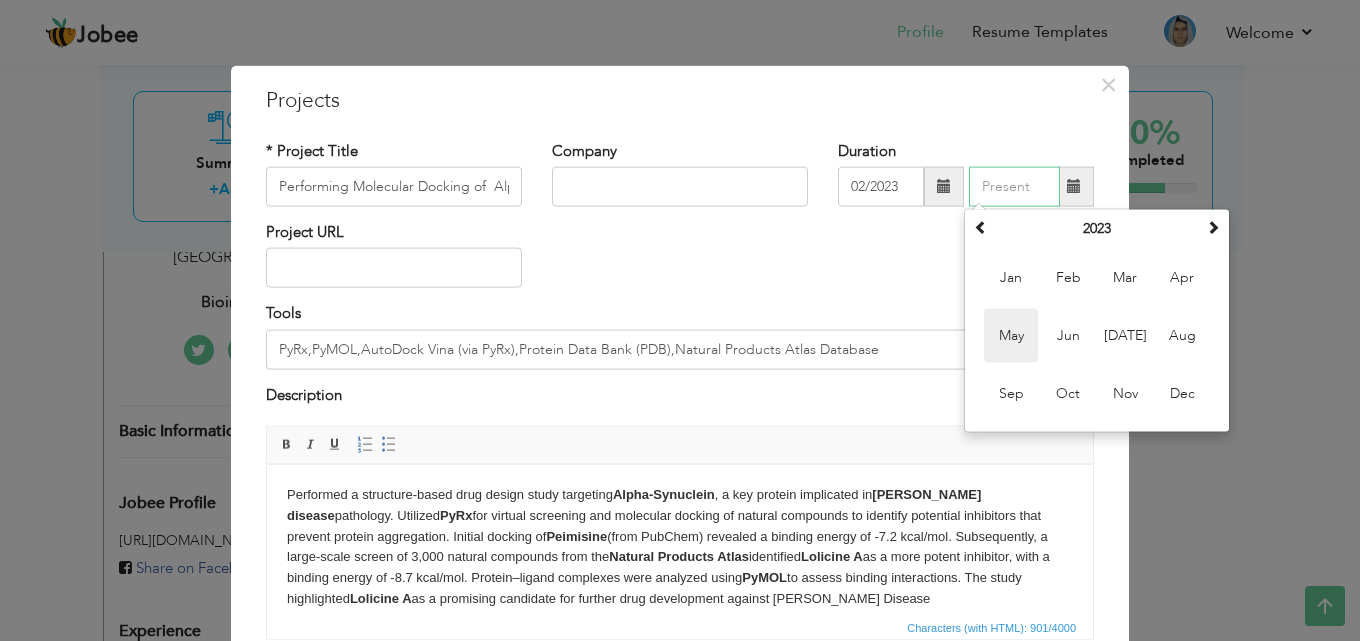 click on "May" at bounding box center (1011, 336) 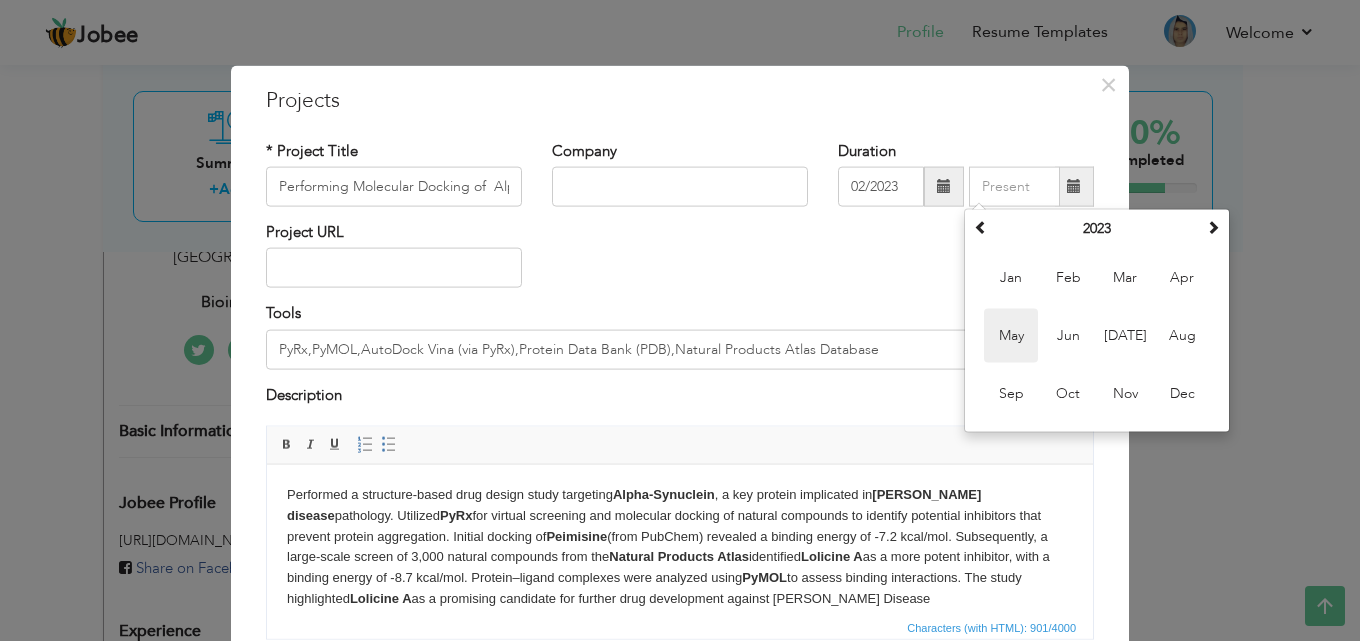 type on "05/2023" 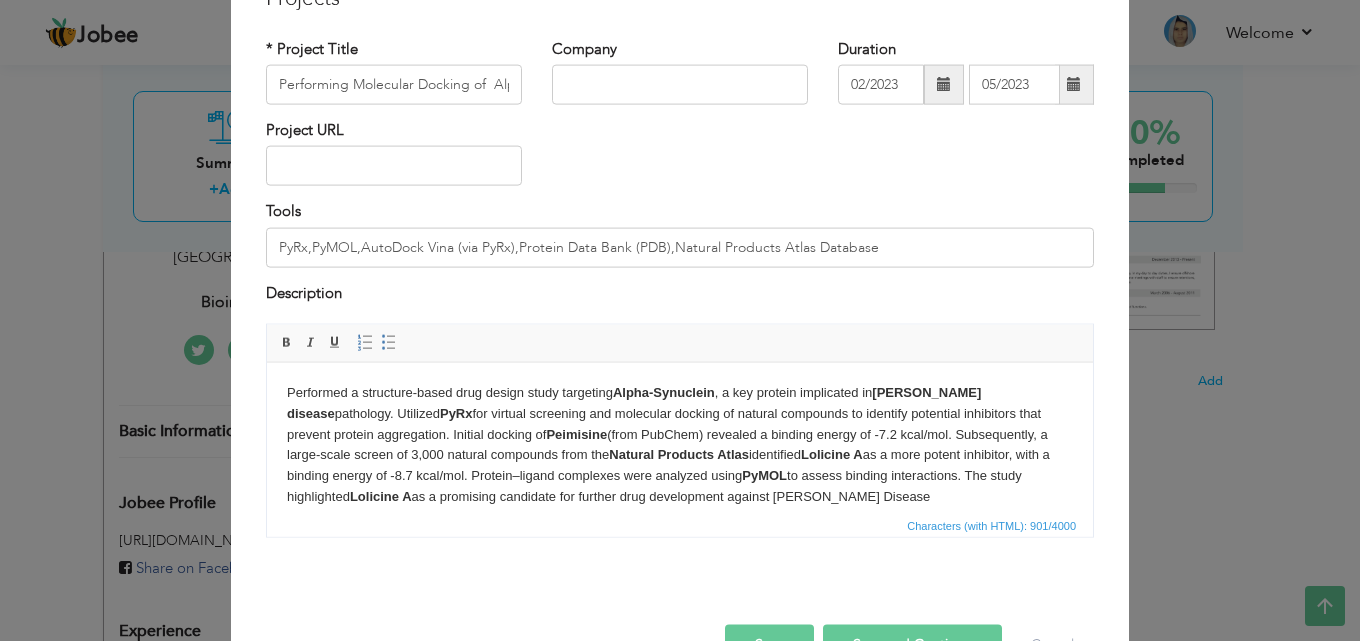 scroll, scrollTop: 163, scrollLeft: 0, axis: vertical 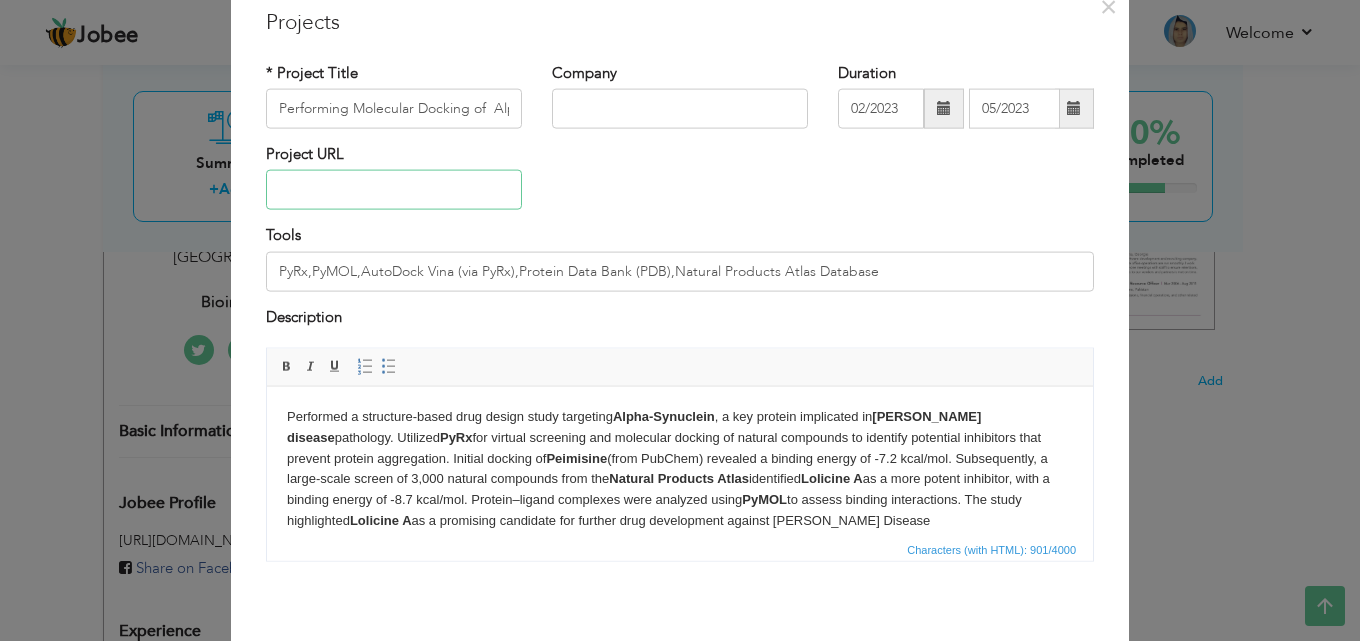 click at bounding box center (394, 190) 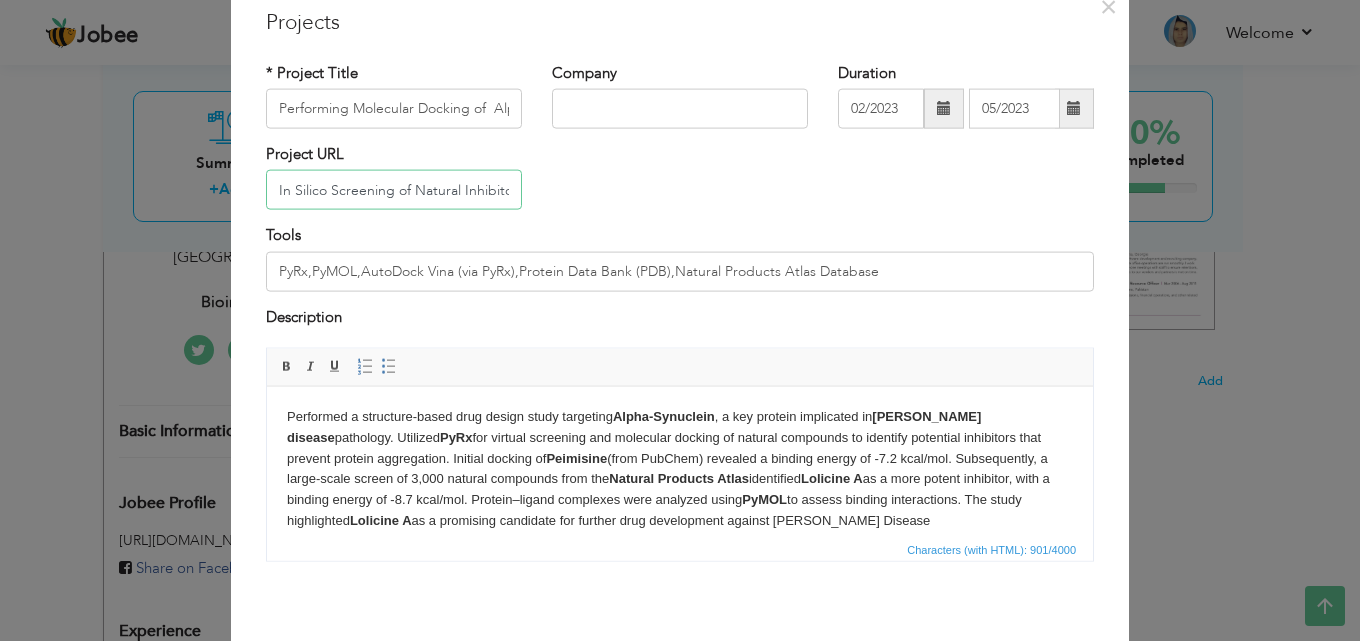scroll, scrollTop: 0, scrollLeft: 360, axis: horizontal 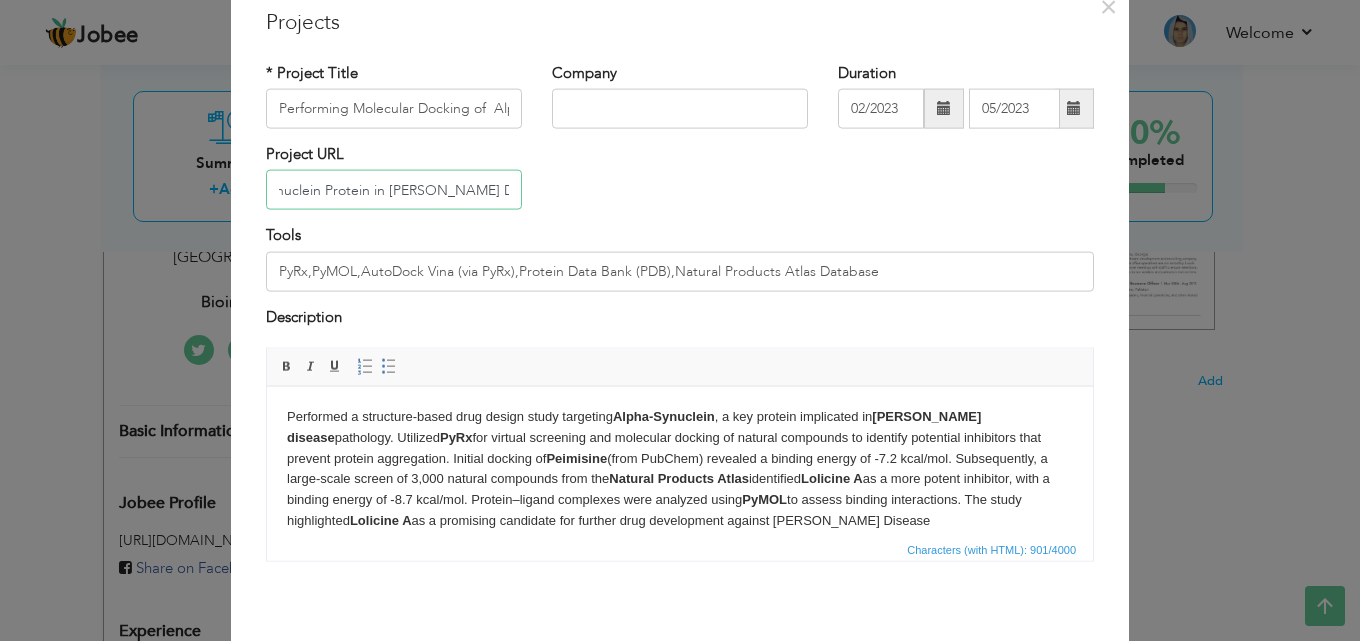 type on "In Silico Screening of Natural Inhibitors Against Alpha-Synuclein Protein in [PERSON_NAME] Disease" 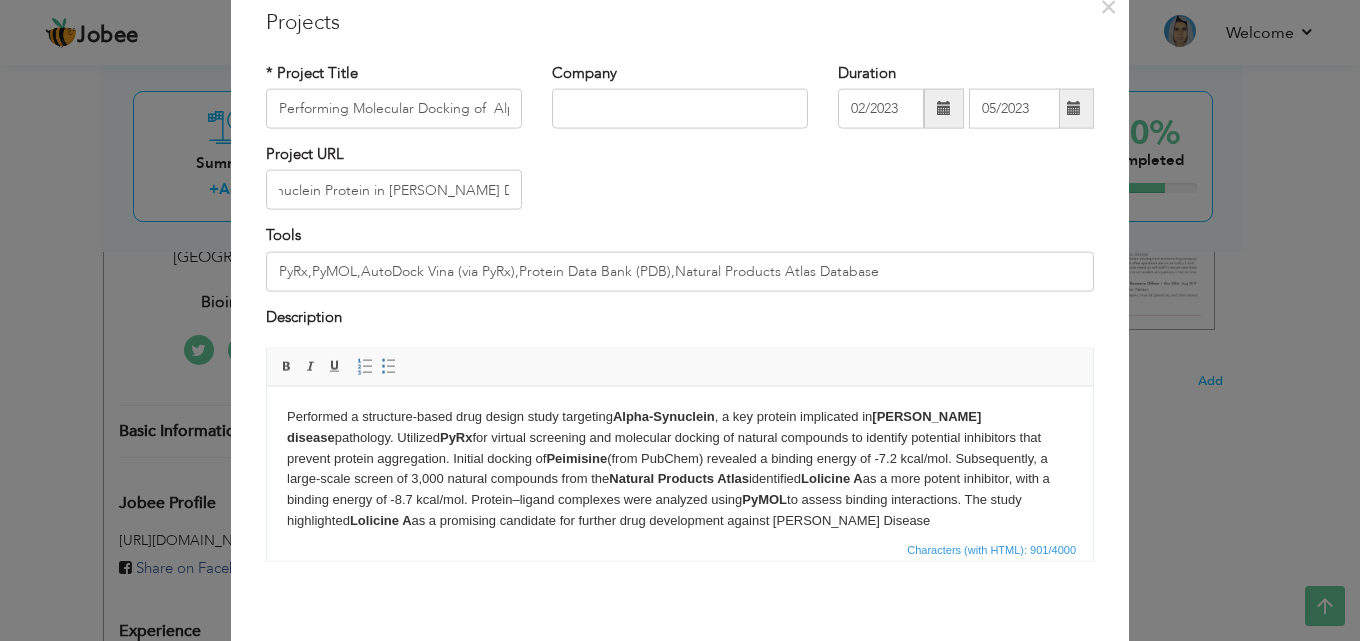 scroll, scrollTop: 0, scrollLeft: 0, axis: both 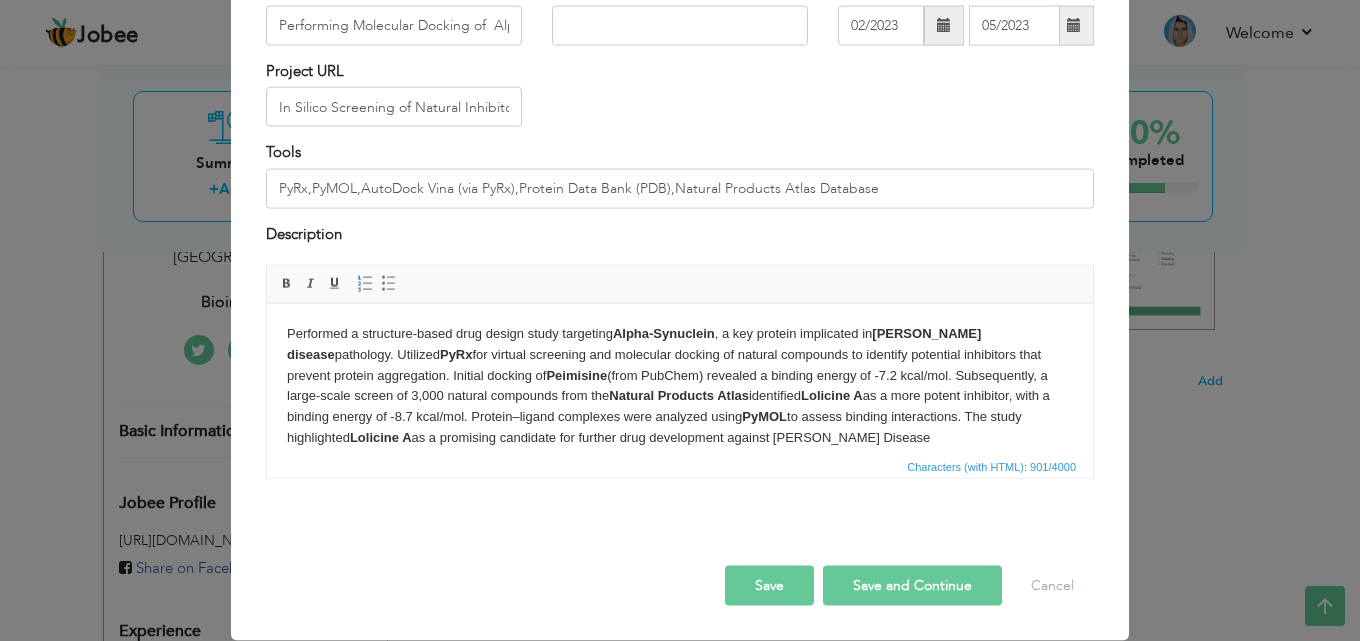 click on "Save and Continue" at bounding box center [912, 586] 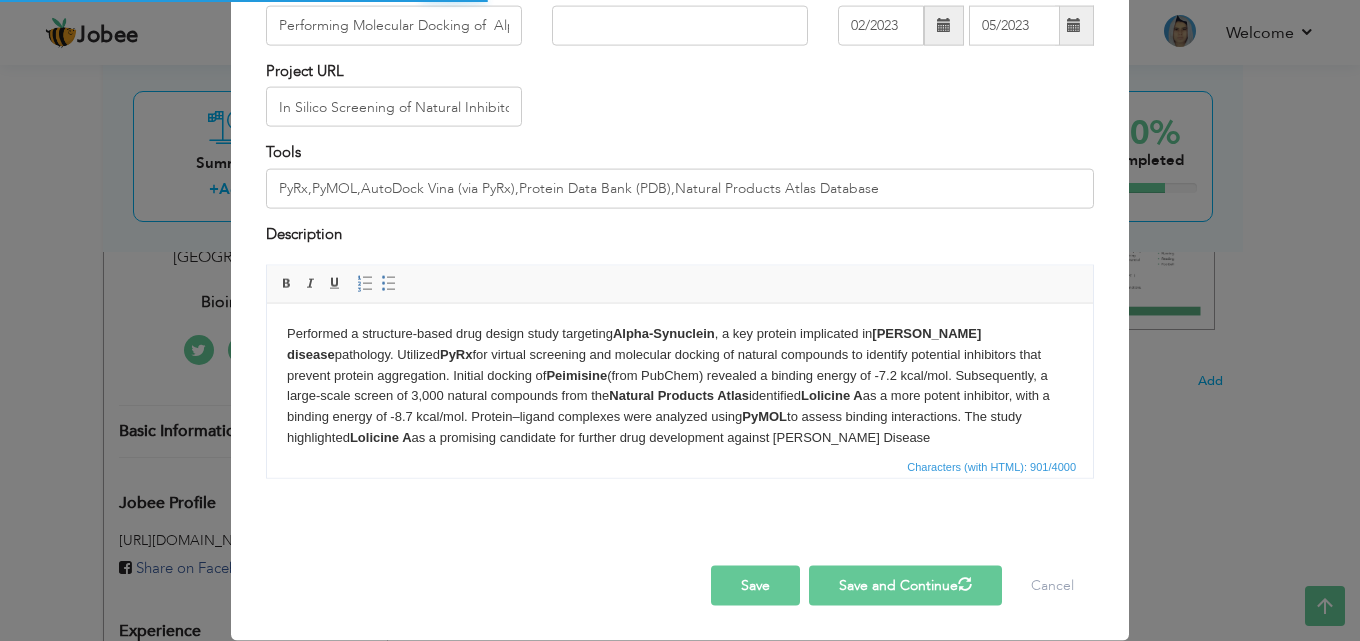 type 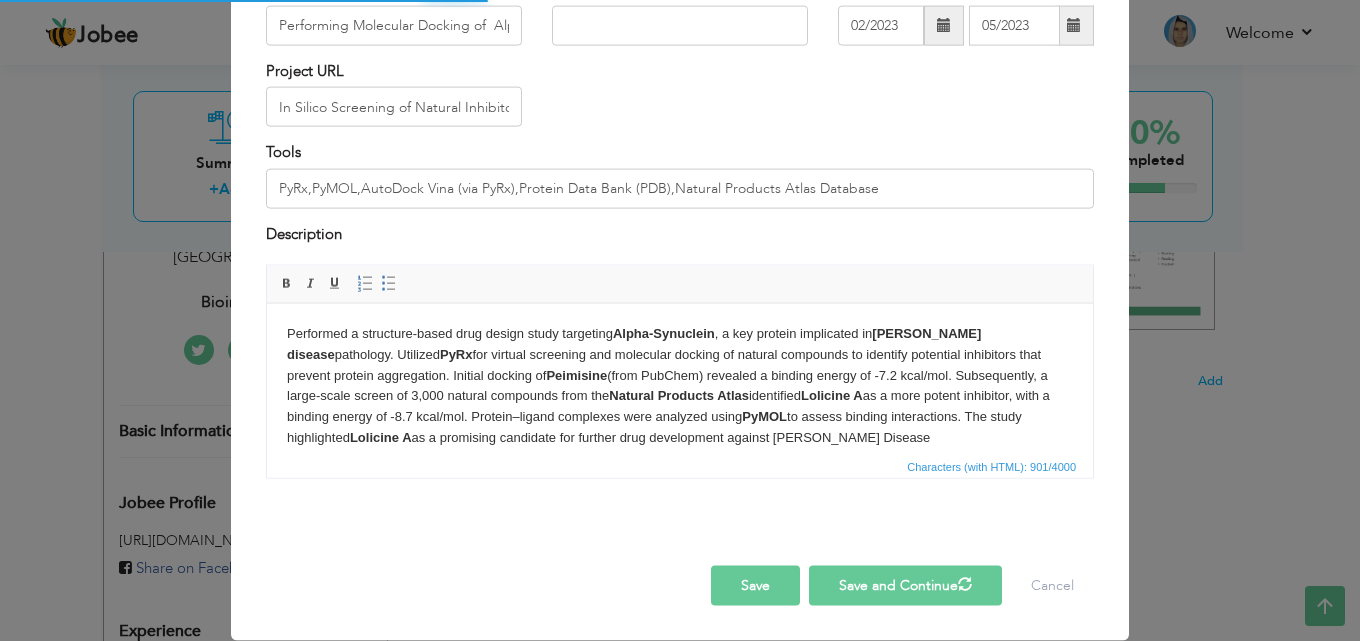 type 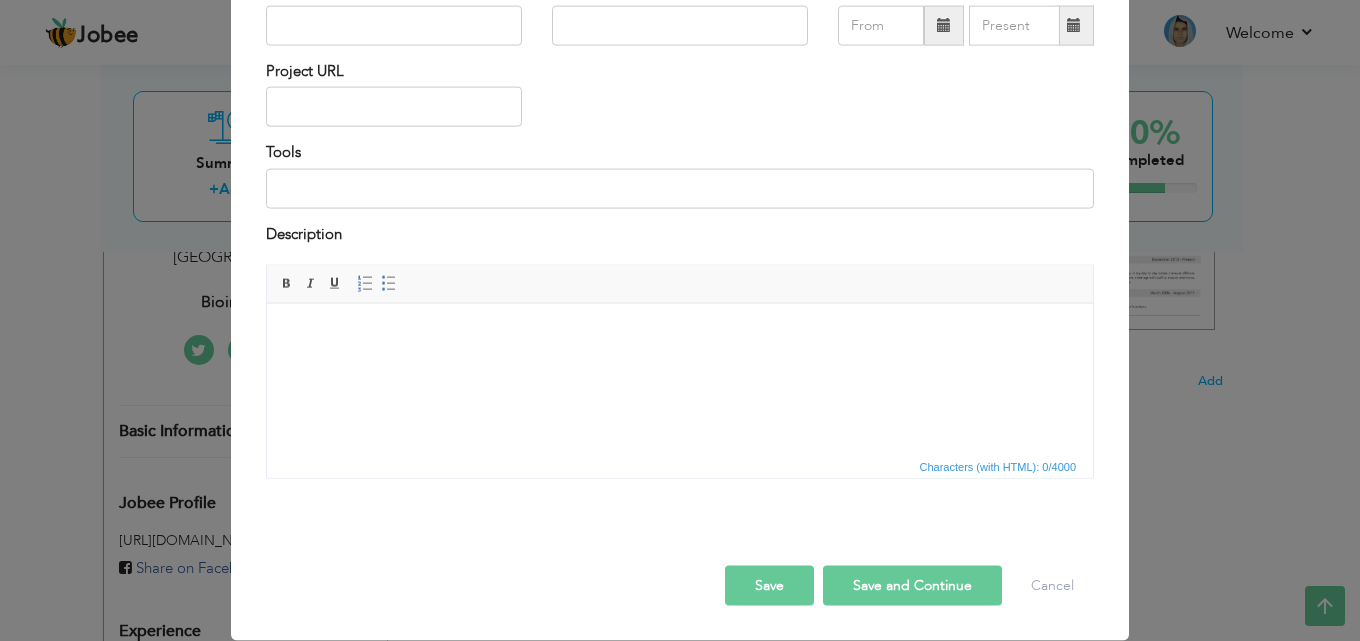 drag, startPoint x: 1340, startPoint y: 438, endPoint x: 1359, endPoint y: 270, distance: 169.07098 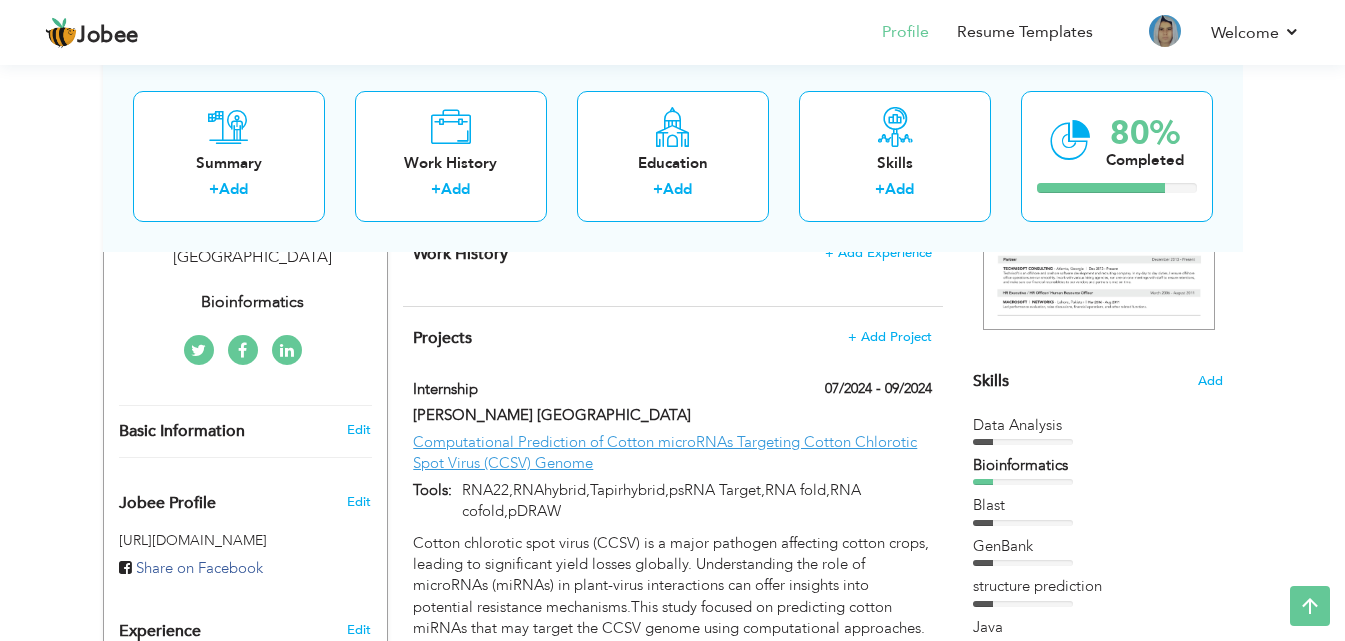 drag, startPoint x: 1355, startPoint y: 188, endPoint x: 1356, endPoint y: 165, distance: 23.021729 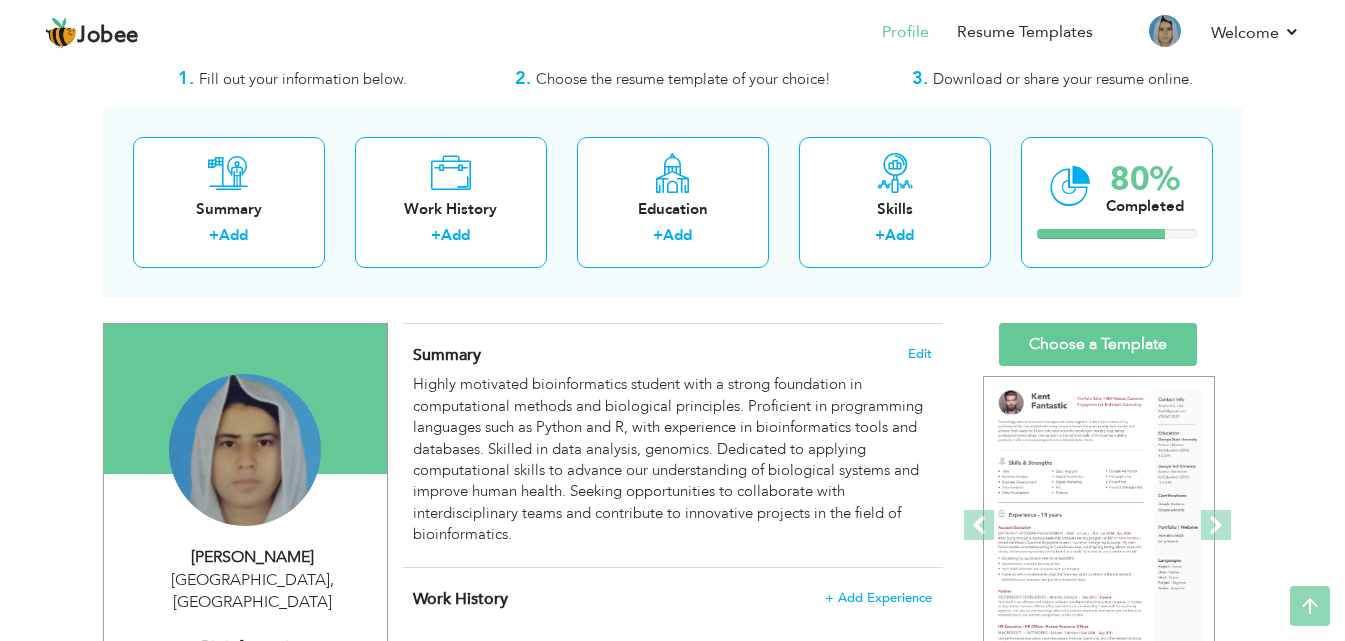 scroll, scrollTop: 38, scrollLeft: 0, axis: vertical 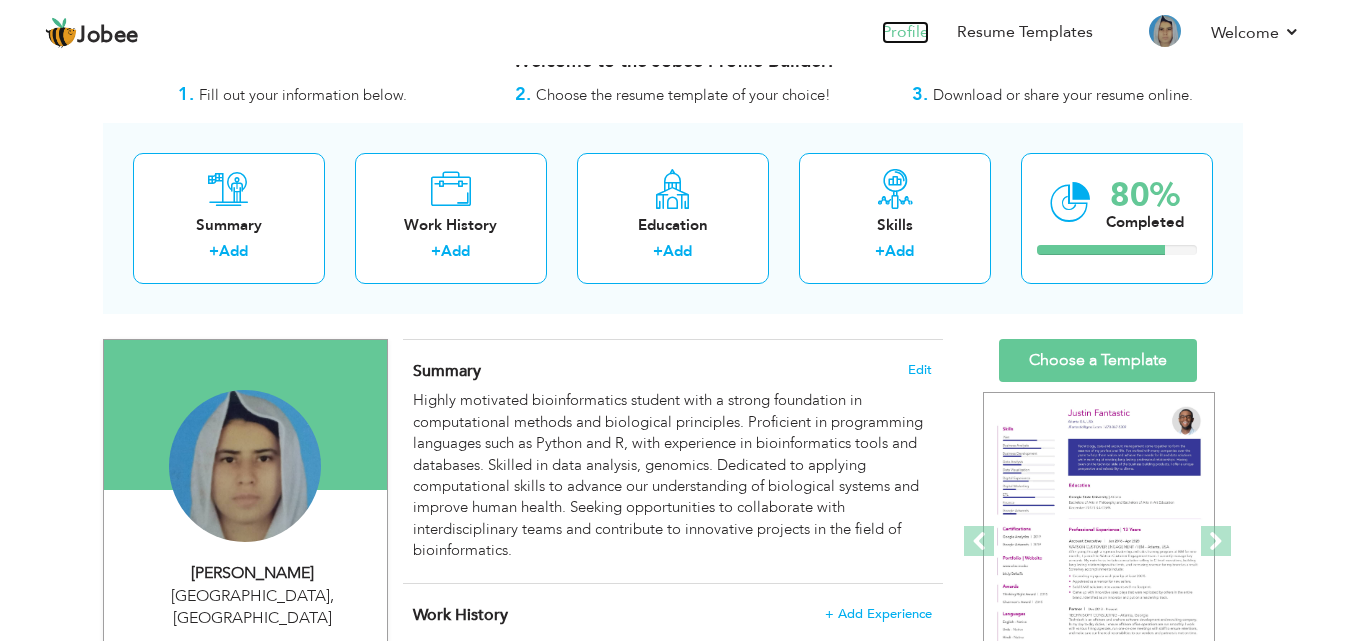 click on "Profile" at bounding box center [905, 32] 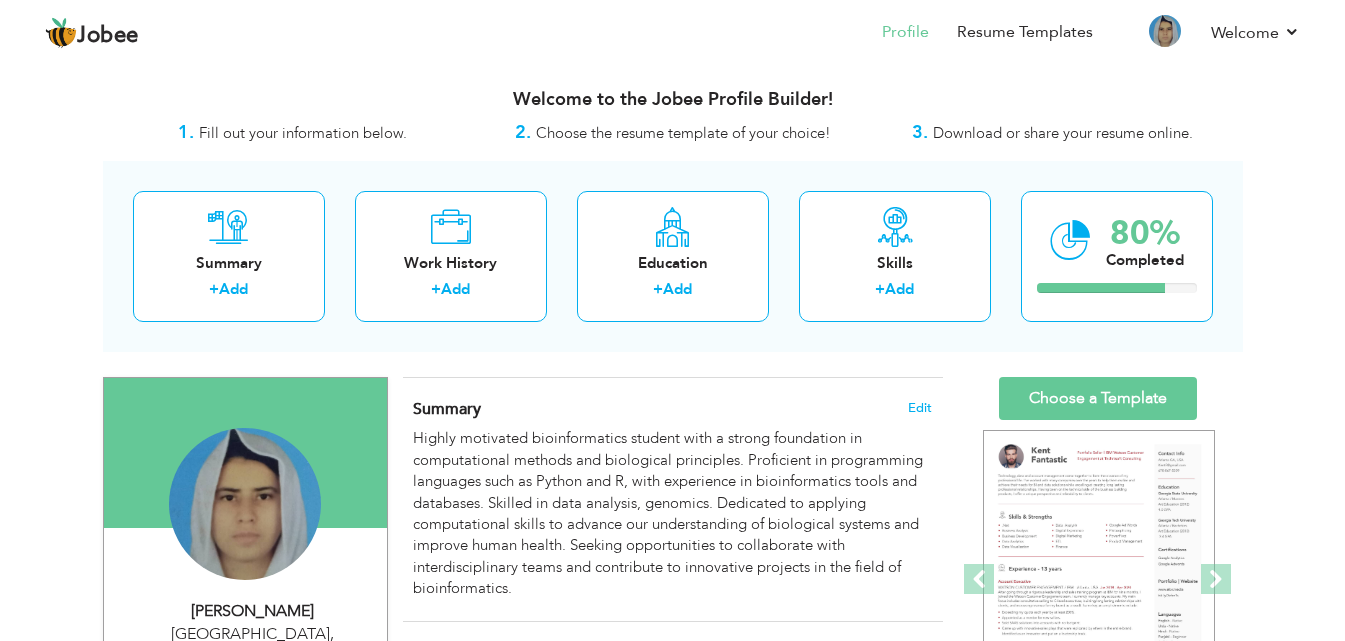scroll, scrollTop: 0, scrollLeft: 0, axis: both 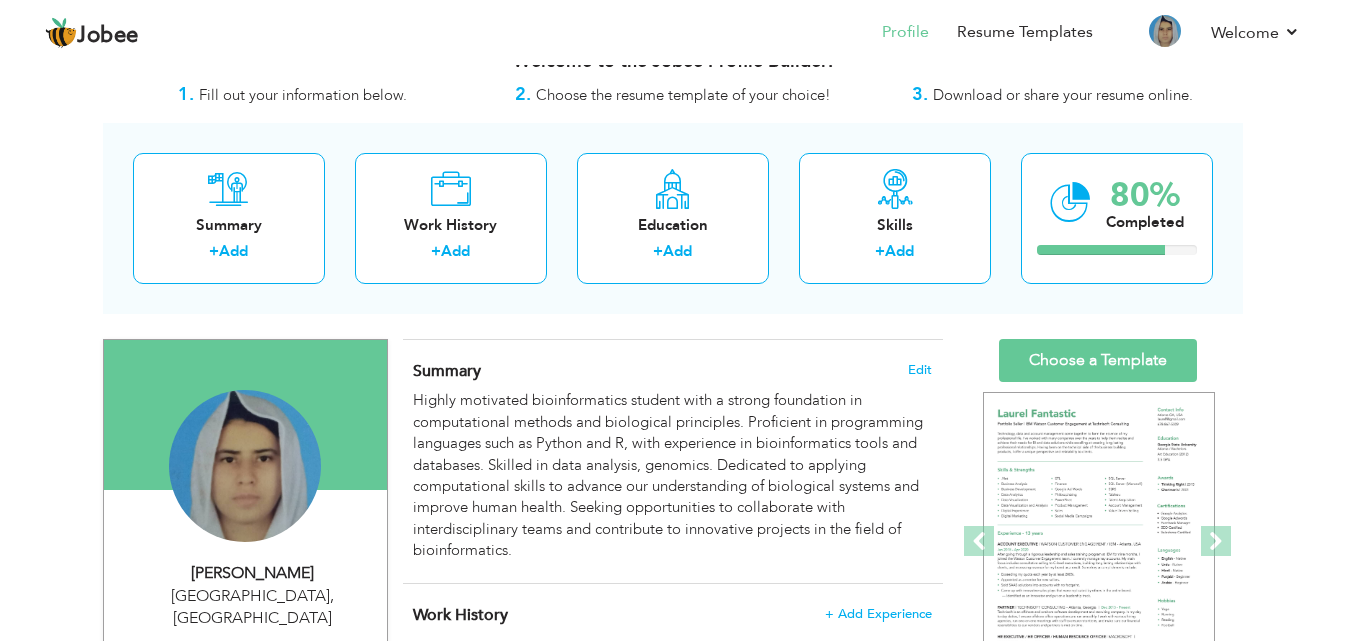click on "View Resume
Export PDF
Profile
Summary
Public Link
Experience
Education
Awards
Work Histroy
Projects
Certifications
Skills
Preferred Job City" at bounding box center (672, 1643) 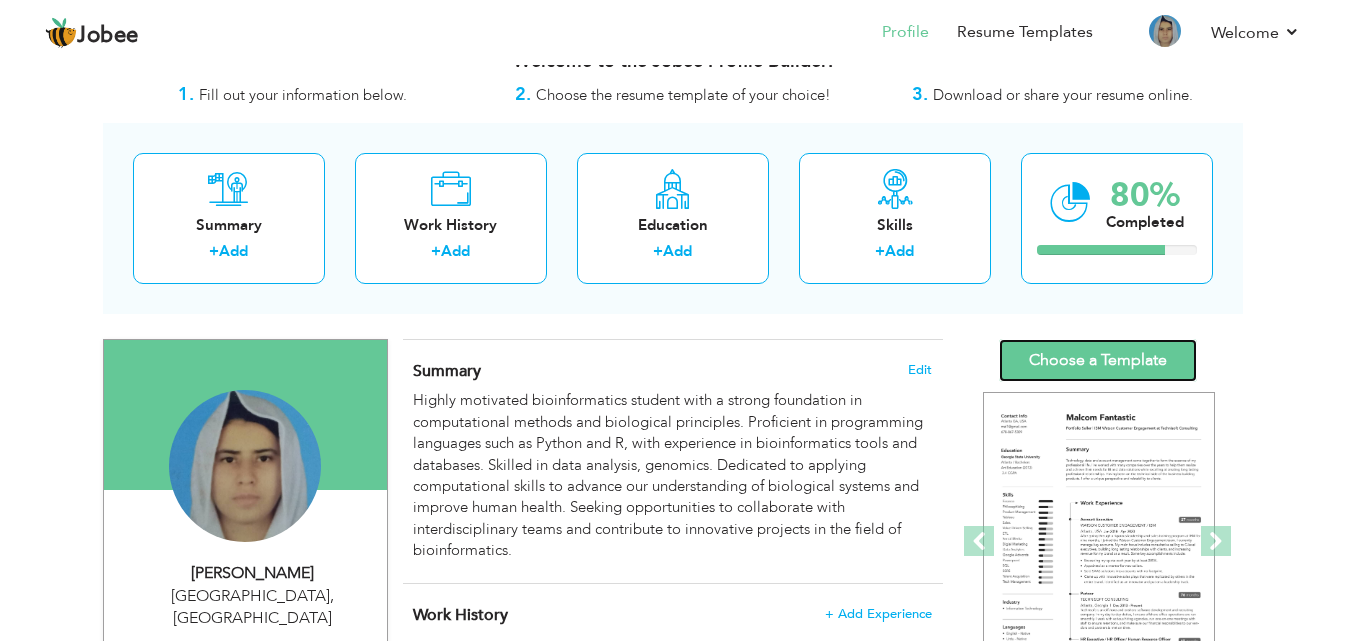 click on "Choose a Template" at bounding box center [1098, 360] 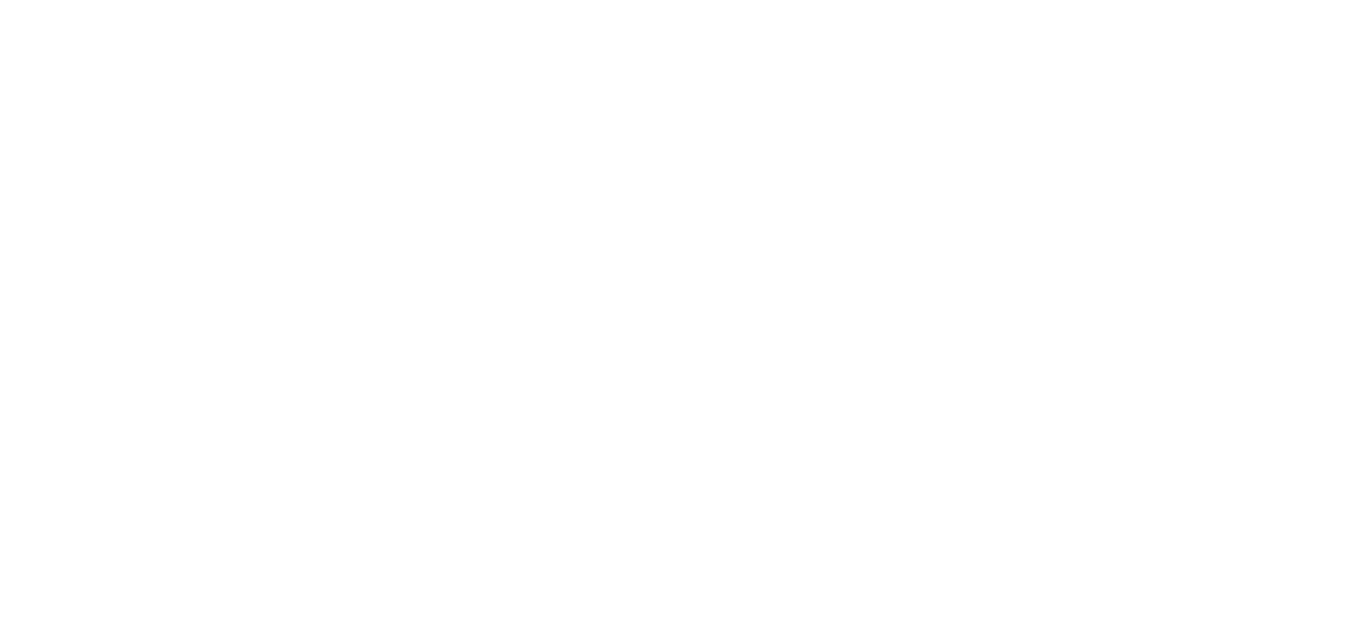 scroll, scrollTop: 0, scrollLeft: 0, axis: both 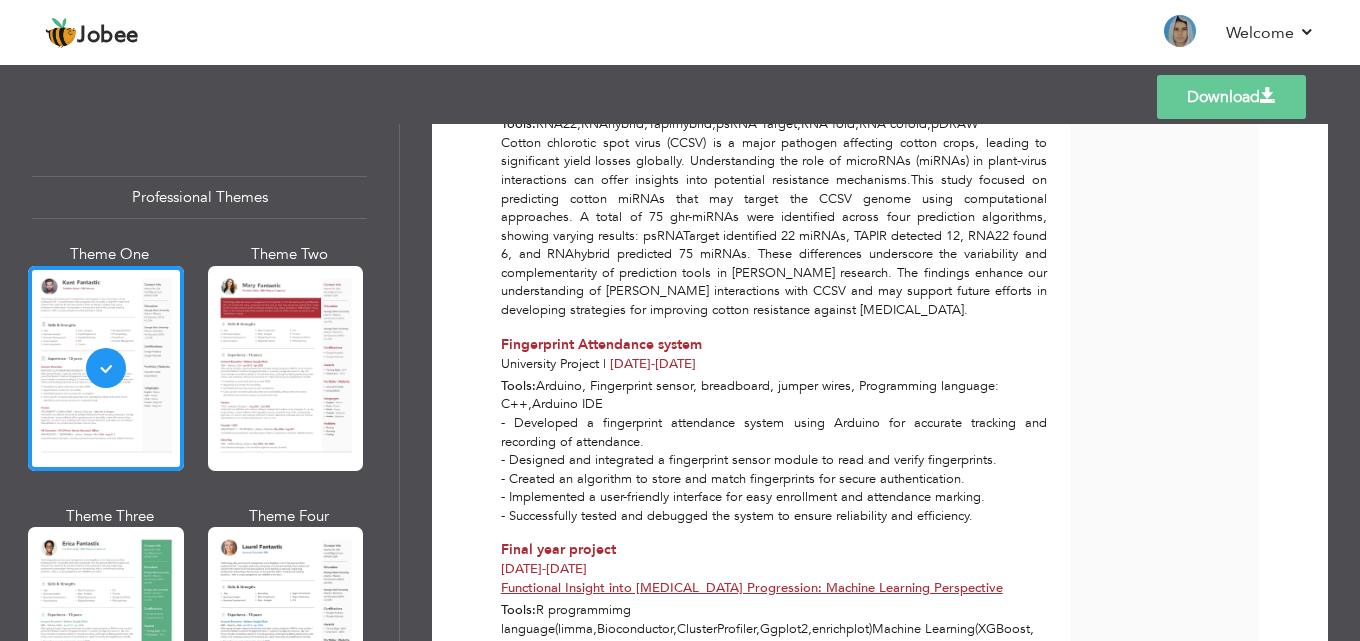 click on "Fingerprint Attendance system" at bounding box center [601, 344] 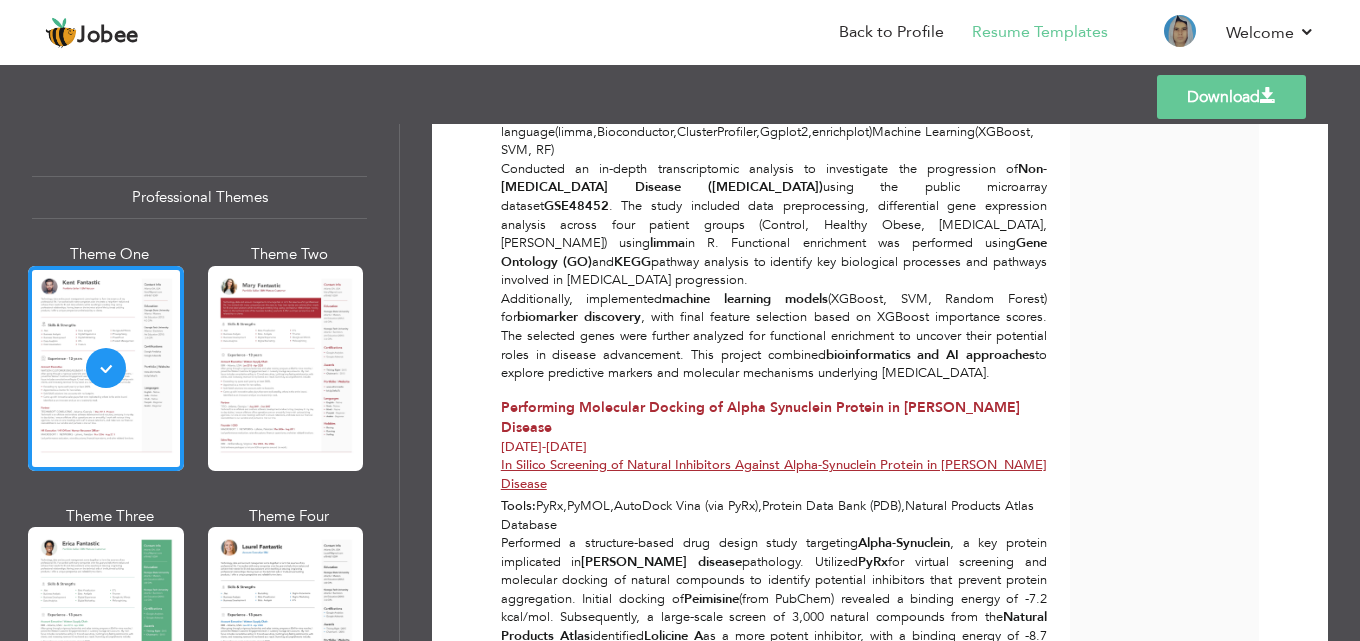scroll, scrollTop: 1761, scrollLeft: 0, axis: vertical 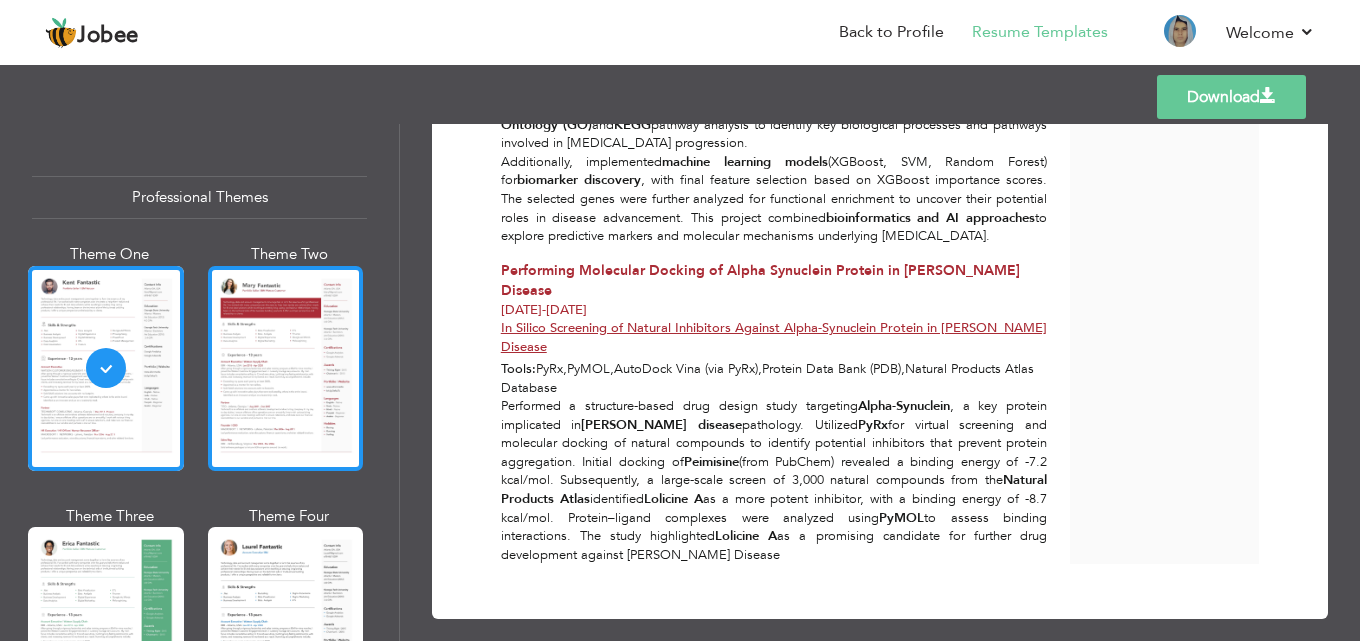 click at bounding box center [286, 368] 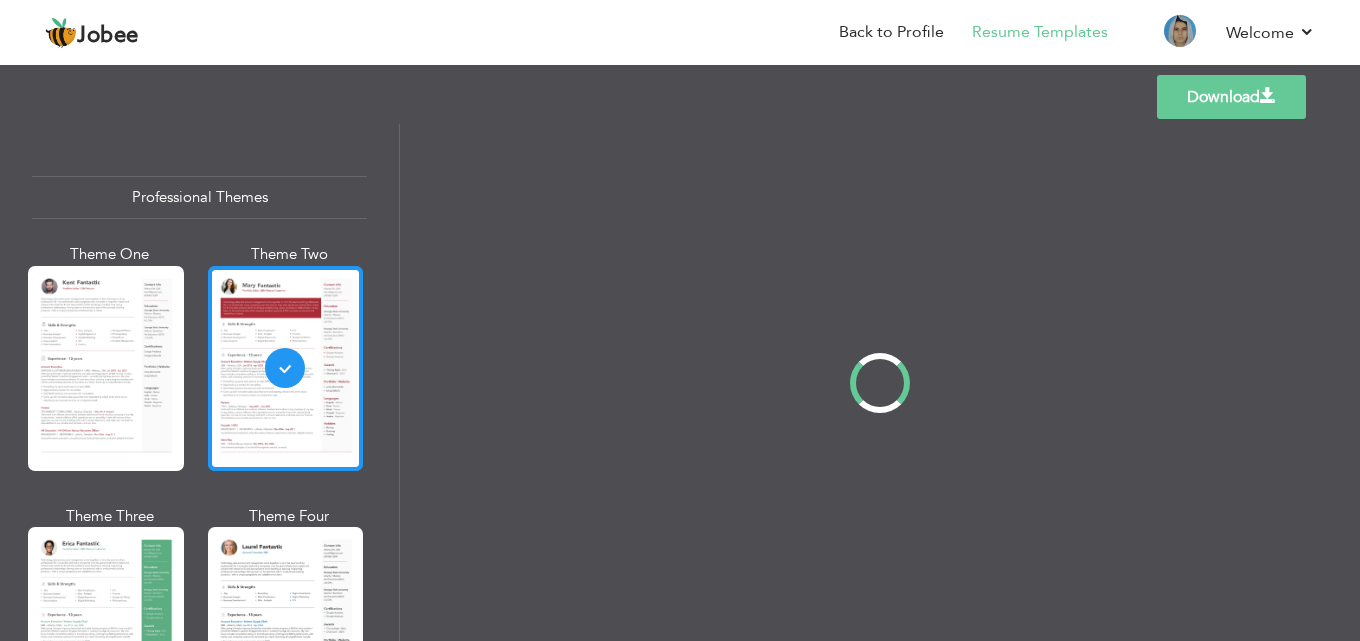 scroll, scrollTop: 0, scrollLeft: 0, axis: both 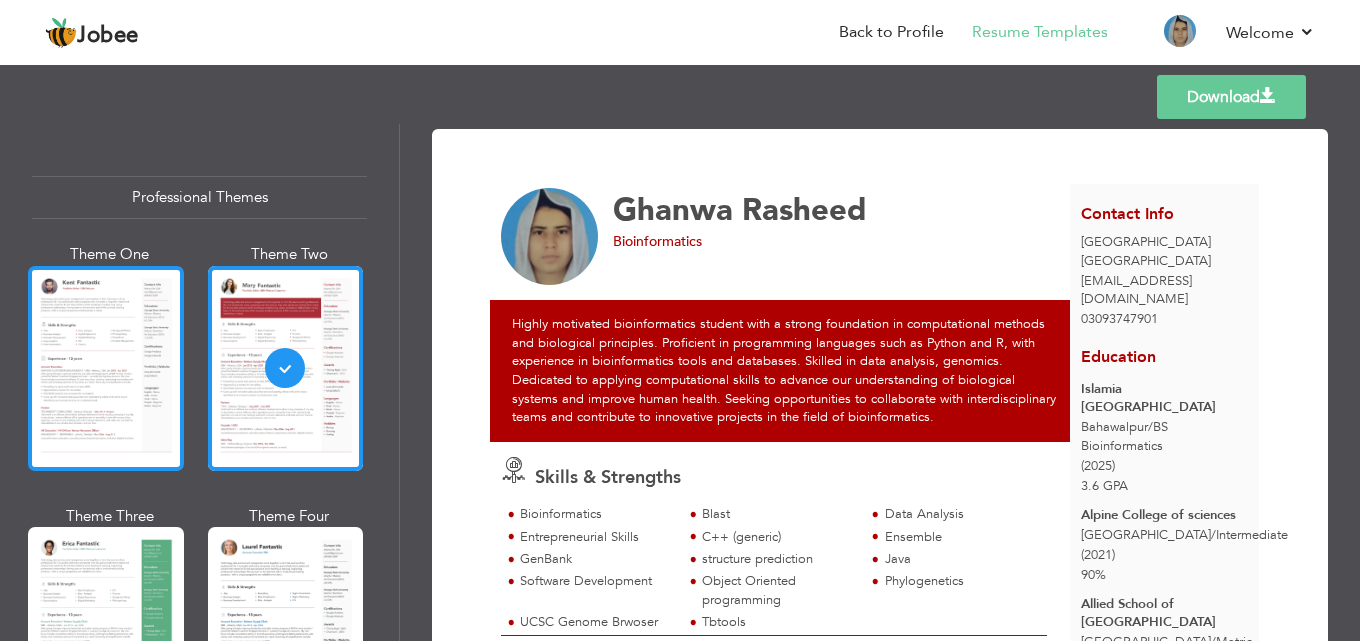 click at bounding box center (106, 368) 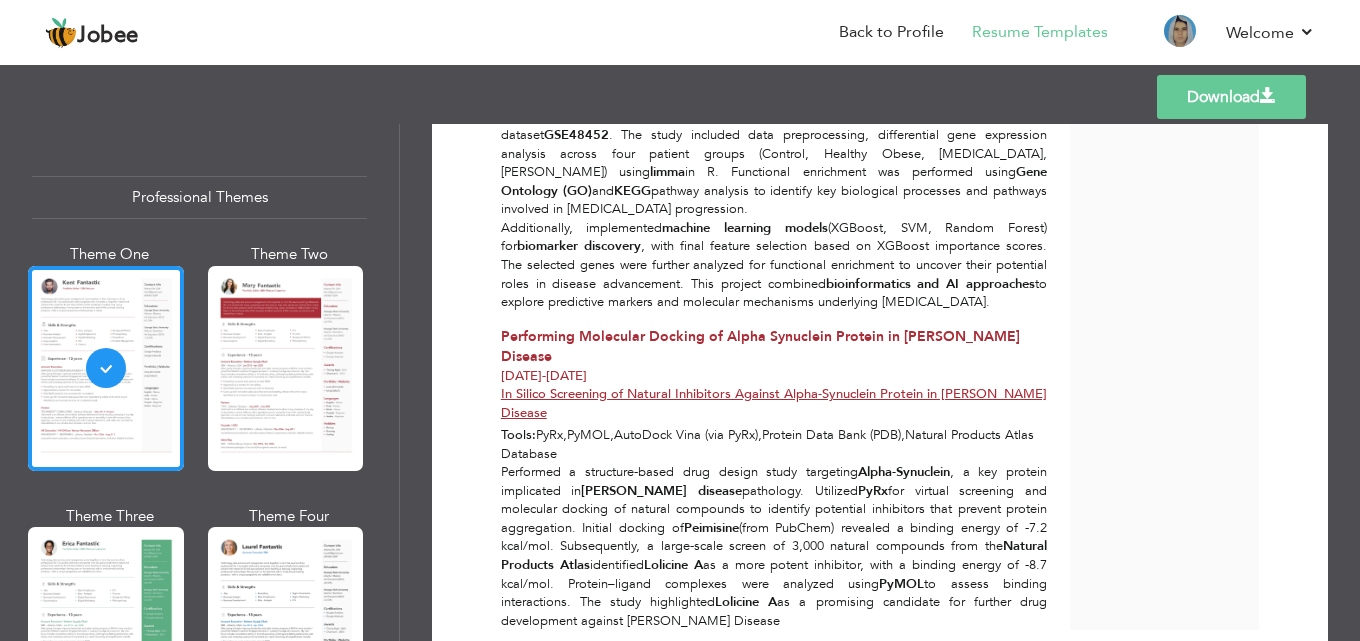 scroll, scrollTop: 1761, scrollLeft: 0, axis: vertical 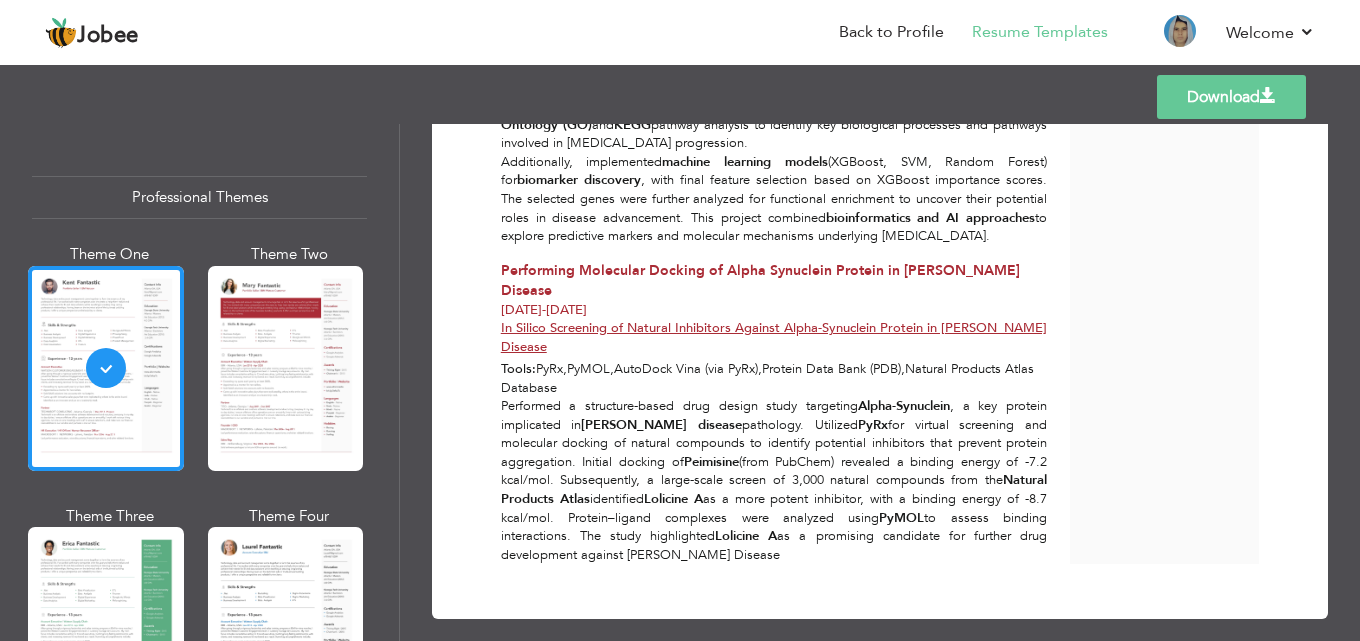 click on "Templates
Download" at bounding box center (680, 97) 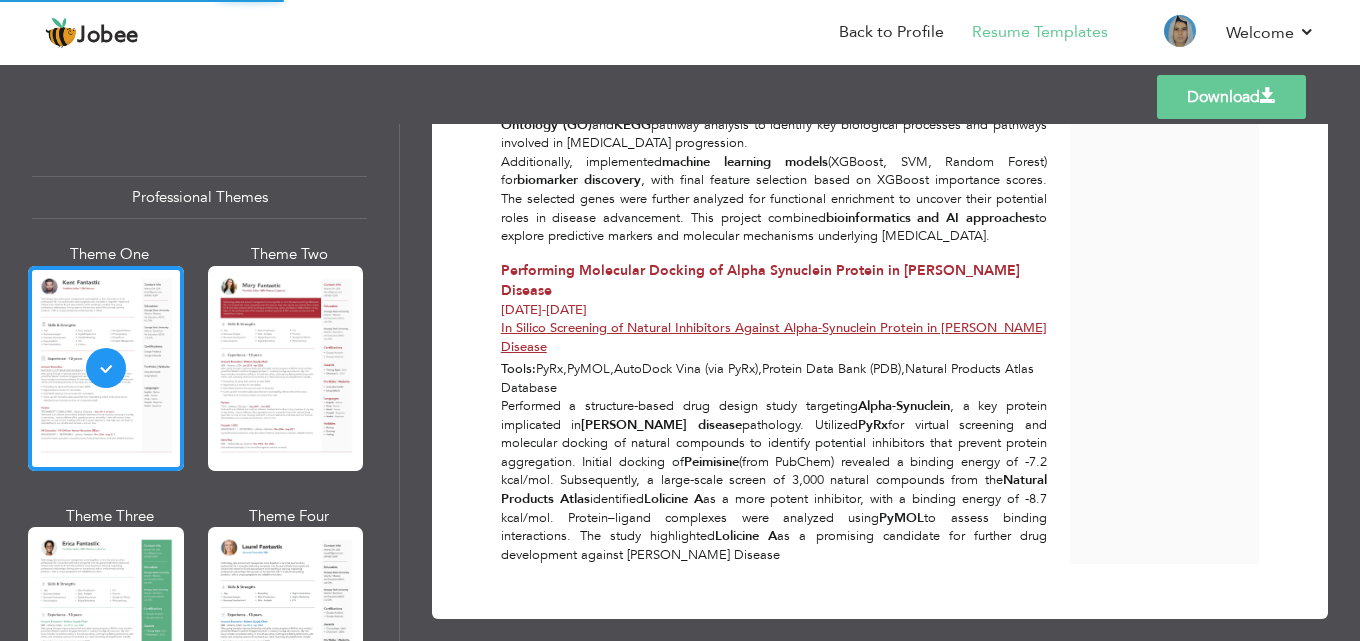 click on "Download" at bounding box center [1231, 97] 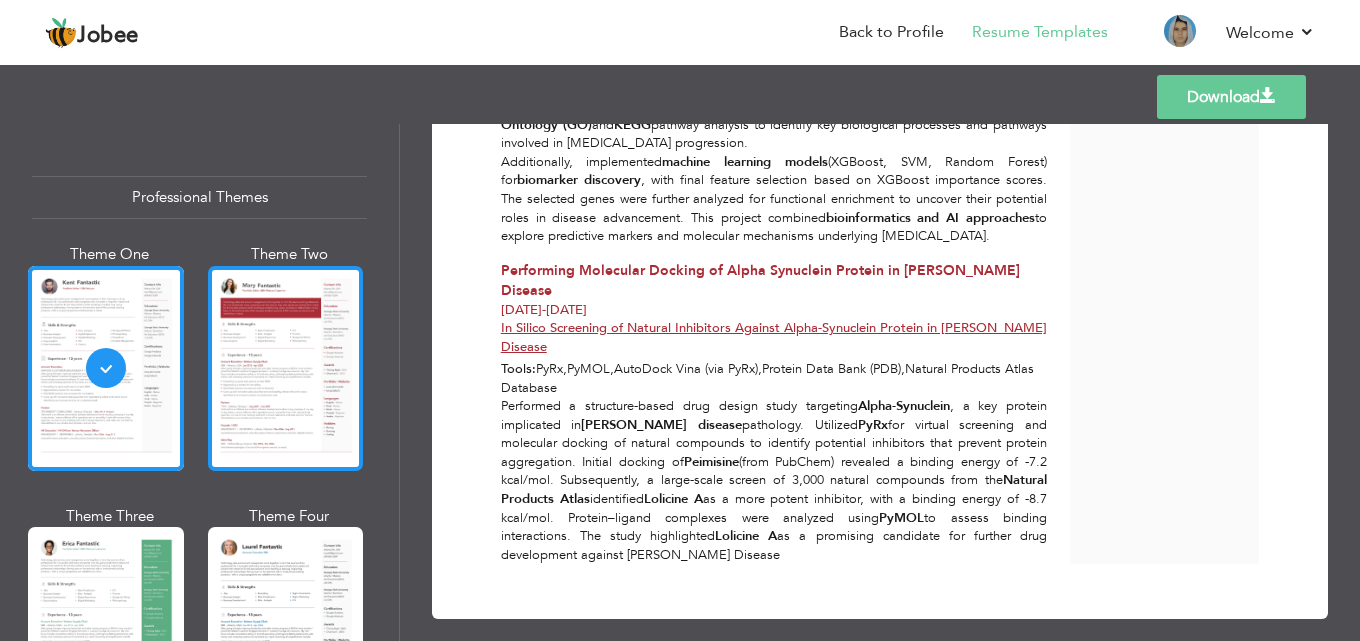 click at bounding box center (286, 368) 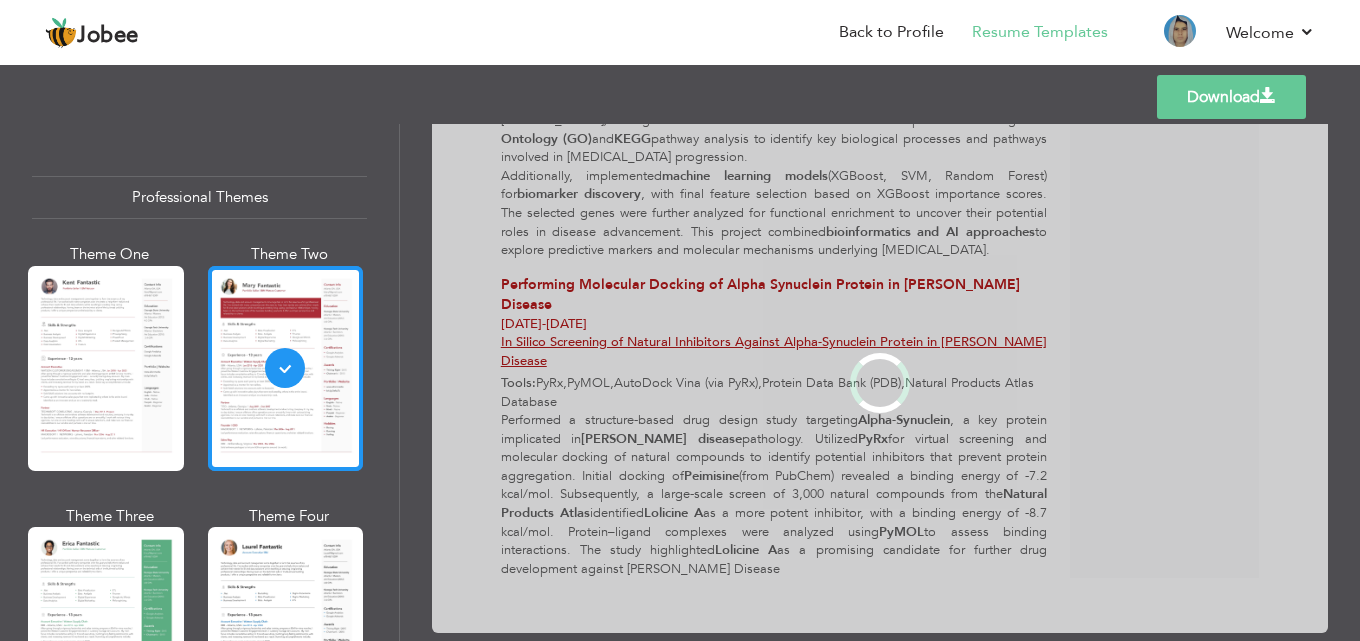 scroll, scrollTop: 0, scrollLeft: 0, axis: both 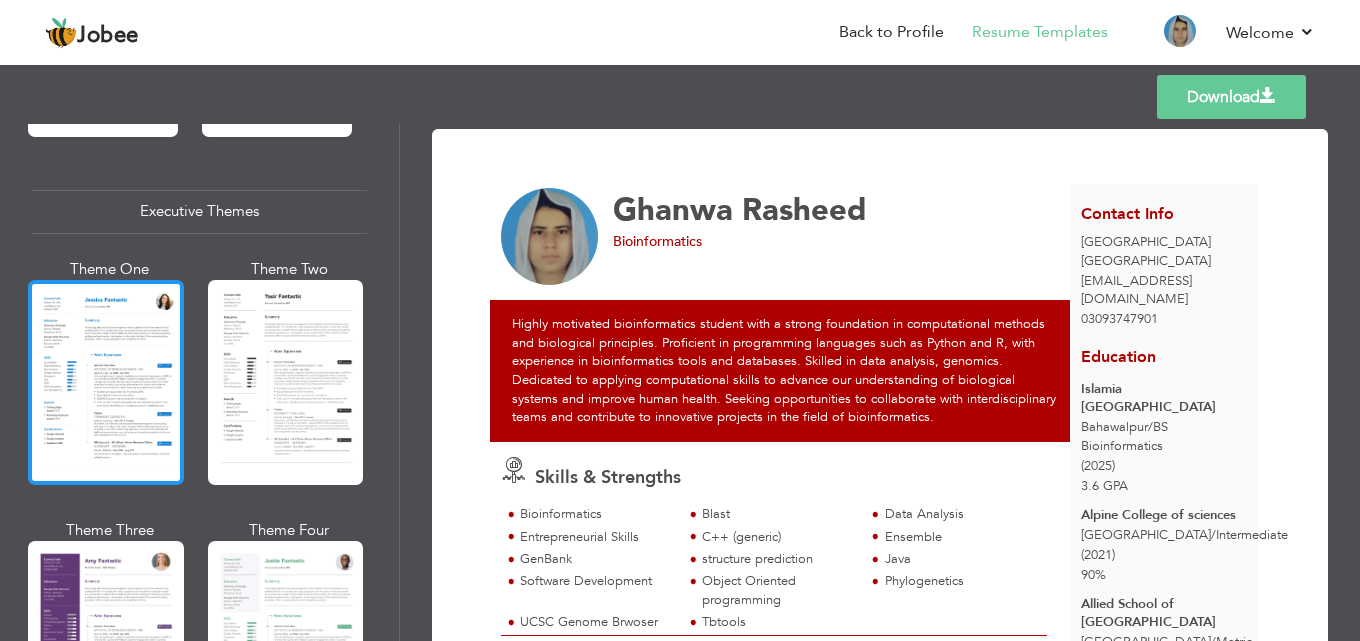 click at bounding box center (106, 382) 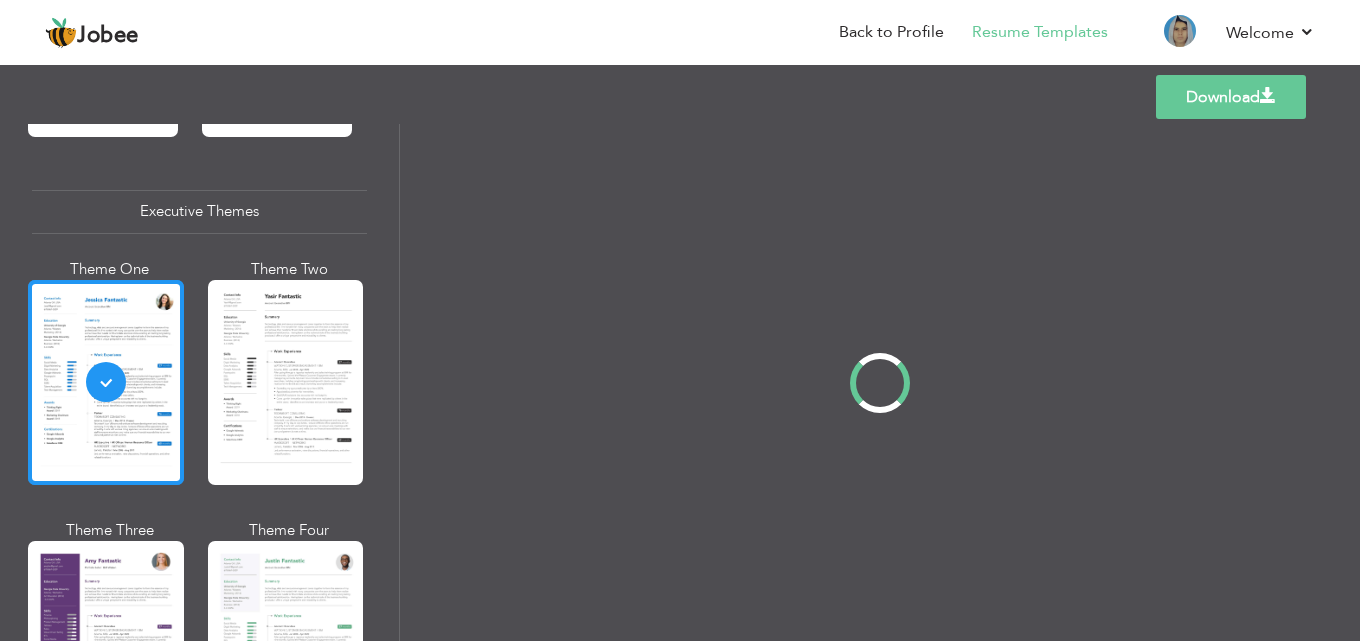scroll, scrollTop: 1450, scrollLeft: 0, axis: vertical 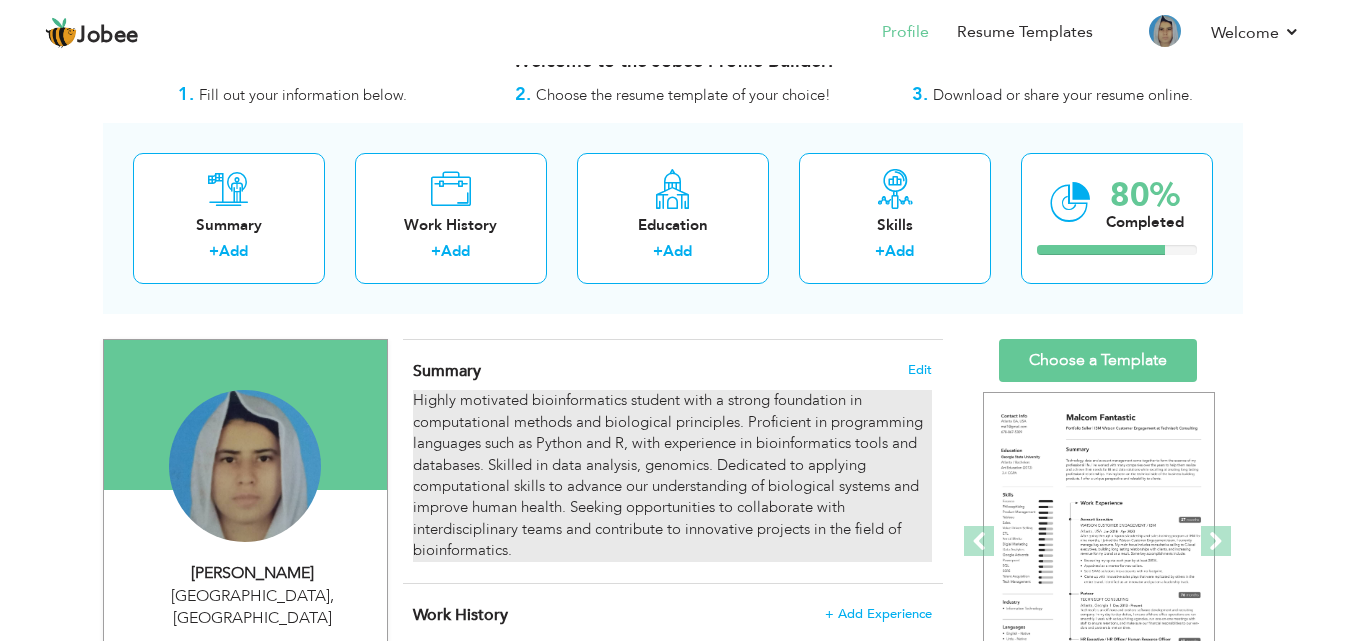 click on "Highly motivated bioinformatics student with a strong foundation in computational methods and biological principles. Proficient in programming languages such as Python and R, with experience in bioinformatics tools and databases. Skilled in data analysis, genomics. Dedicated to applying computational skills to advance our understanding of biological systems and improve human health. Seeking opportunities to collaborate with interdisciplinary teams and contribute to innovative projects in the field of bioinformatics." at bounding box center [672, 475] 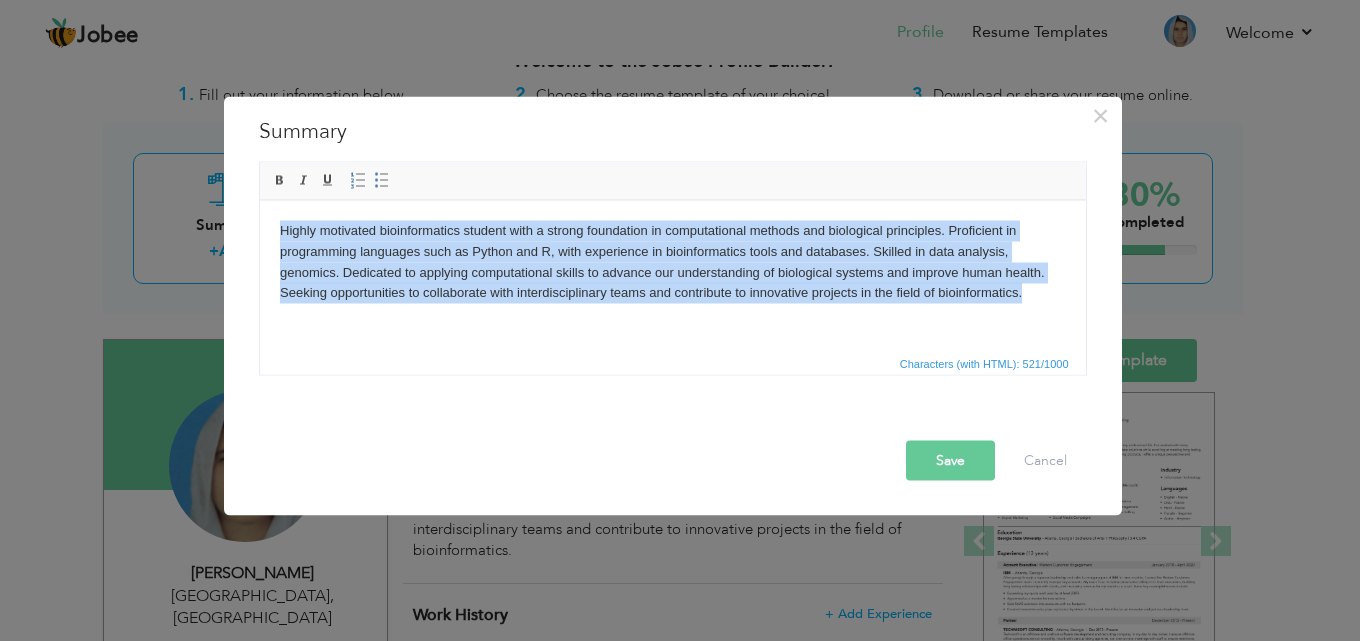 drag, startPoint x: 1024, startPoint y: 293, endPoint x: 516, endPoint y: 434, distance: 527.2049 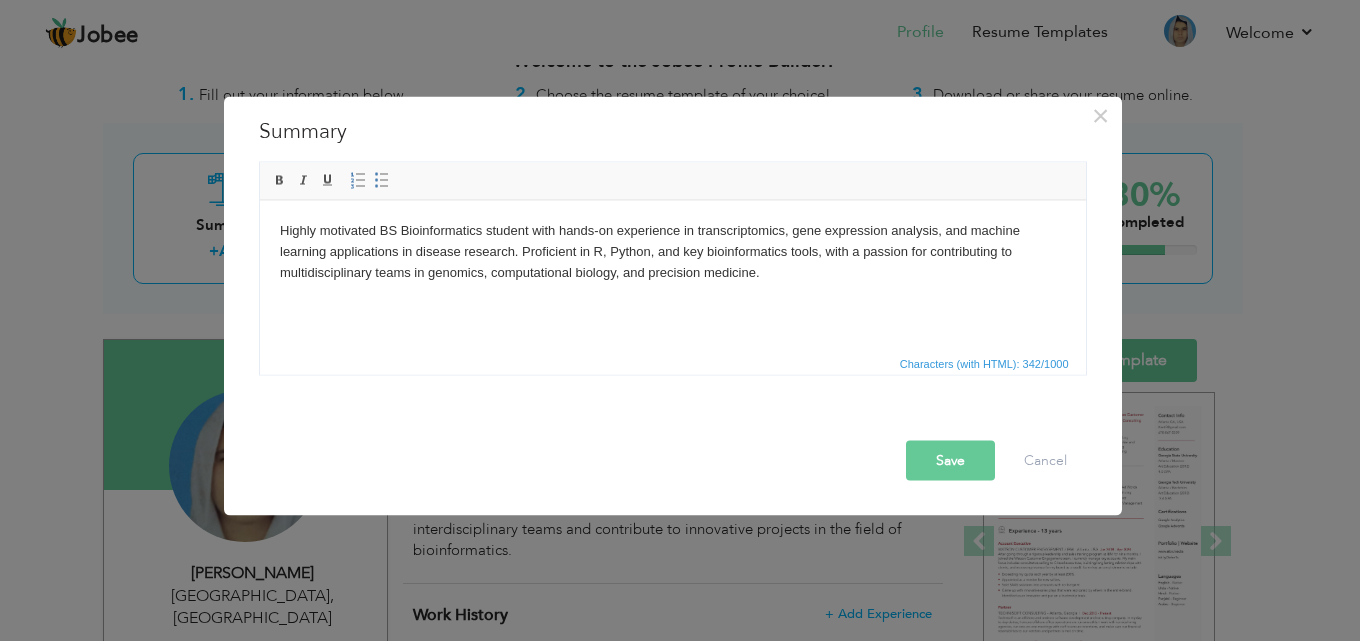 click on "Save" at bounding box center [950, 460] 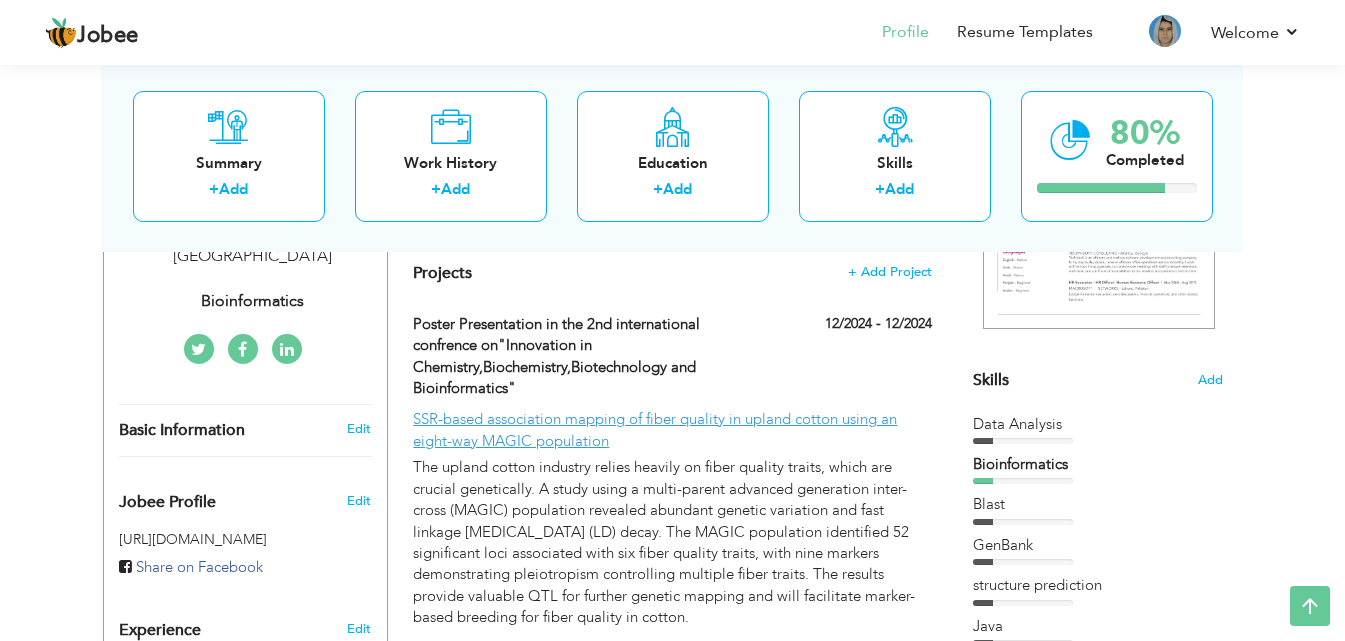 scroll, scrollTop: 422, scrollLeft: 0, axis: vertical 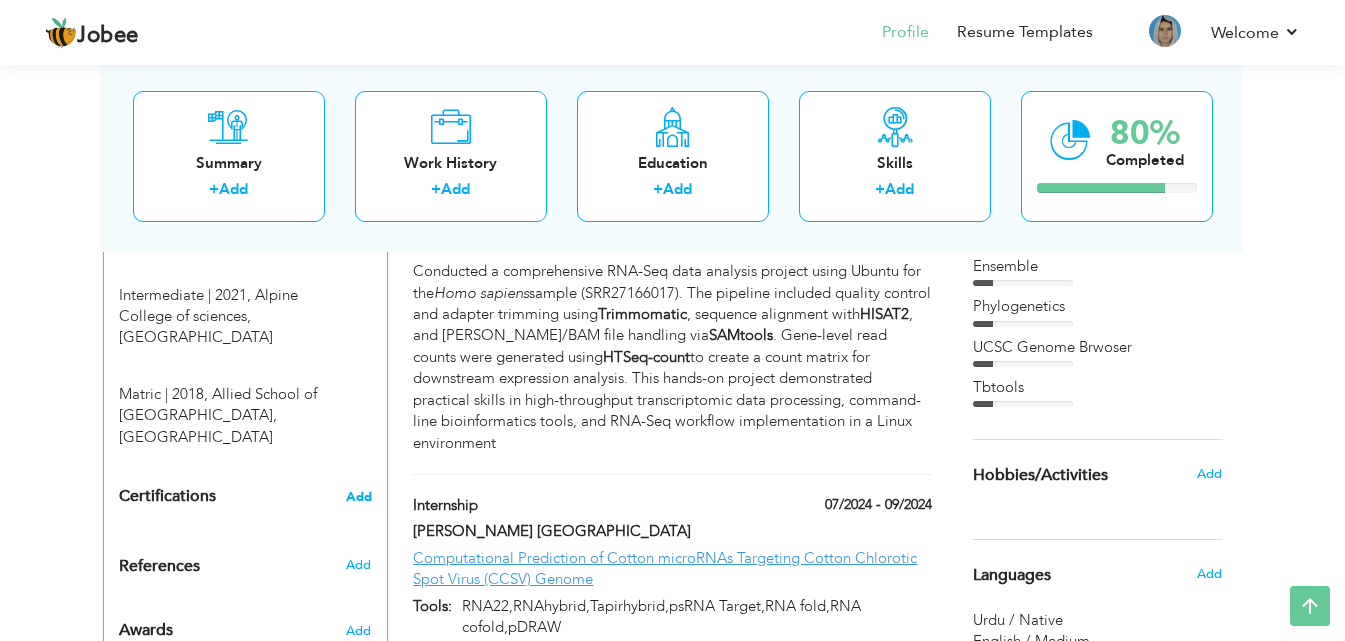 click on "Add" at bounding box center (359, 497) 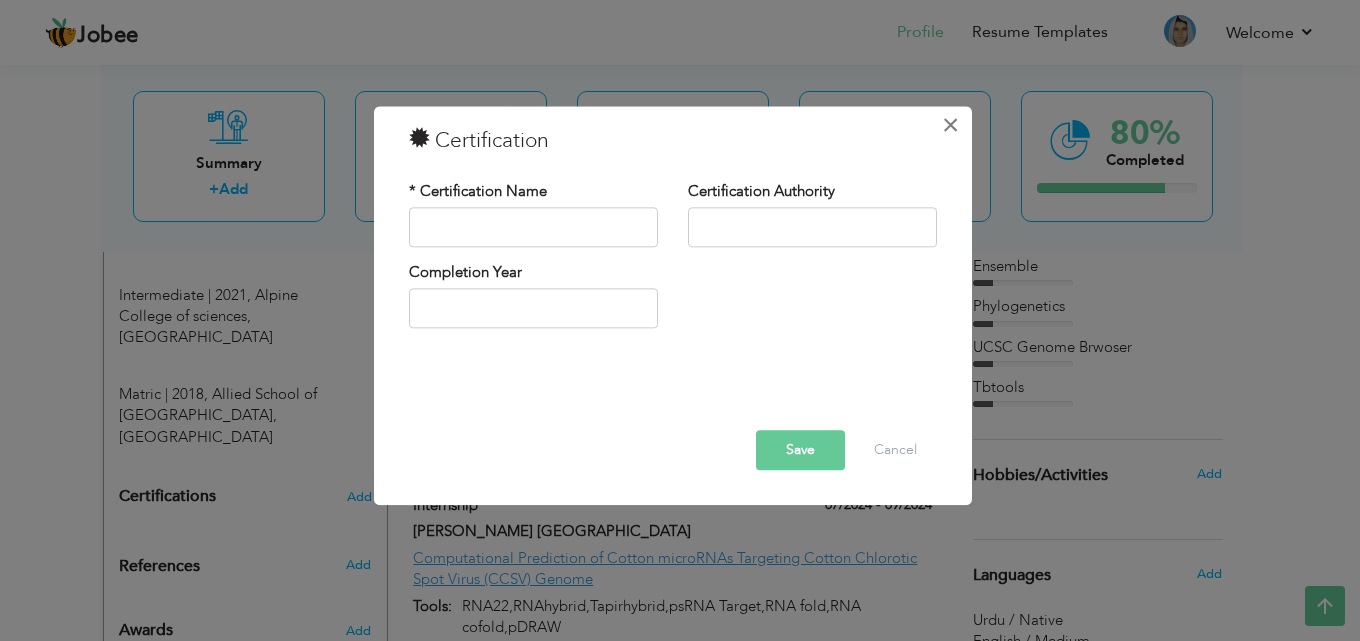 click on "×" at bounding box center (950, 125) 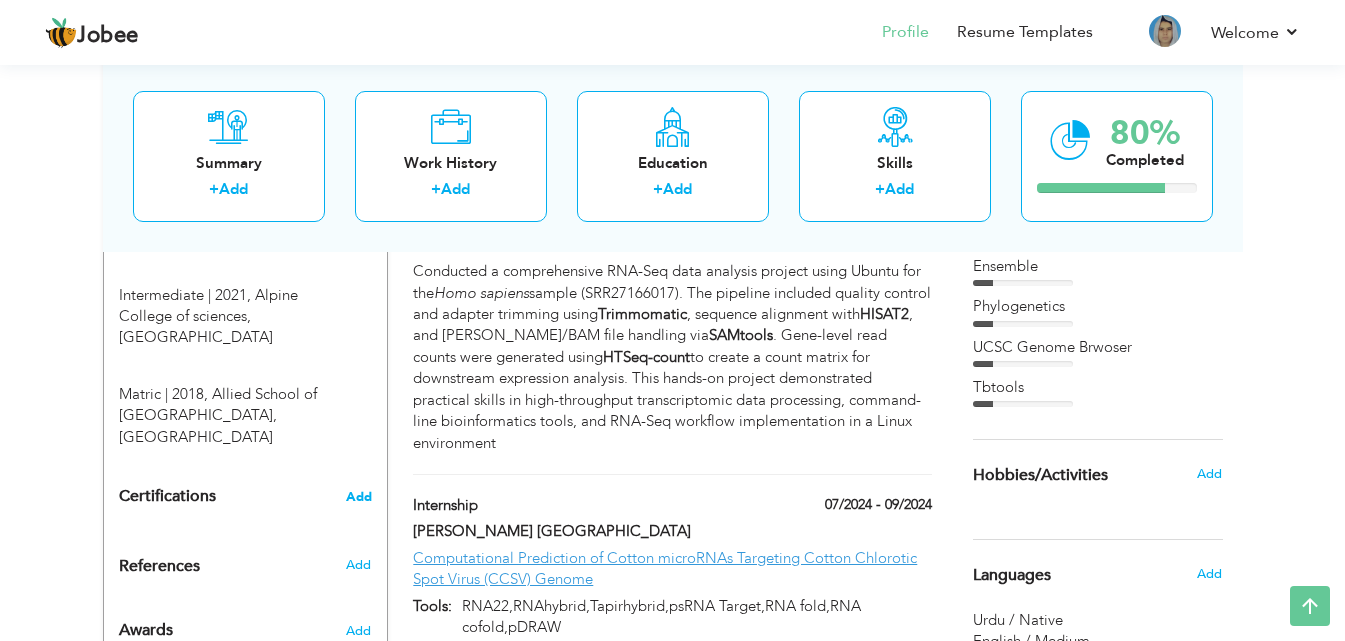 click on "Add" at bounding box center (359, 497) 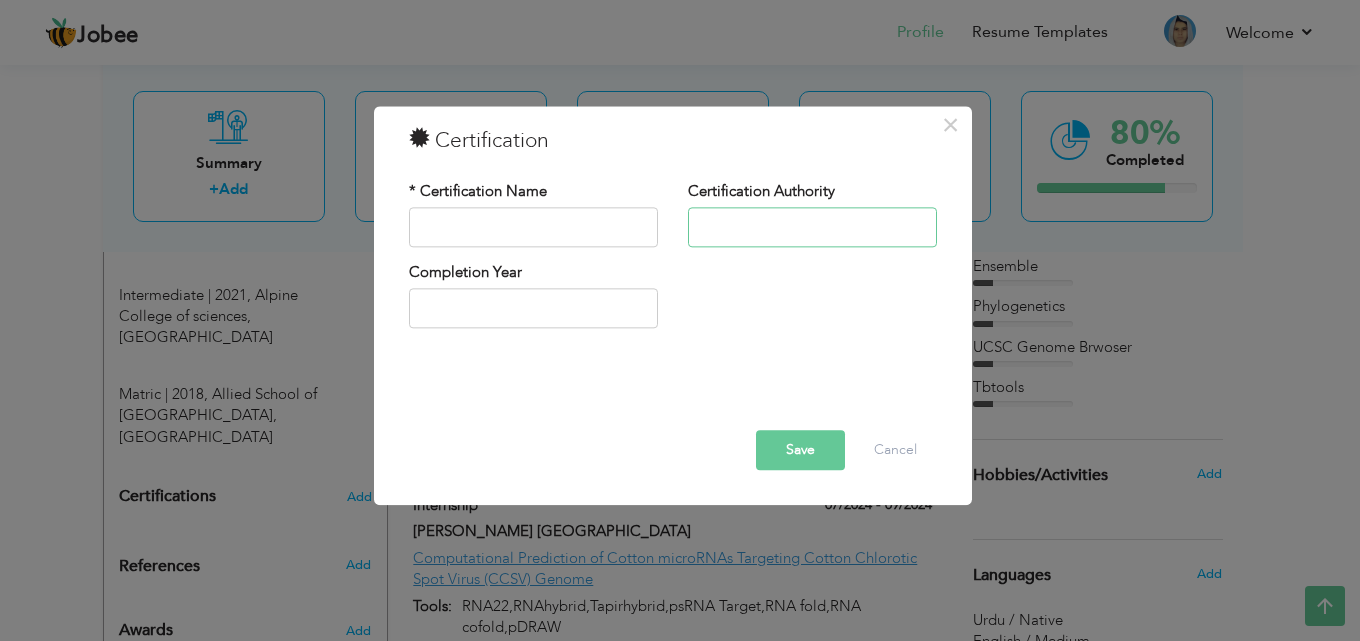 click at bounding box center [812, 227] 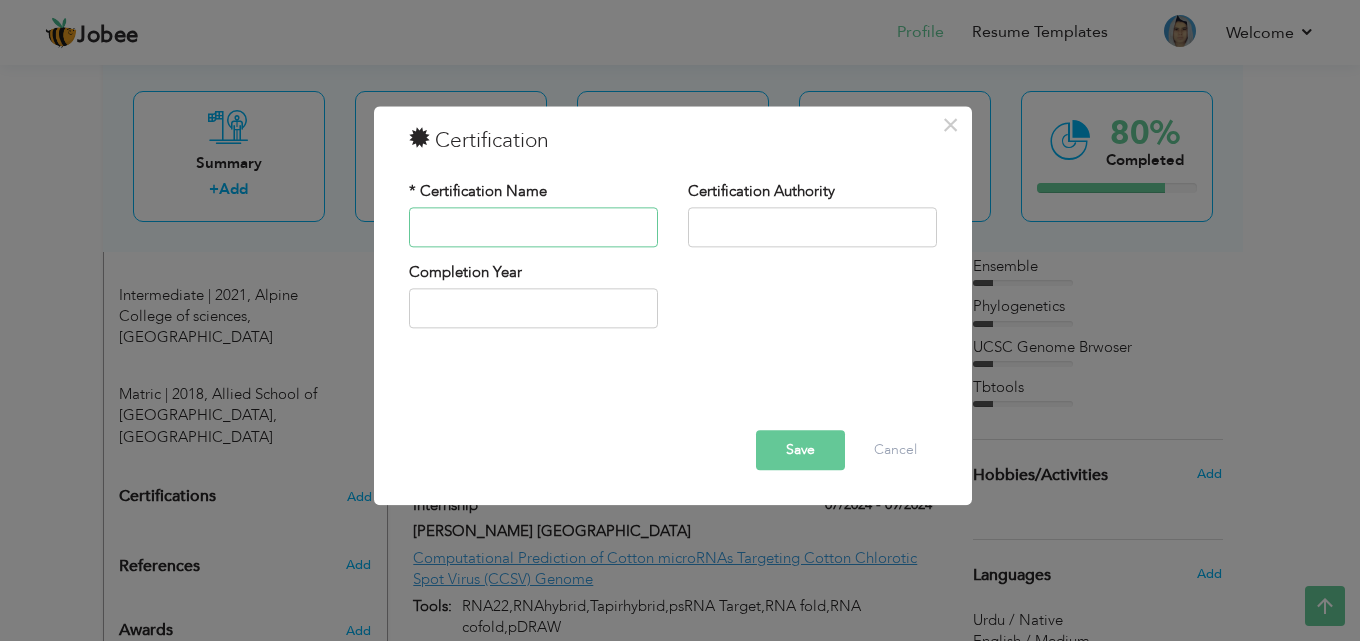 click at bounding box center (533, 227) 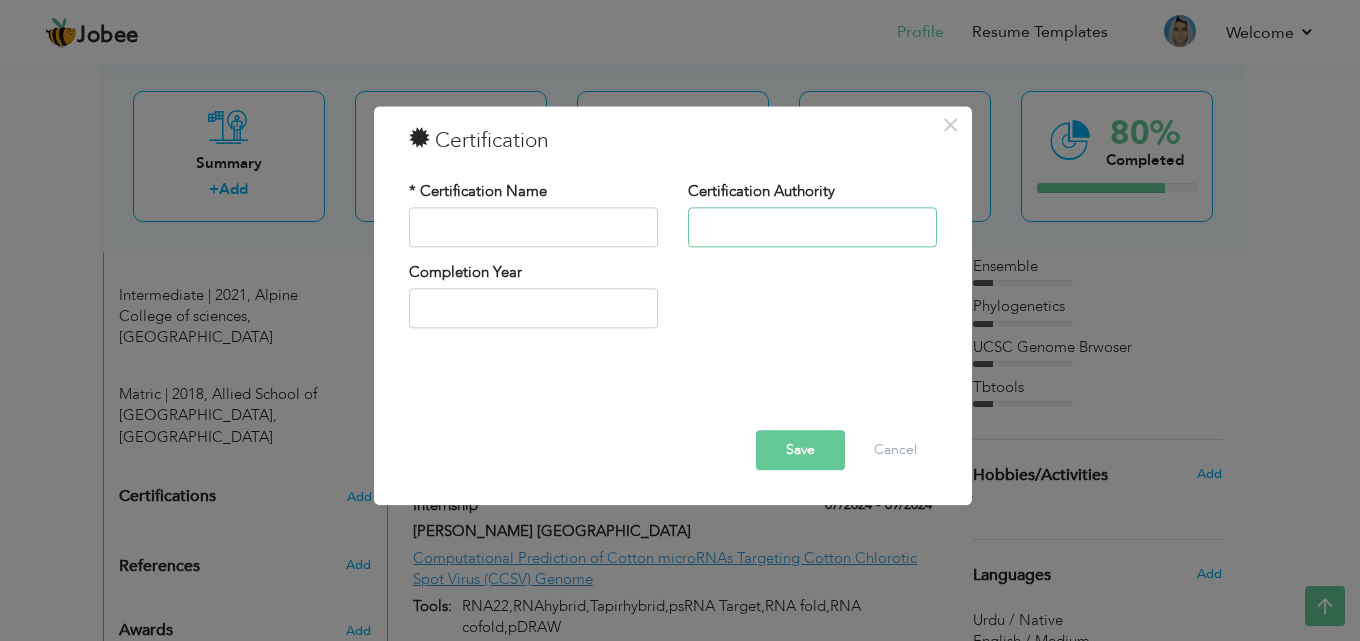 click at bounding box center (812, 227) 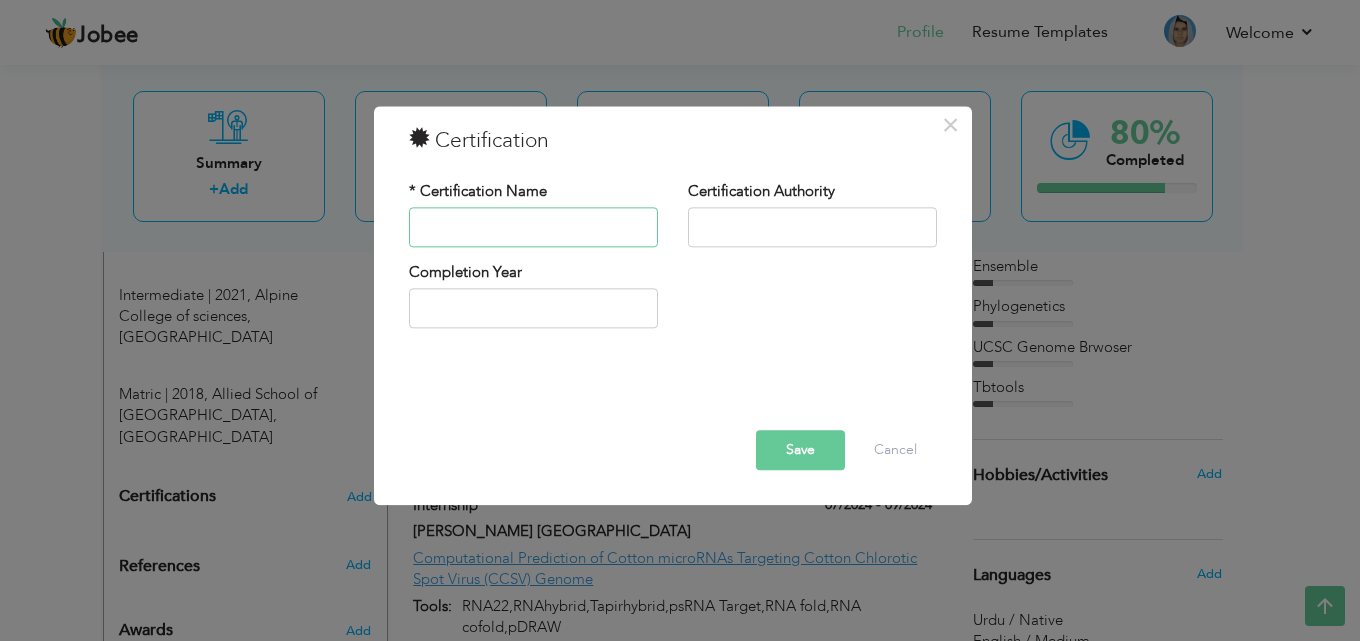 click at bounding box center [533, 227] 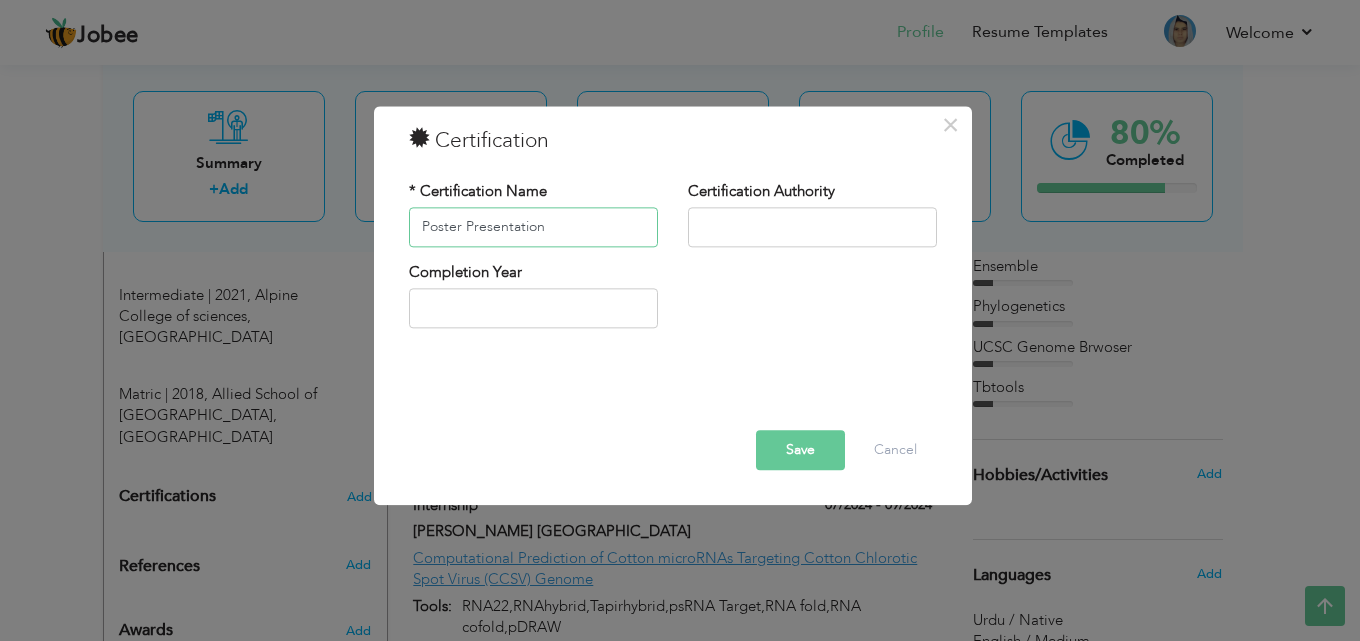 type on "Poster Presentation" 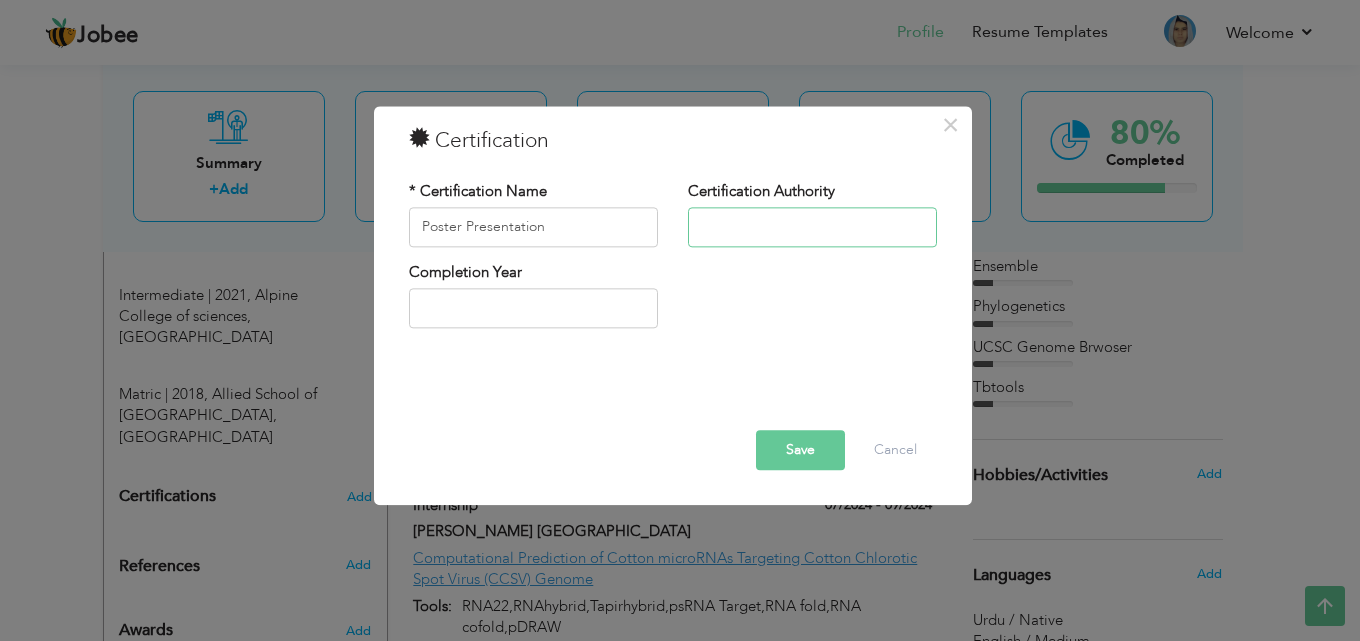 click at bounding box center (812, 227) 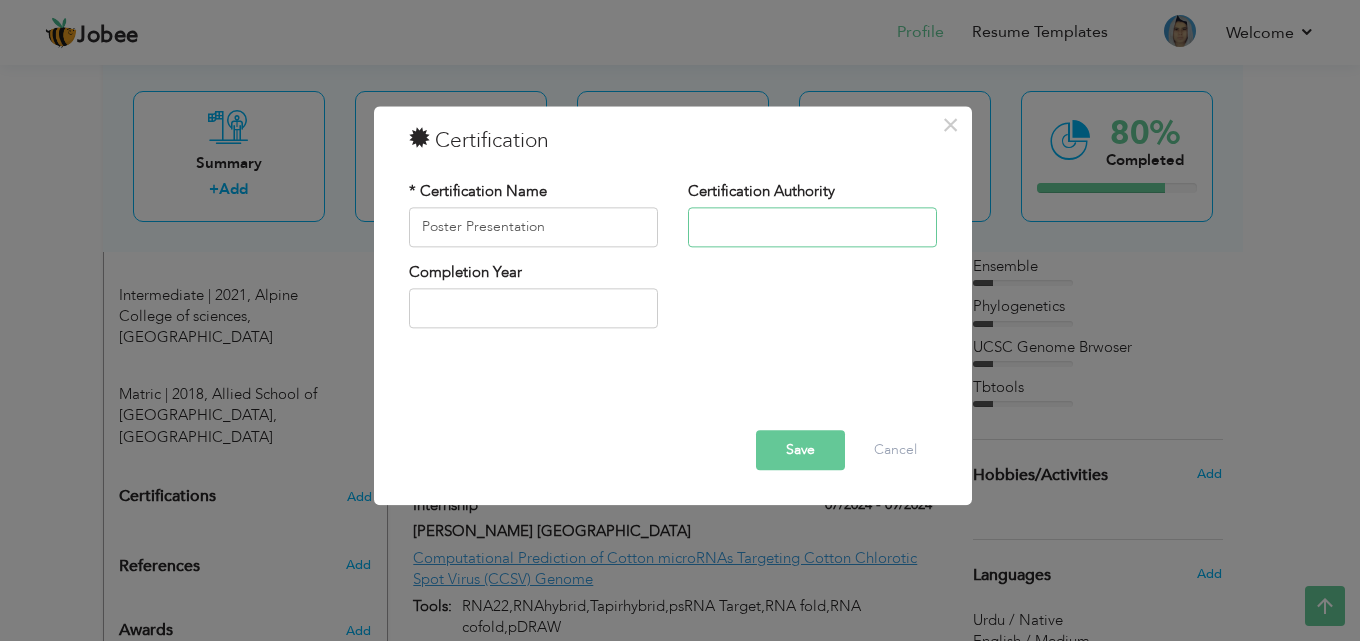 type on "t" 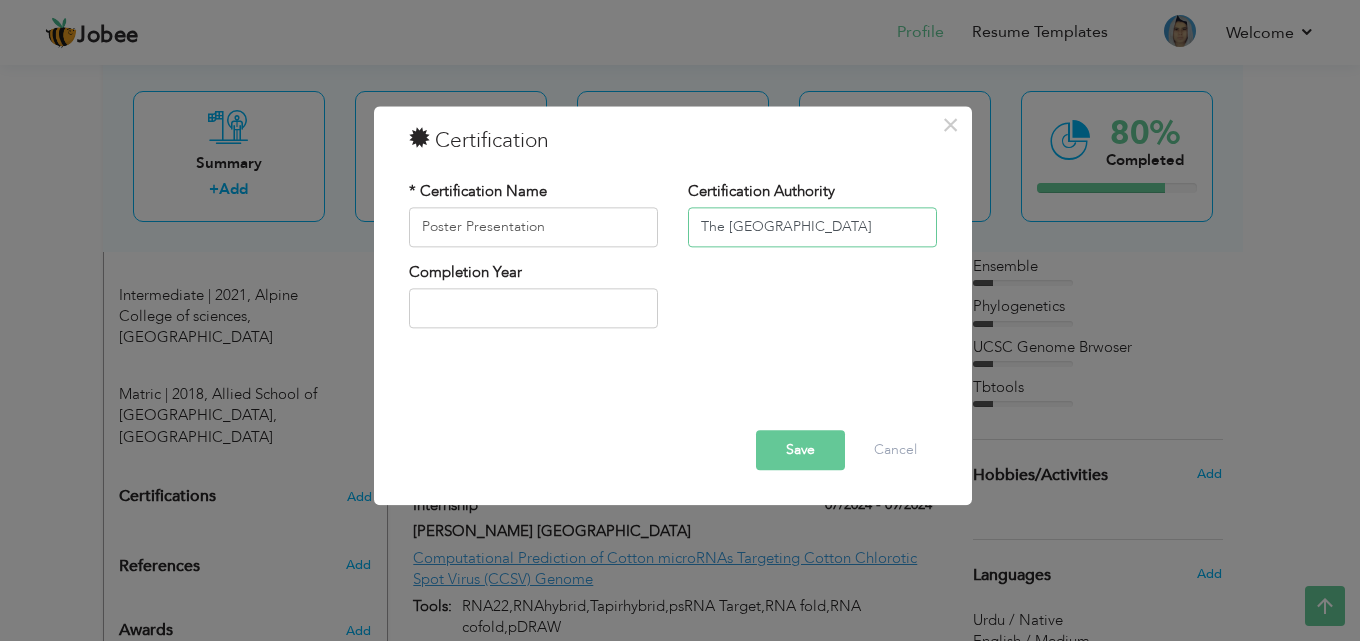 type on "The [GEOGRAPHIC_DATA]" 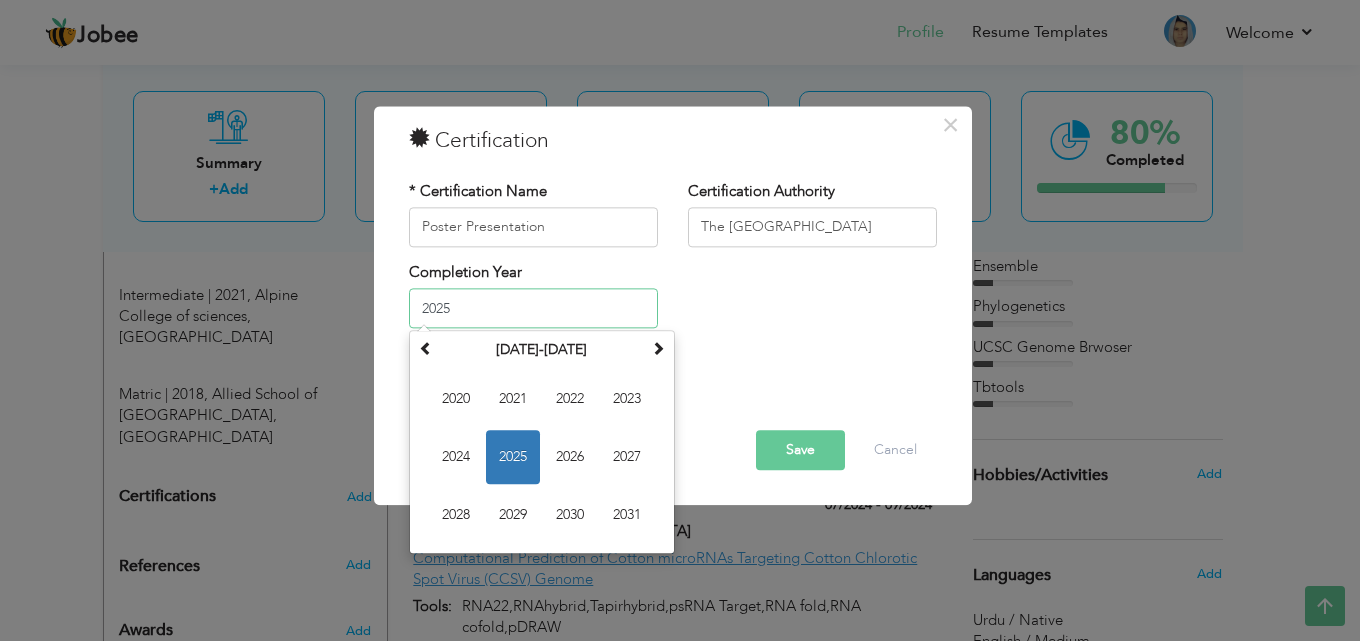 click on "2025" at bounding box center (533, 309) 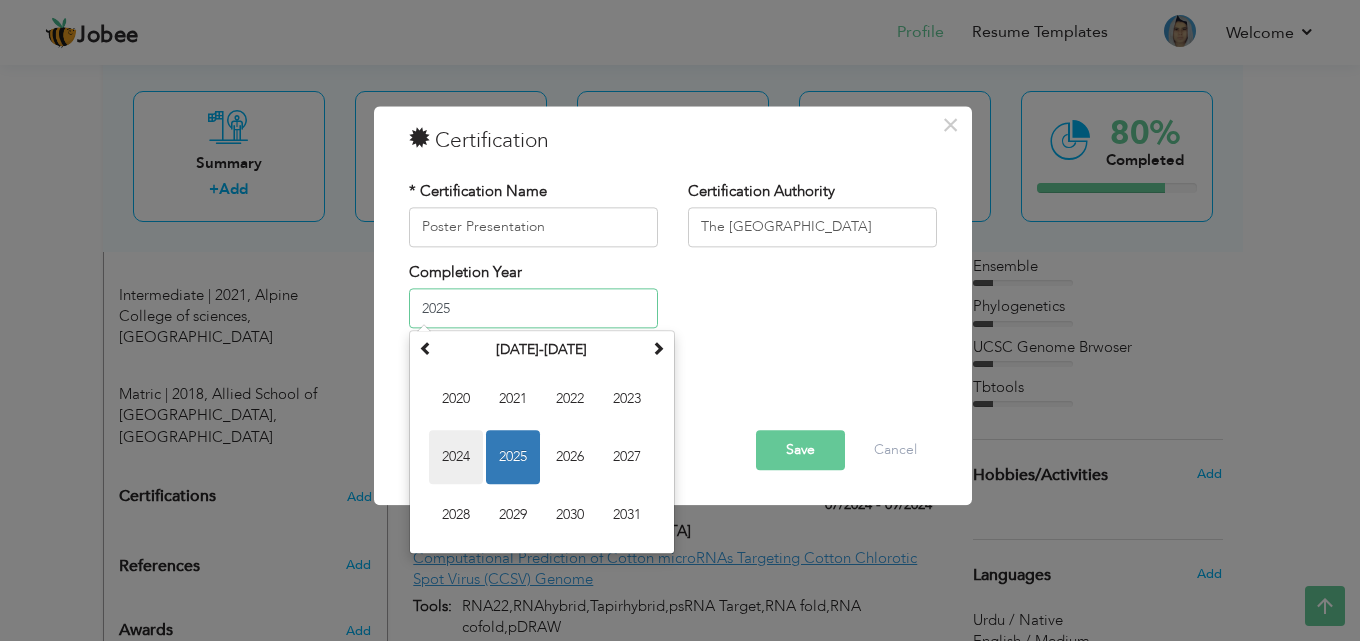 click on "2024" at bounding box center [456, 458] 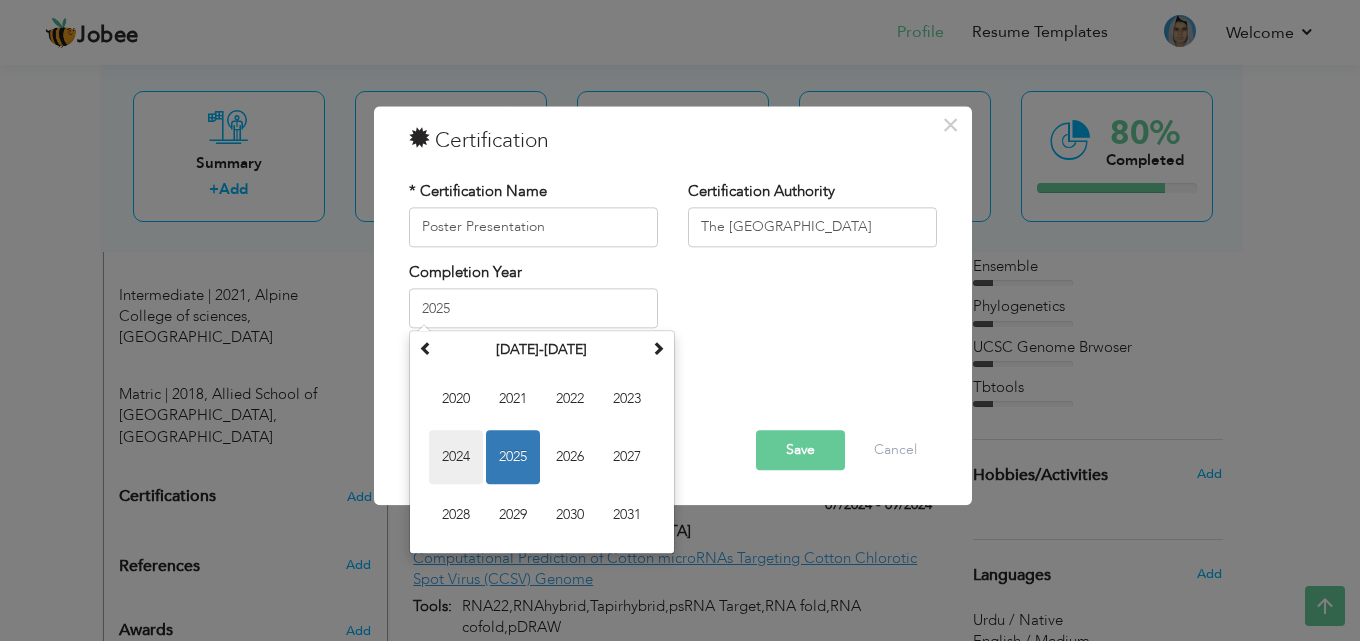 type on "2024" 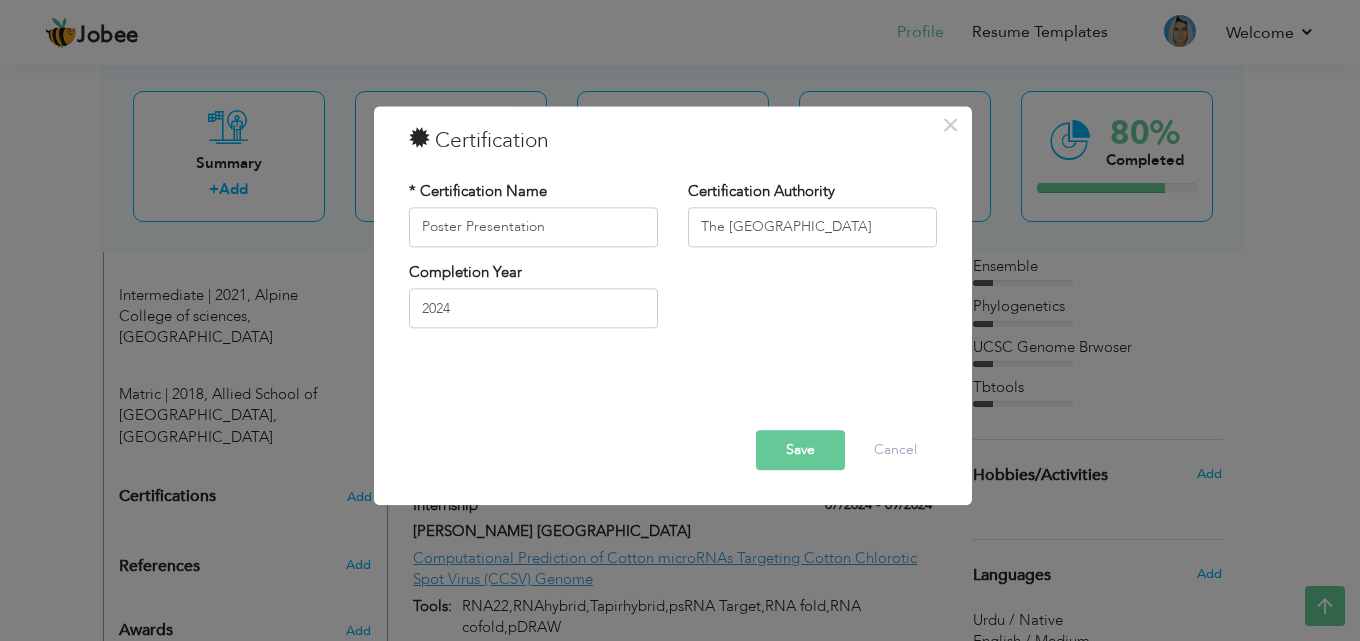 click on "Save" at bounding box center (800, 450) 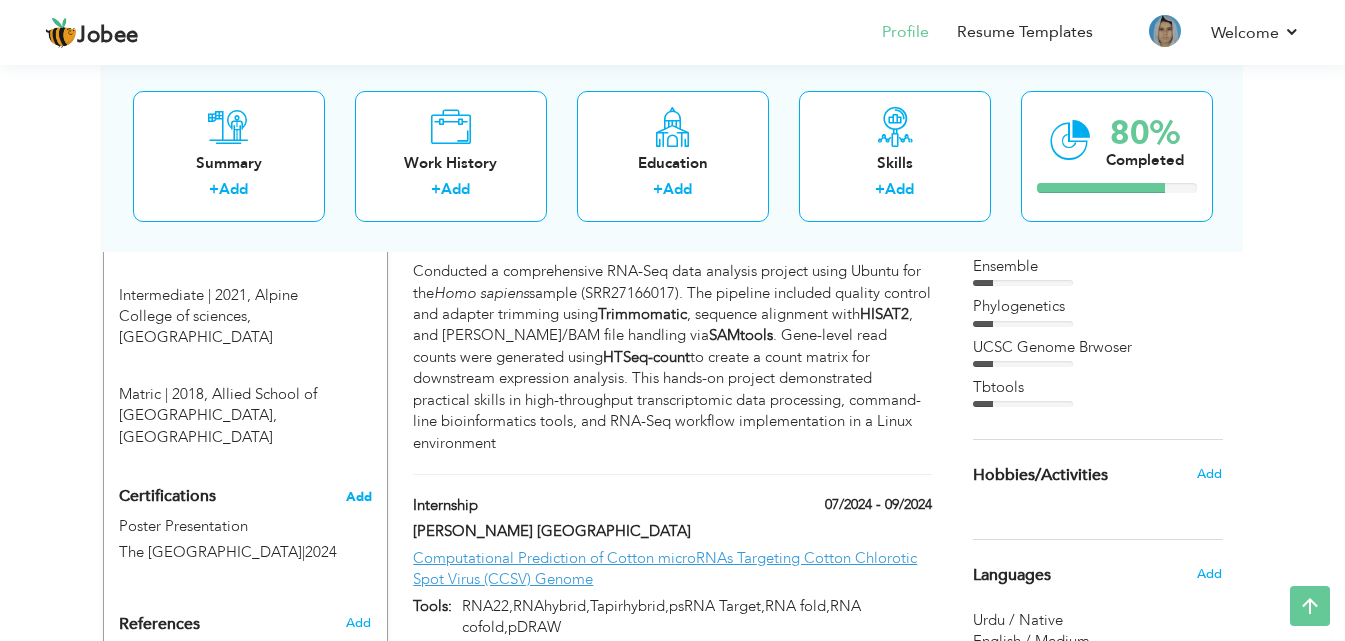 click on "Add" at bounding box center [359, 497] 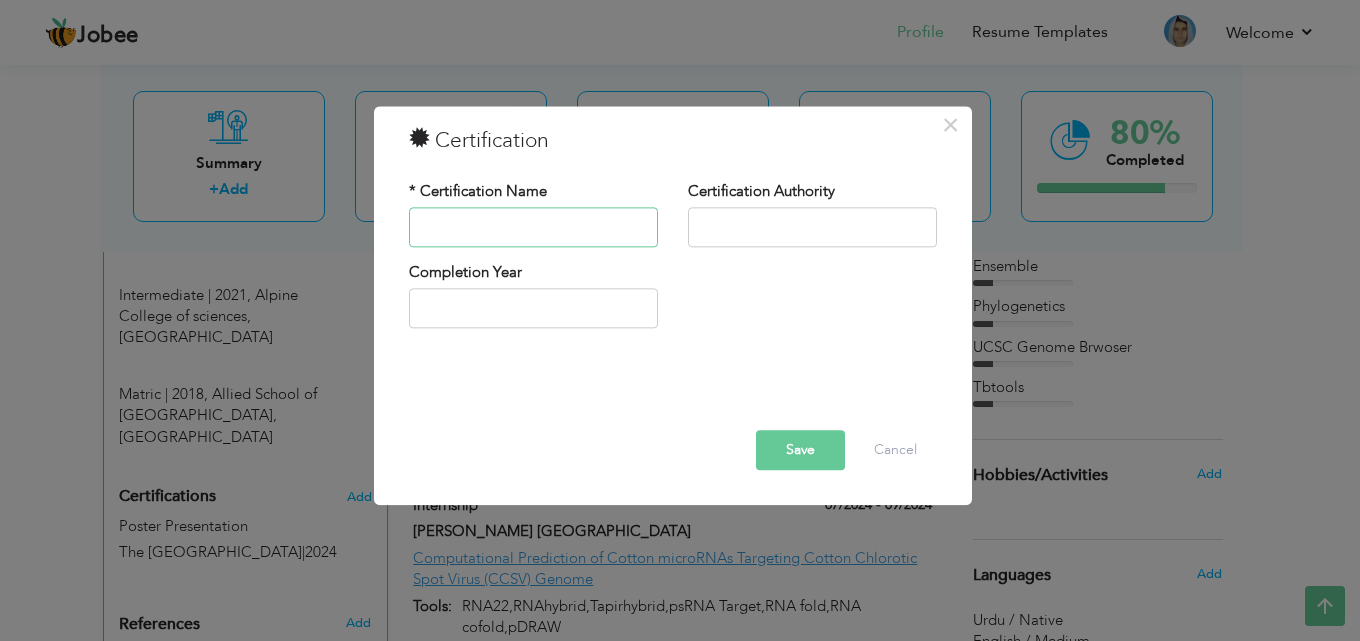click at bounding box center (533, 227) 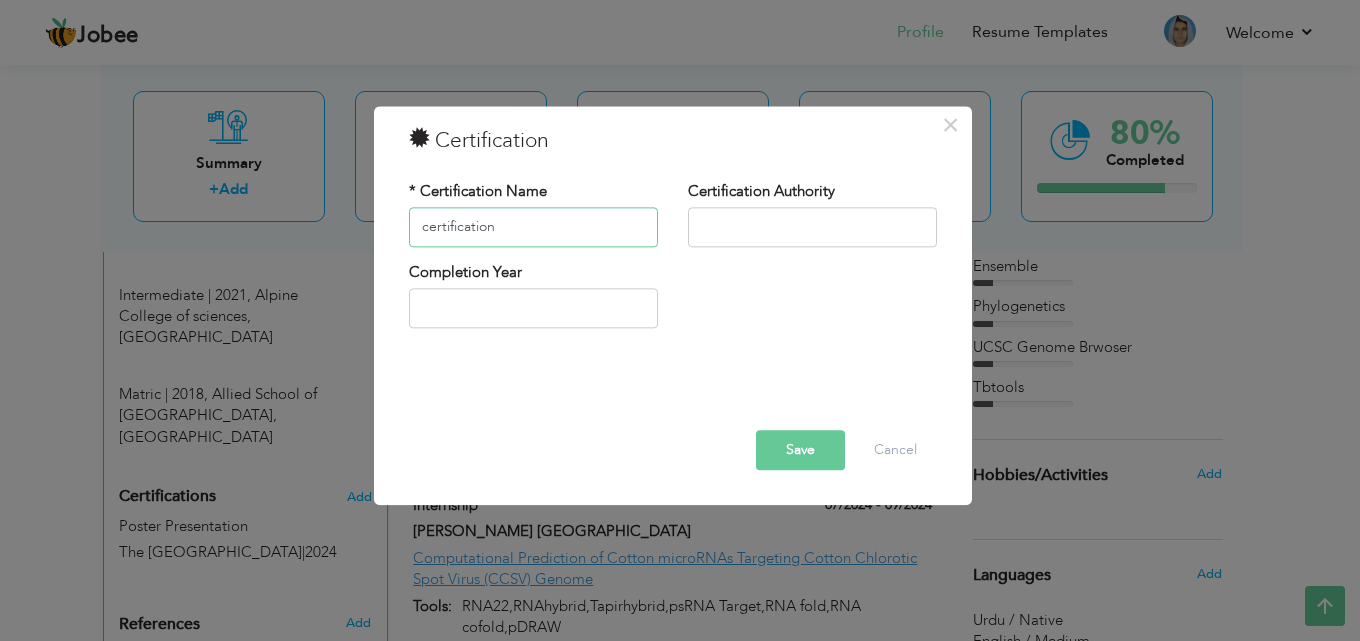 click on "certification" at bounding box center [533, 227] 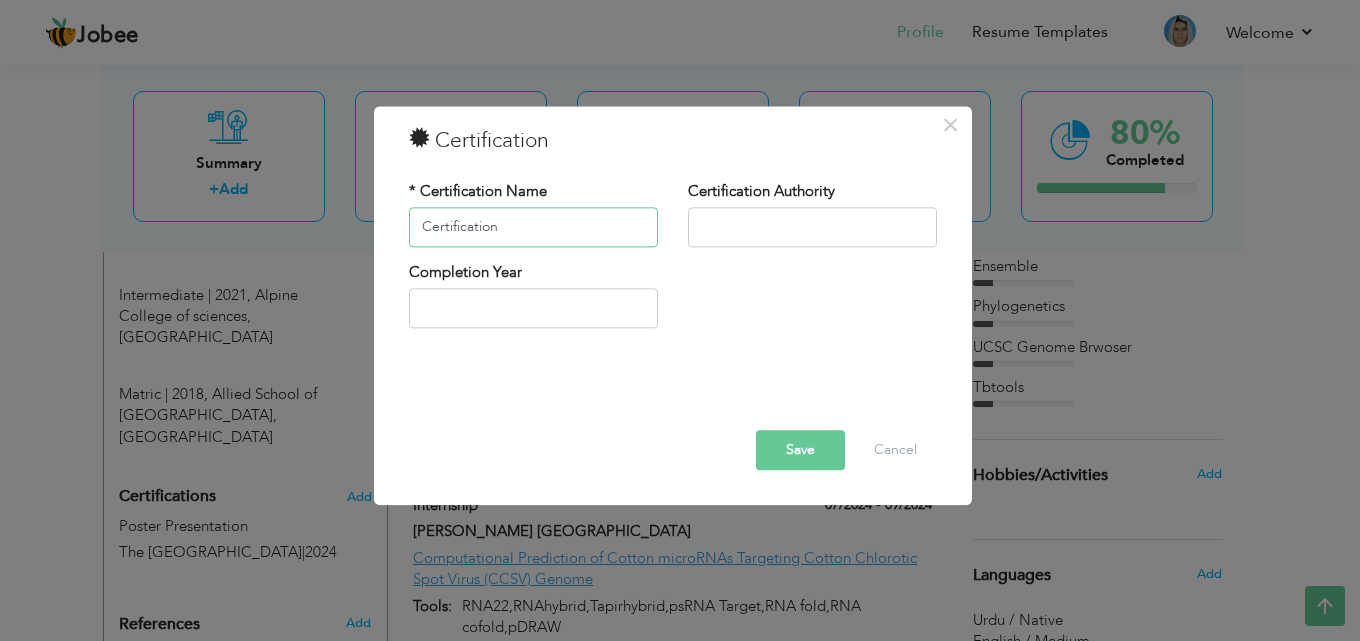click on "Certification" at bounding box center [533, 227] 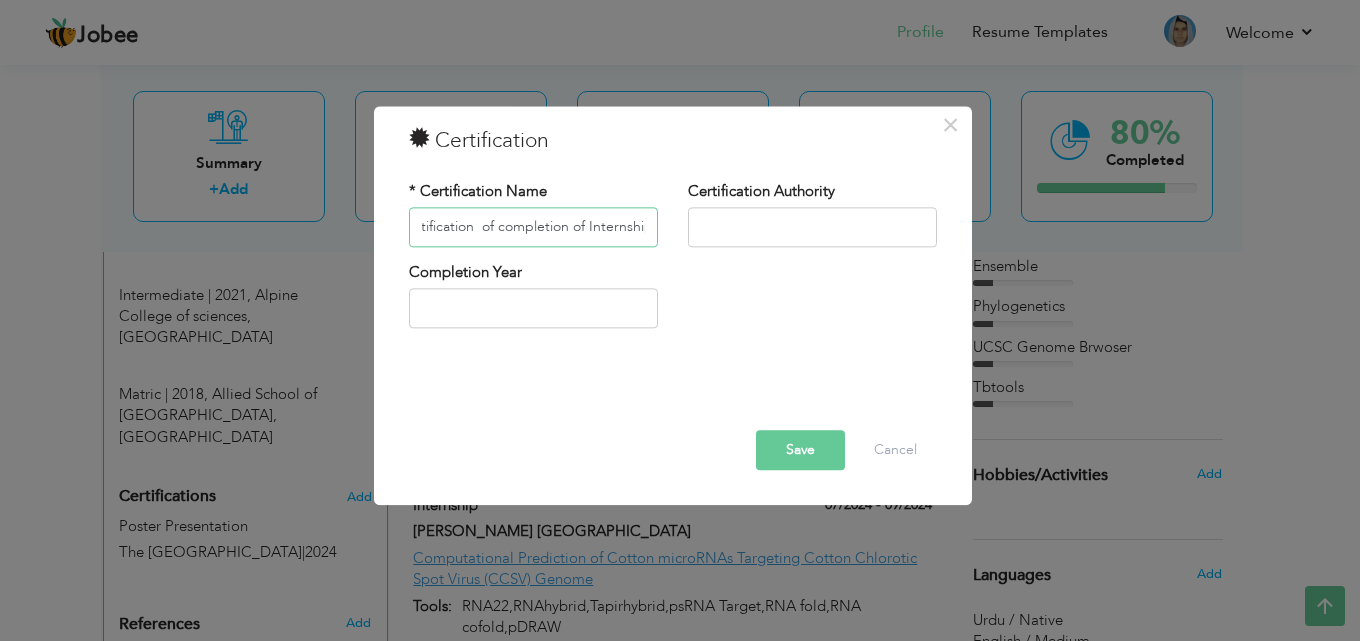 scroll, scrollTop: 0, scrollLeft: 33, axis: horizontal 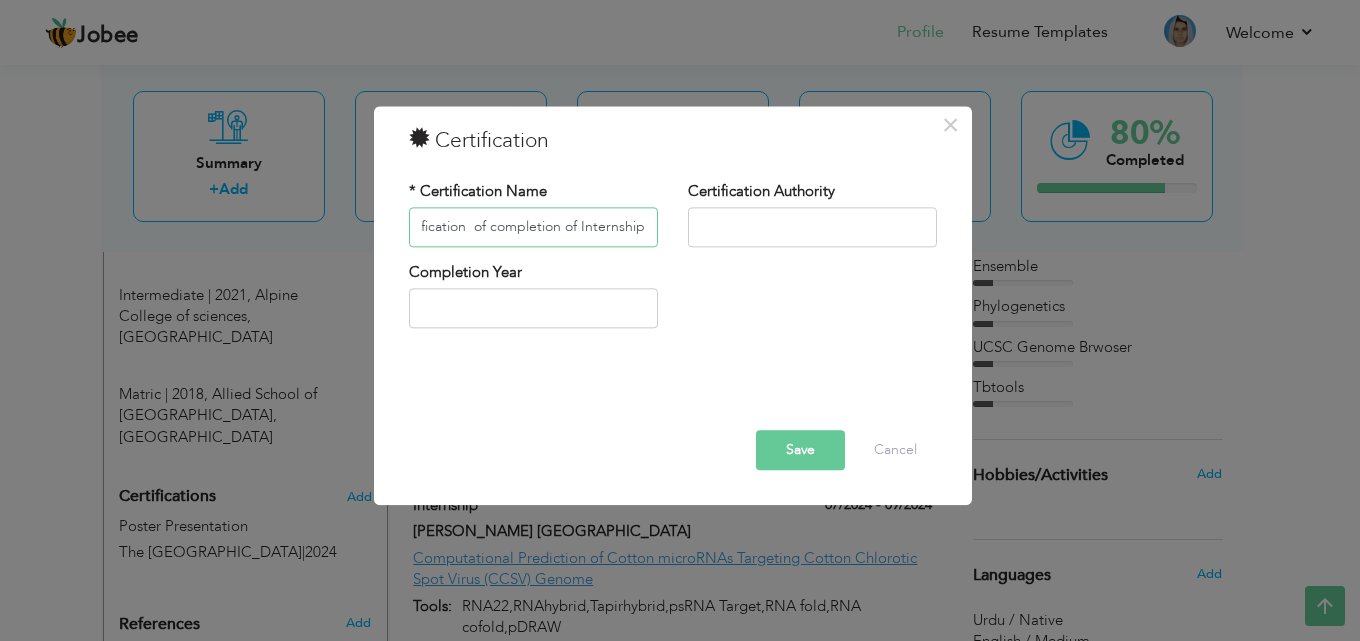 type on "Certification  of completion of Internship" 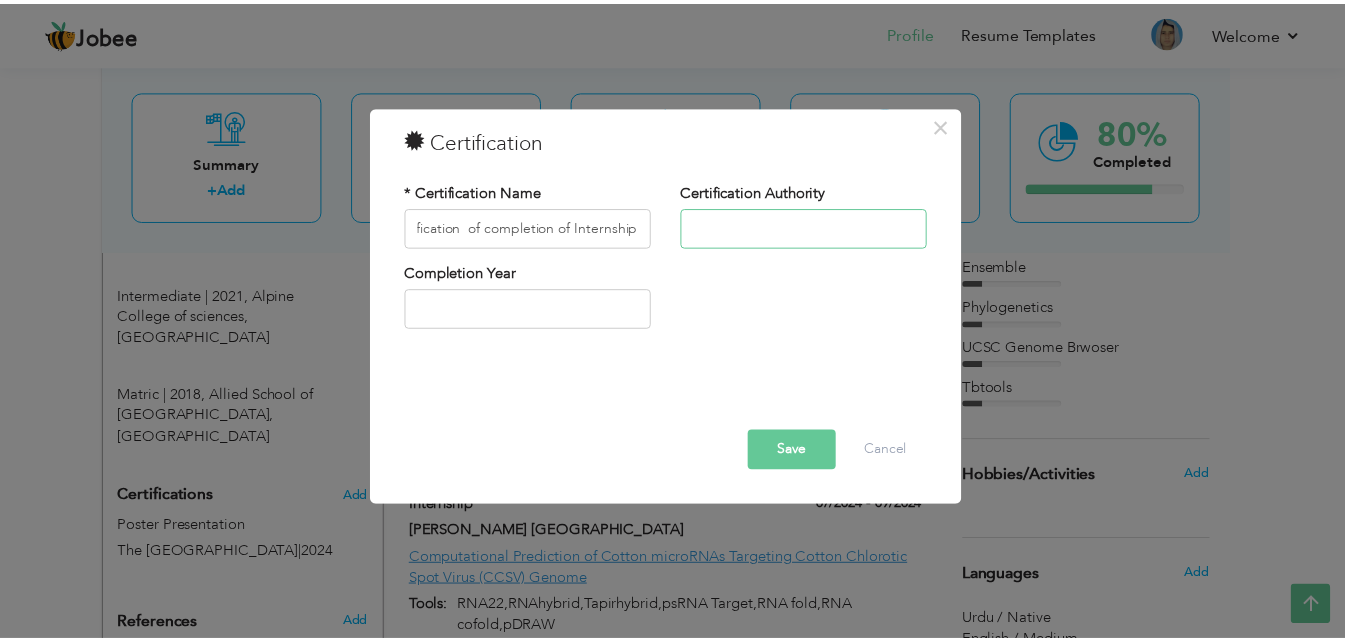 scroll, scrollTop: 0, scrollLeft: 0, axis: both 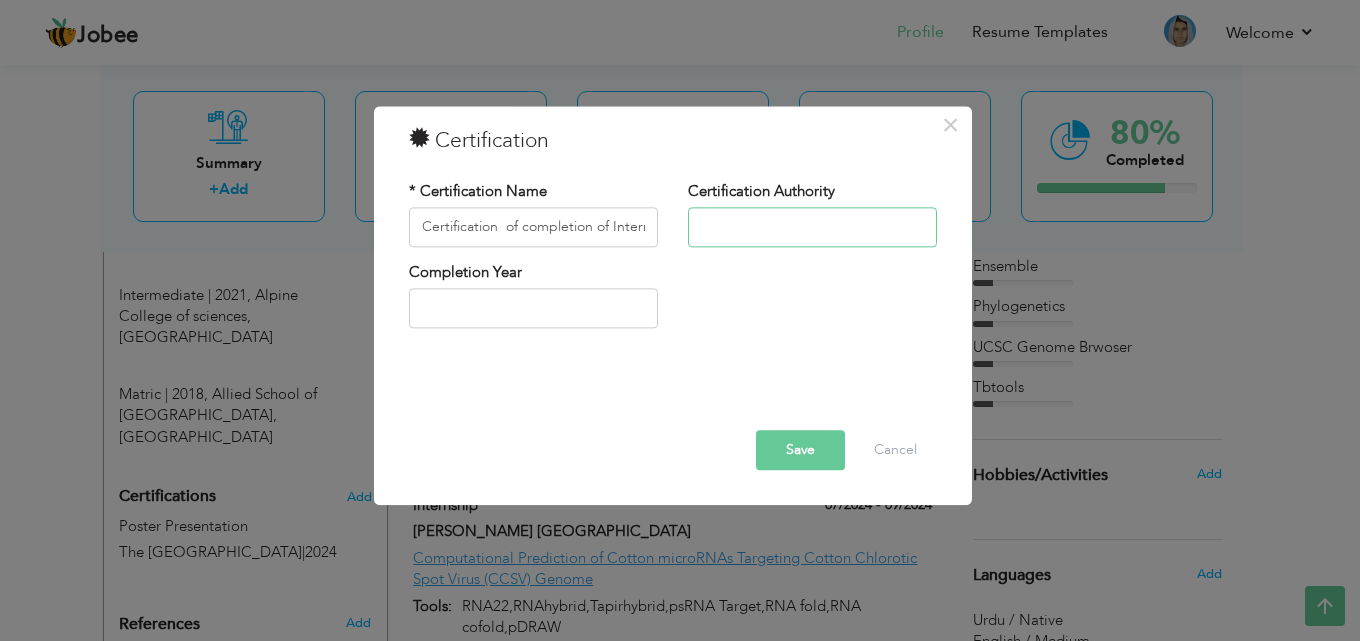 click at bounding box center [812, 227] 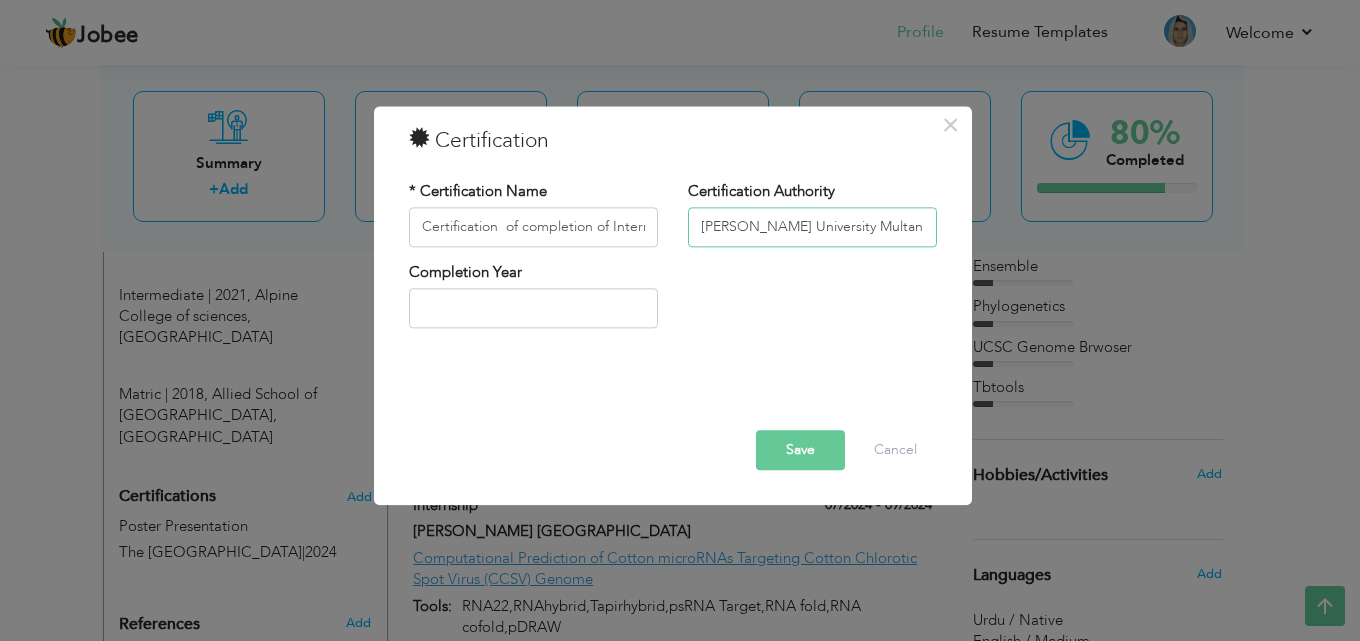type on "[PERSON_NAME] University Multan" 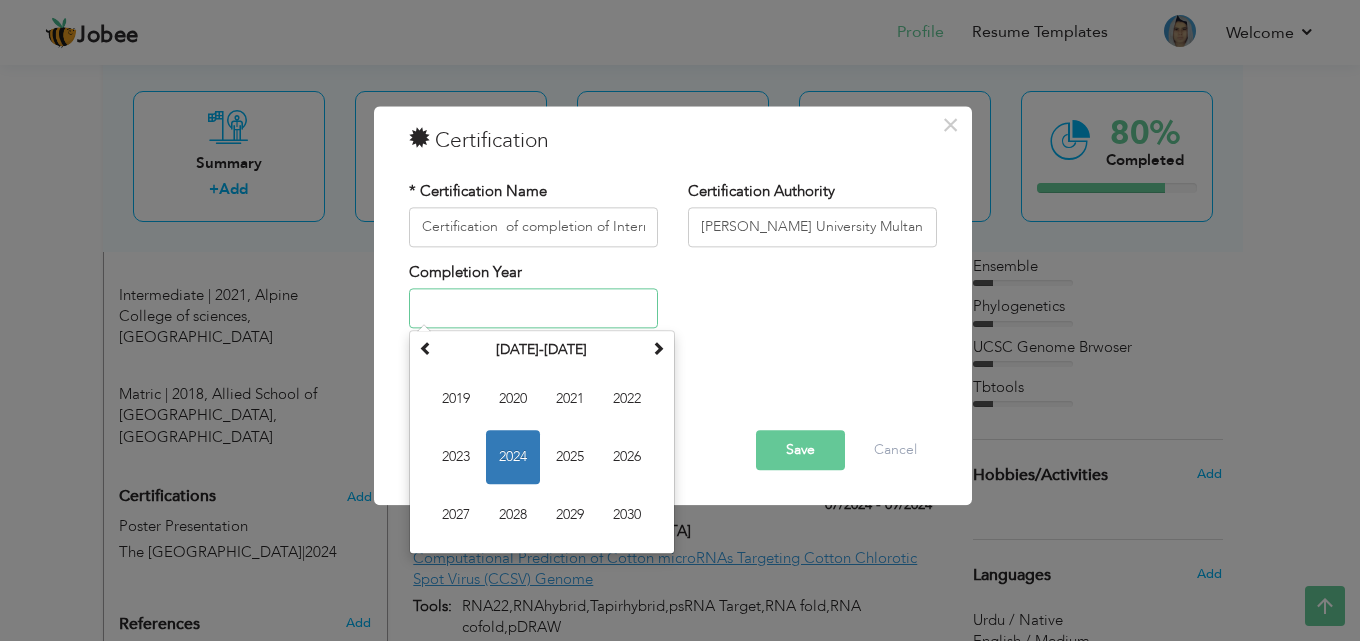 click at bounding box center [533, 309] 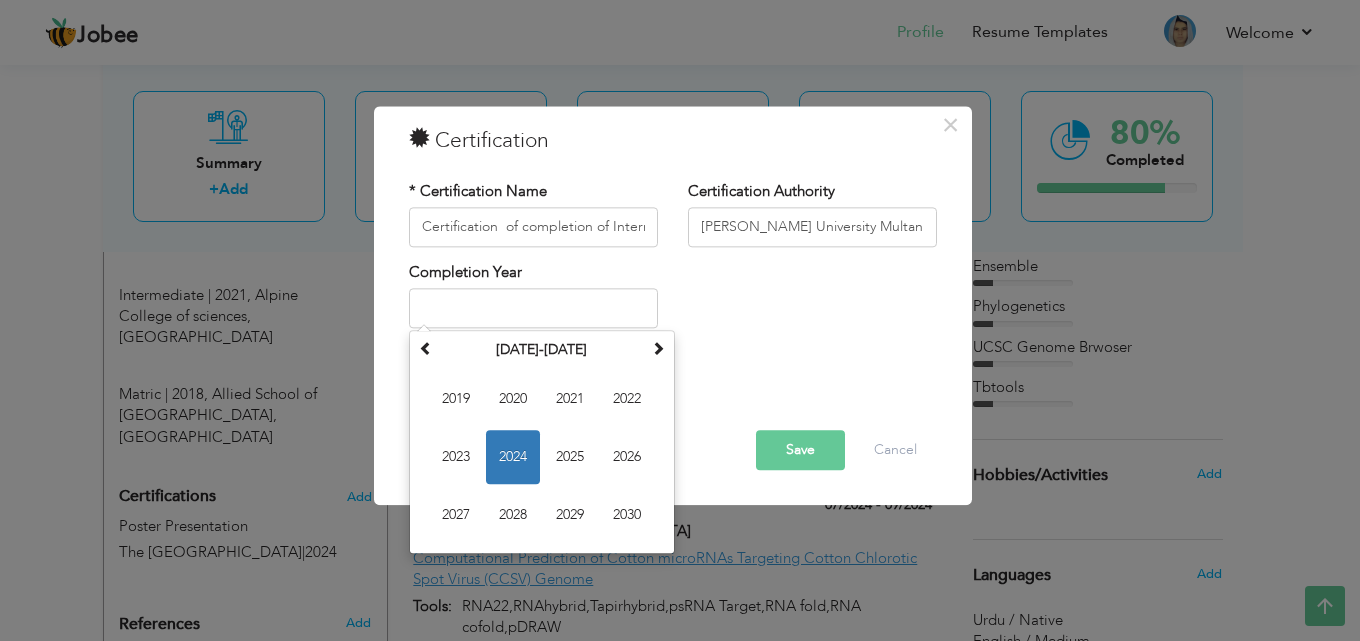 type on "2024" 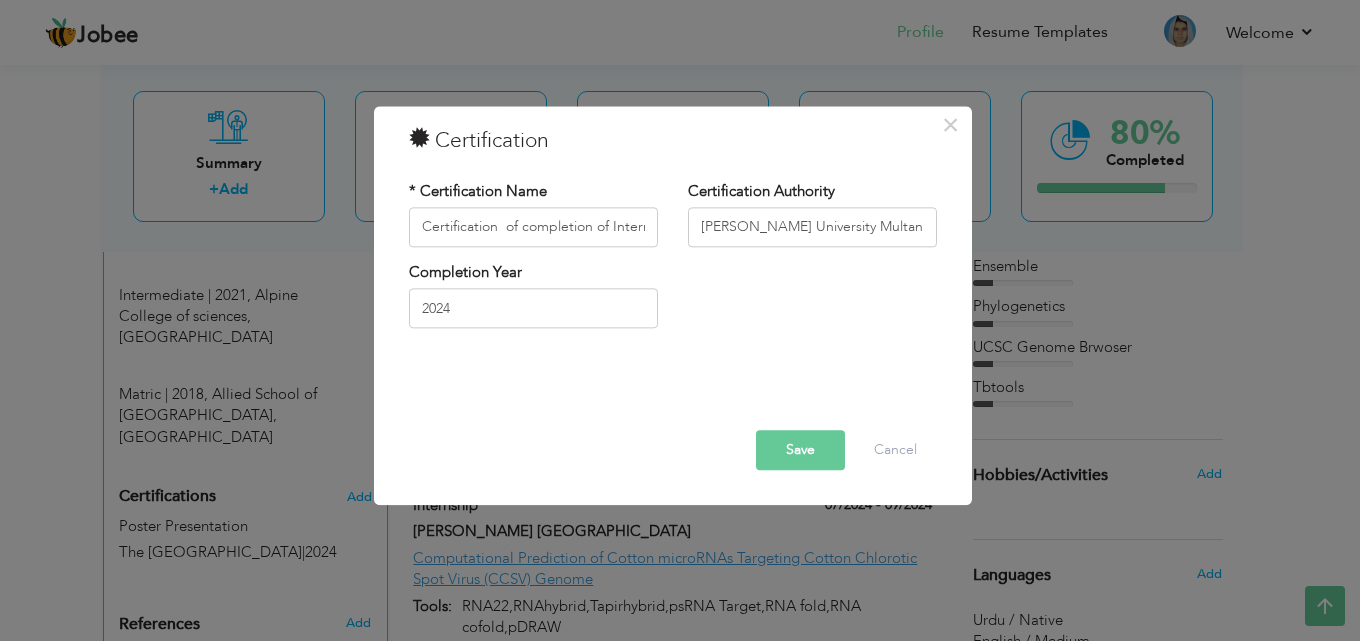click on "Save" at bounding box center [800, 450] 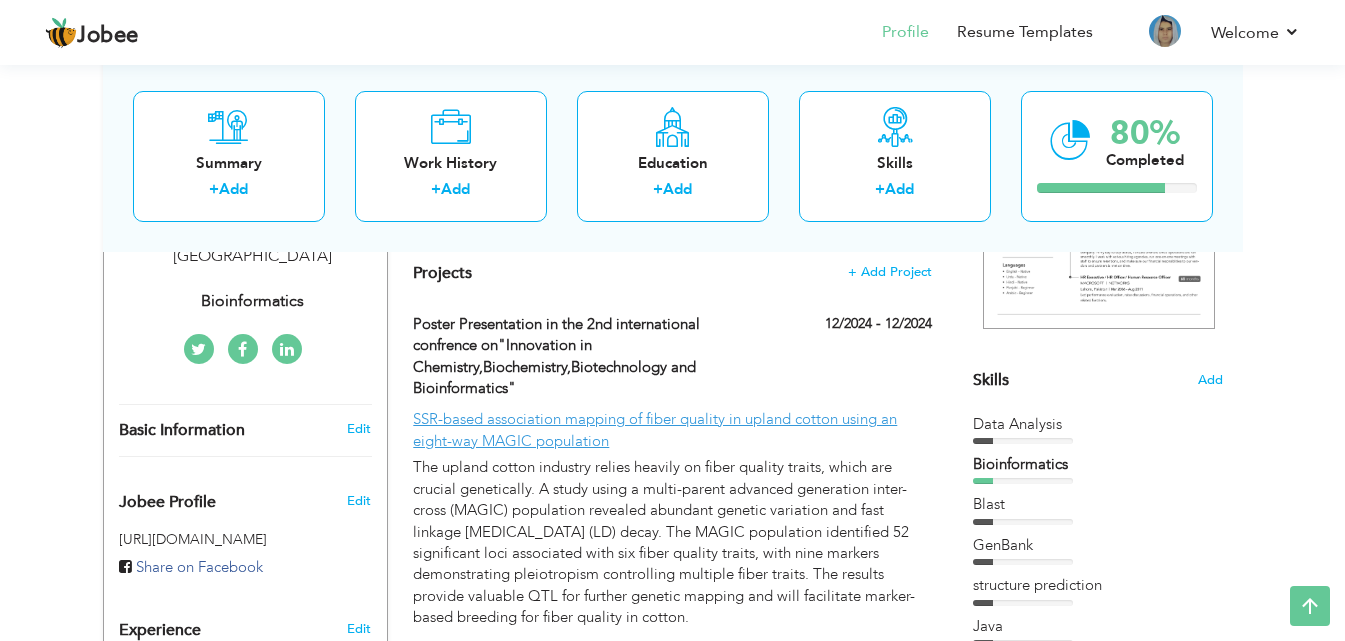 scroll, scrollTop: 411, scrollLeft: 0, axis: vertical 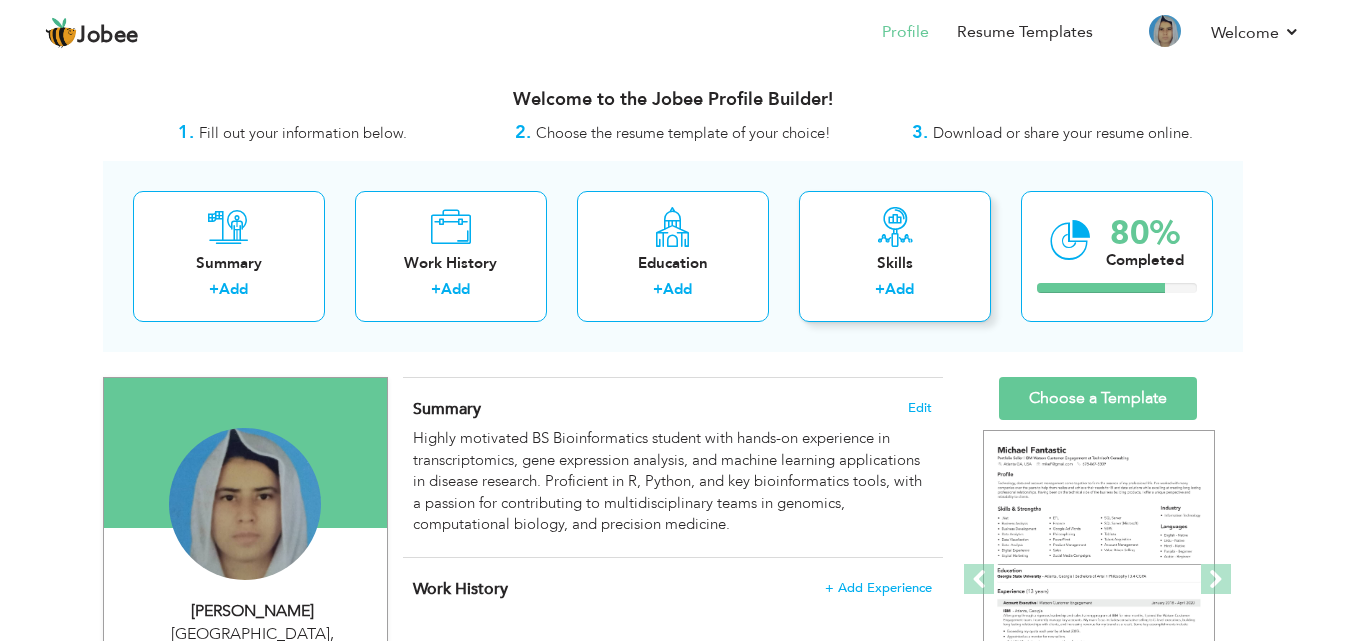 click on "Skills" at bounding box center [895, 263] 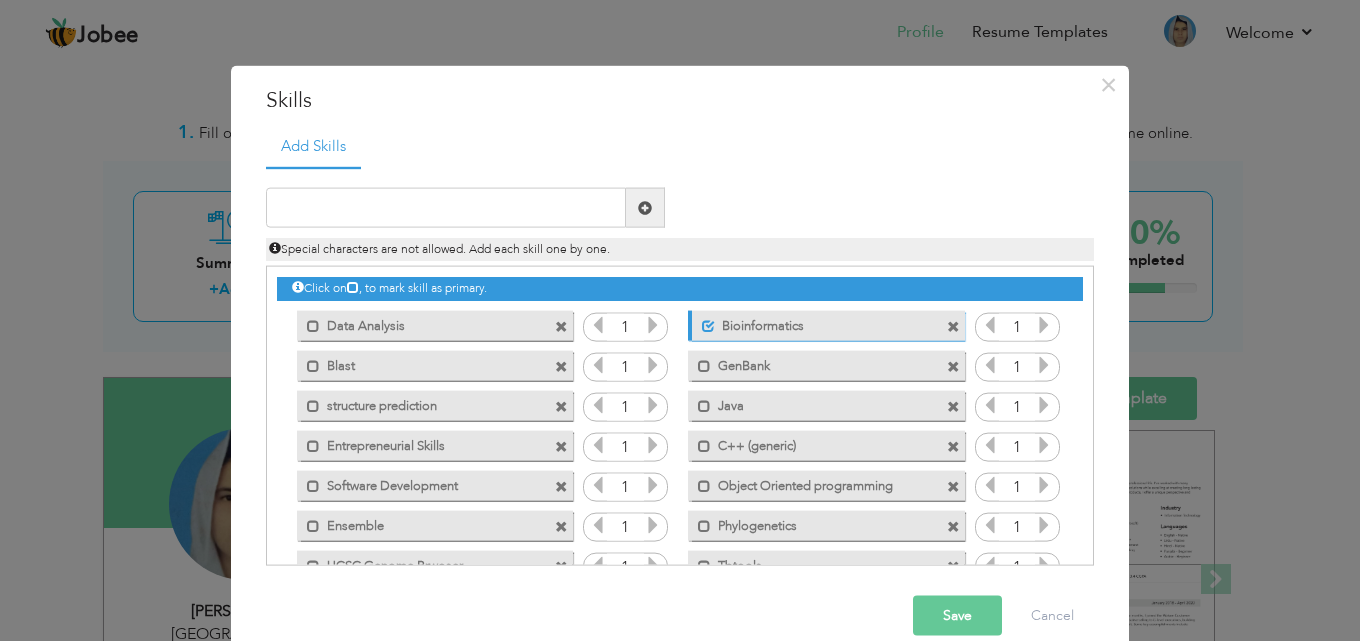 click on "Data Analysis" at bounding box center (421, 322) 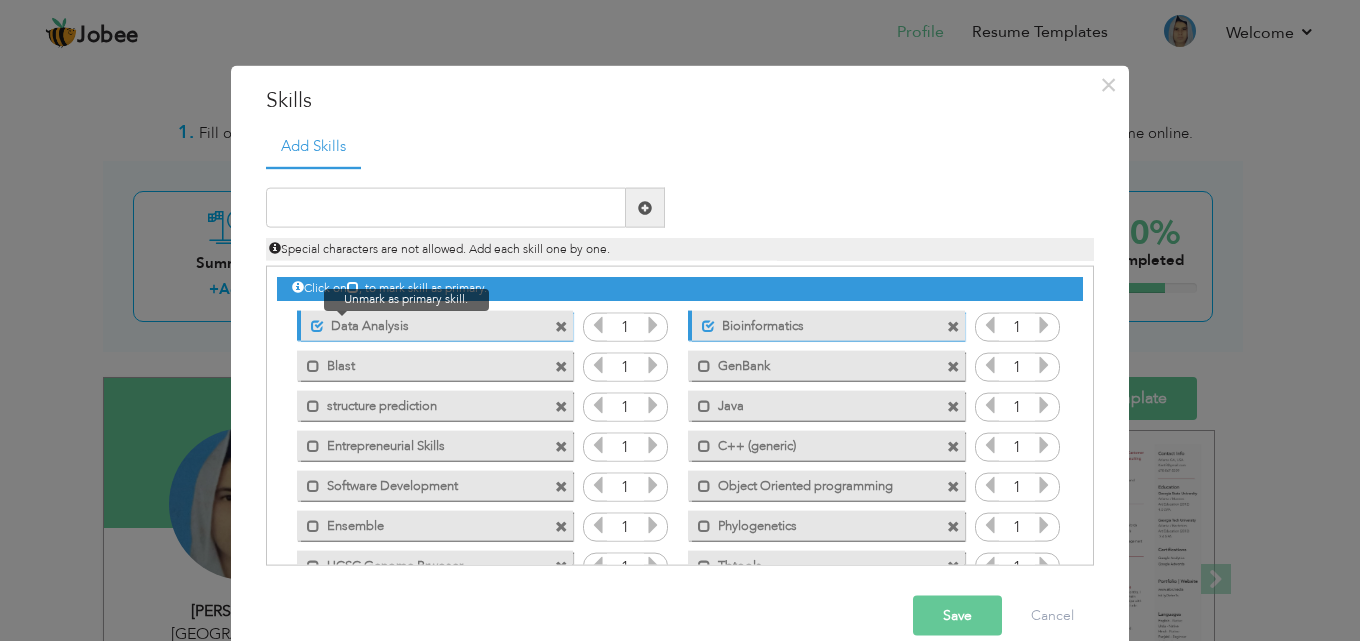 click at bounding box center [317, 325] 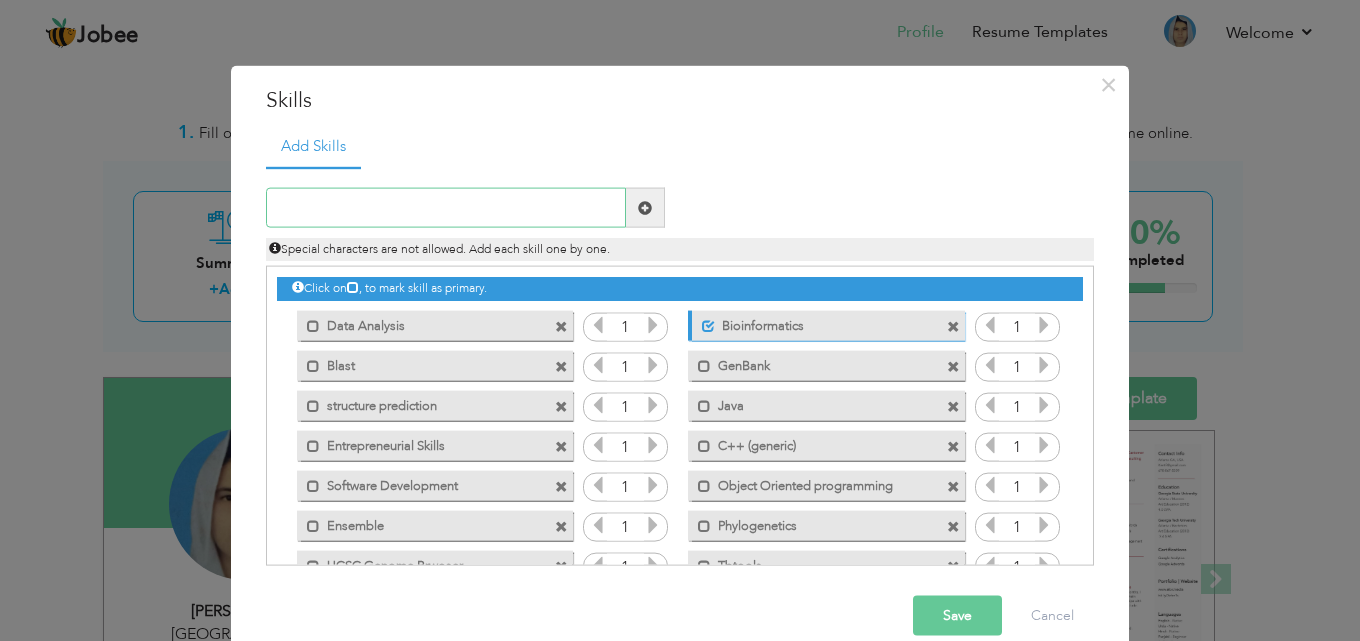 click at bounding box center (446, 208) 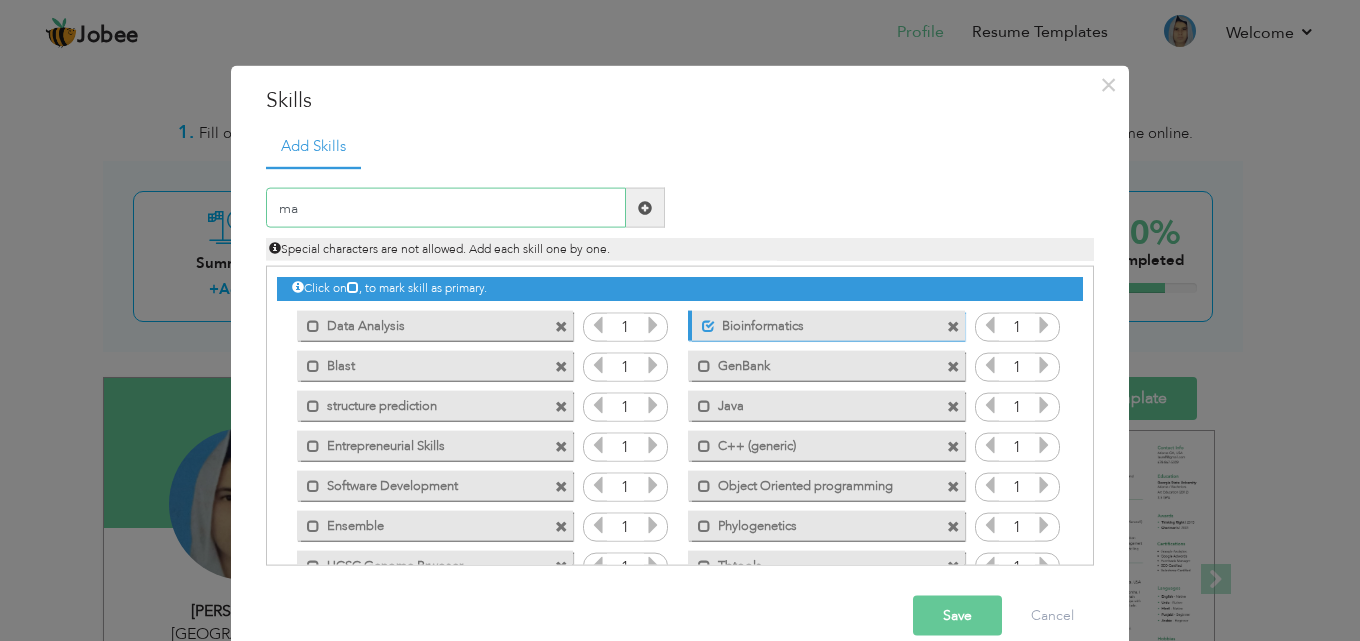 type on "m" 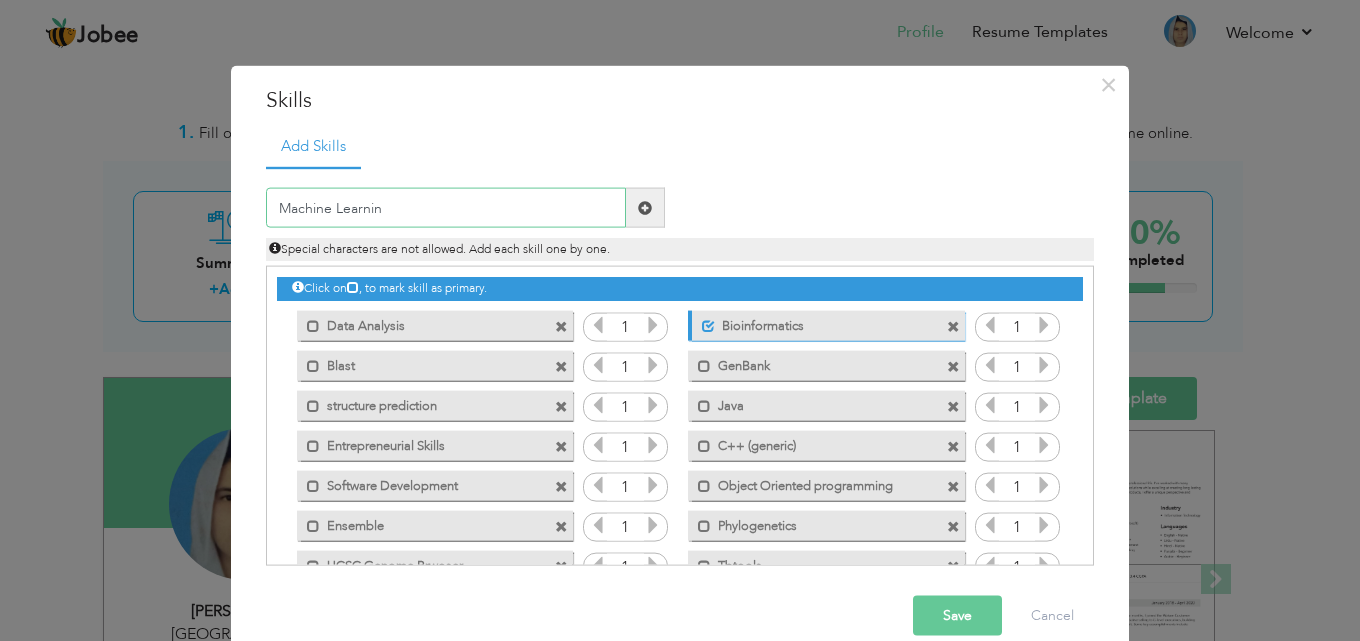 type on "Machine Learning" 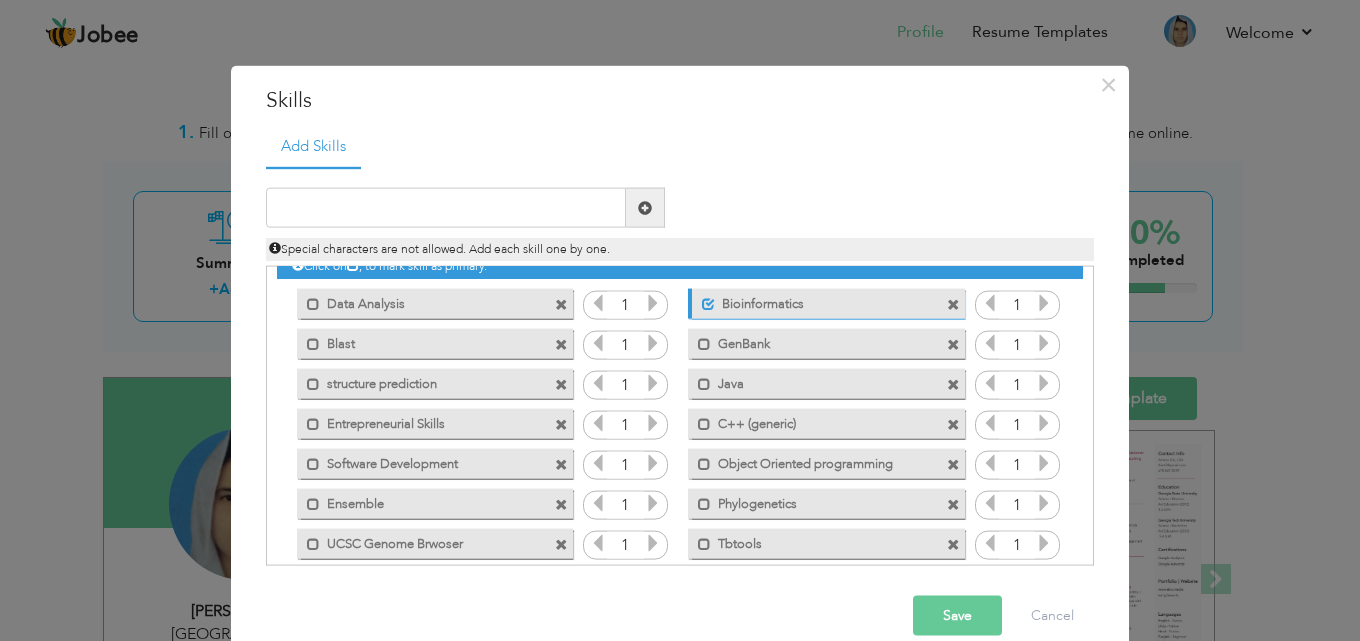 scroll, scrollTop: 0, scrollLeft: 0, axis: both 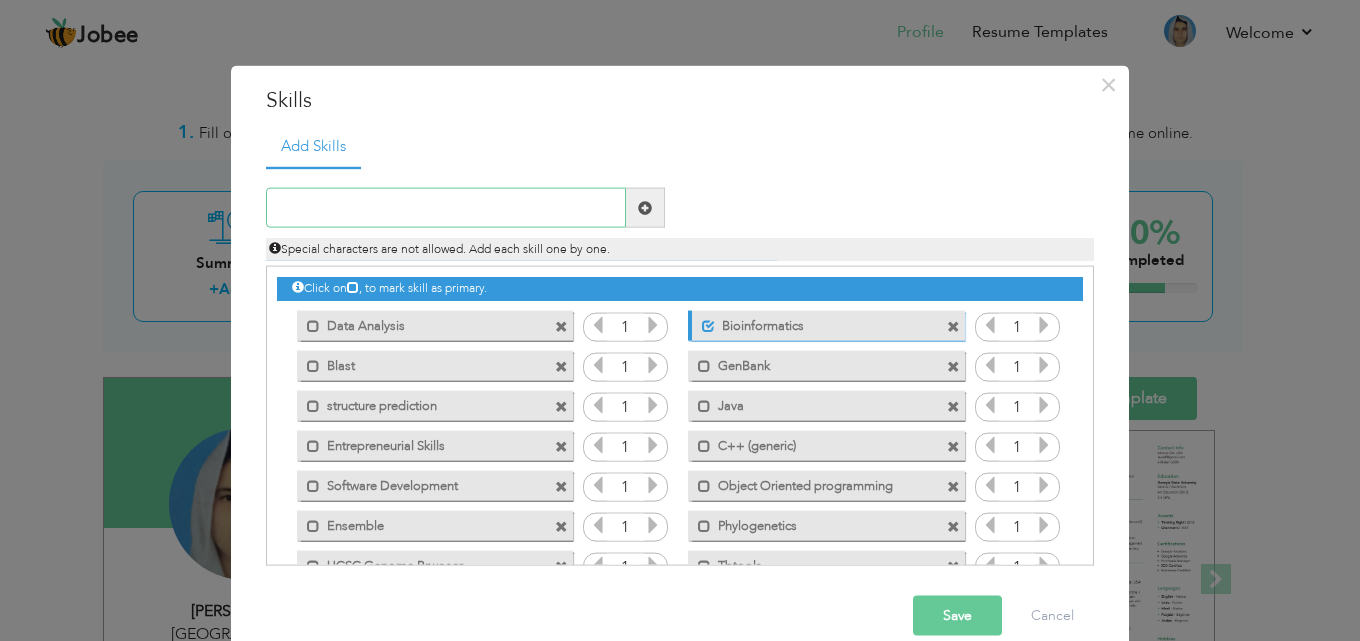 click at bounding box center (446, 208) 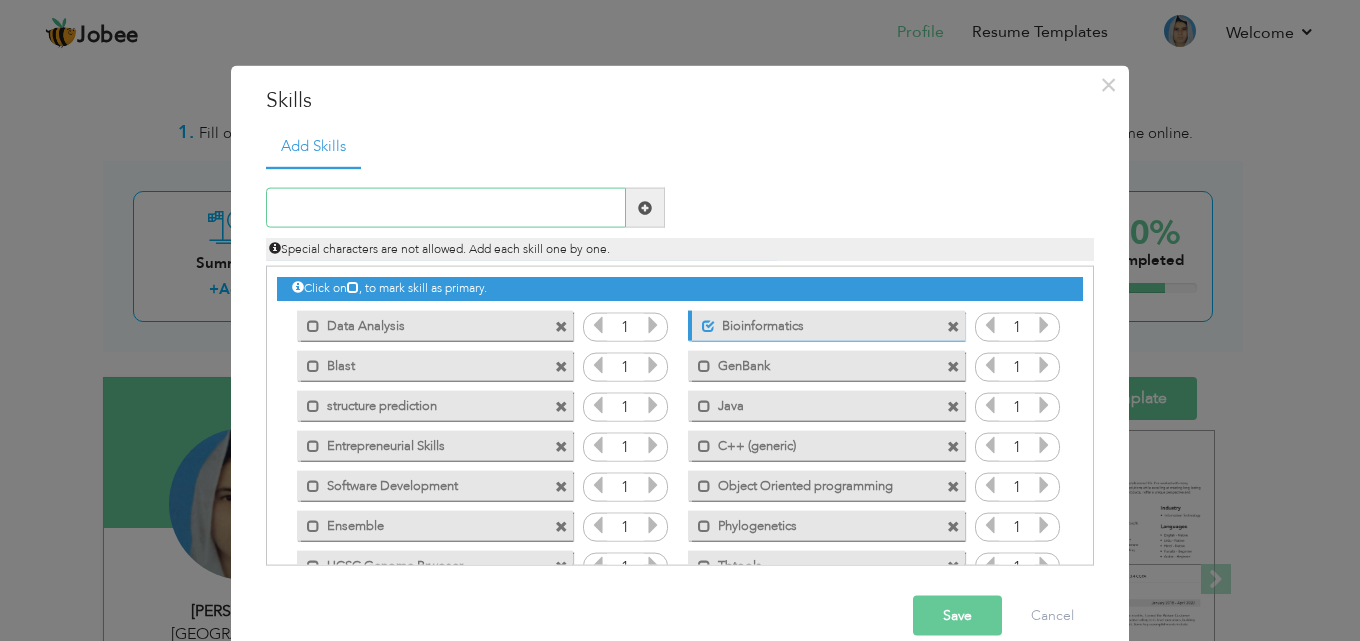 click at bounding box center [446, 208] 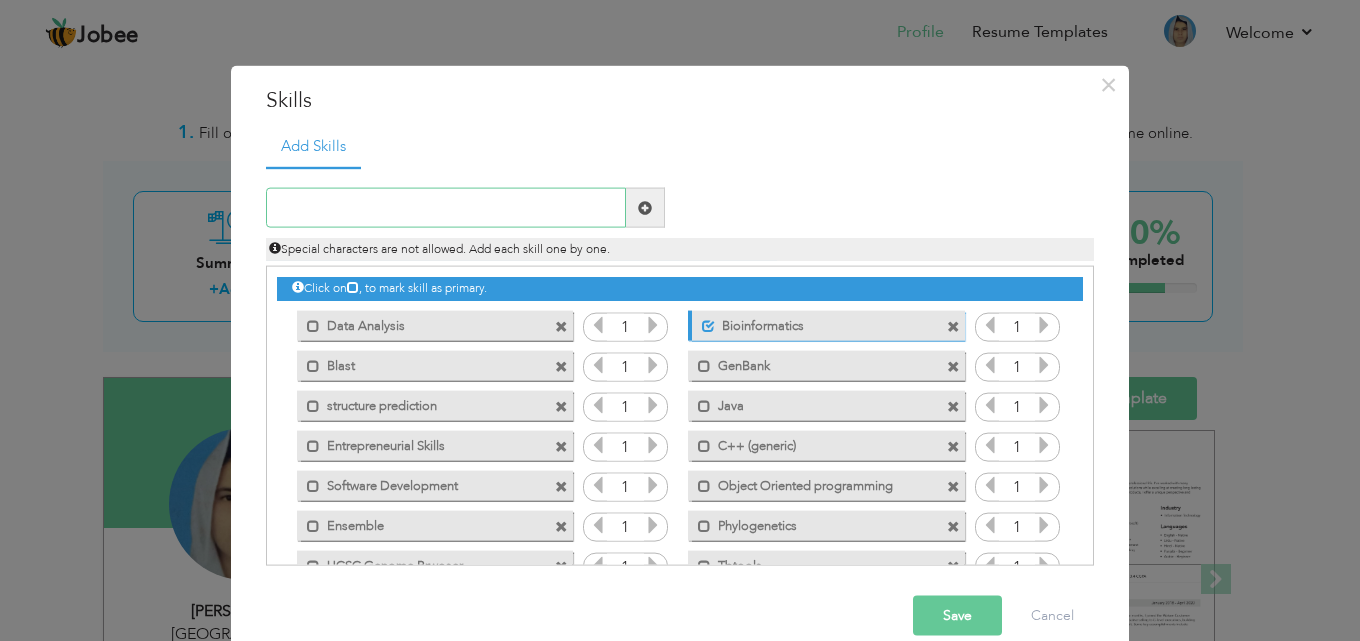 click at bounding box center [446, 208] 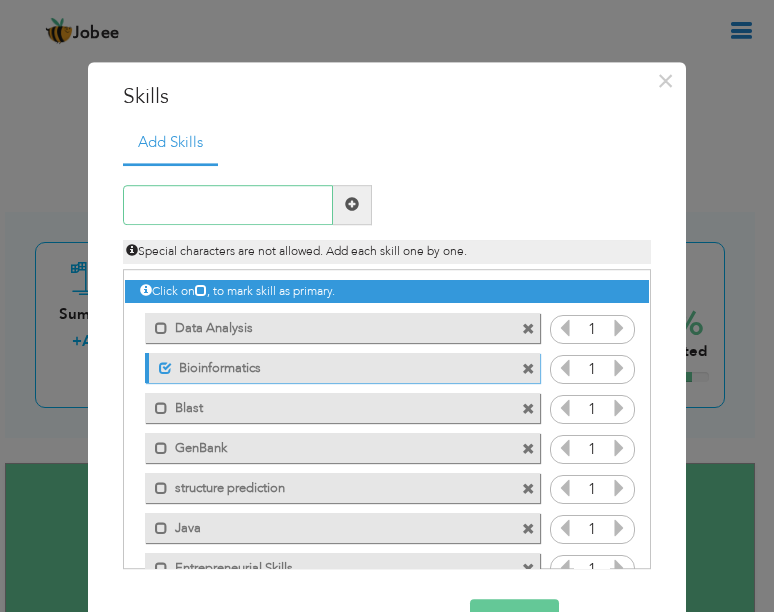 click at bounding box center [228, 205] 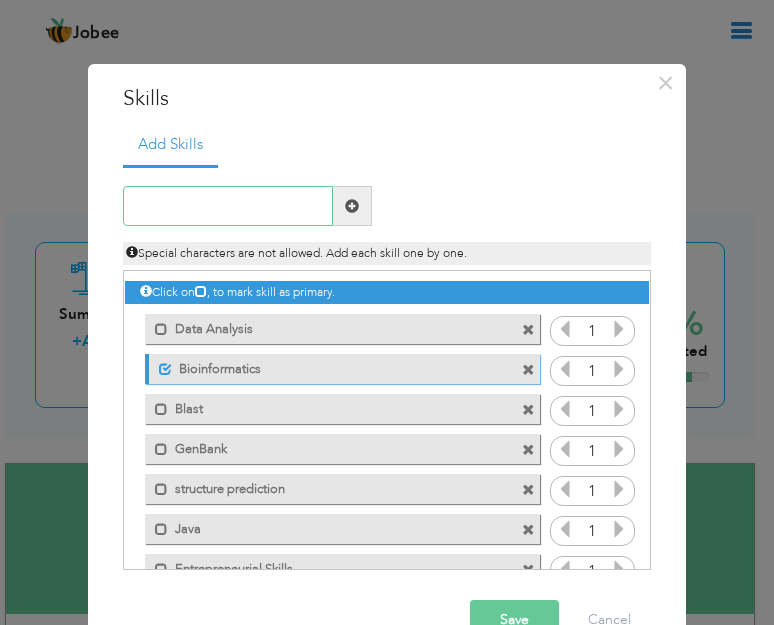 click at bounding box center [228, 206] 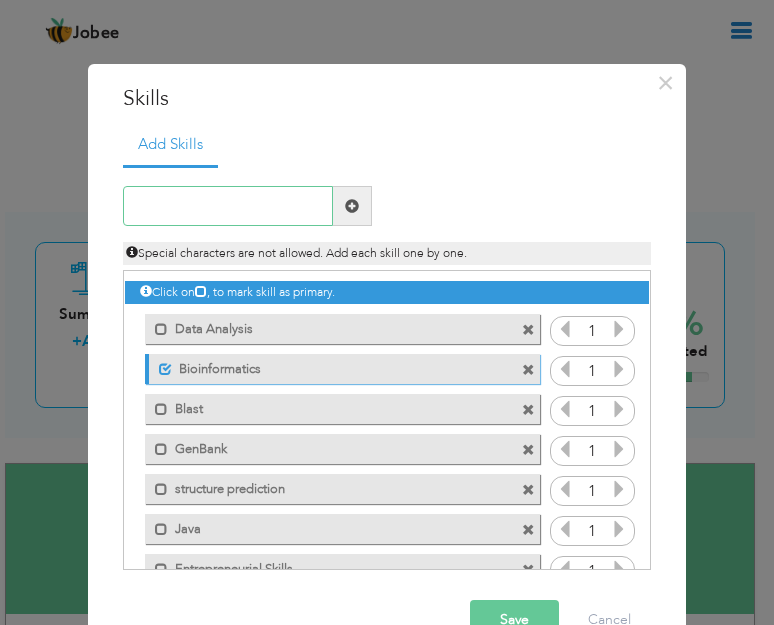 paste on "PyRx" 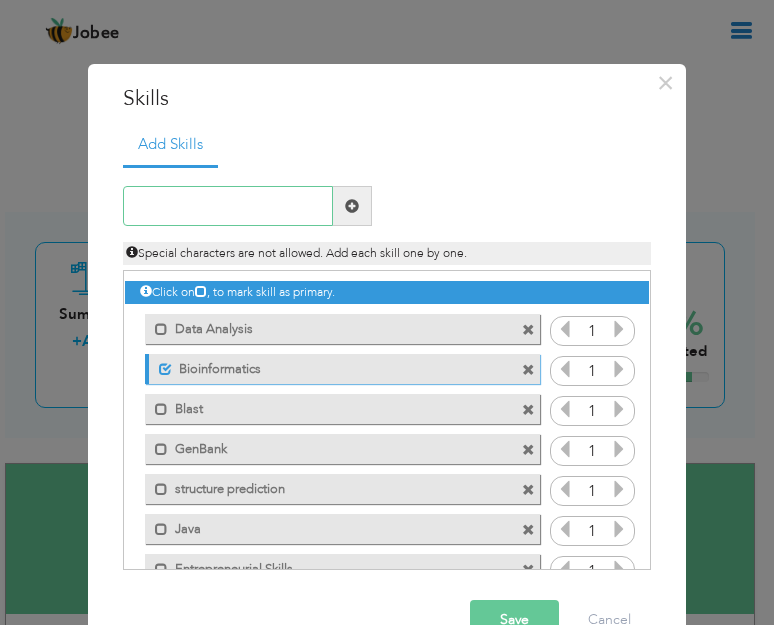click at bounding box center [228, 206] 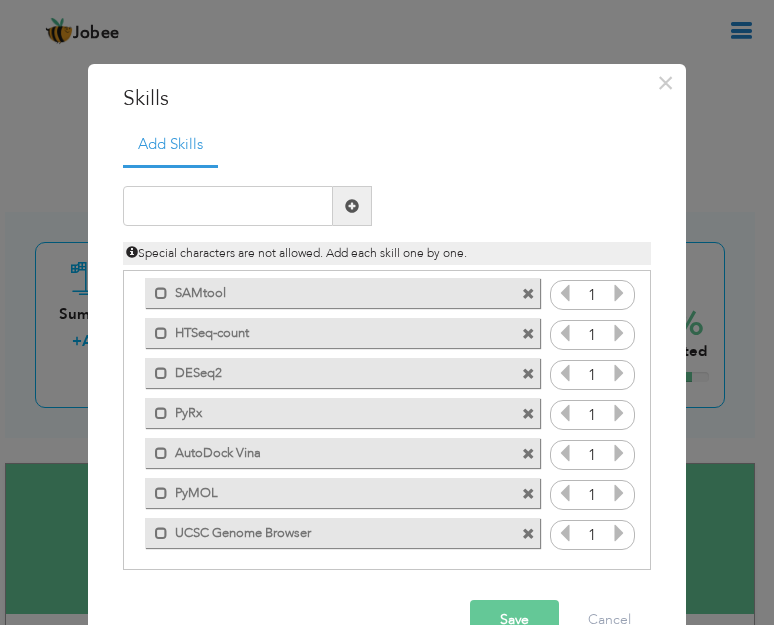 scroll, scrollTop: 0, scrollLeft: 0, axis: both 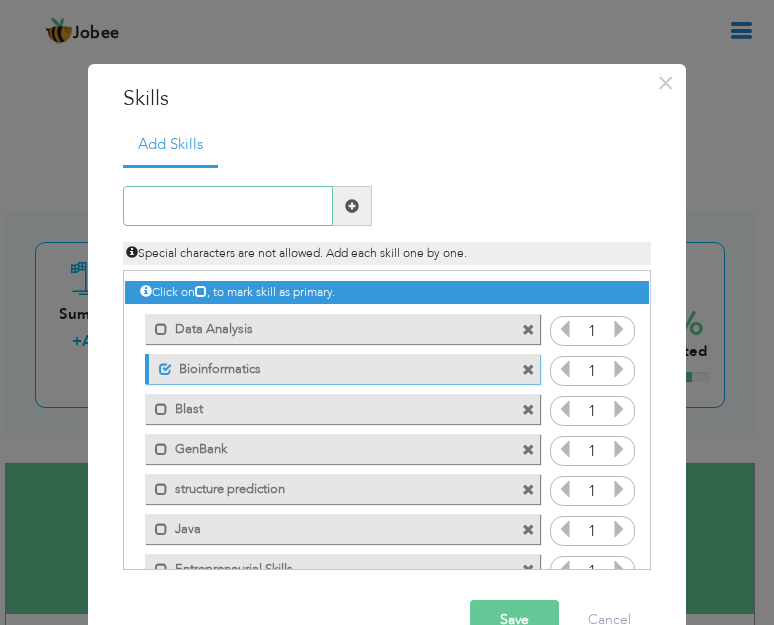 click at bounding box center (228, 206) 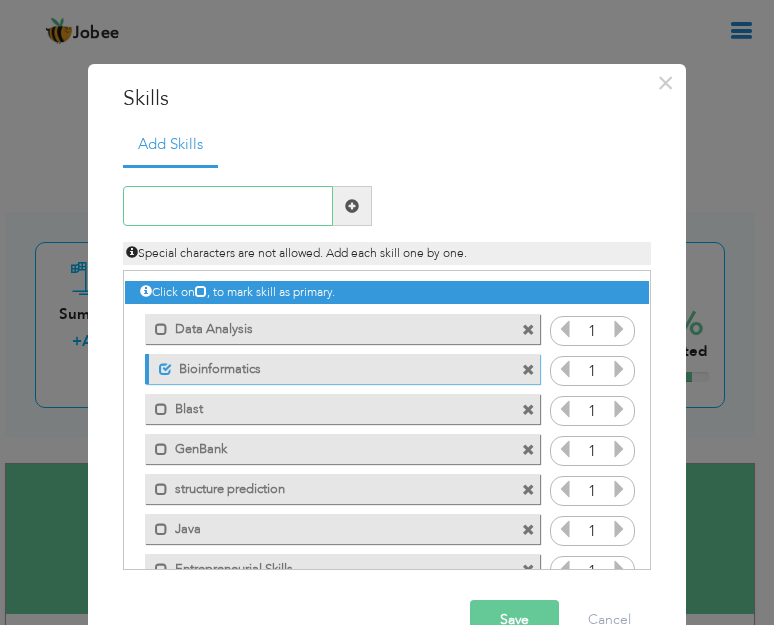 scroll, scrollTop: 0, scrollLeft: 0, axis: both 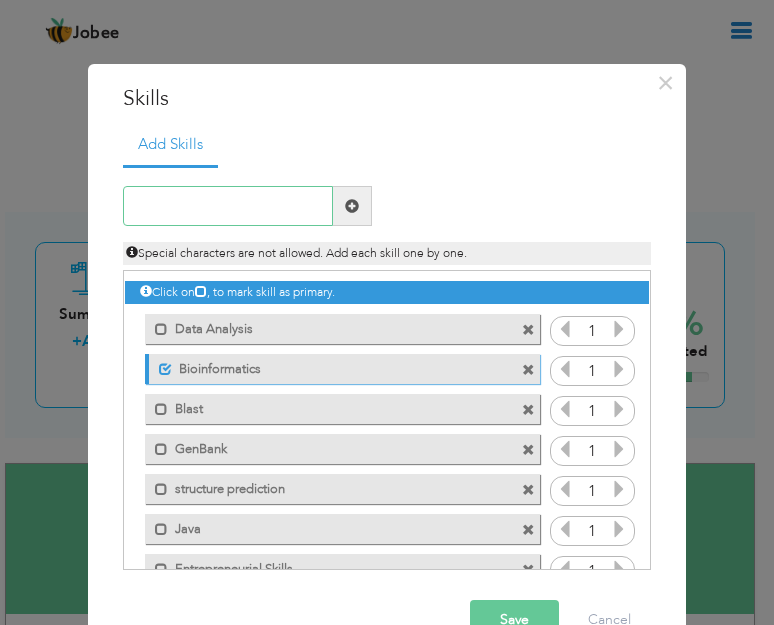 click at bounding box center (228, 206) 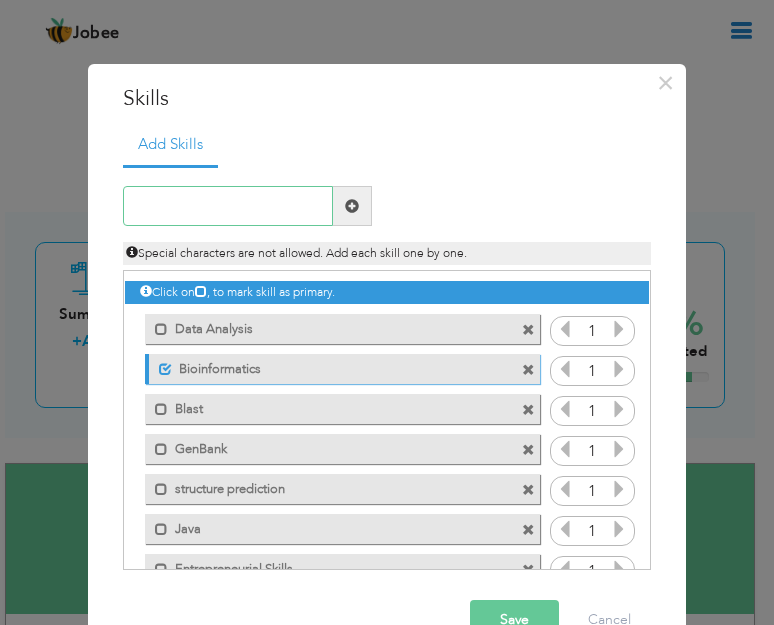 paste on "R" 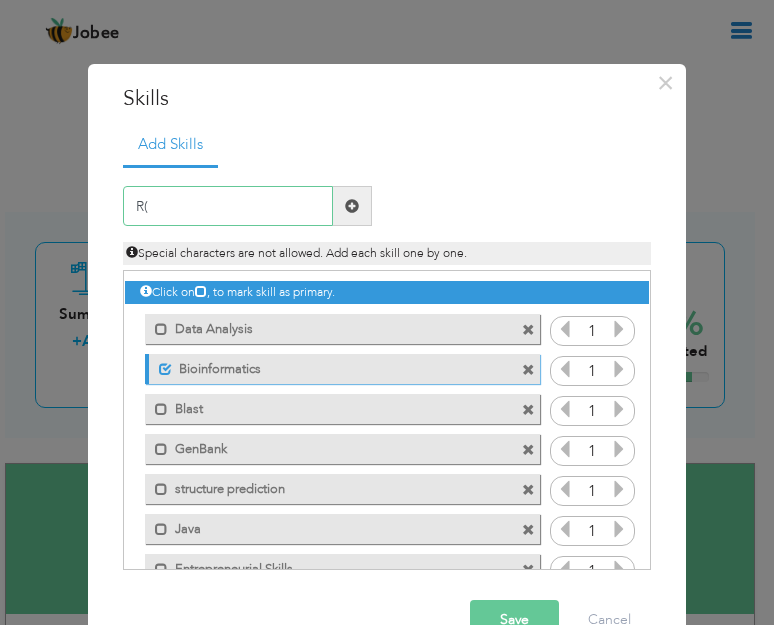 type on "R" 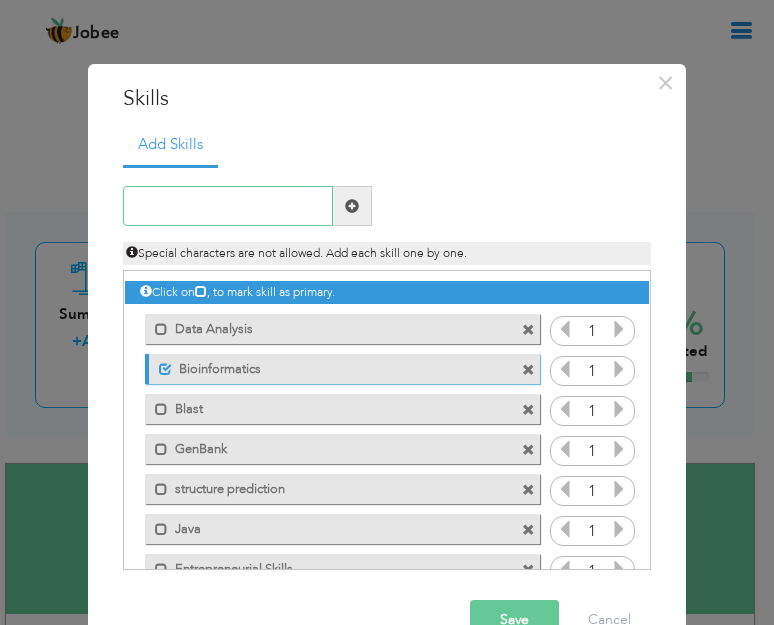 click at bounding box center (228, 206) 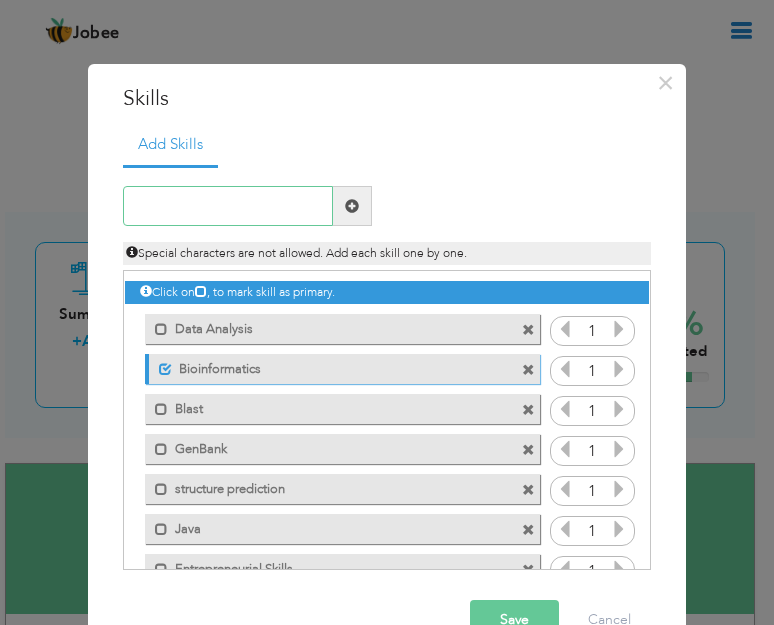 click at bounding box center [228, 206] 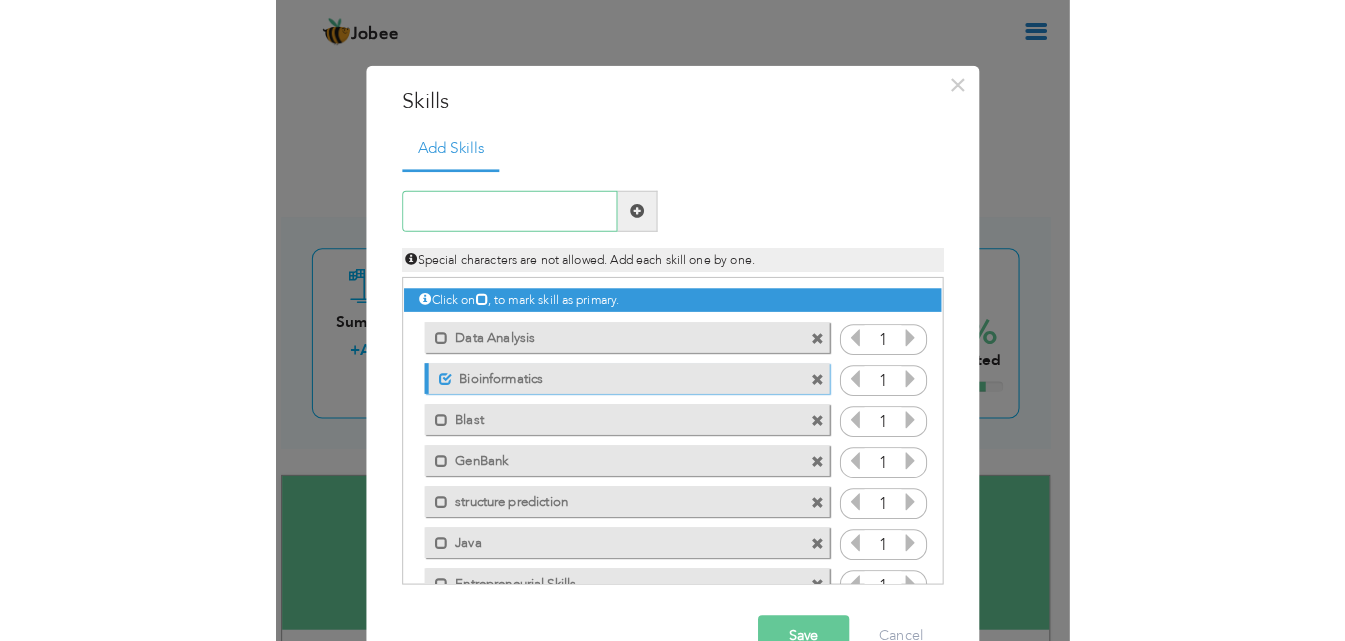 scroll, scrollTop: 0, scrollLeft: 0, axis: both 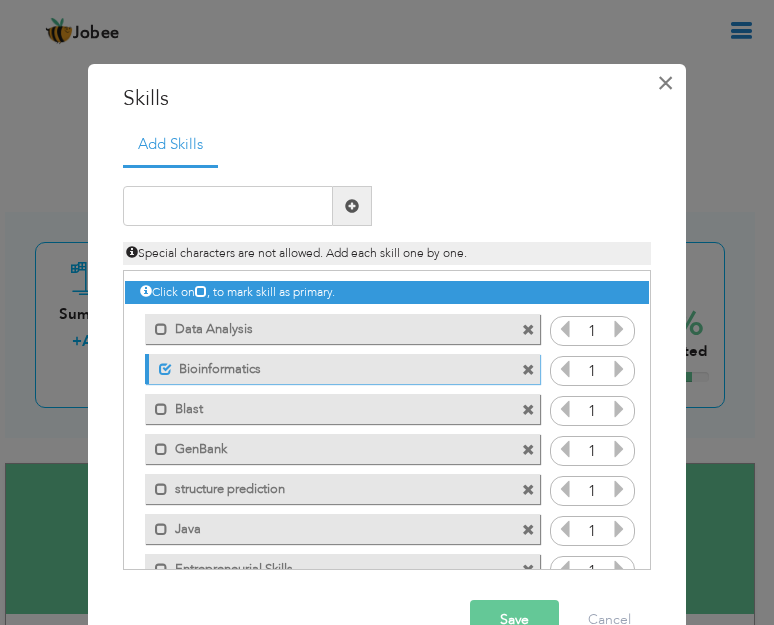 click on "×" at bounding box center (665, 83) 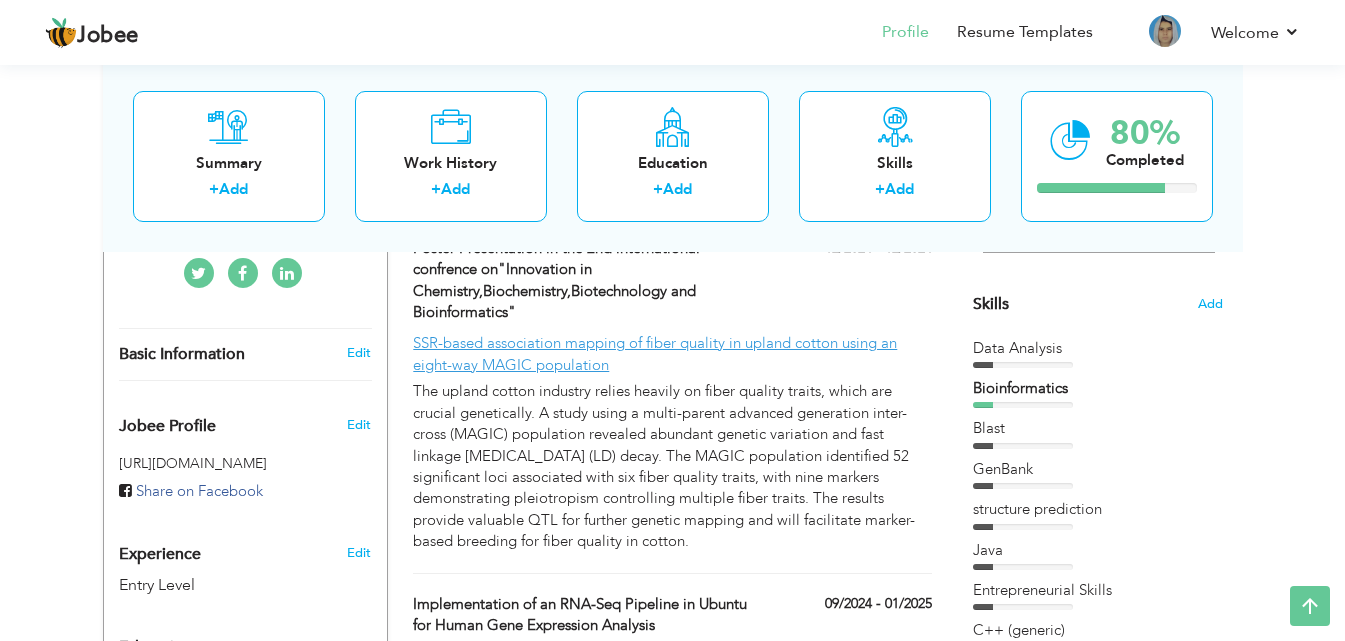 scroll, scrollTop: 0, scrollLeft: 0, axis: both 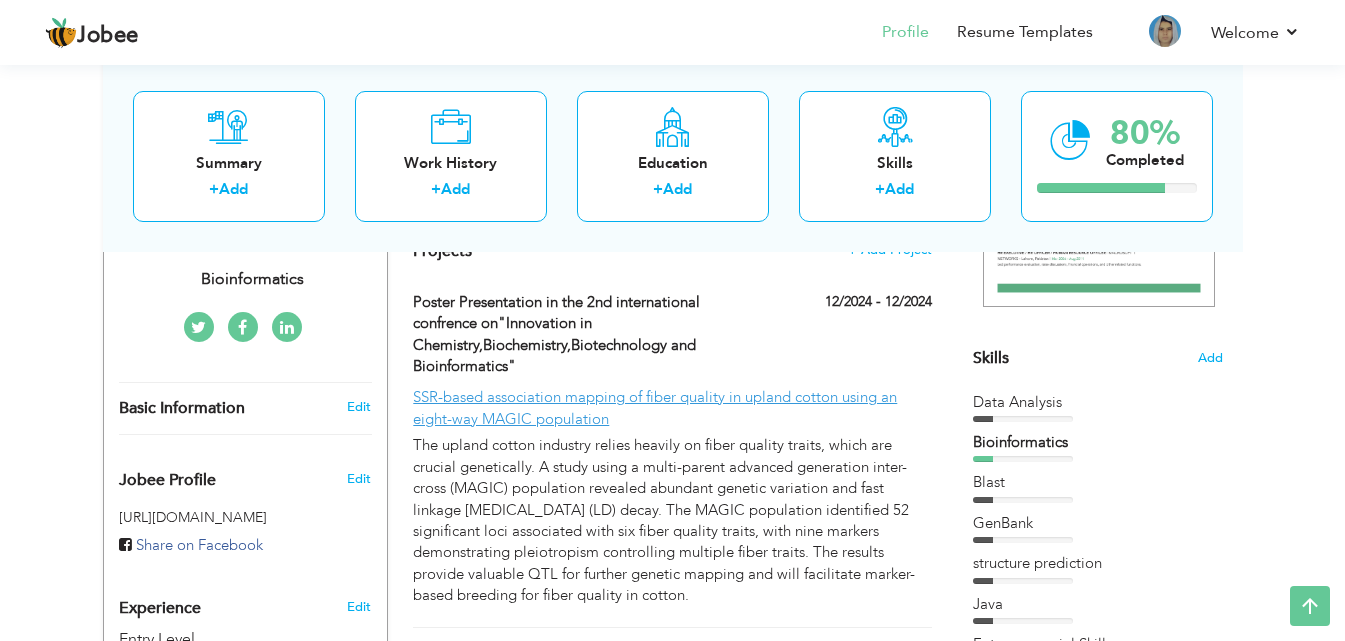 click on "Choose a Template
‹" at bounding box center [1100, 1373] 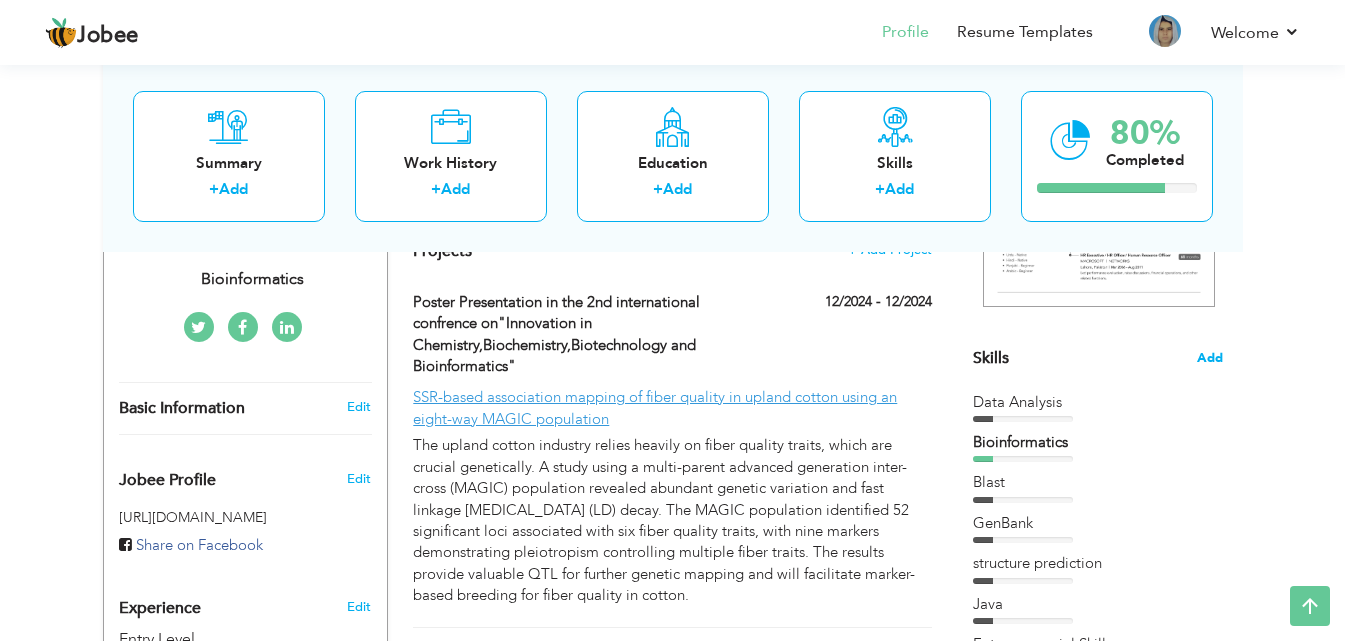 click on "Add" at bounding box center (1210, 358) 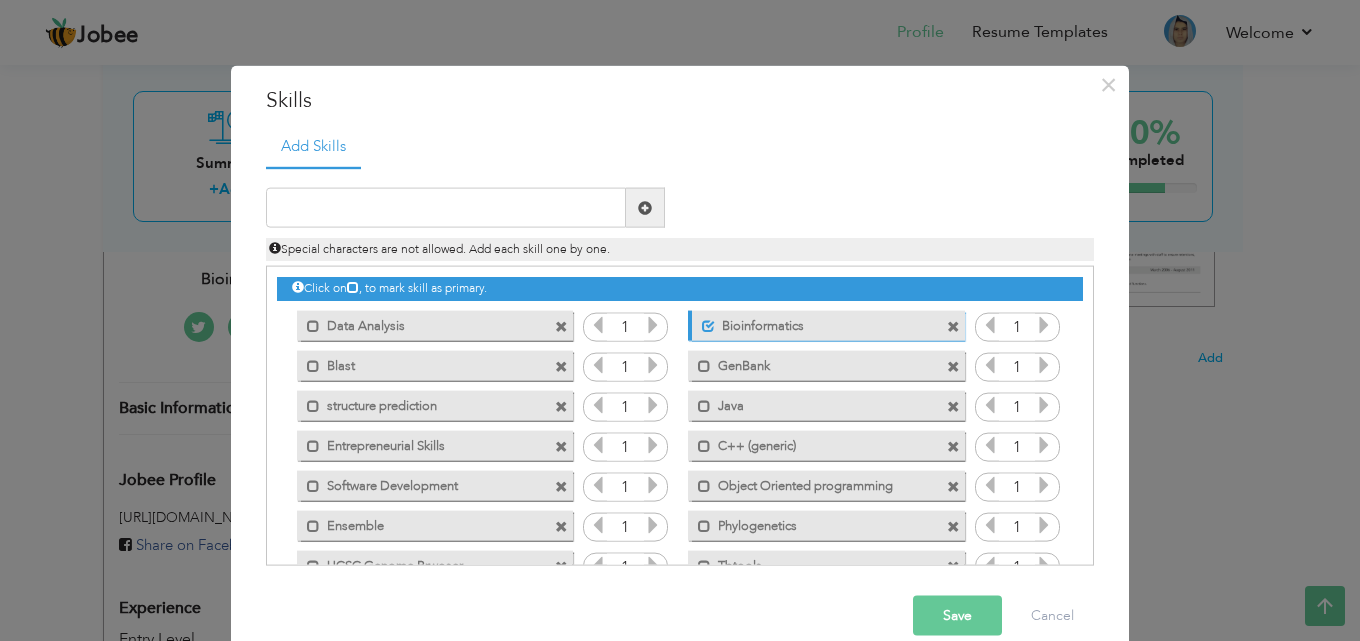 click at bounding box center [953, 406] 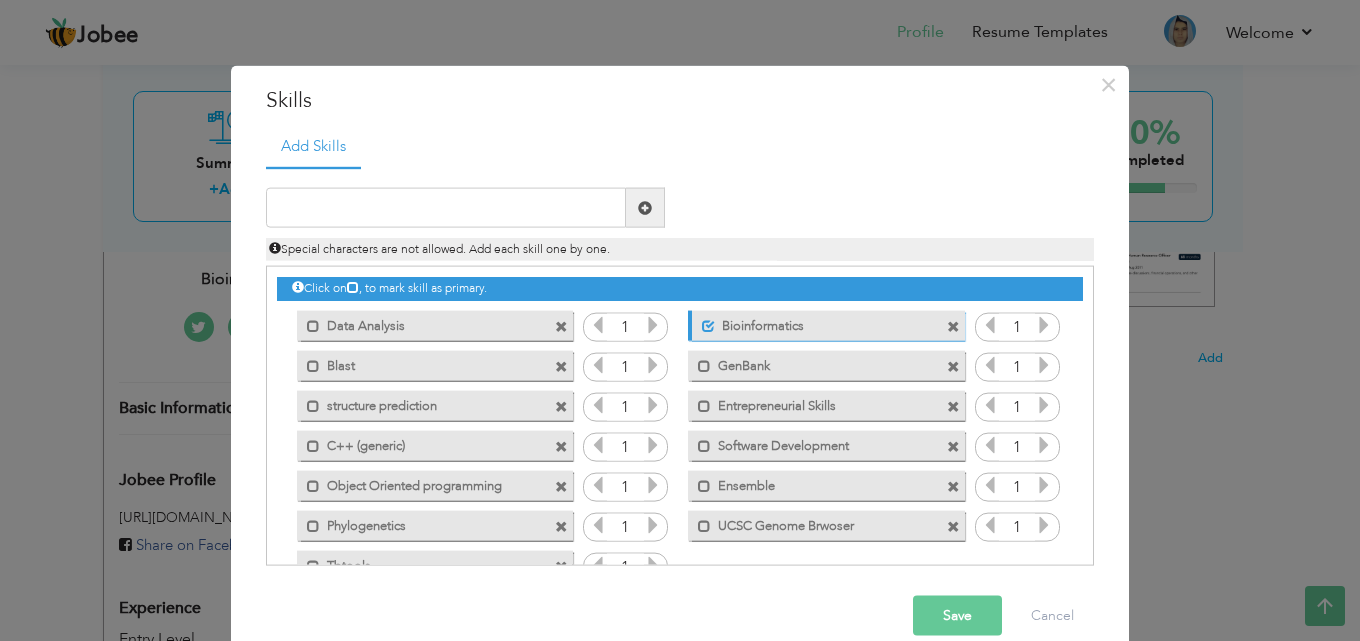 click at bounding box center [953, 406] 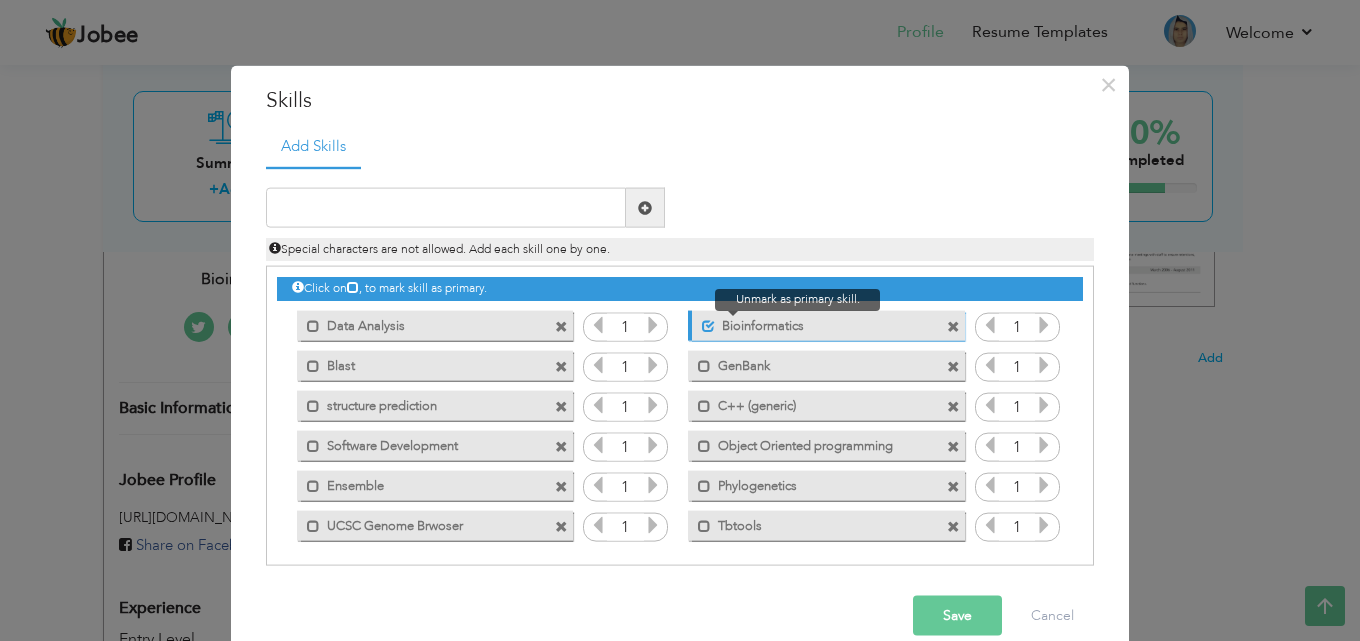 click at bounding box center [708, 325] 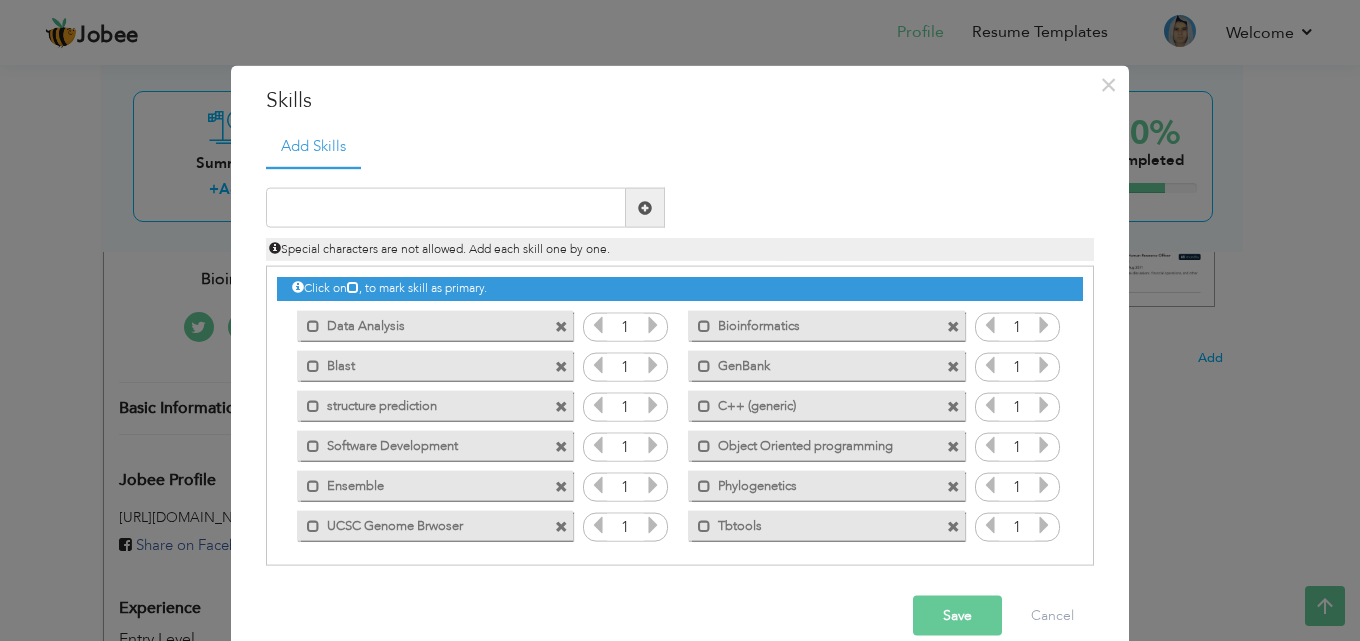 click on "Save" at bounding box center (957, 616) 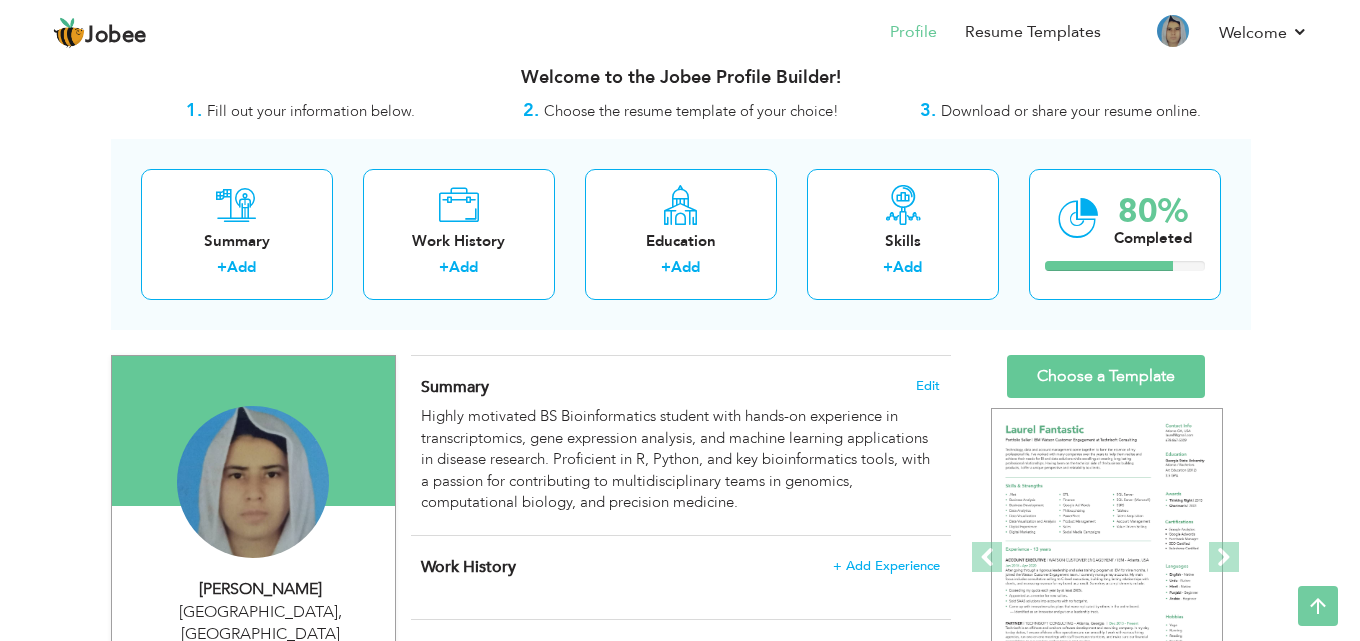 scroll, scrollTop: 0, scrollLeft: 0, axis: both 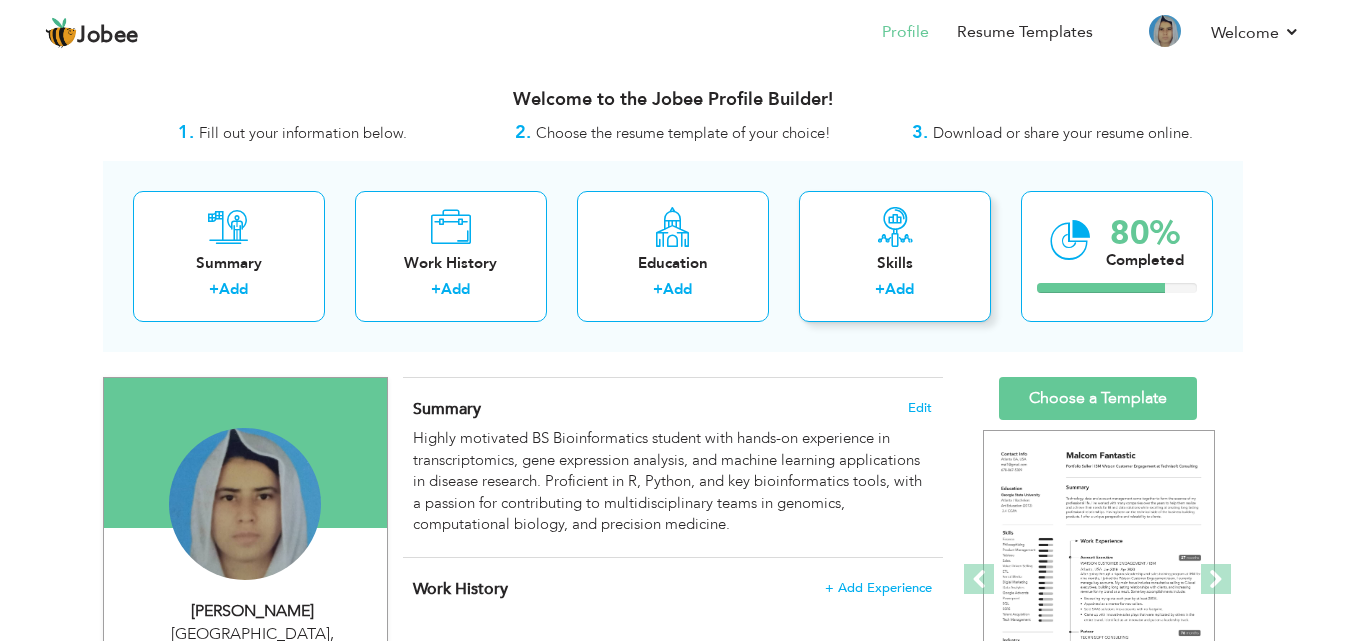 click on "Add" at bounding box center (899, 289) 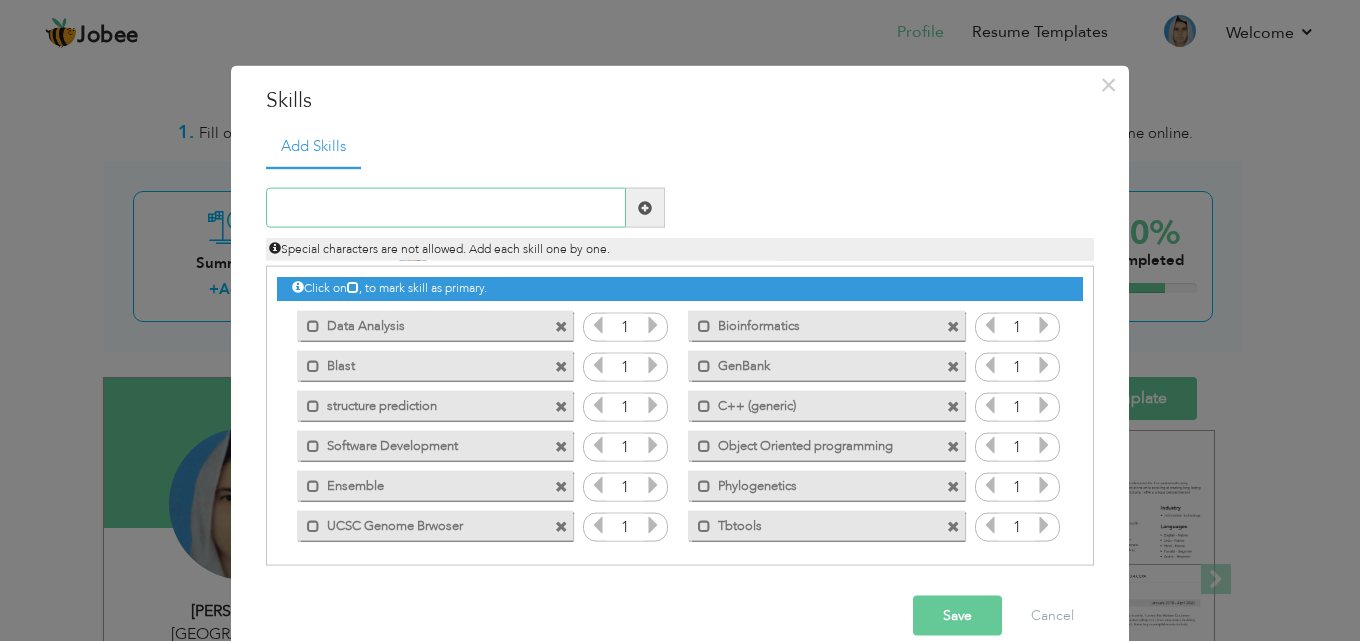 click at bounding box center (446, 208) 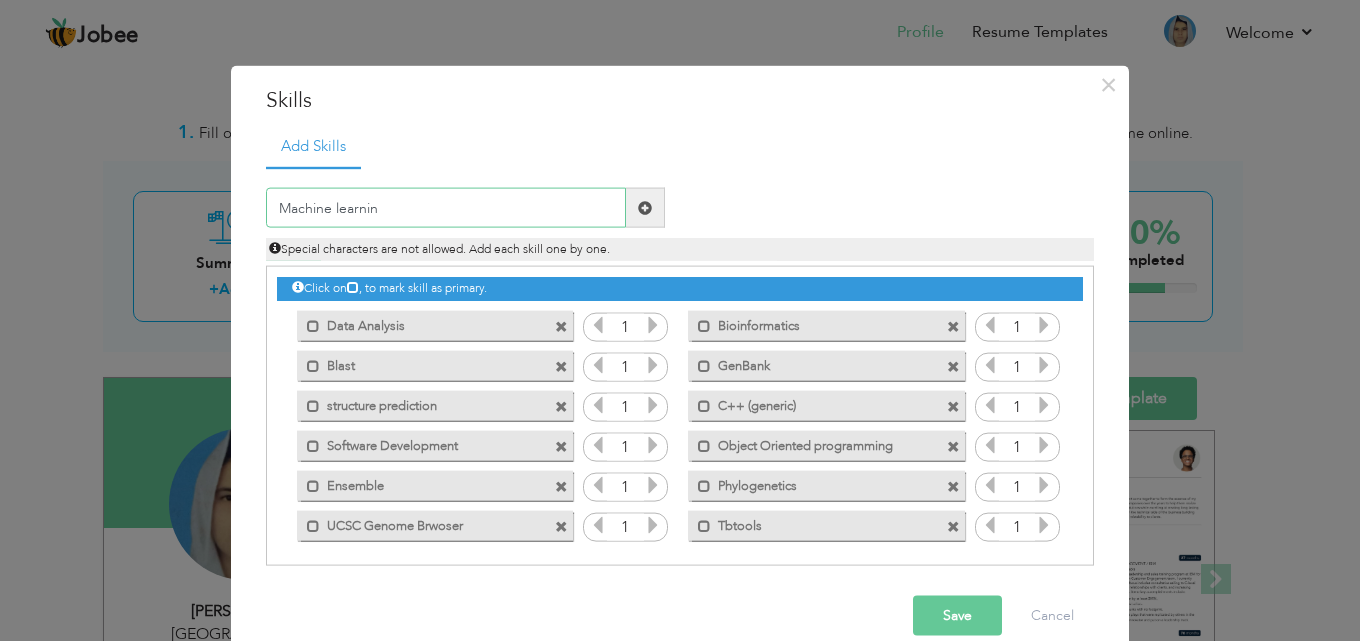 type on "Machine learning" 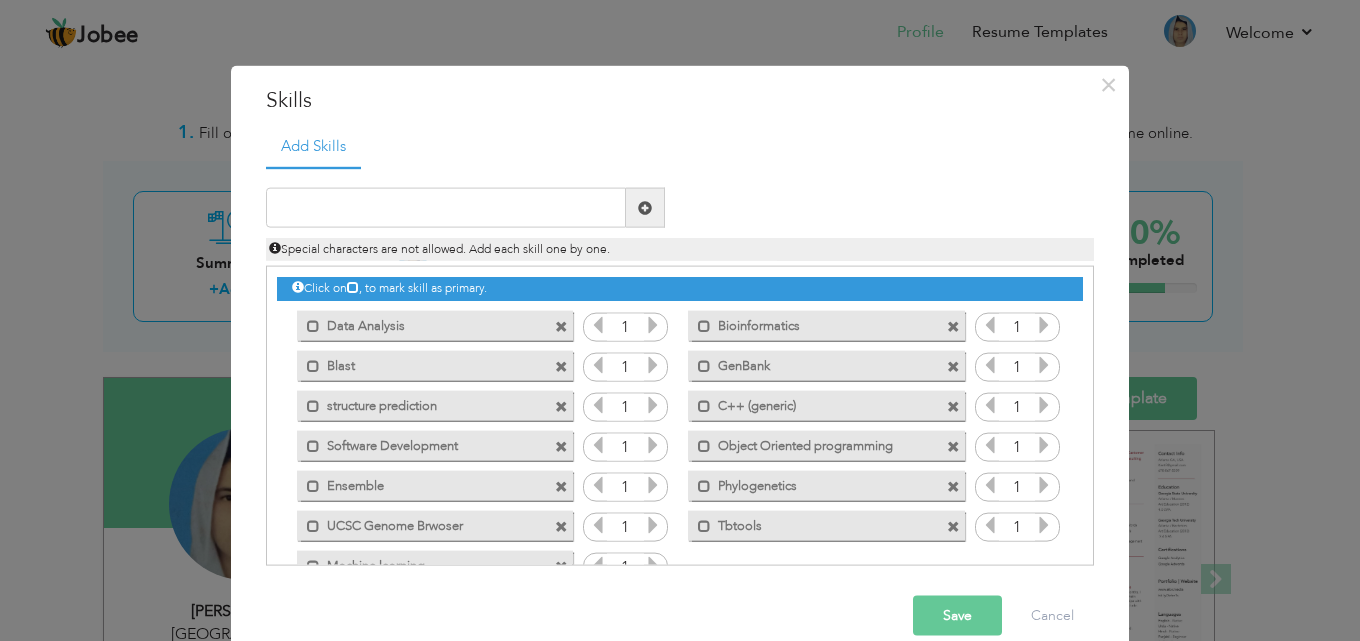 scroll, scrollTop: 45, scrollLeft: 0, axis: vertical 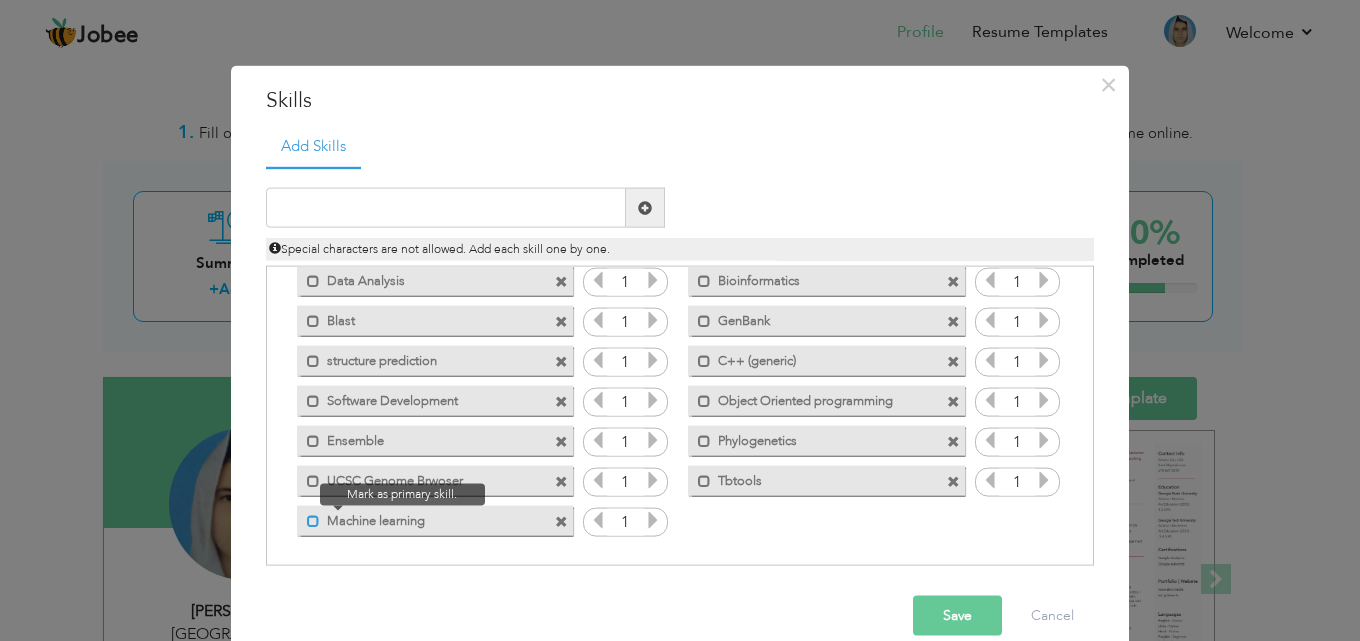 click at bounding box center (313, 520) 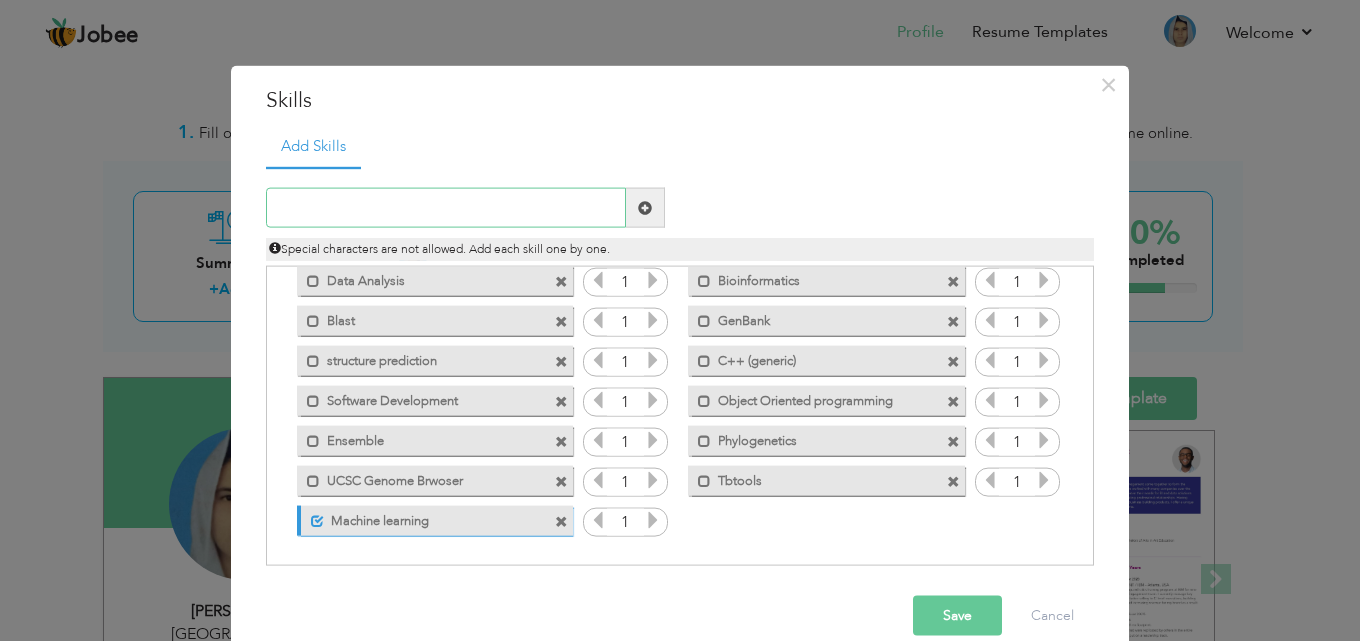 click at bounding box center (446, 208) 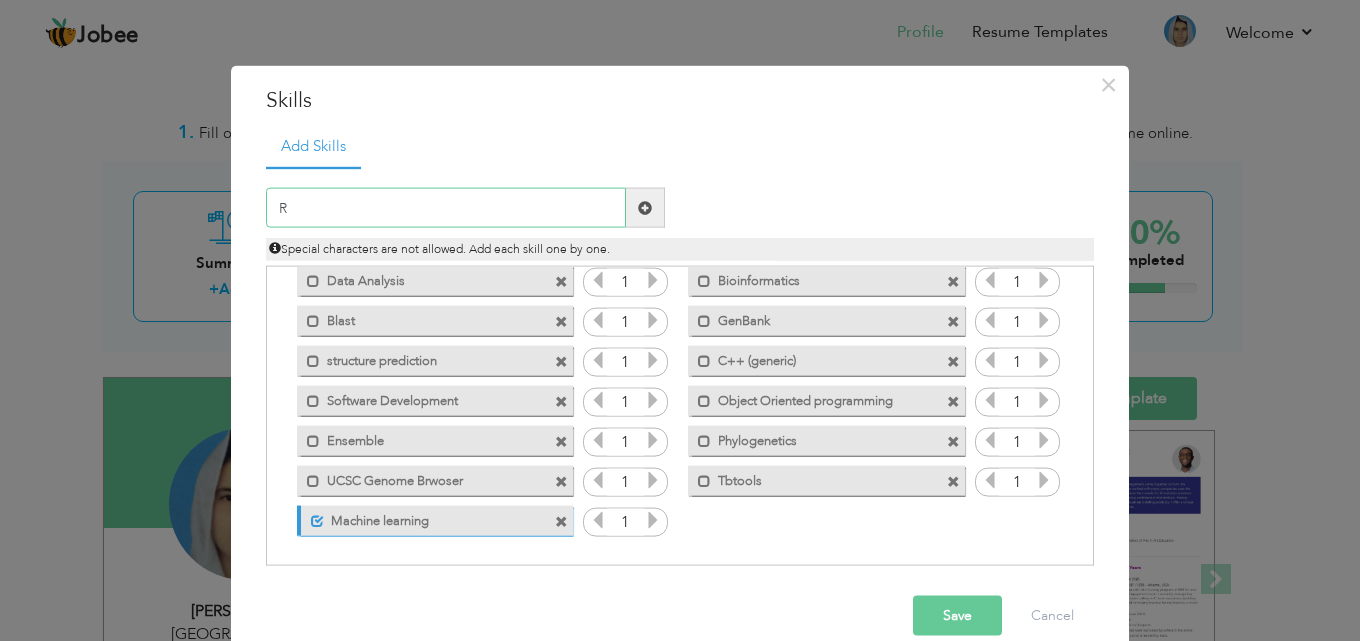 type on "R" 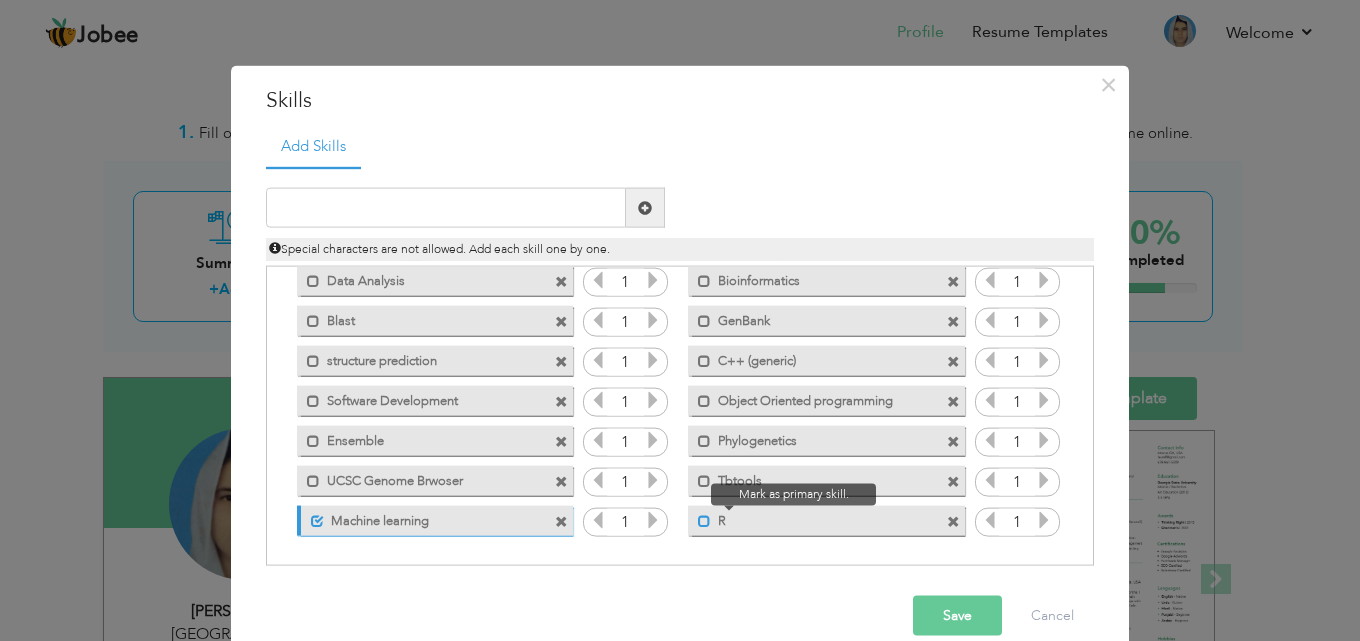 click at bounding box center [704, 520] 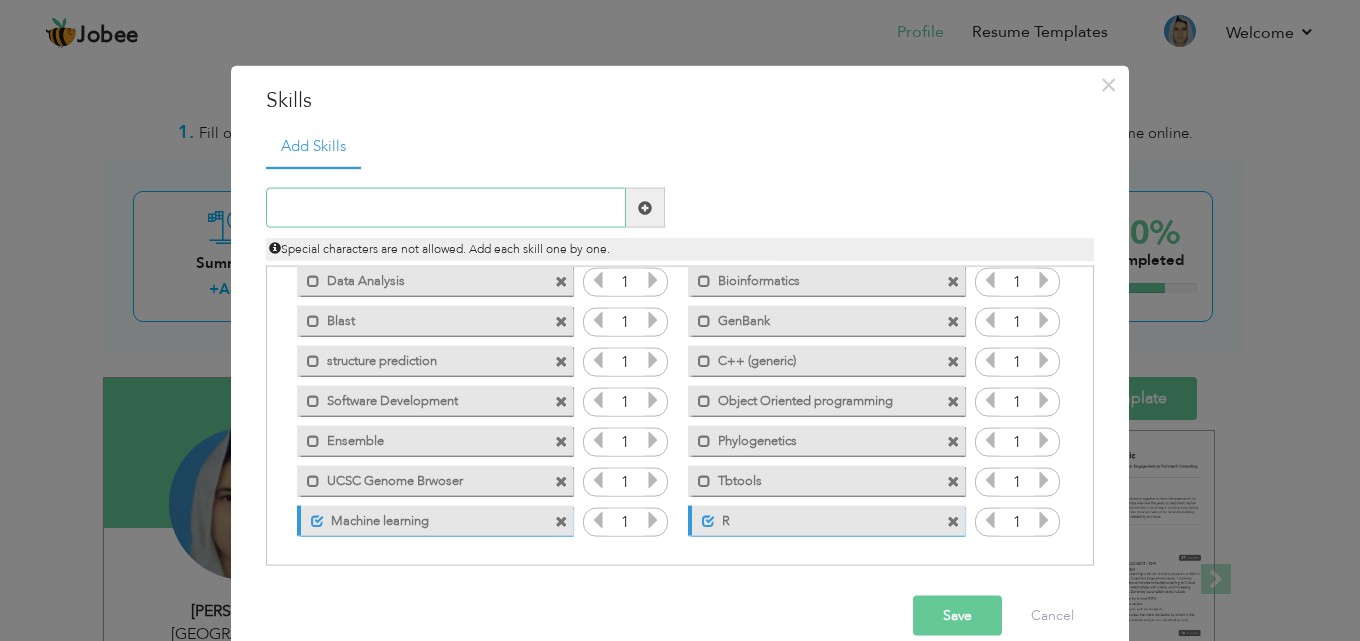 click at bounding box center (446, 208) 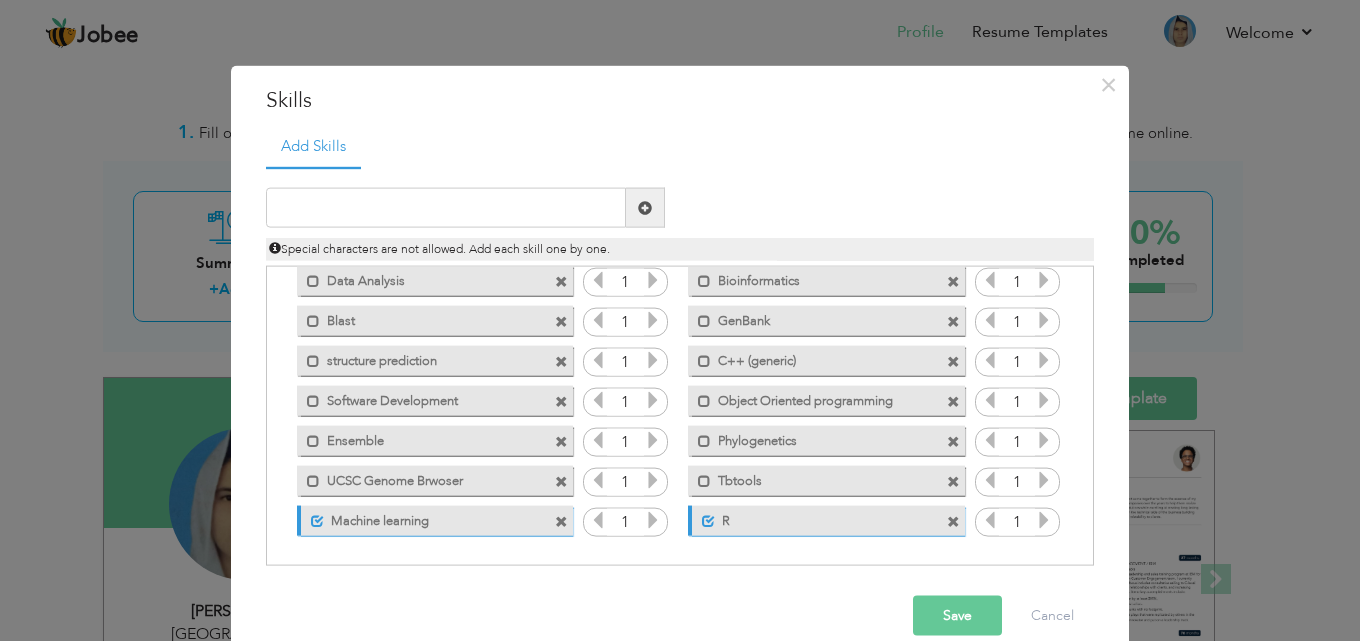 scroll, scrollTop: 0, scrollLeft: 0, axis: both 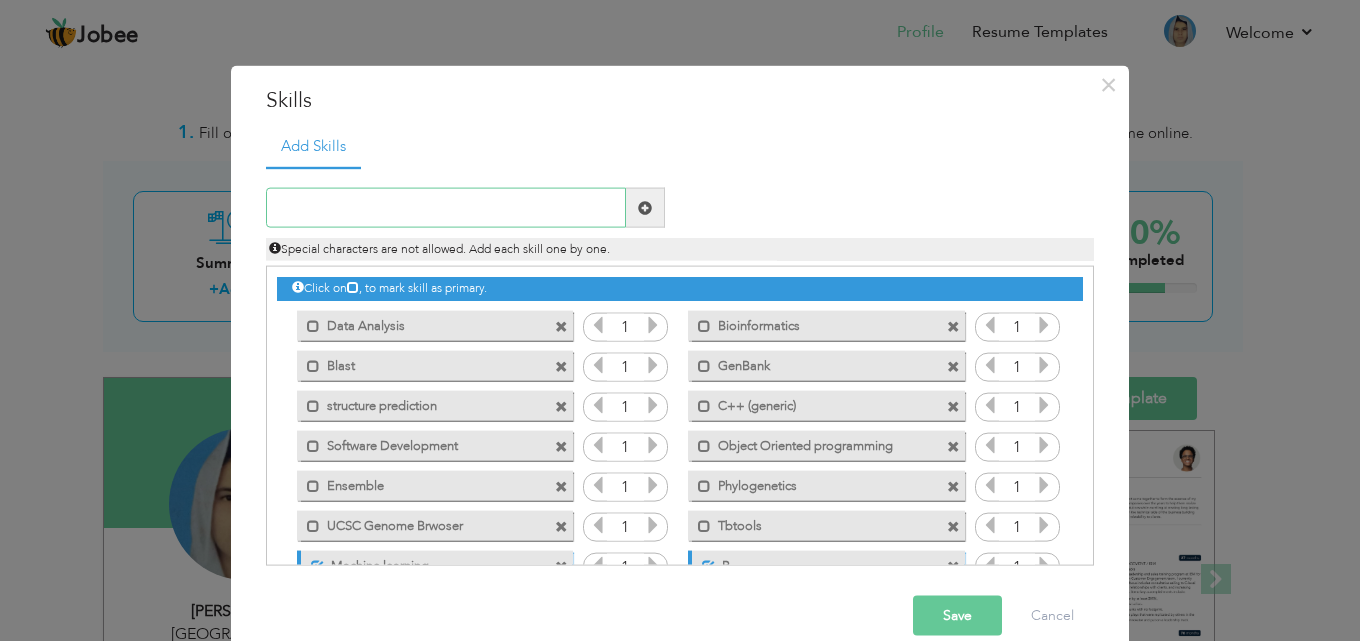 click at bounding box center [446, 208] 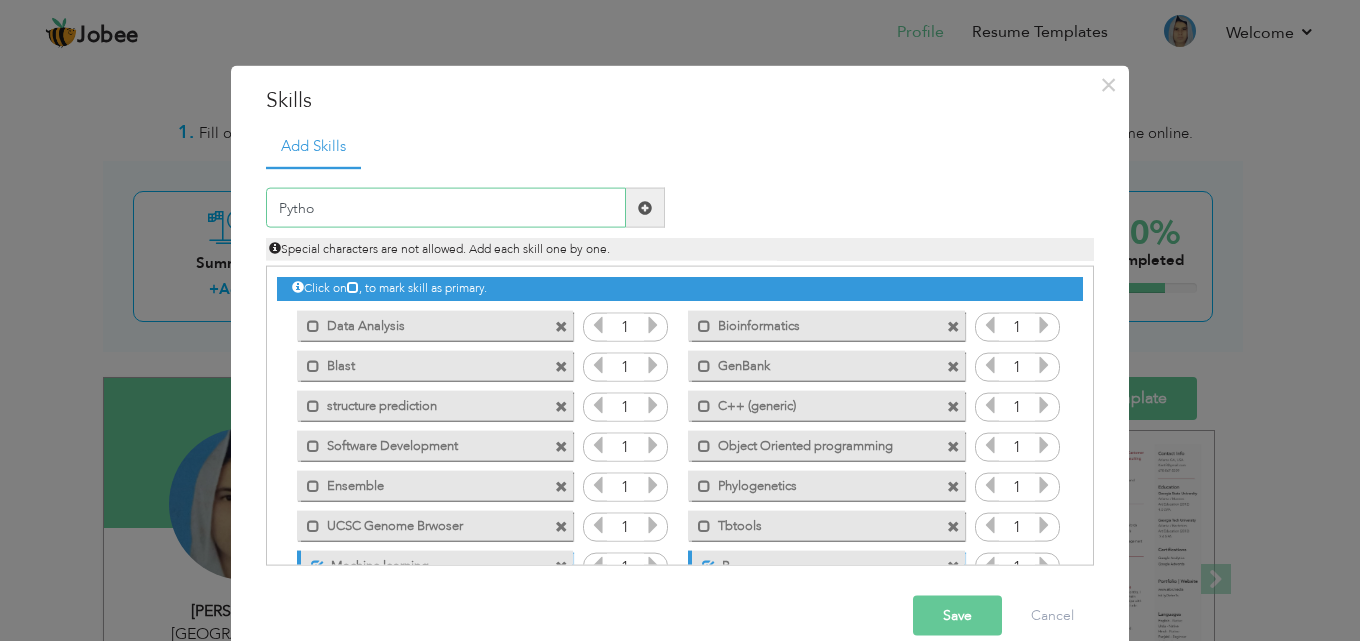 type on "Python" 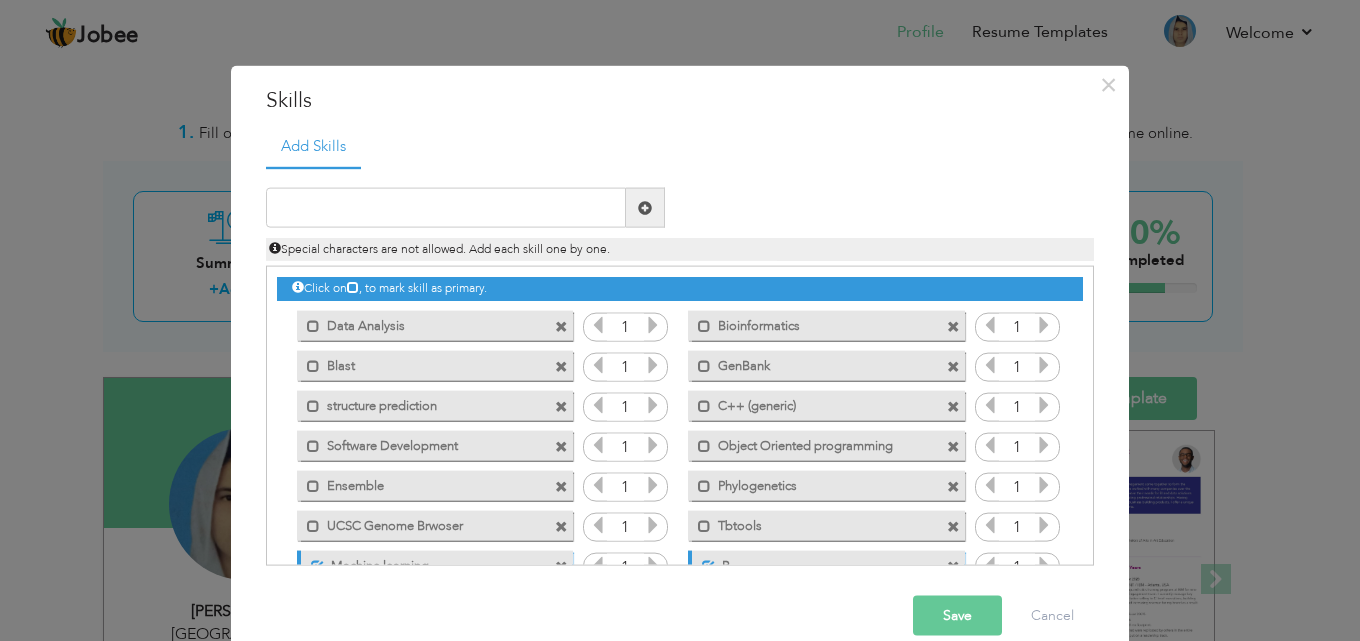 scroll, scrollTop: 85, scrollLeft: 0, axis: vertical 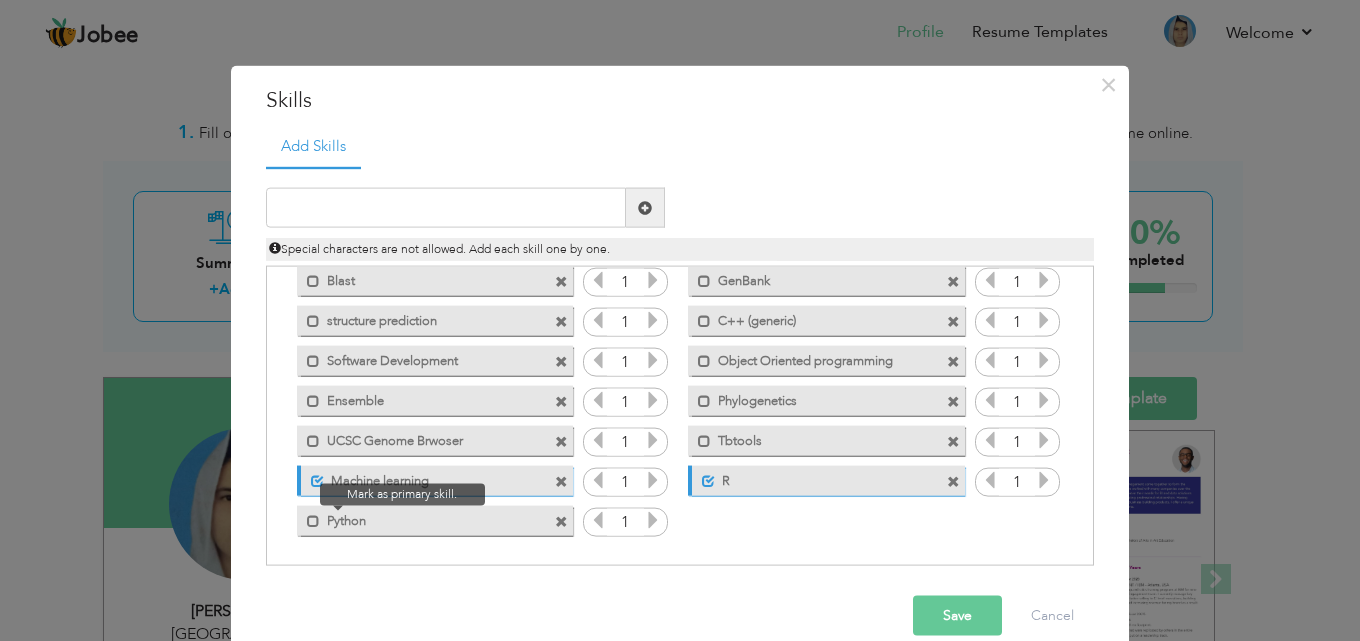 click at bounding box center (308, 515) 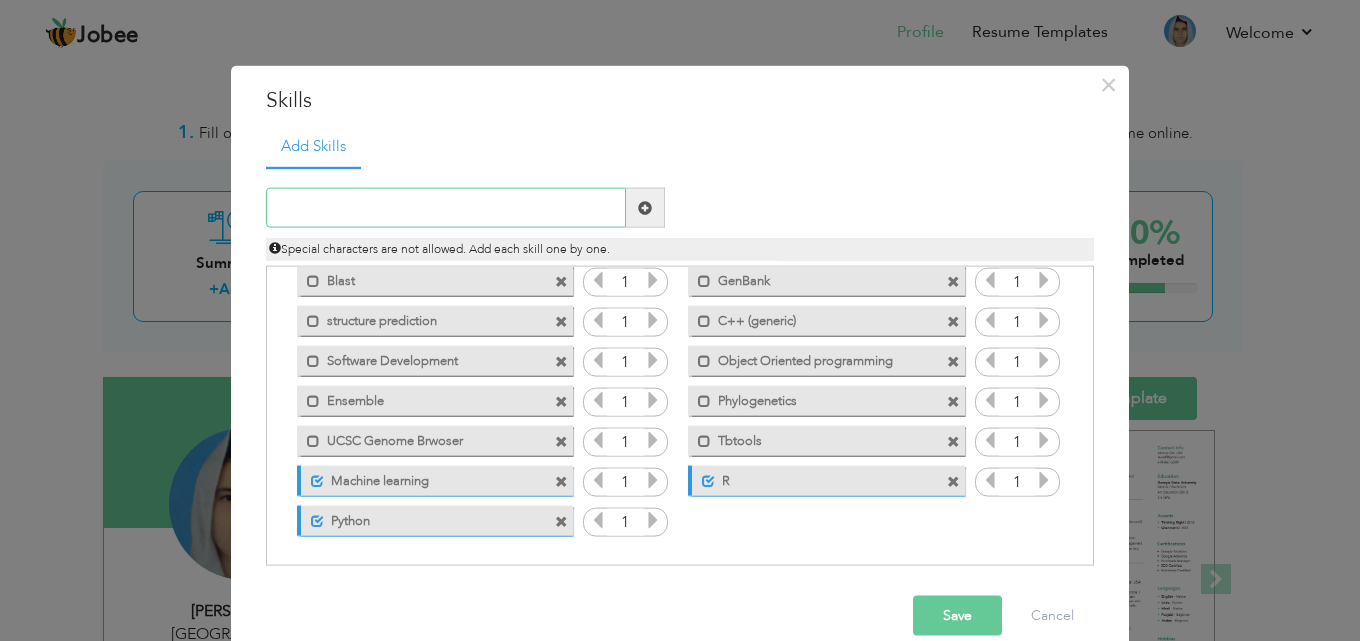 click at bounding box center (446, 208) 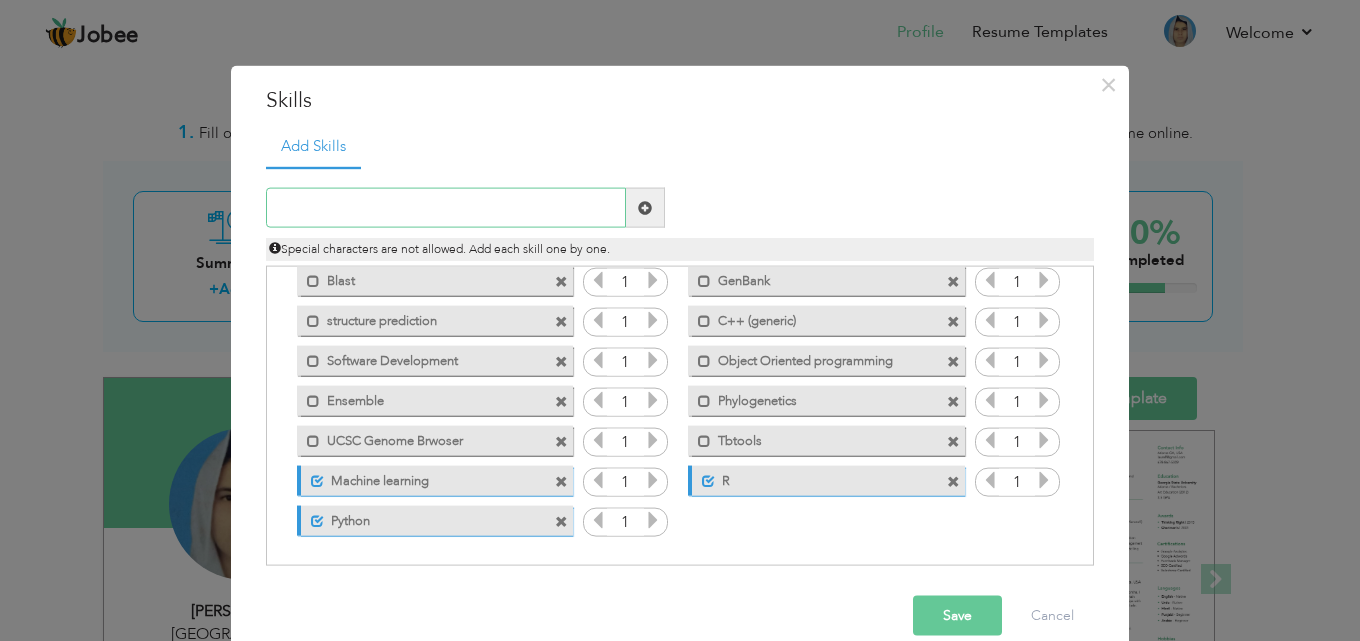 type on "F" 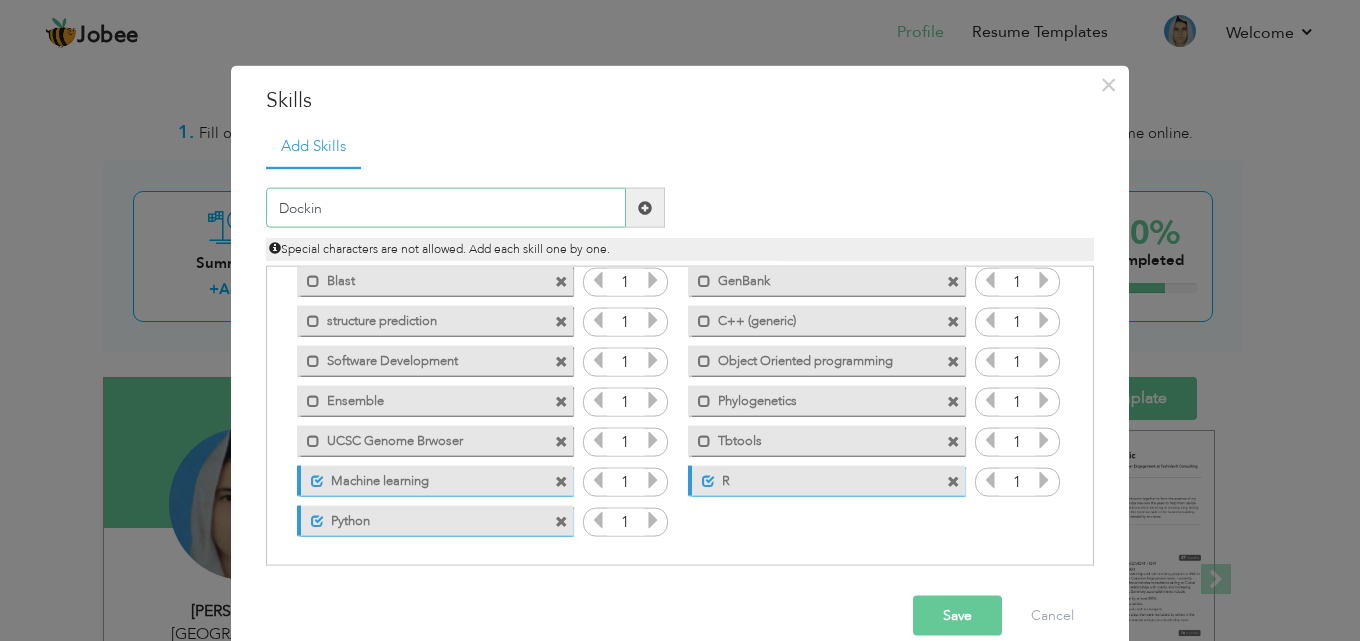 type on "Docking" 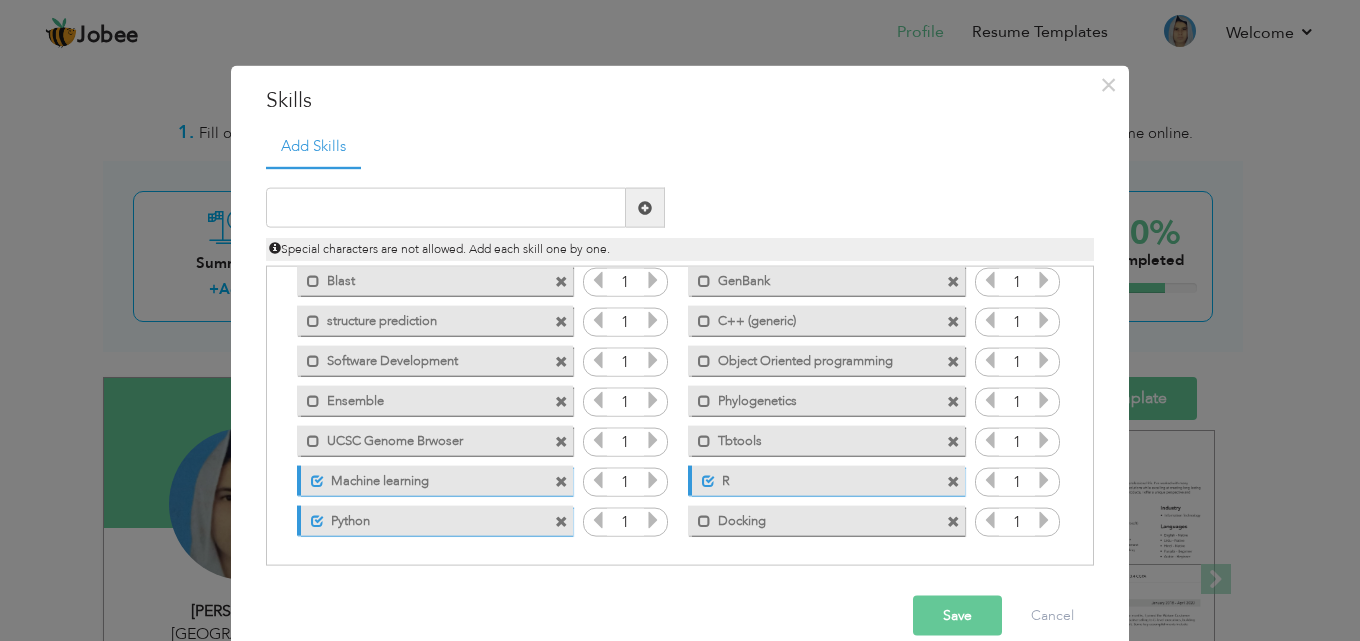 click on "Mark as primary skill.
Docking" at bounding box center [826, 520] 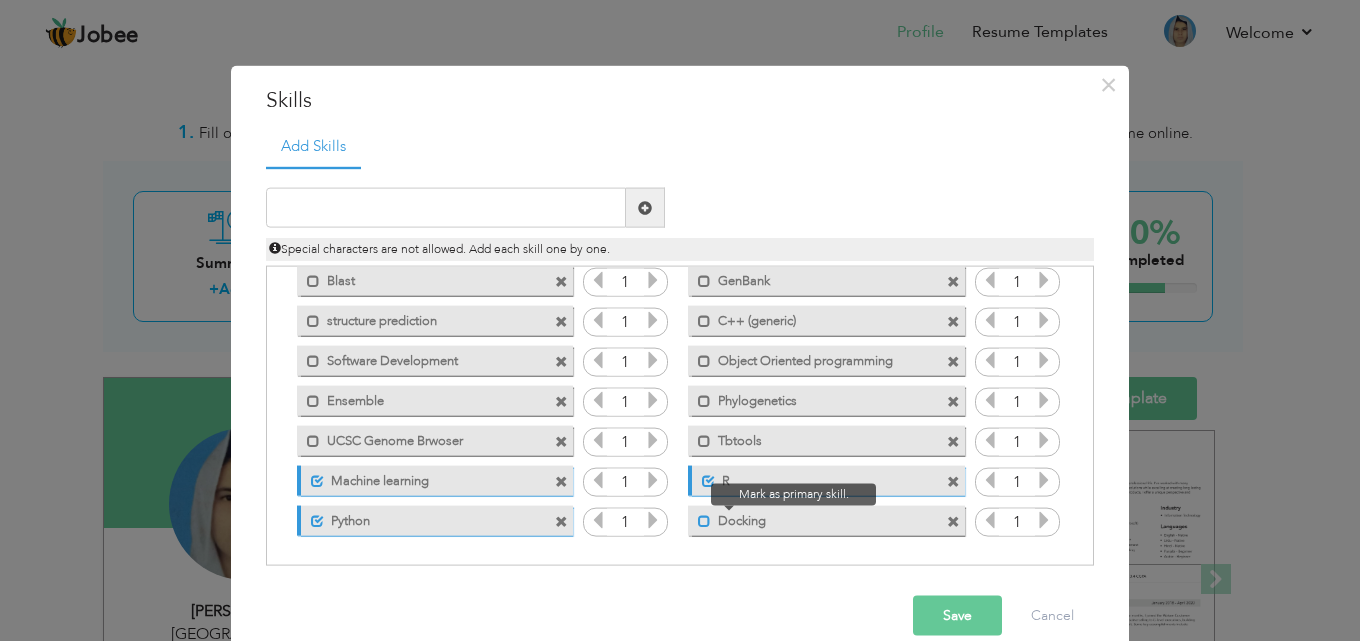 click at bounding box center [704, 520] 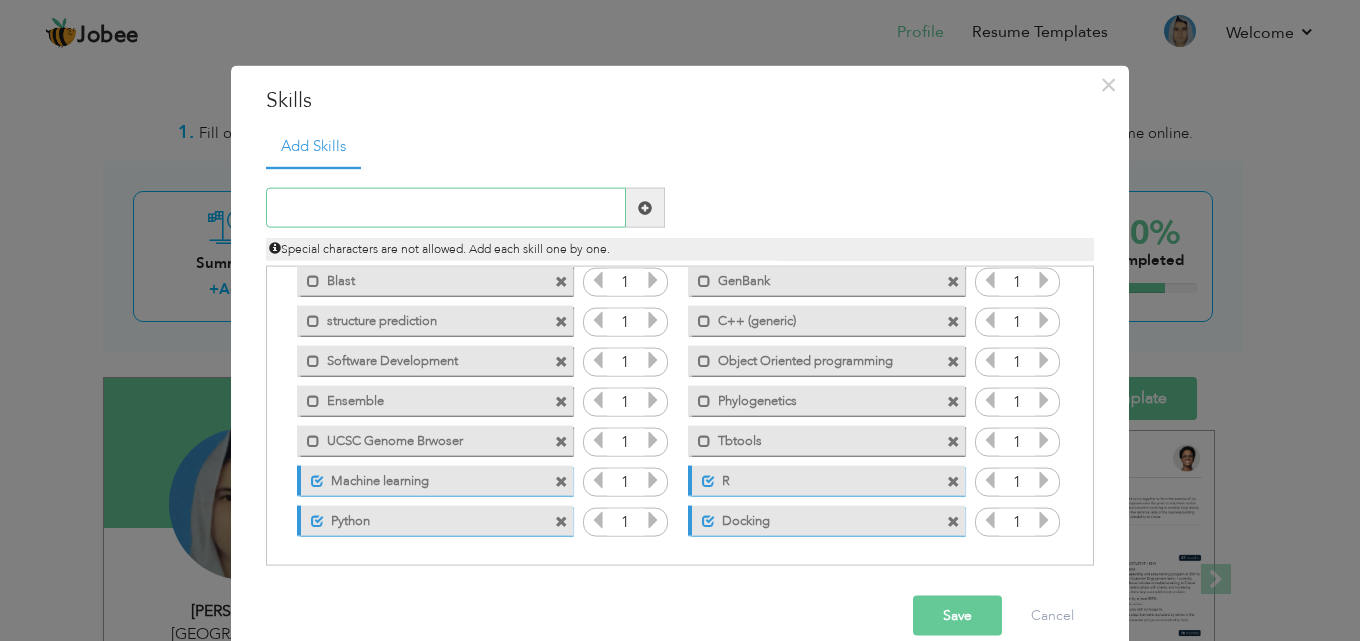 click at bounding box center [446, 208] 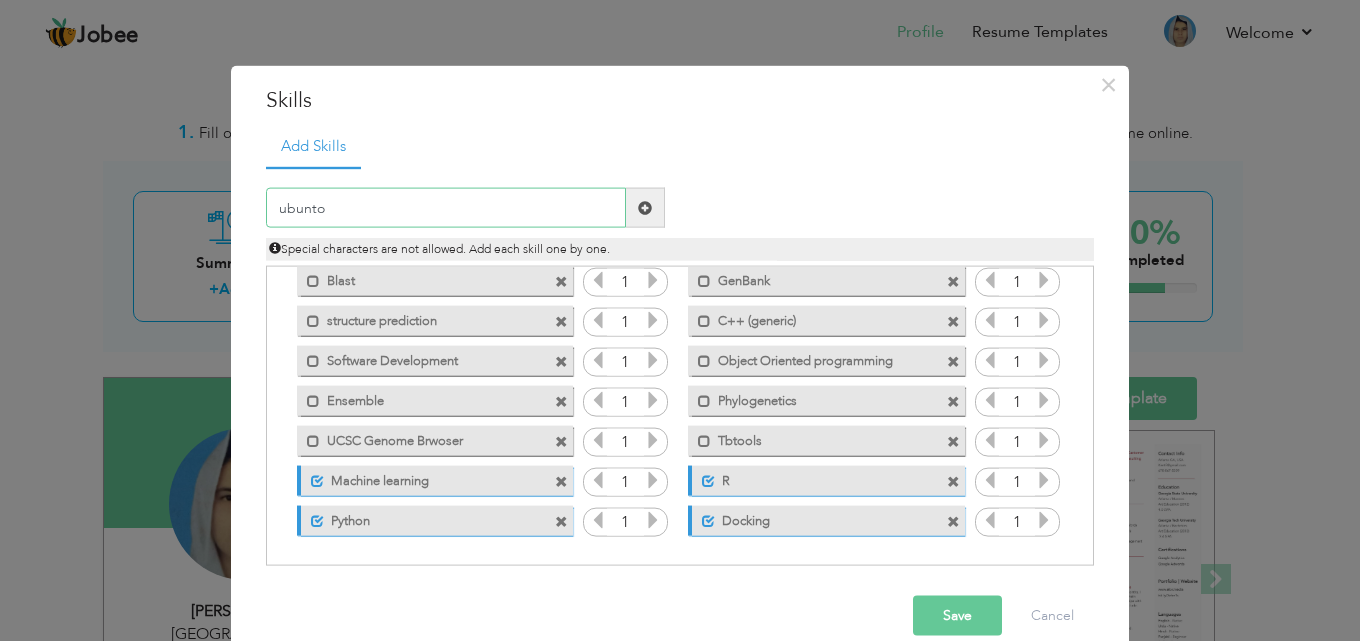 click on "ubunto" at bounding box center (446, 208) 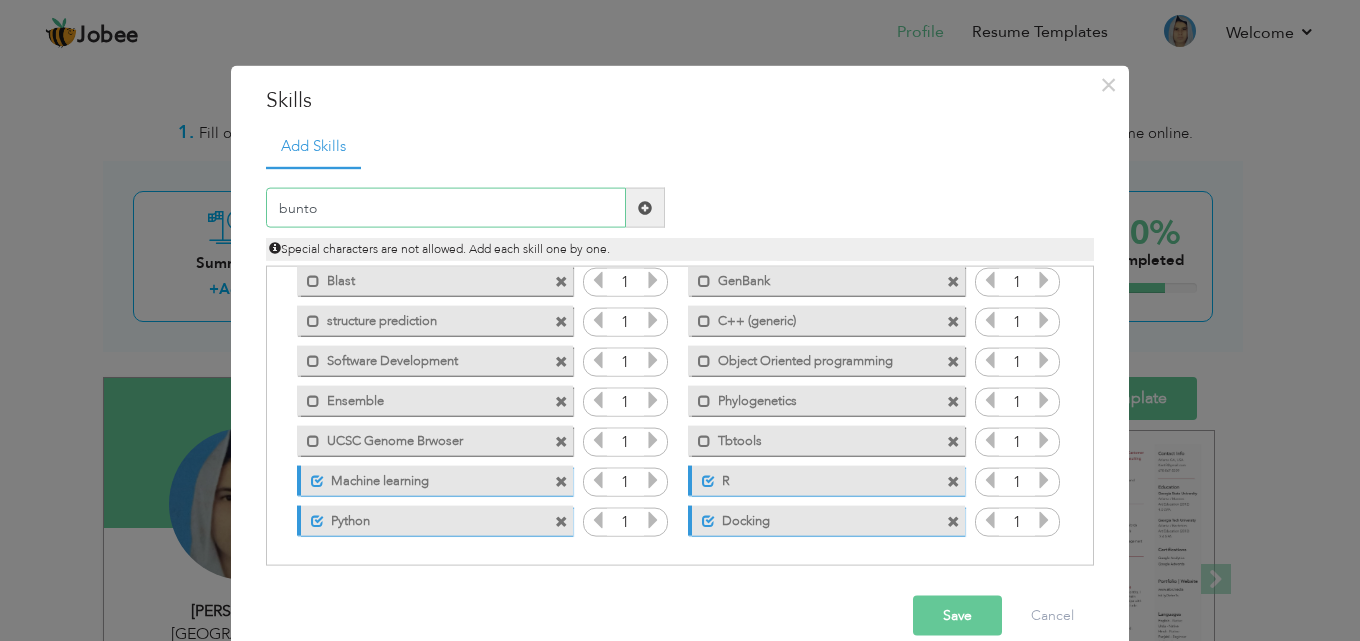 type on "Ubunto" 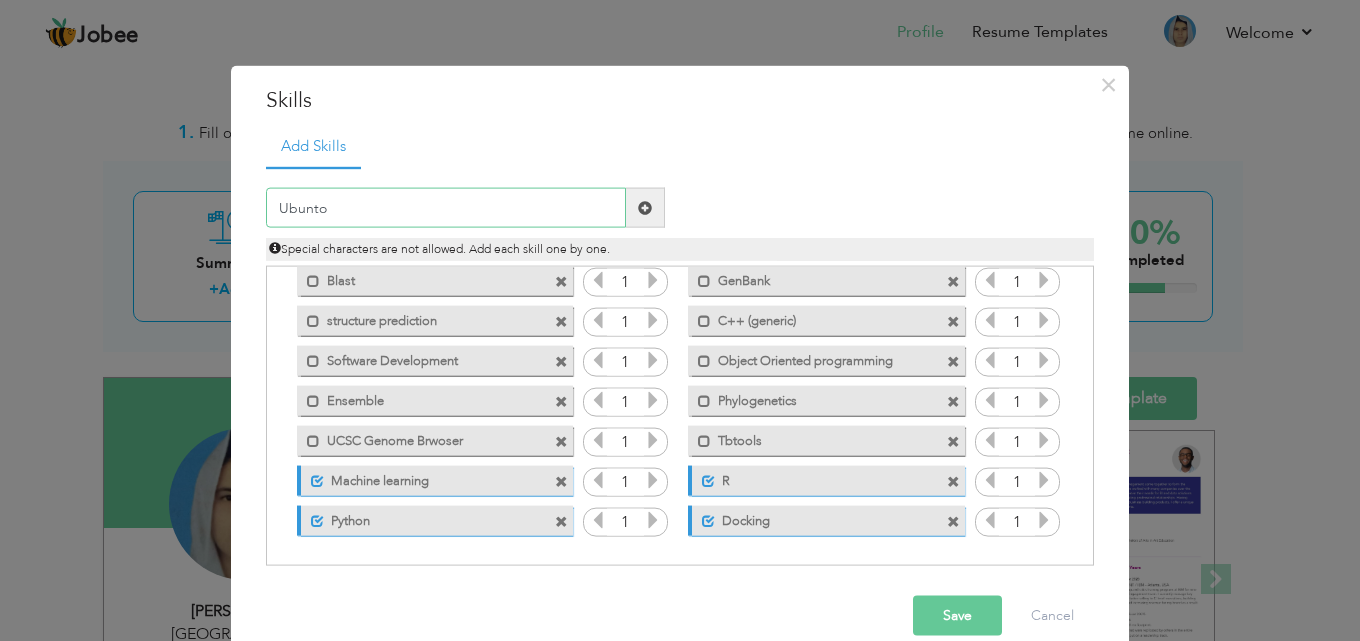 type 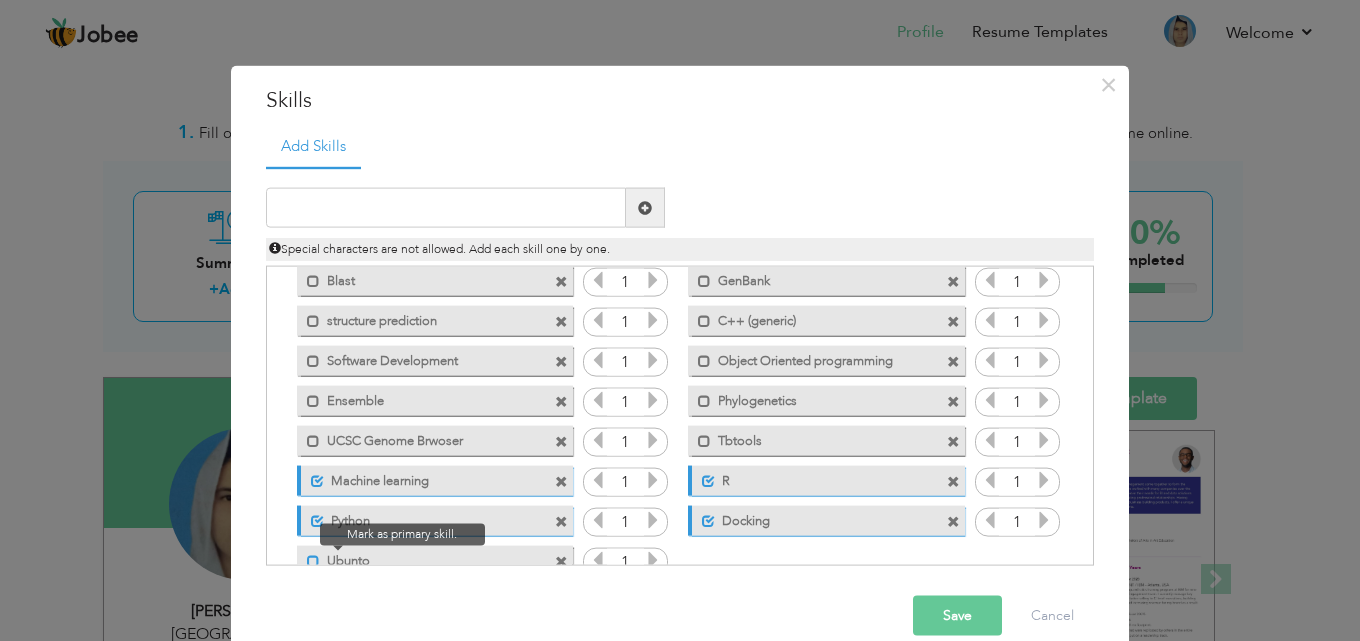 click at bounding box center [313, 560] 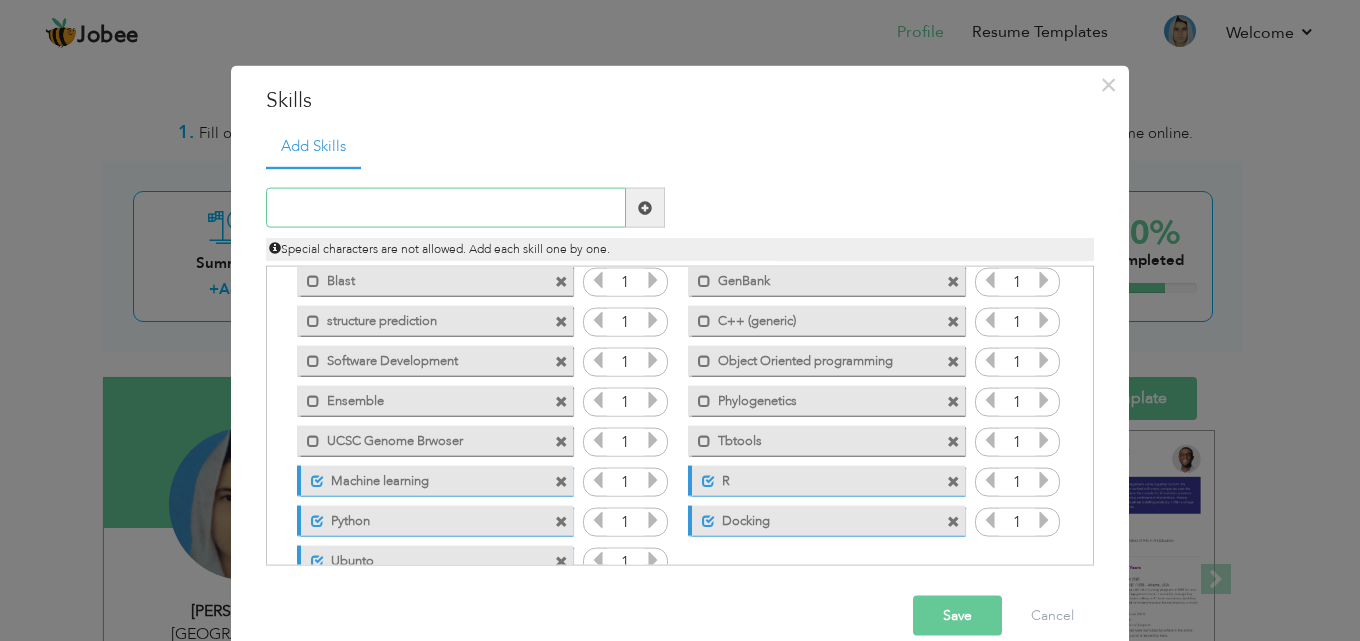 click at bounding box center (446, 208) 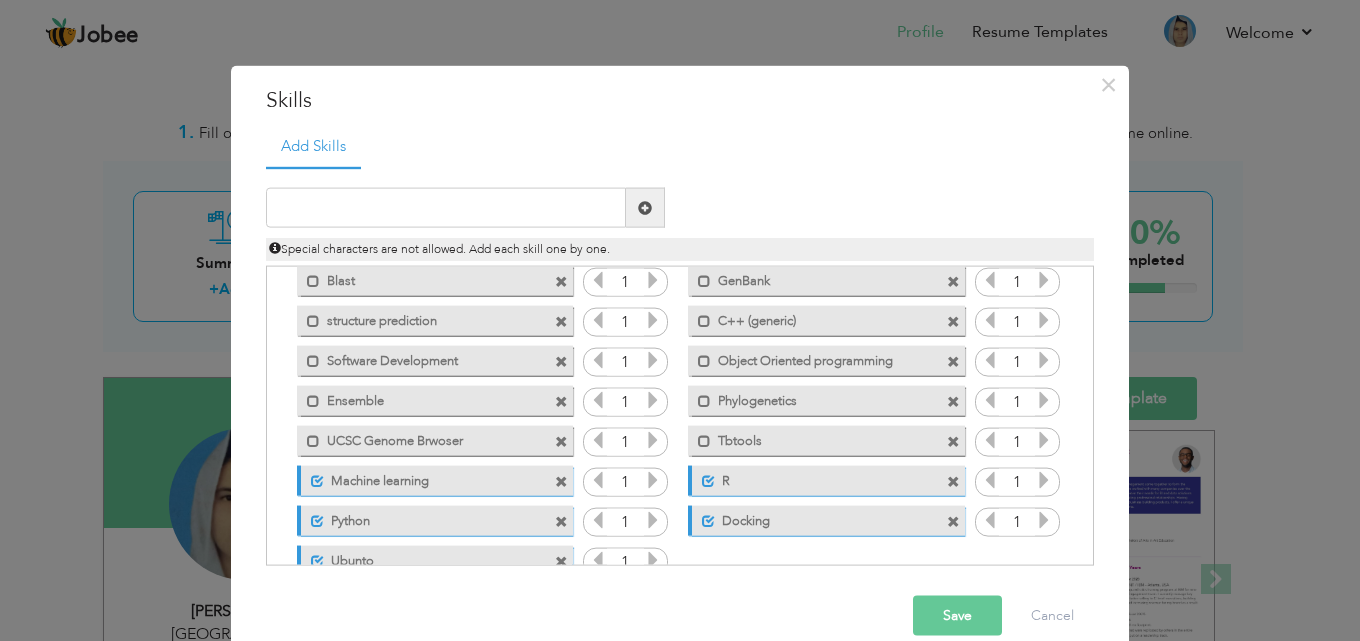 click on "Save" at bounding box center (957, 616) 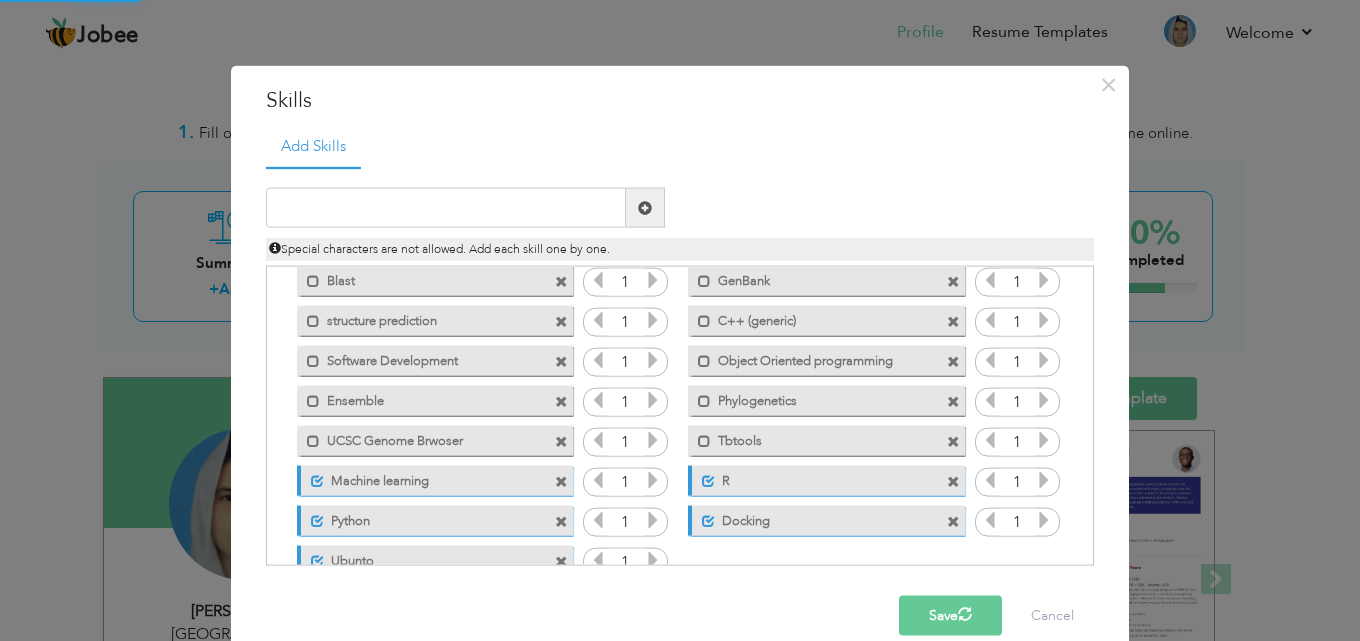type 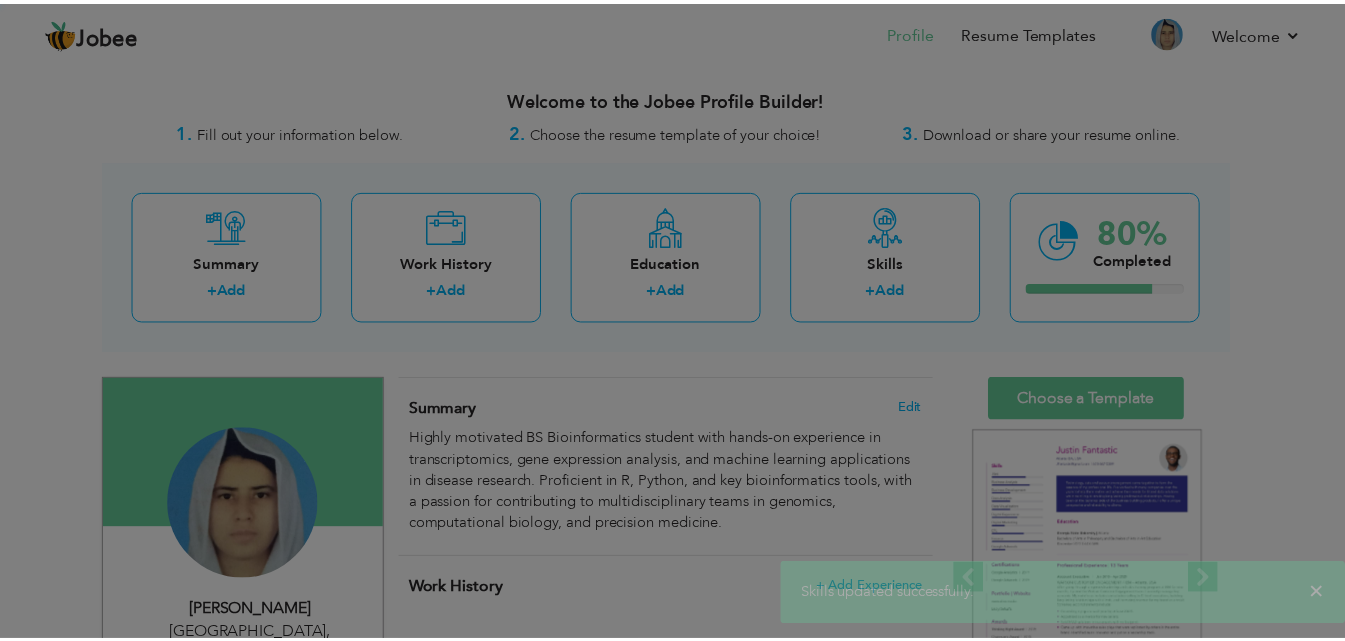 scroll, scrollTop: 0, scrollLeft: 0, axis: both 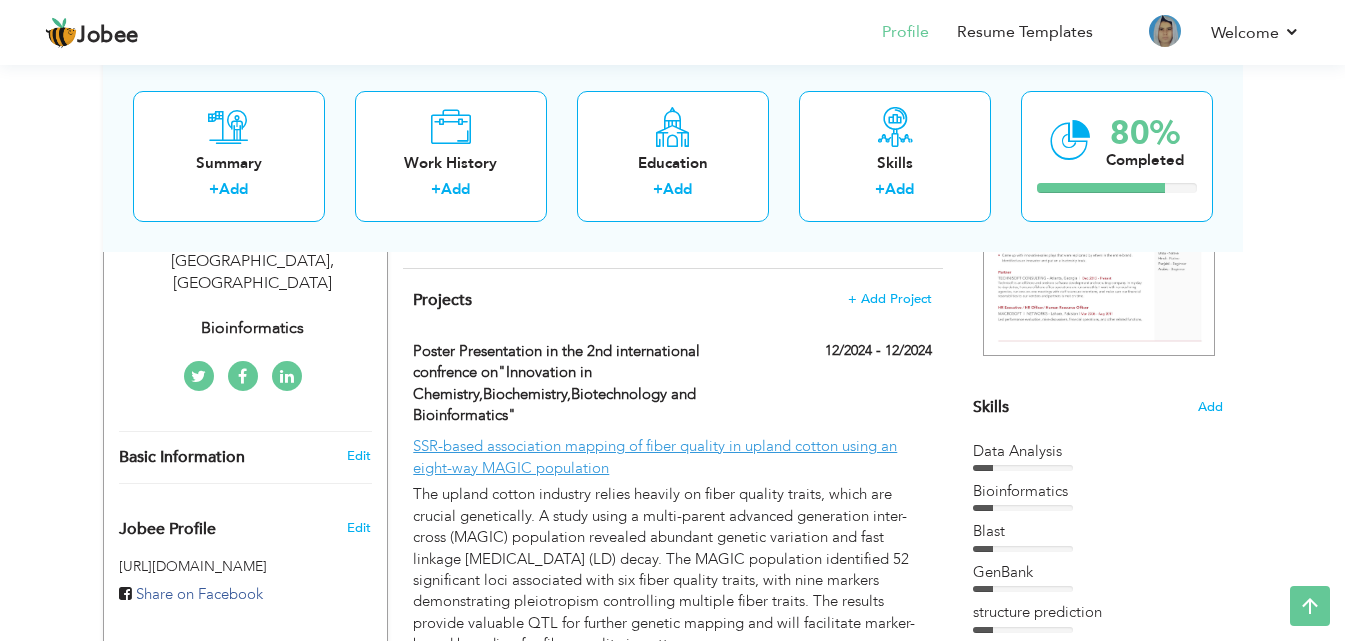 drag, startPoint x: 1327, startPoint y: 137, endPoint x: 1214, endPoint y: 395, distance: 281.66113 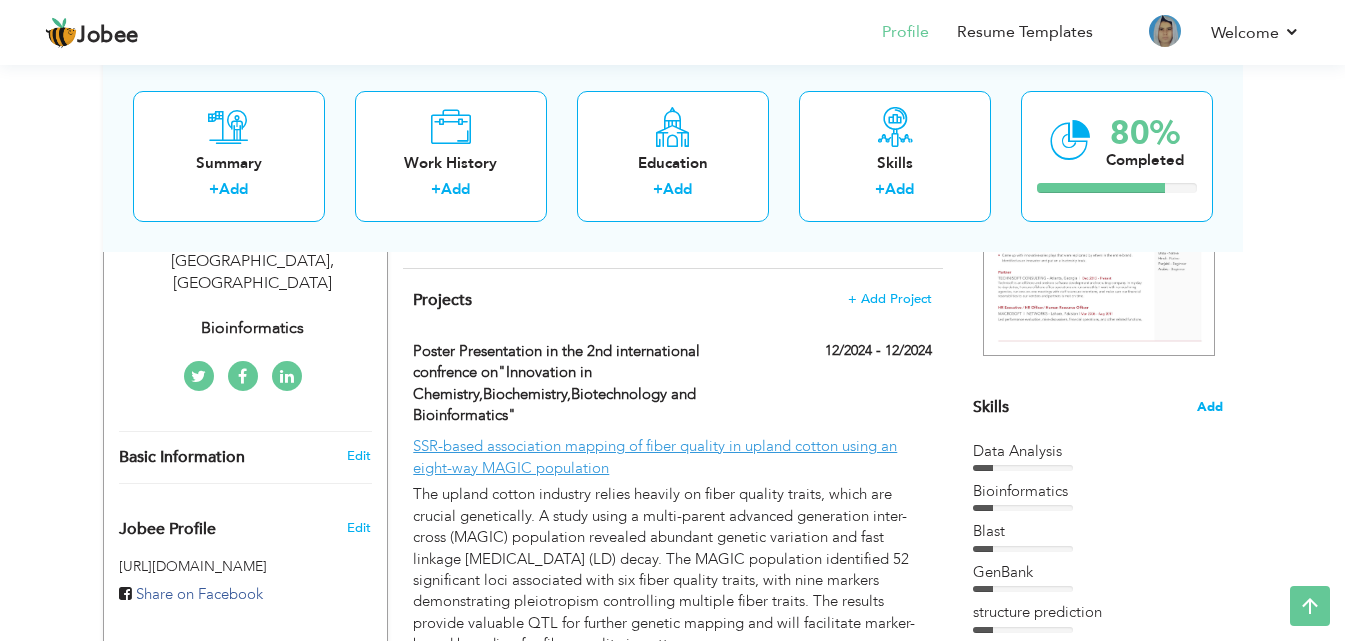 click on "Add" at bounding box center [1210, 407] 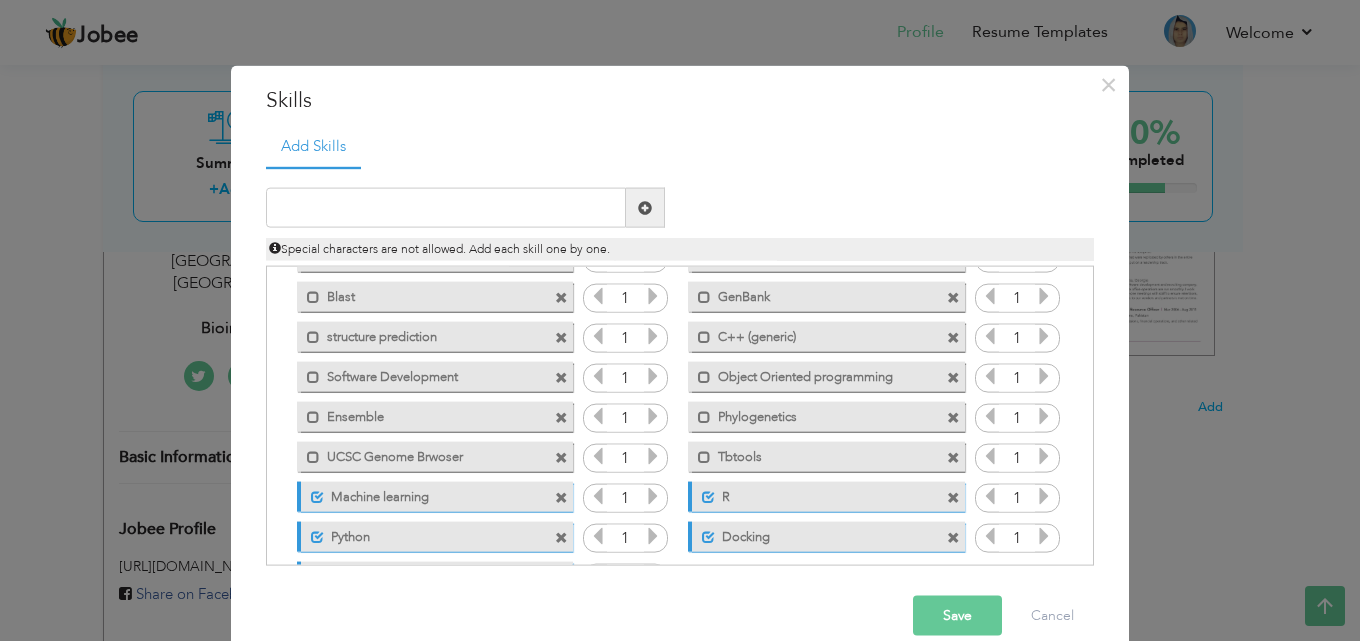 scroll, scrollTop: 125, scrollLeft: 0, axis: vertical 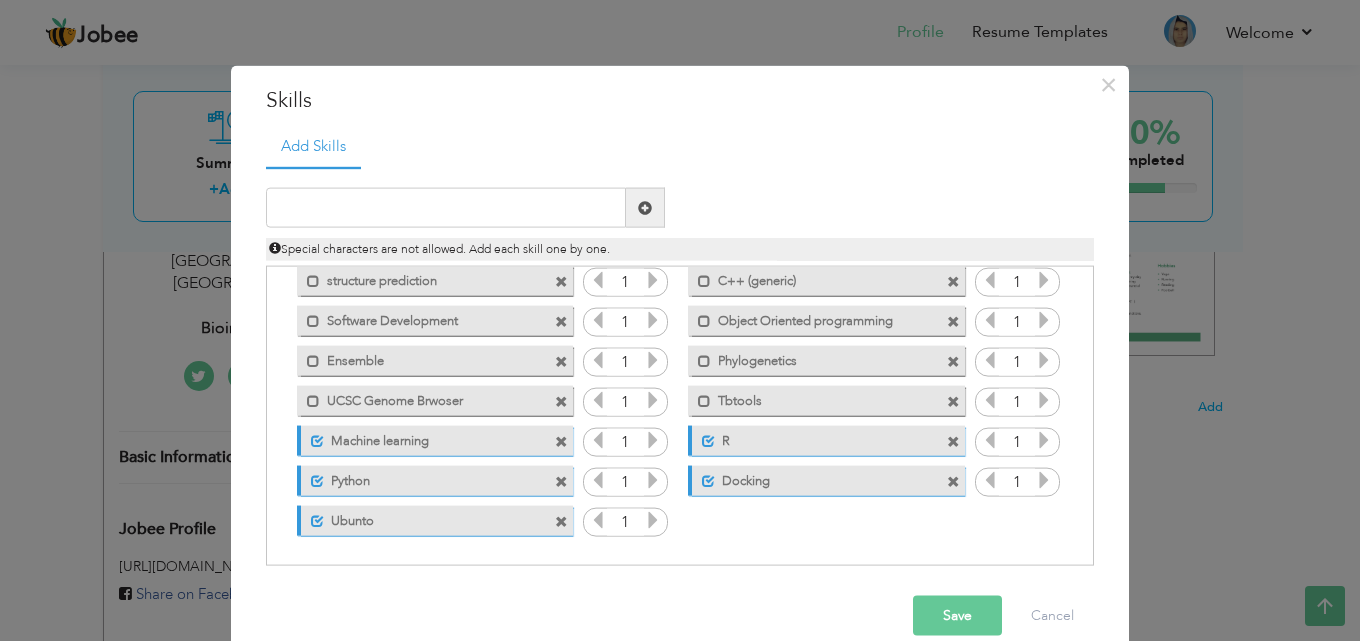 click at bounding box center [653, 520] 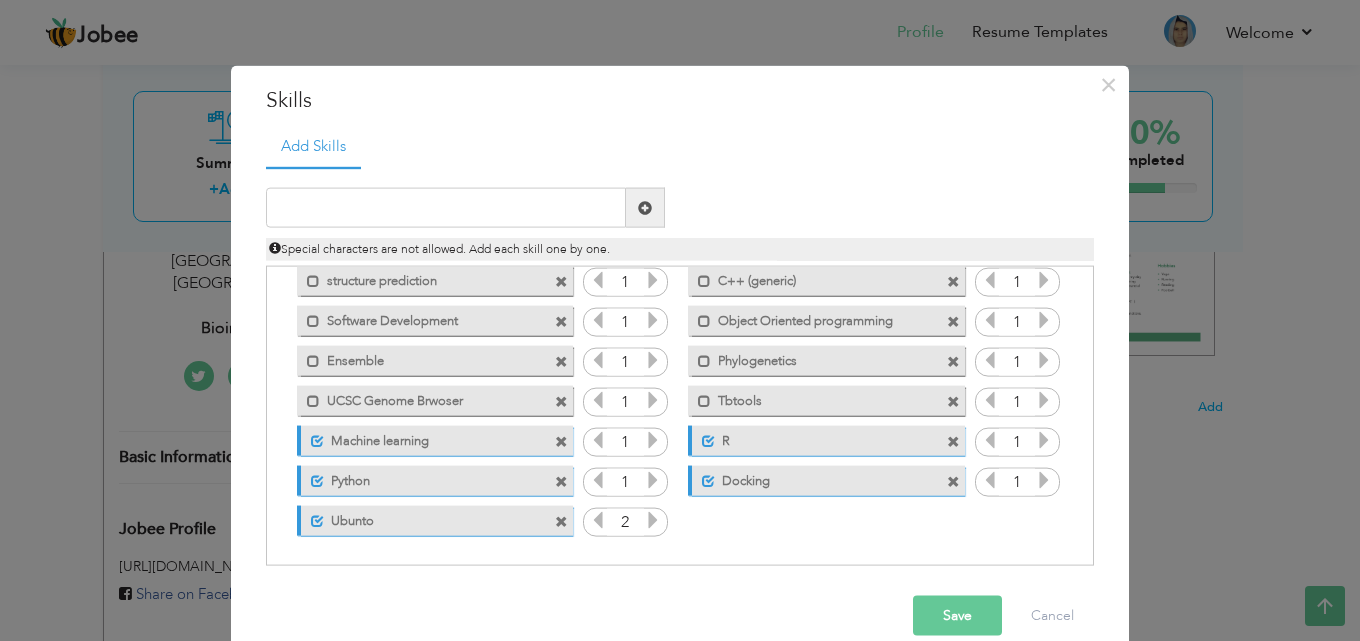 click at bounding box center [653, 520] 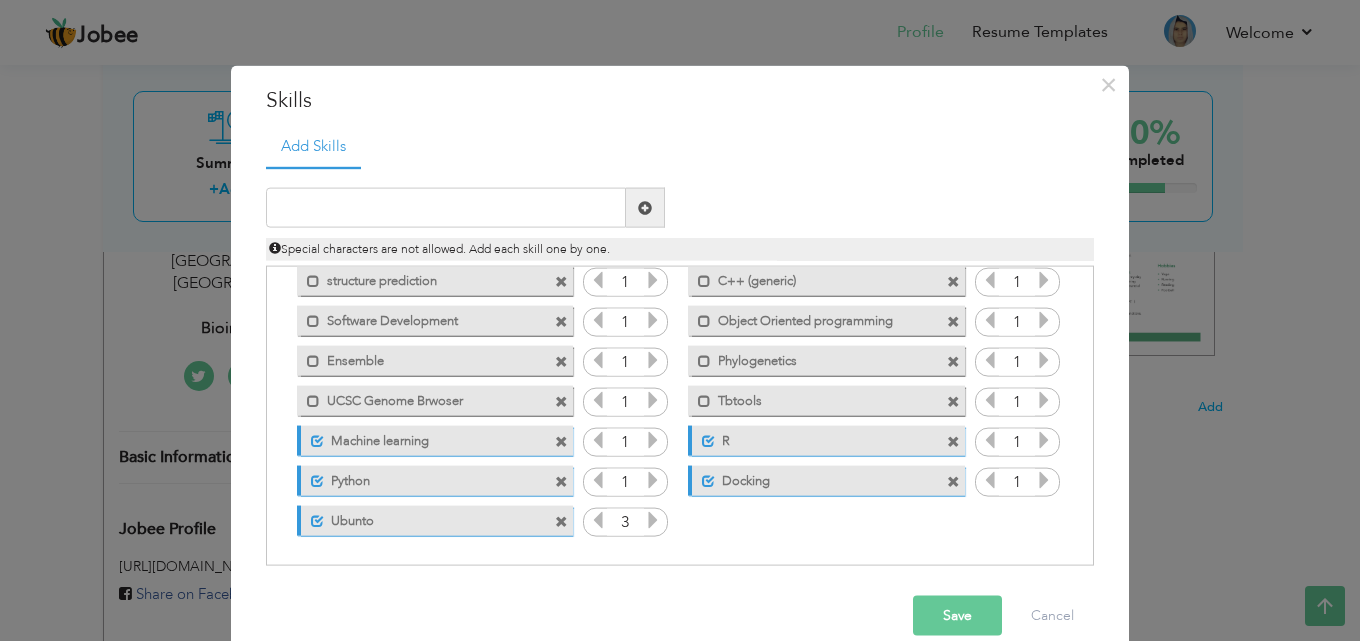click at bounding box center [653, 480] 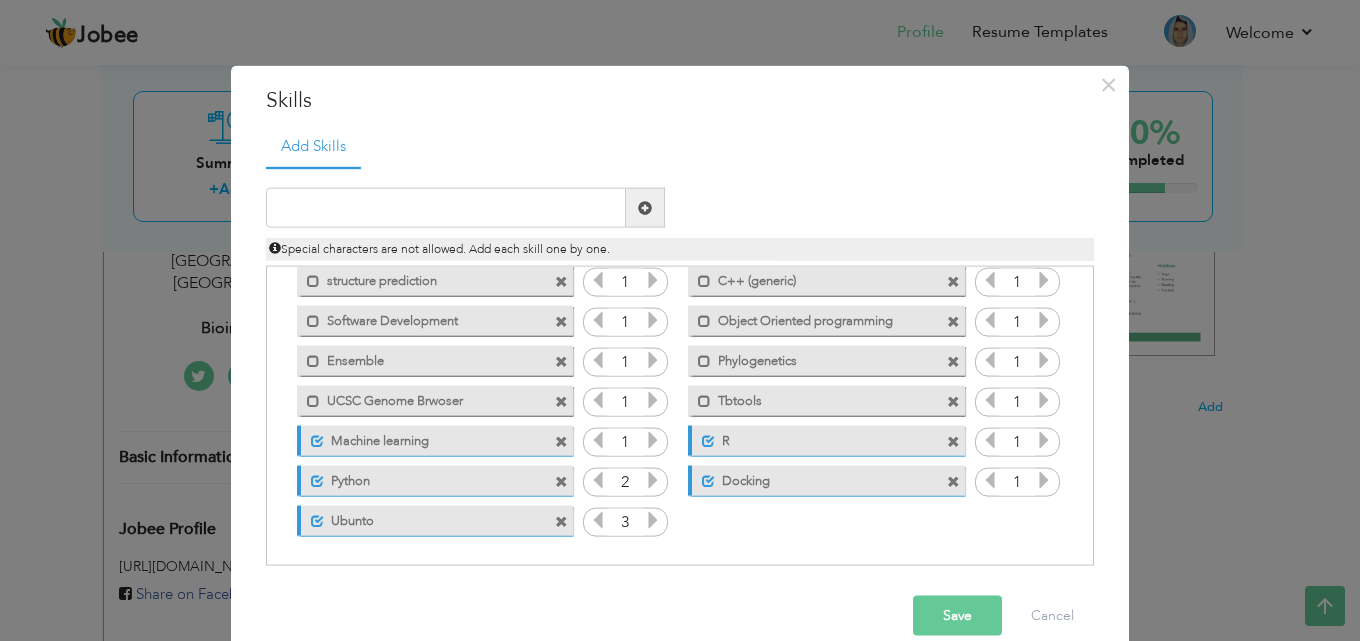 click at bounding box center (653, 480) 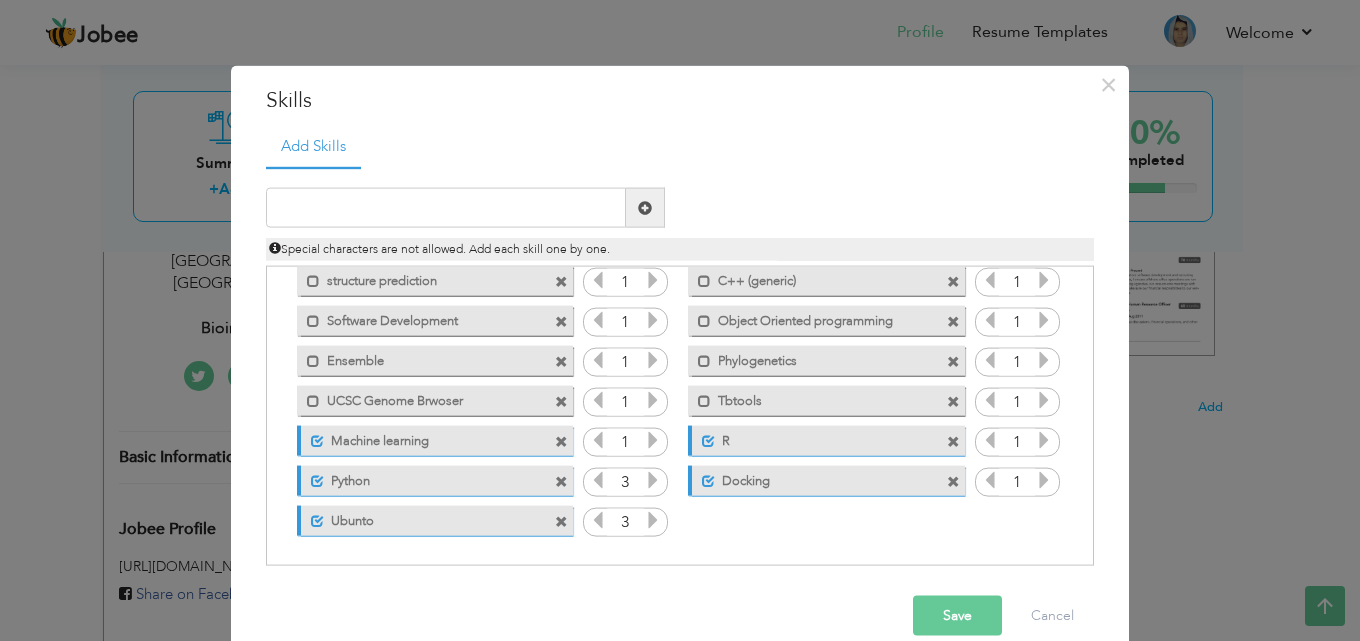 click at bounding box center (653, 440) 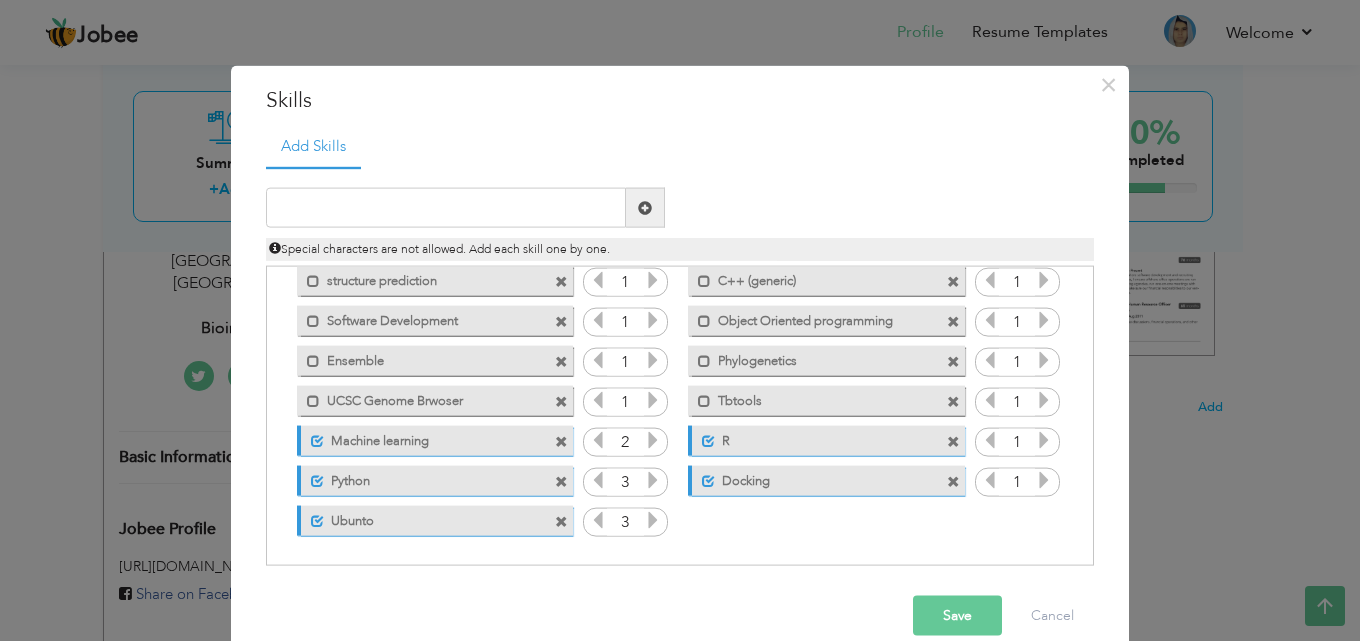 click at bounding box center (1044, 440) 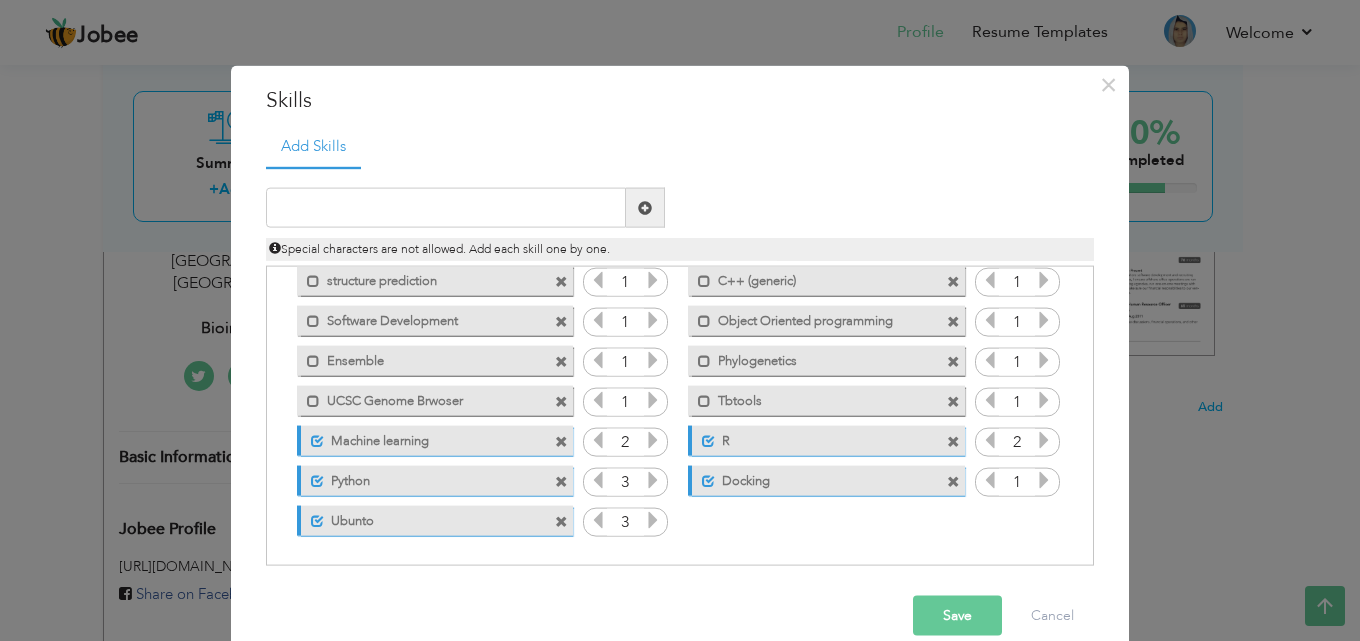 click at bounding box center (1044, 440) 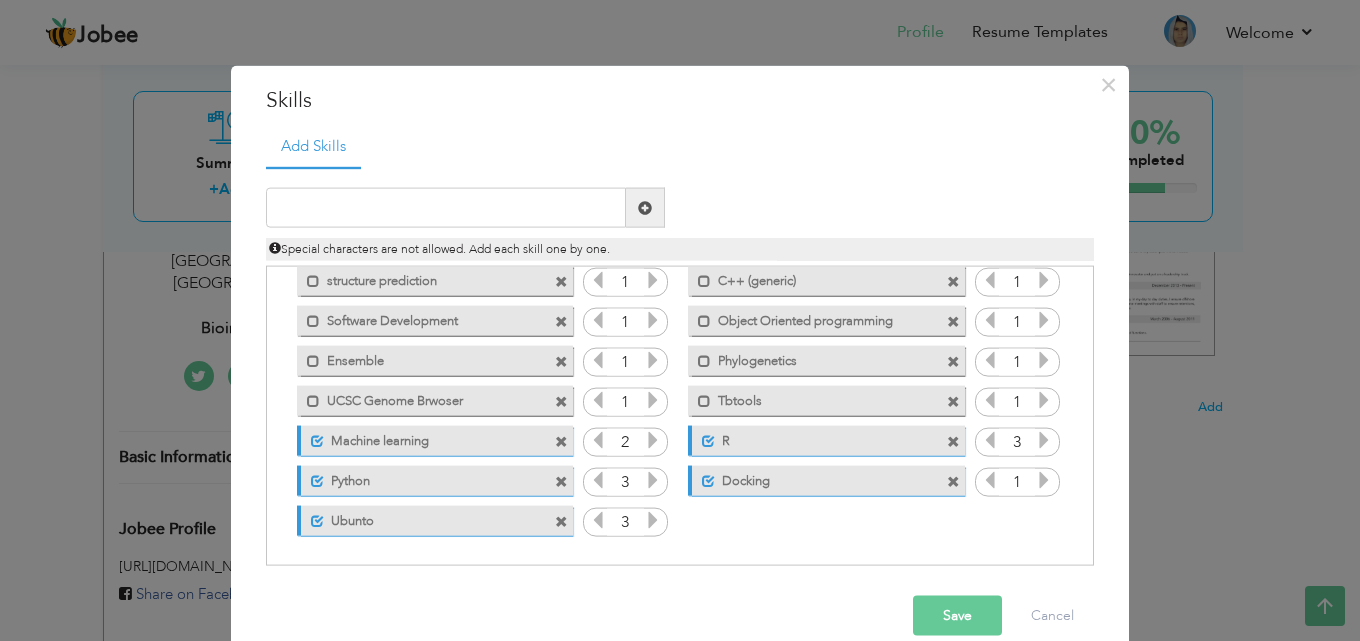 click at bounding box center (1044, 480) 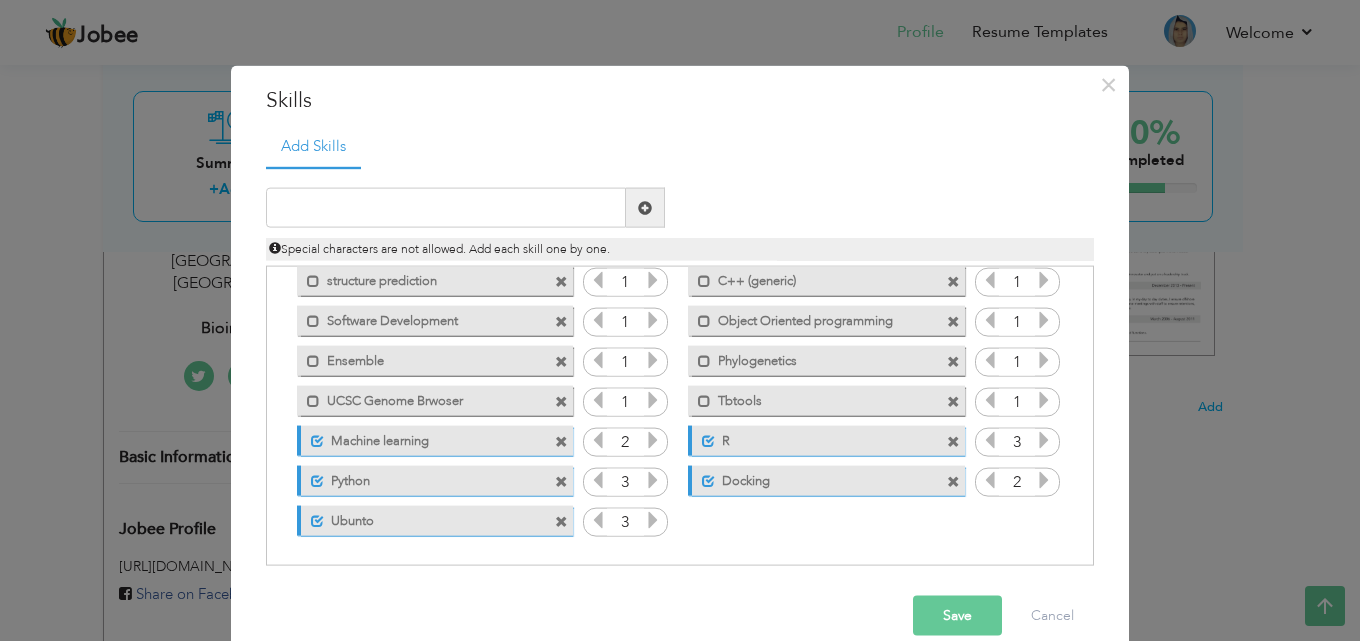 click at bounding box center [1044, 480] 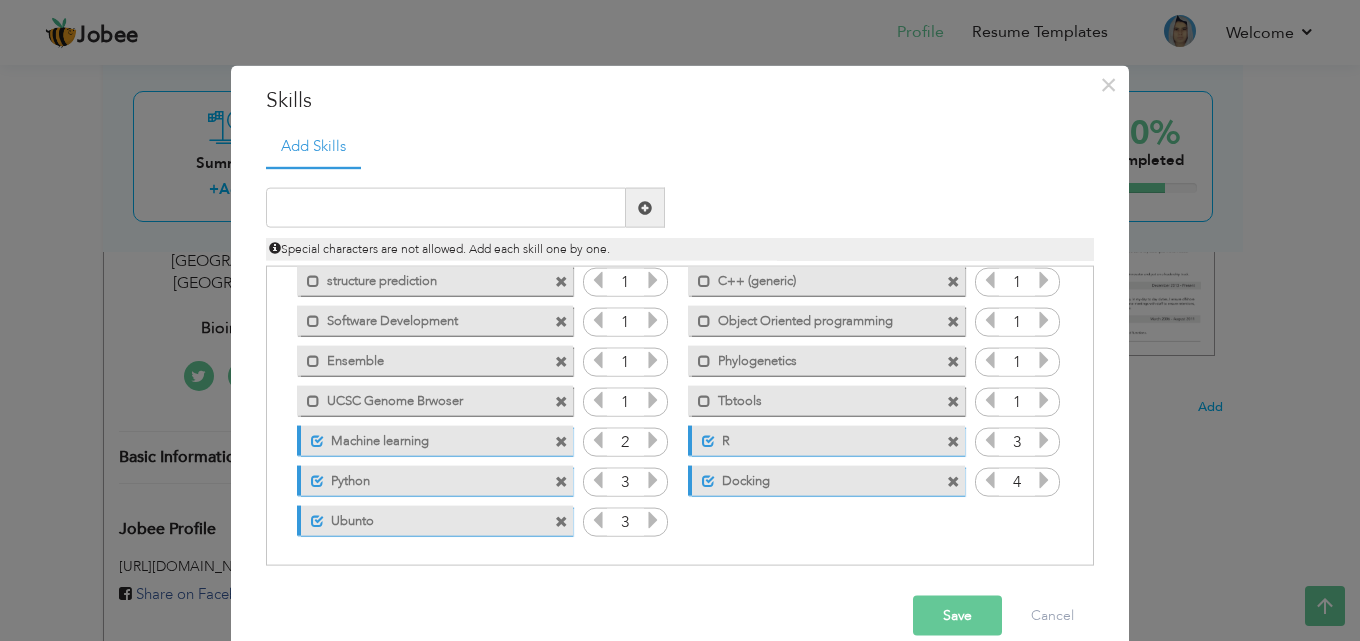 click at bounding box center (1044, 480) 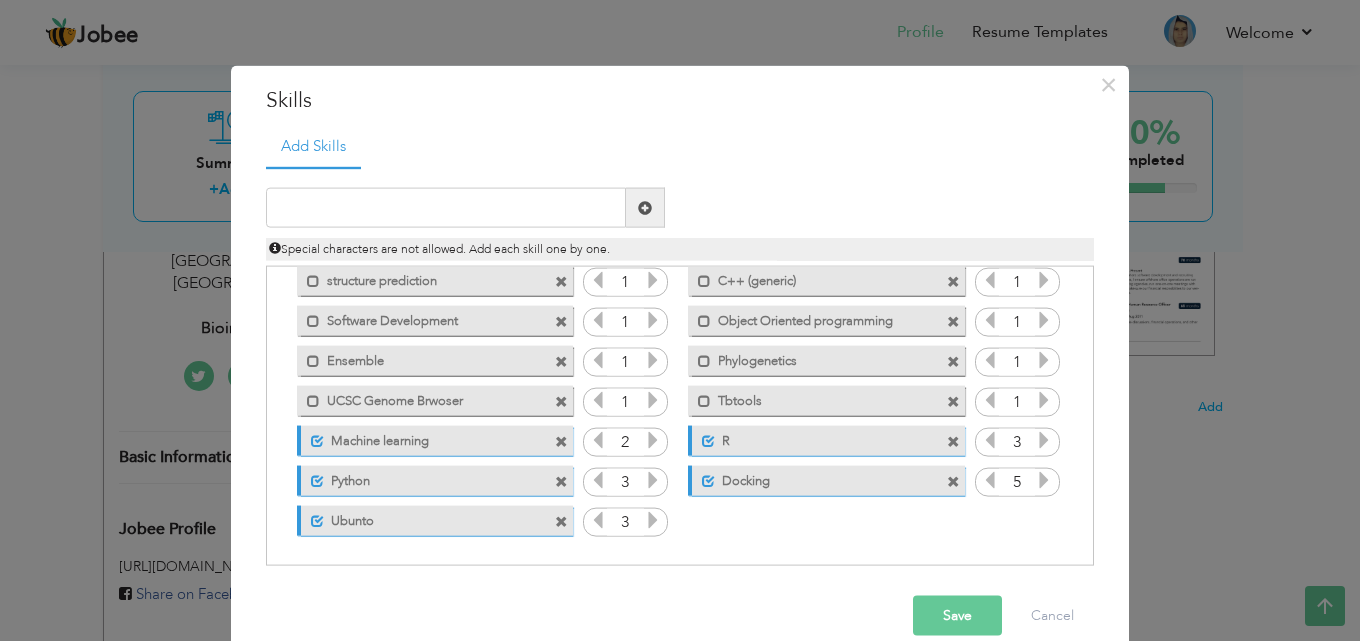click at bounding box center (990, 480) 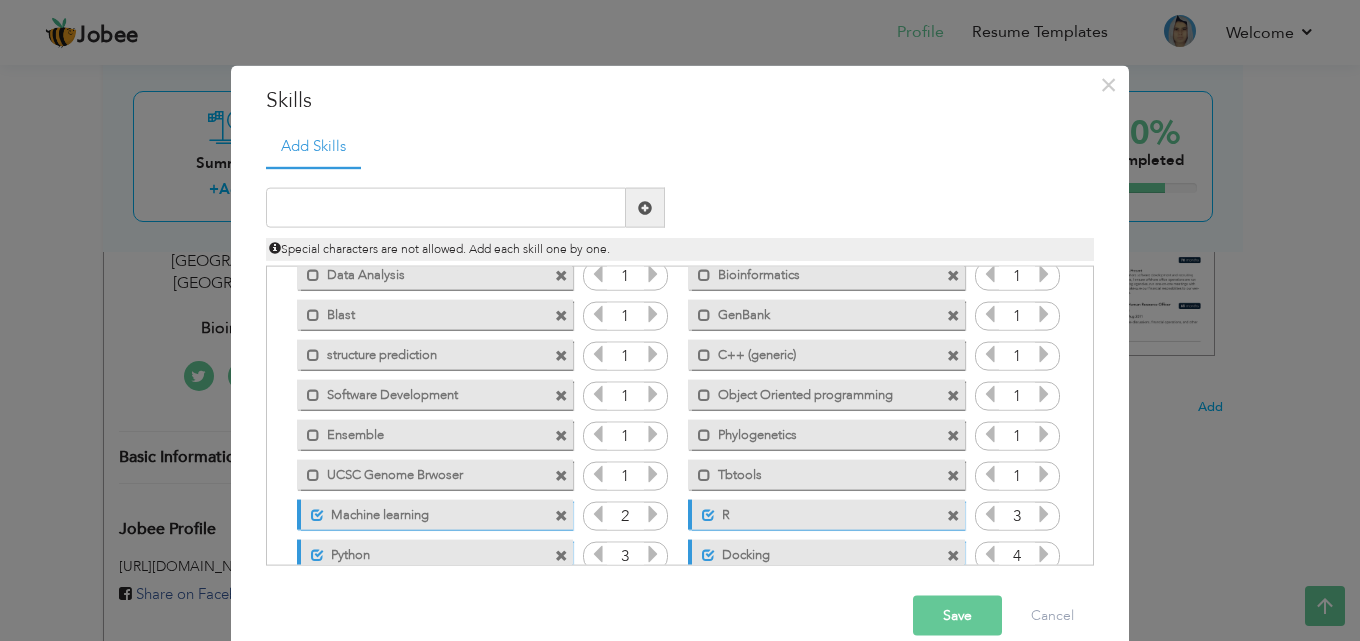scroll, scrollTop: 0, scrollLeft: 0, axis: both 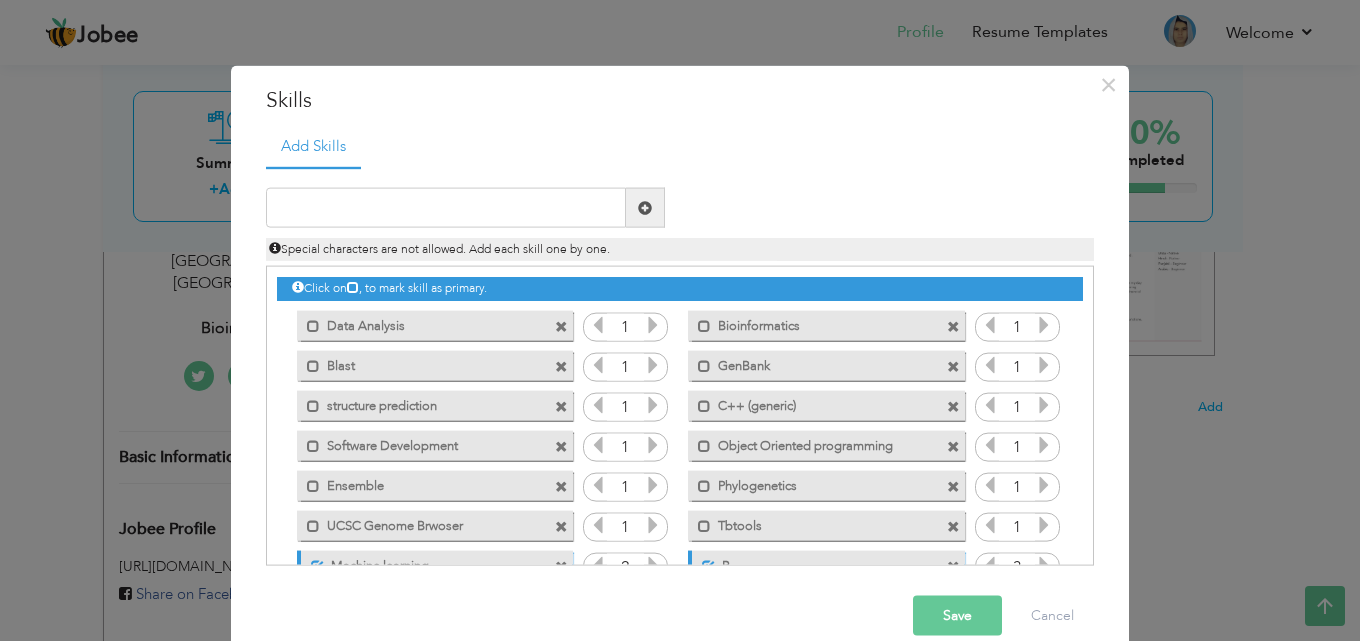 click at bounding box center [653, 325] 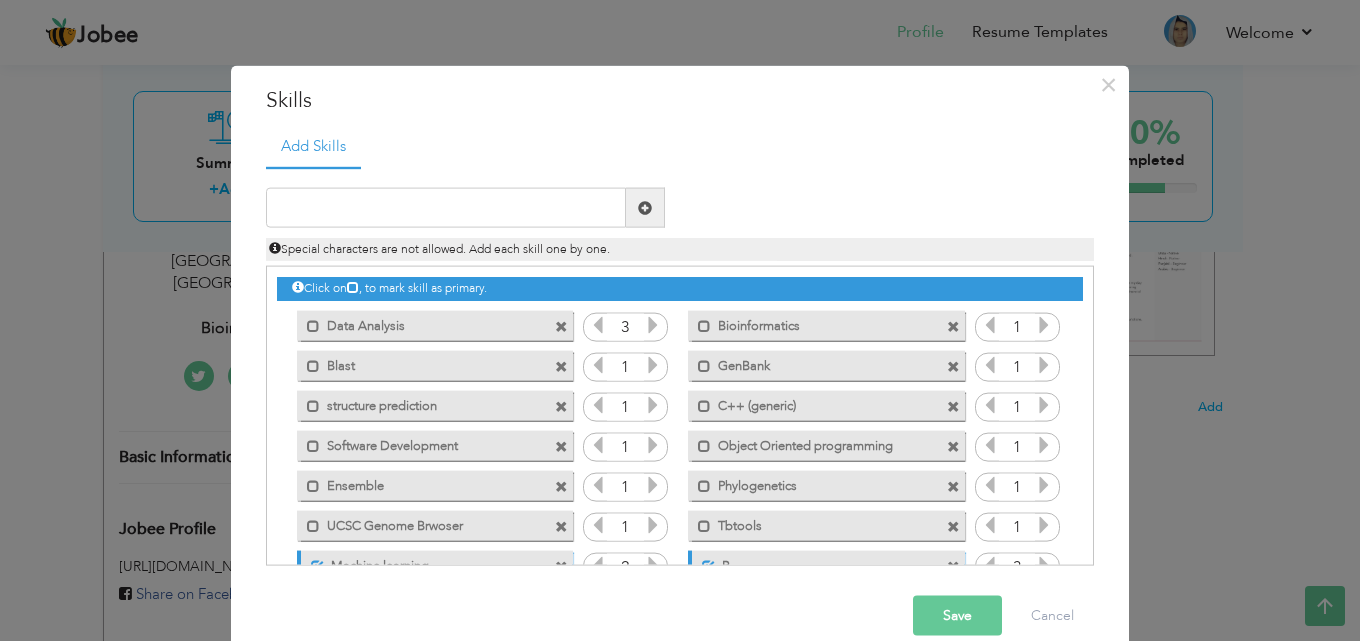 click at bounding box center (653, 325) 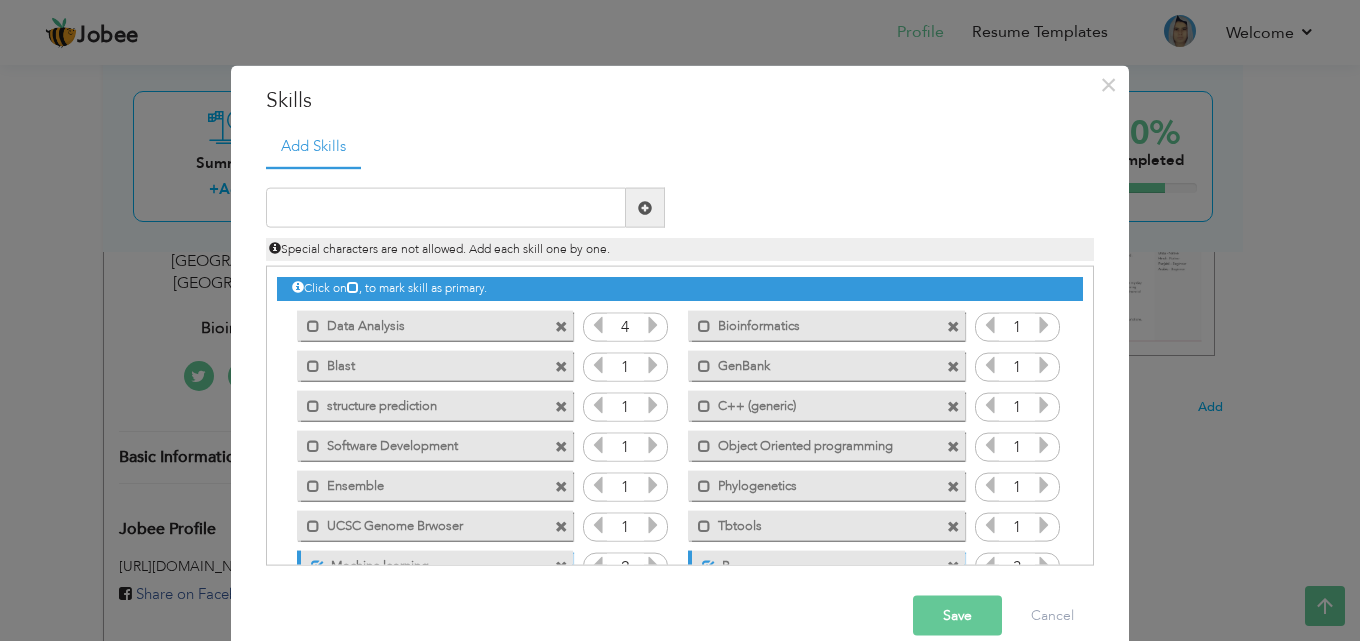 click at bounding box center [653, 365] 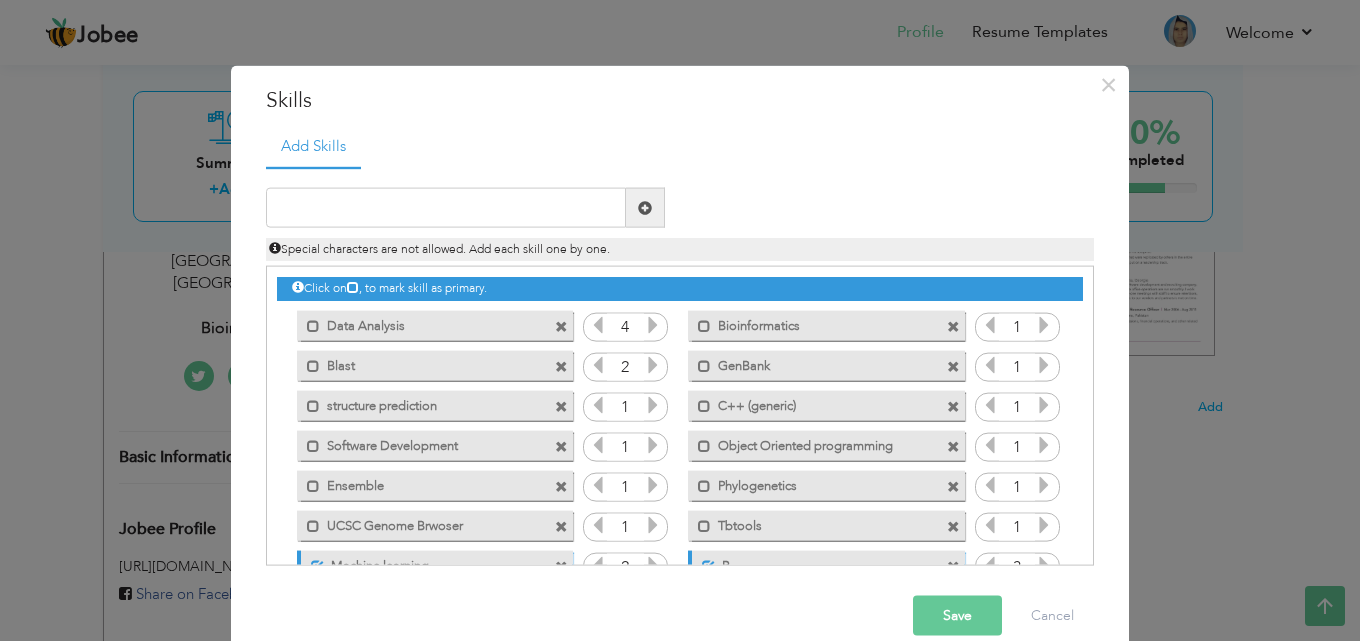 click at bounding box center [653, 405] 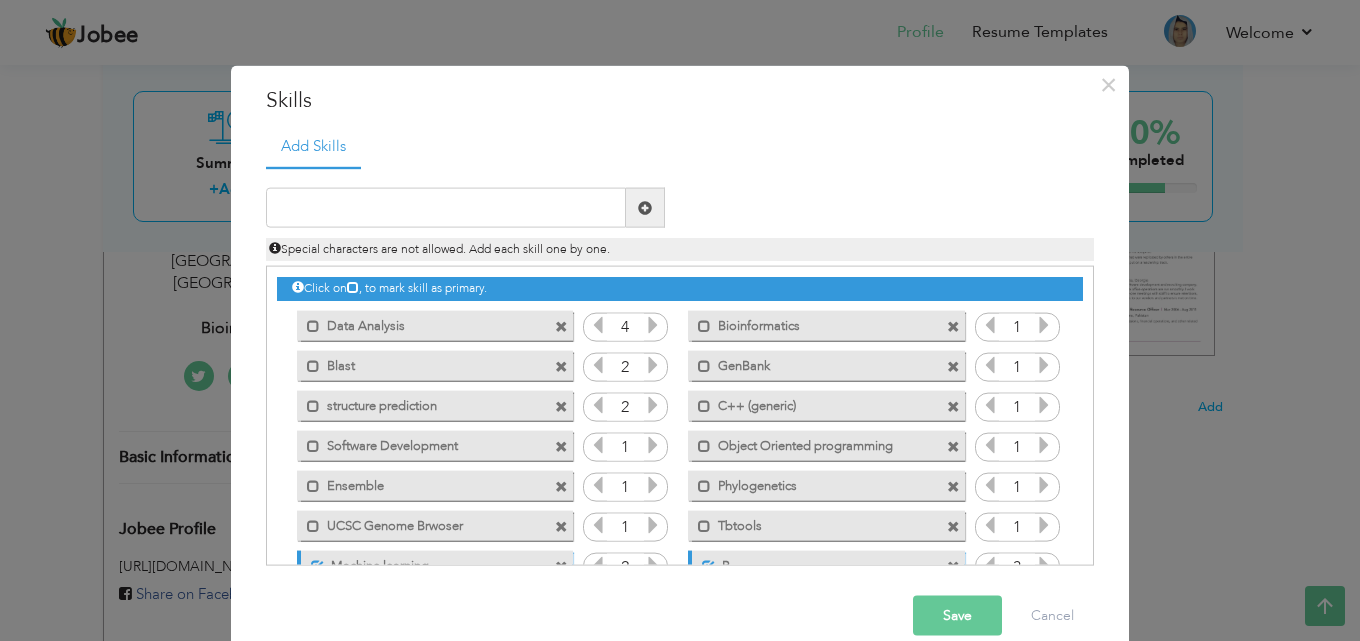 click at bounding box center (561, 366) 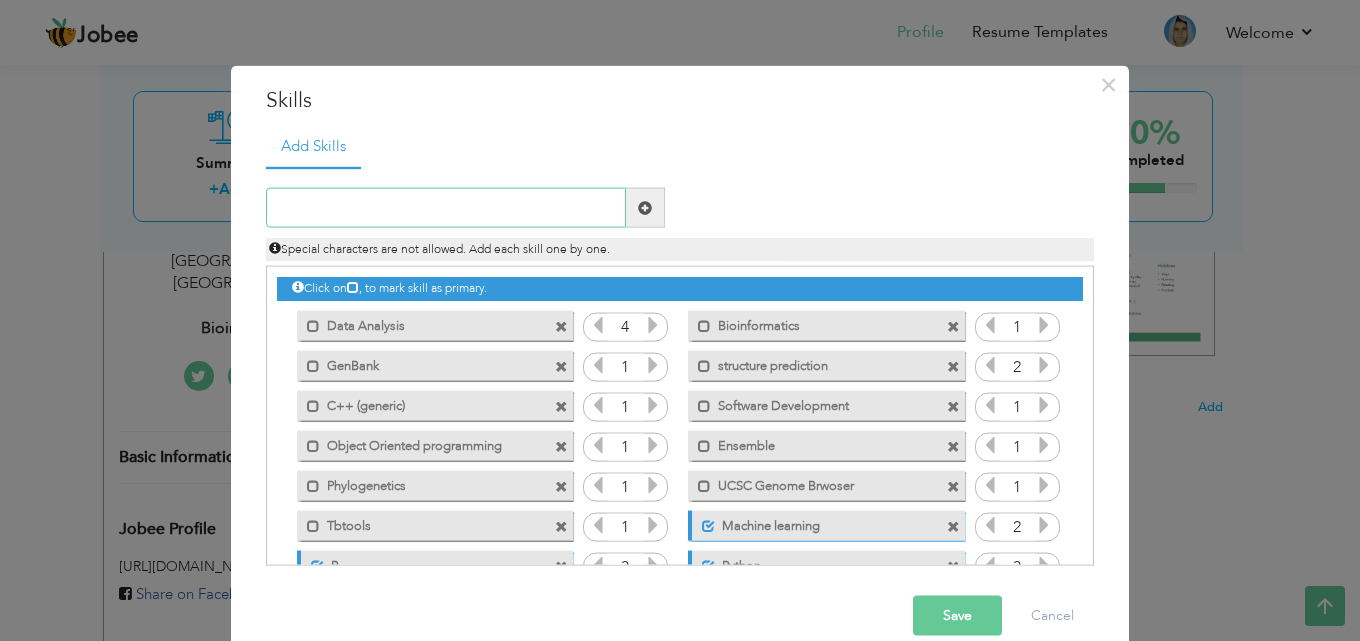 click at bounding box center [446, 208] 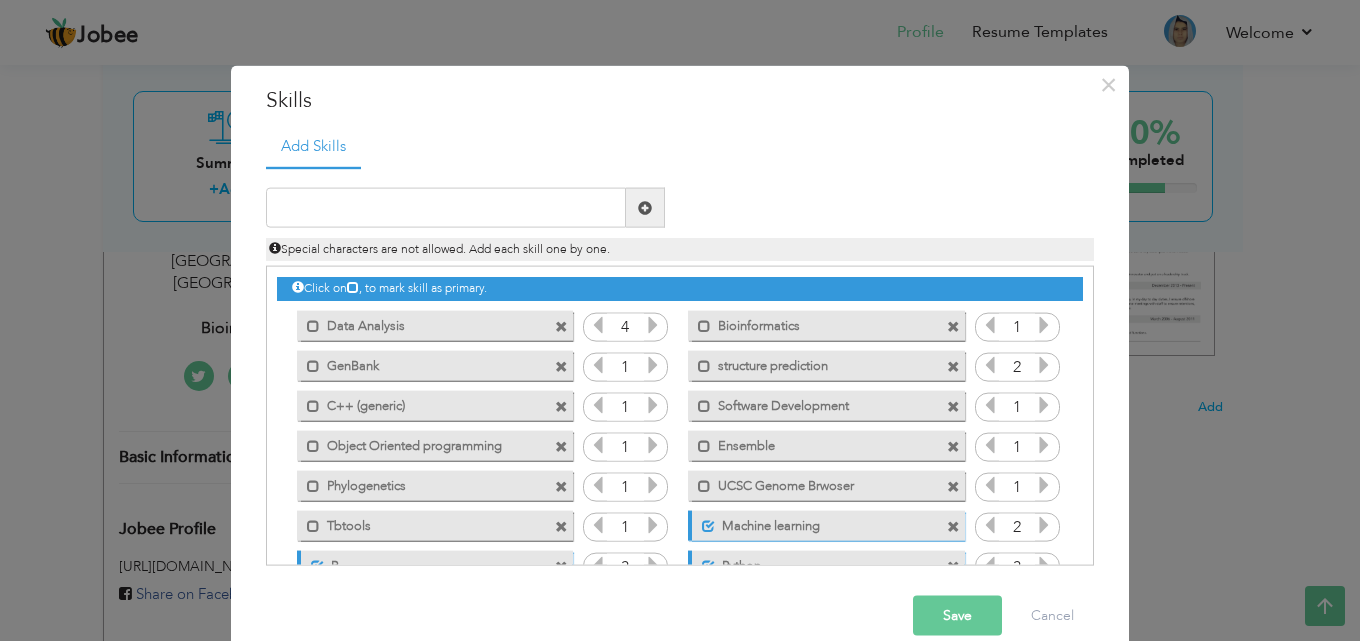 click at bounding box center (561, 446) 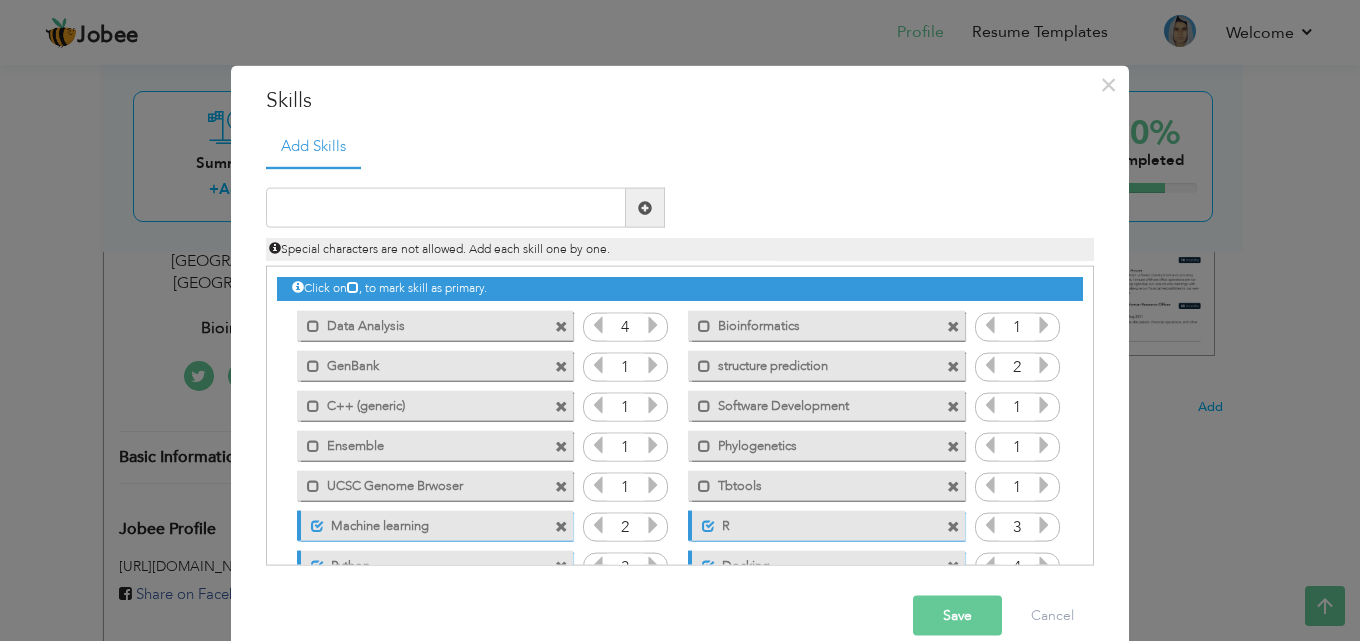 click at bounding box center [953, 326] 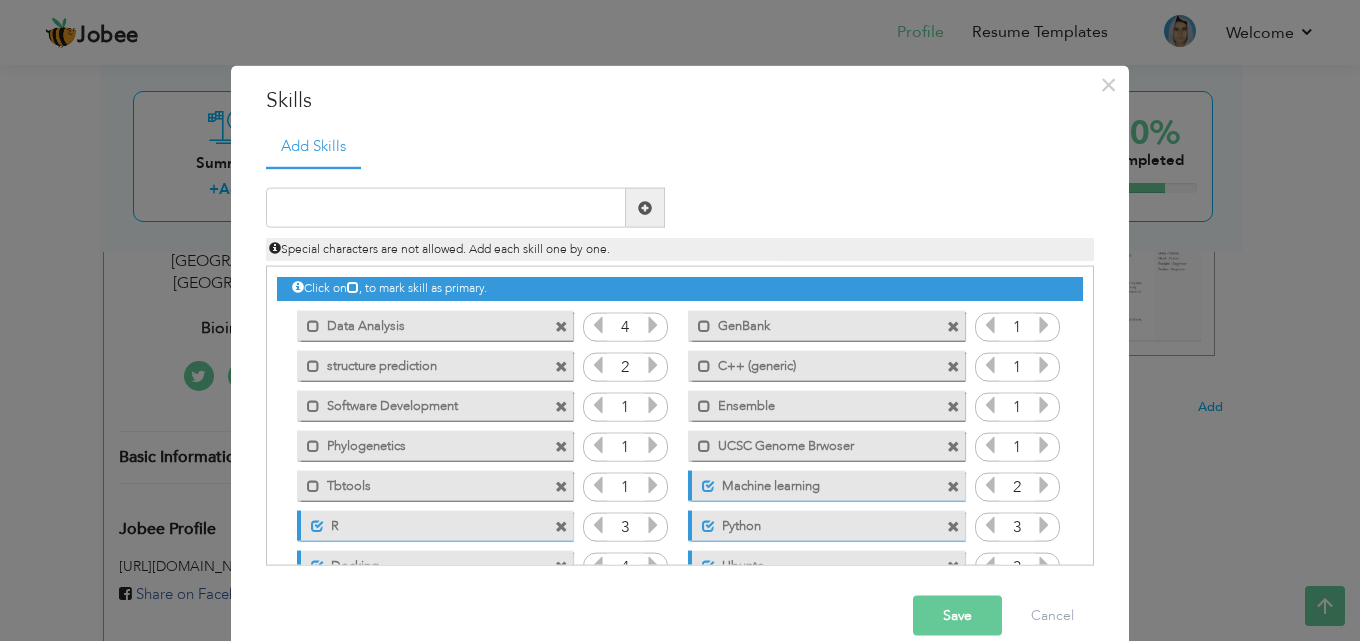 click at bounding box center (653, 485) 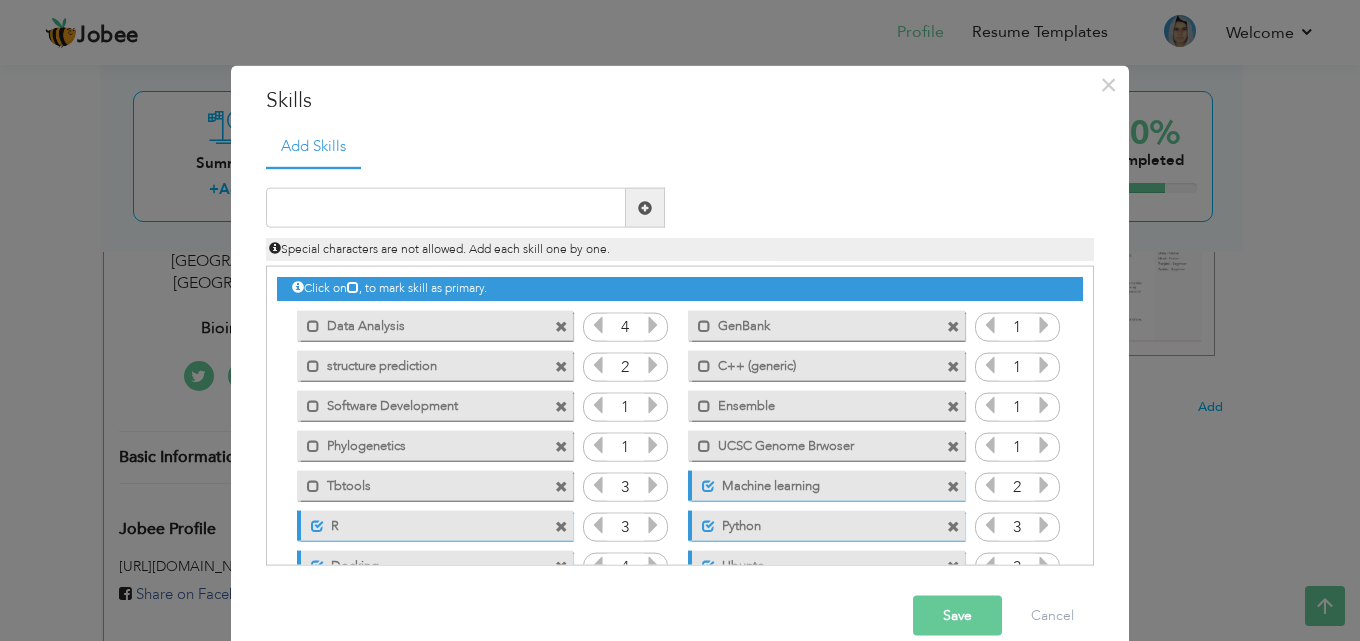 click at bounding box center (653, 445) 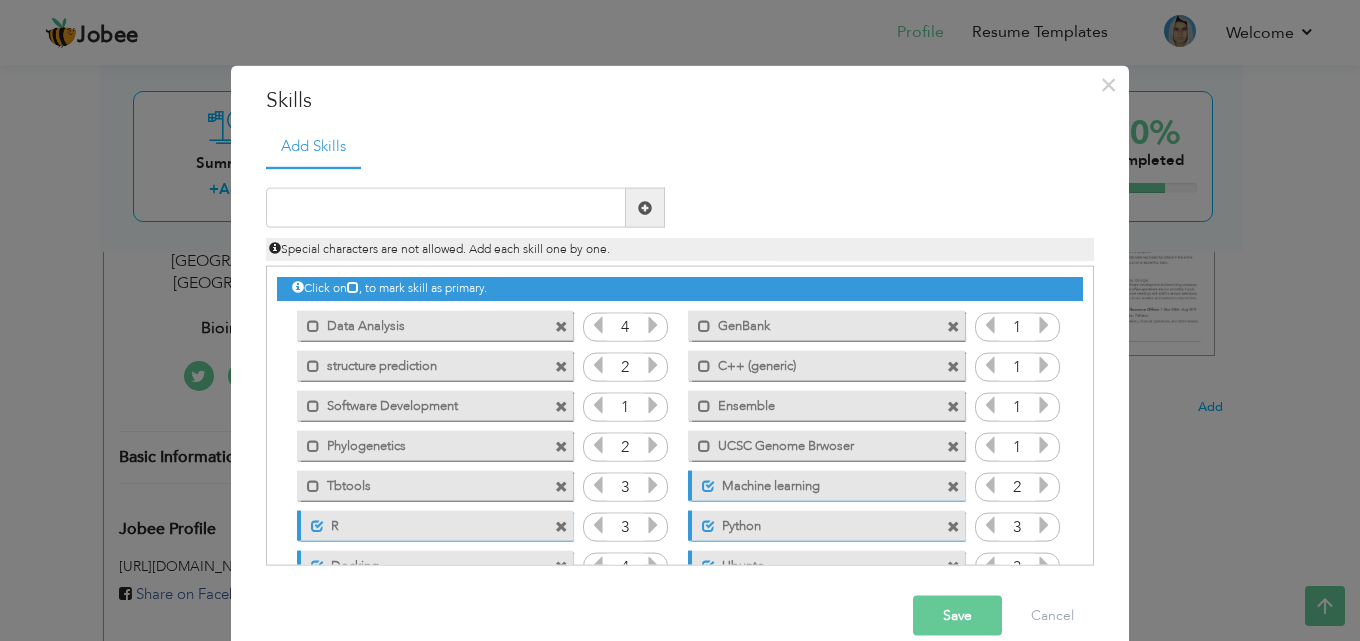 click at bounding box center [653, 405] 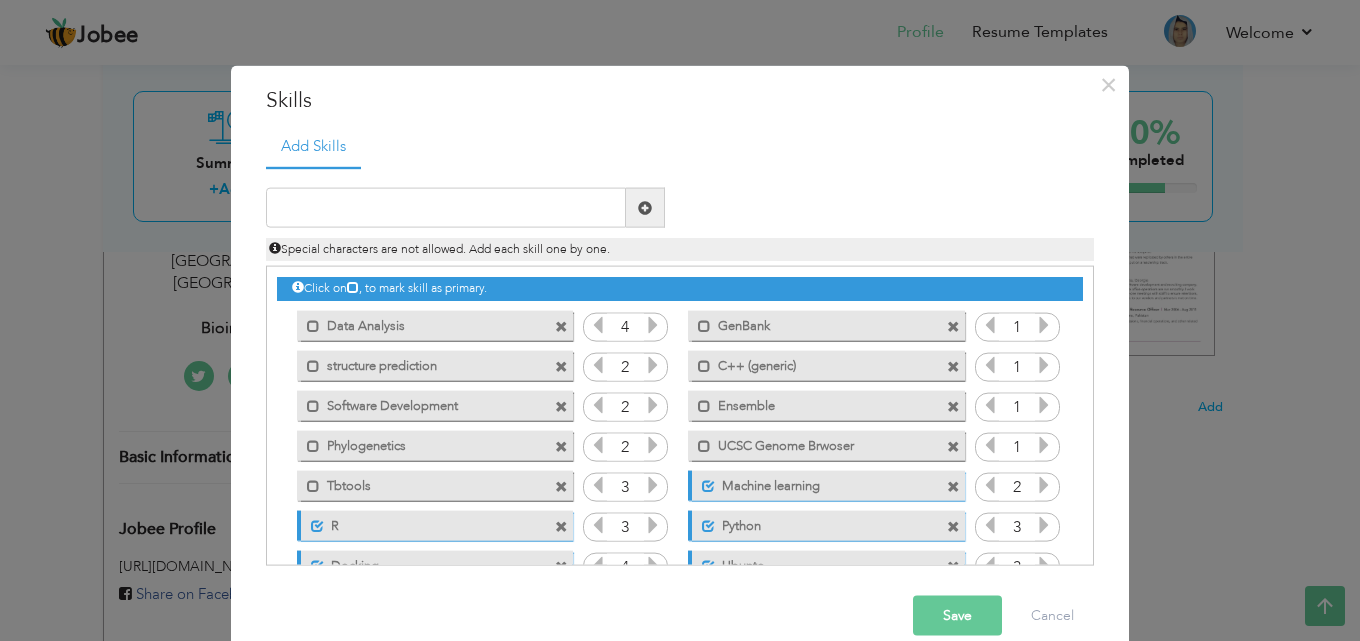 click at bounding box center (1044, 405) 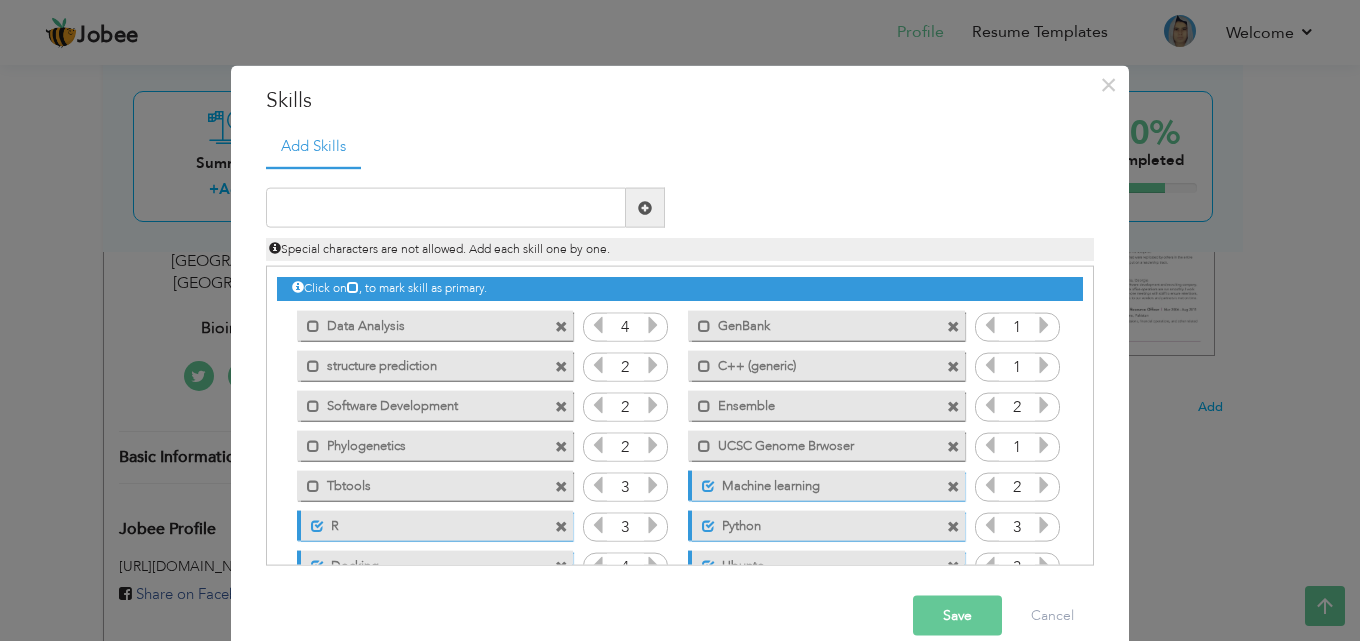 click at bounding box center (1044, 405) 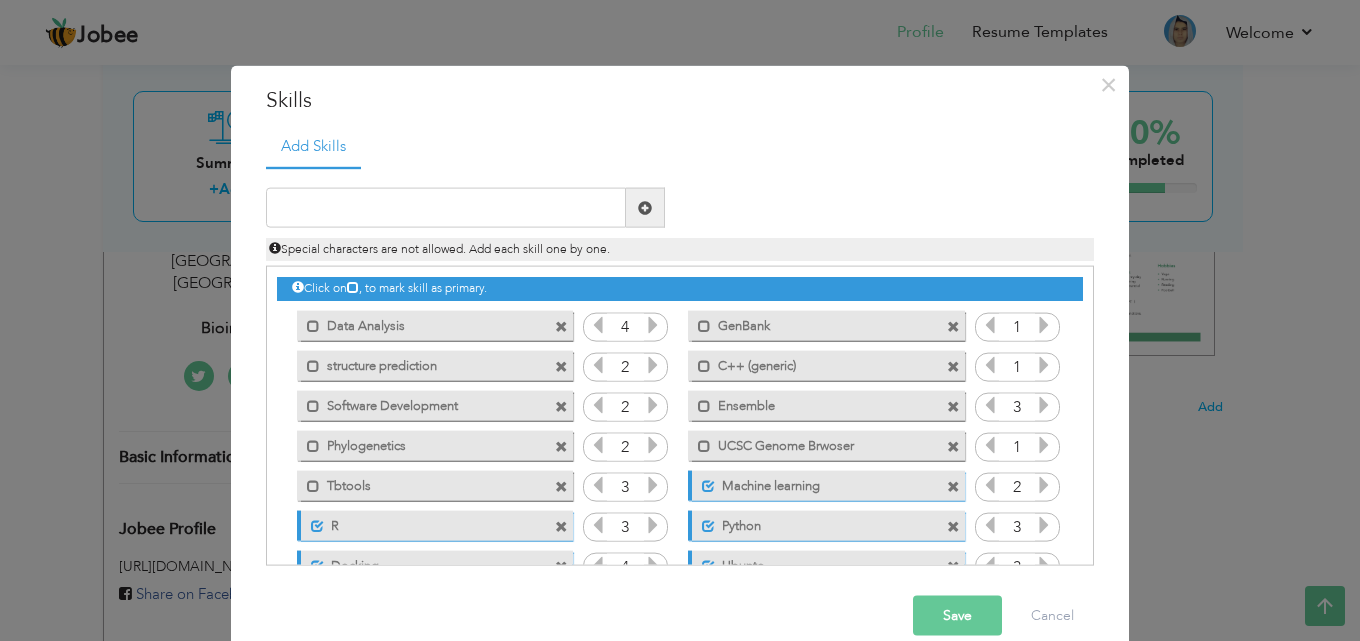 click at bounding box center [1044, 365] 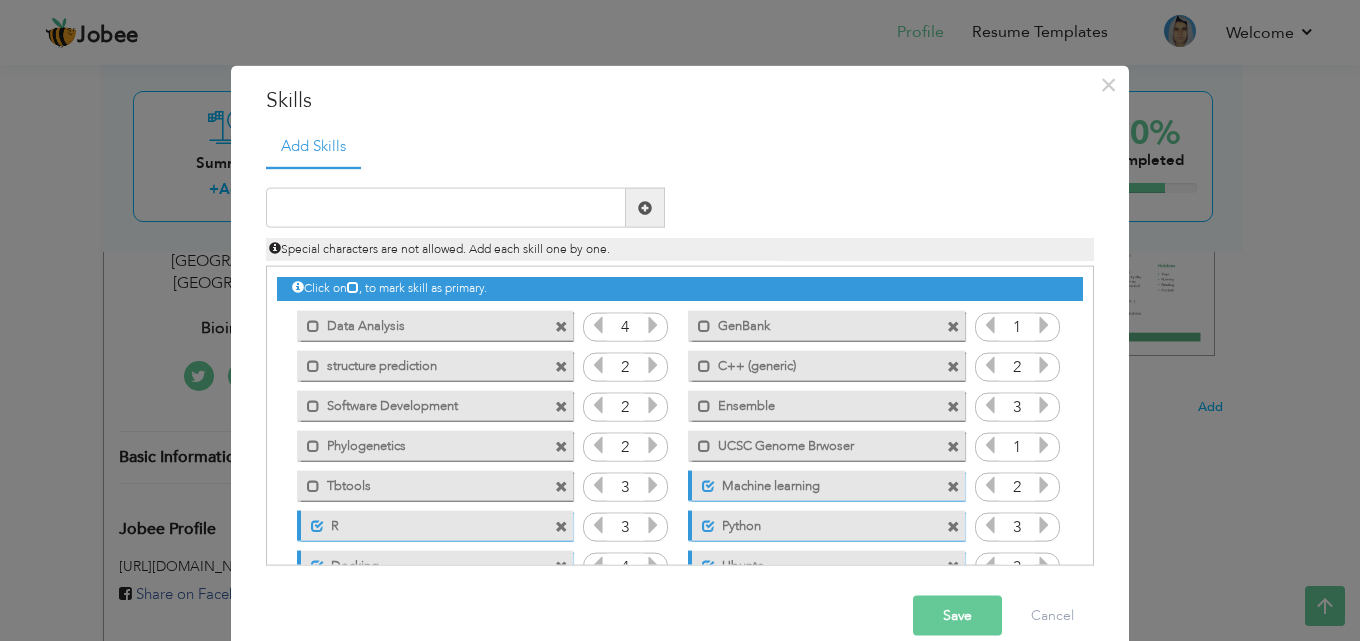 click at bounding box center (1044, 365) 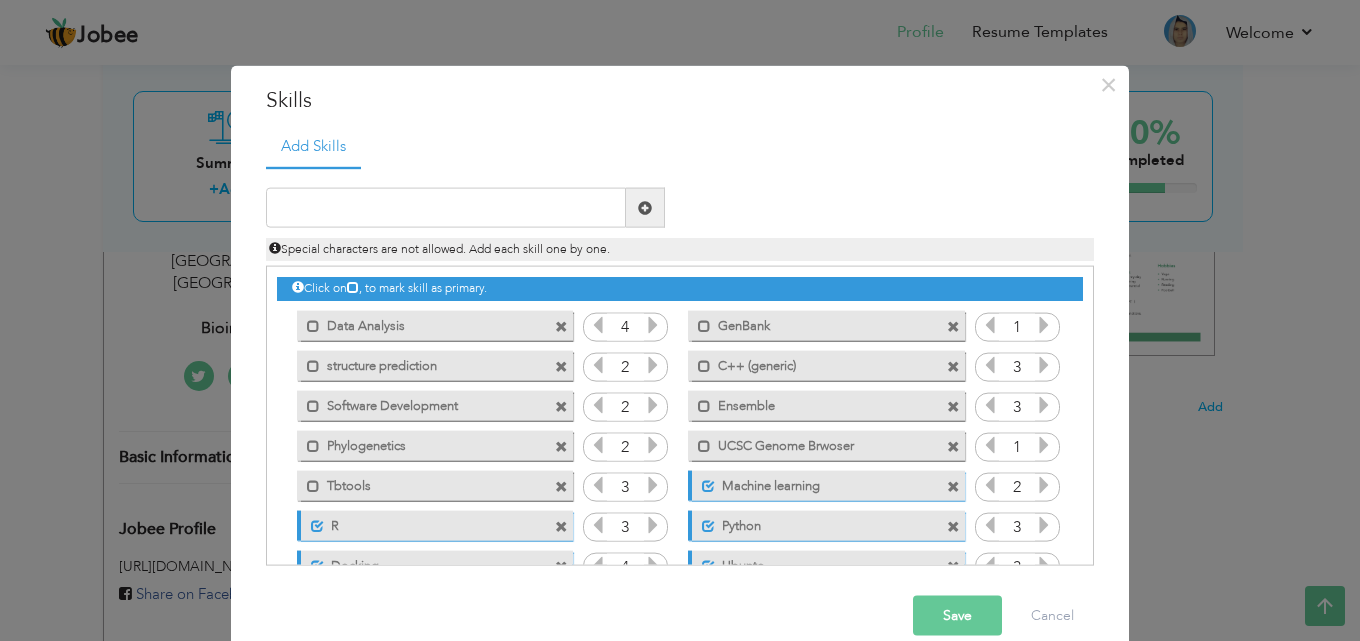 drag, startPoint x: 1033, startPoint y: 364, endPoint x: 1031, endPoint y: 322, distance: 42.047592 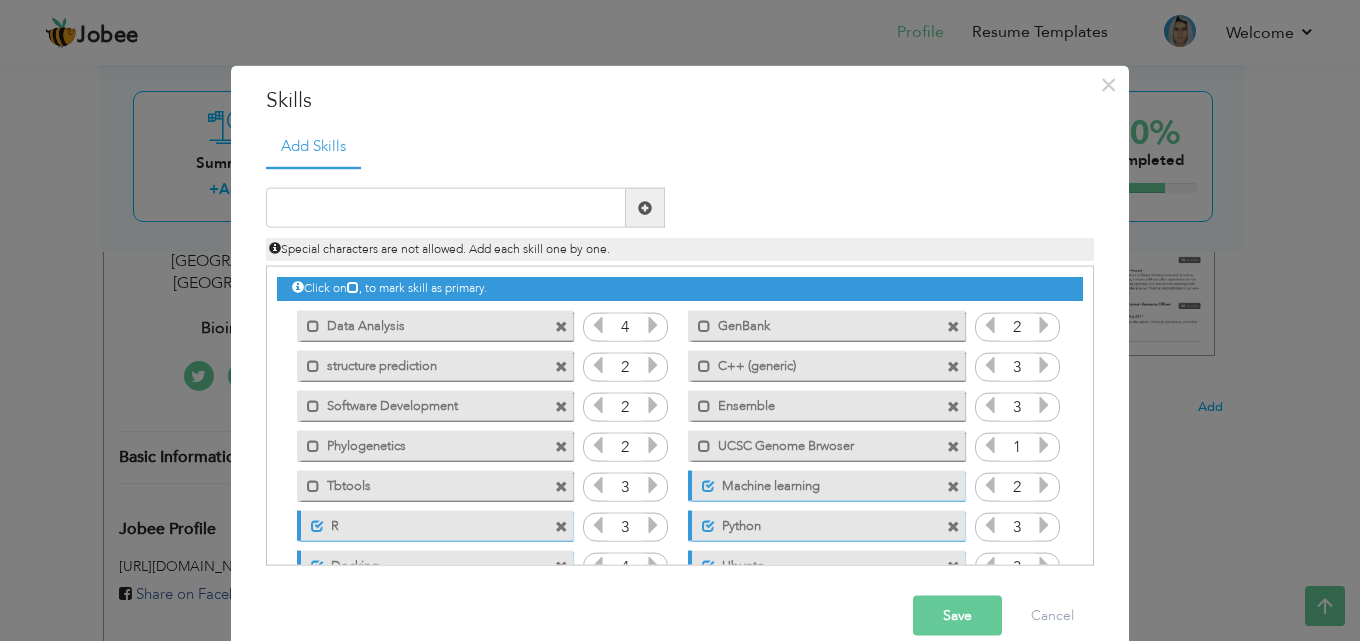 click at bounding box center [1044, 445] 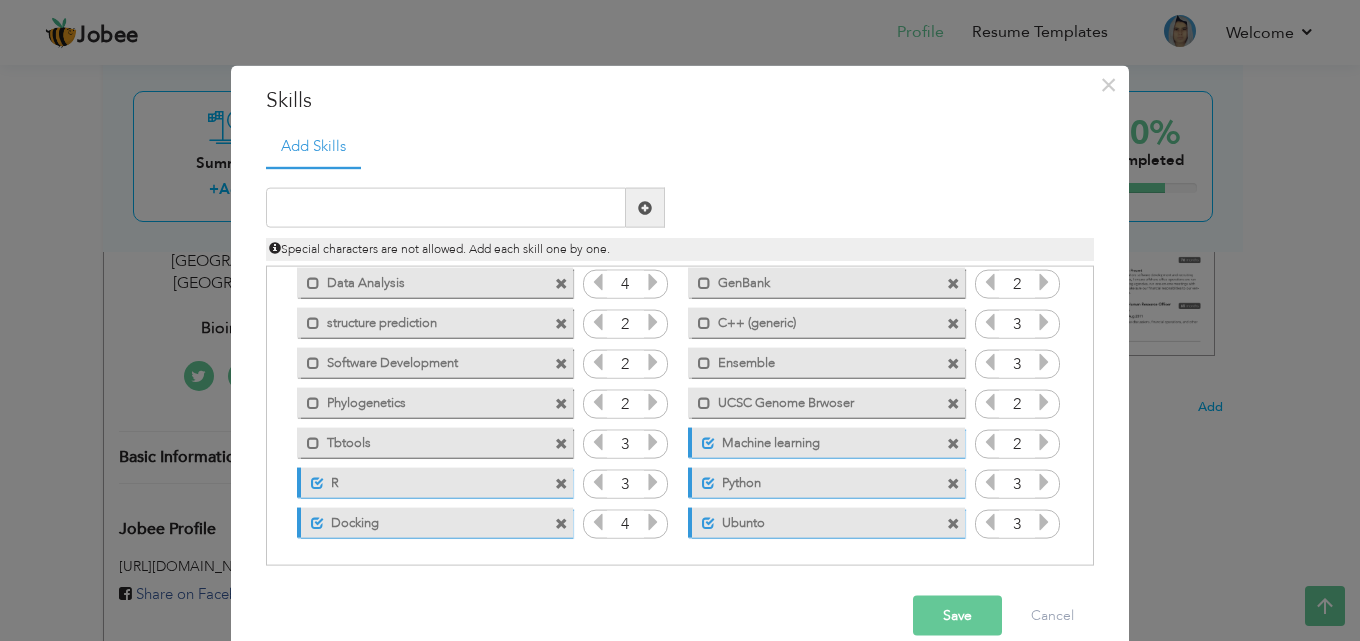 scroll, scrollTop: 45, scrollLeft: 0, axis: vertical 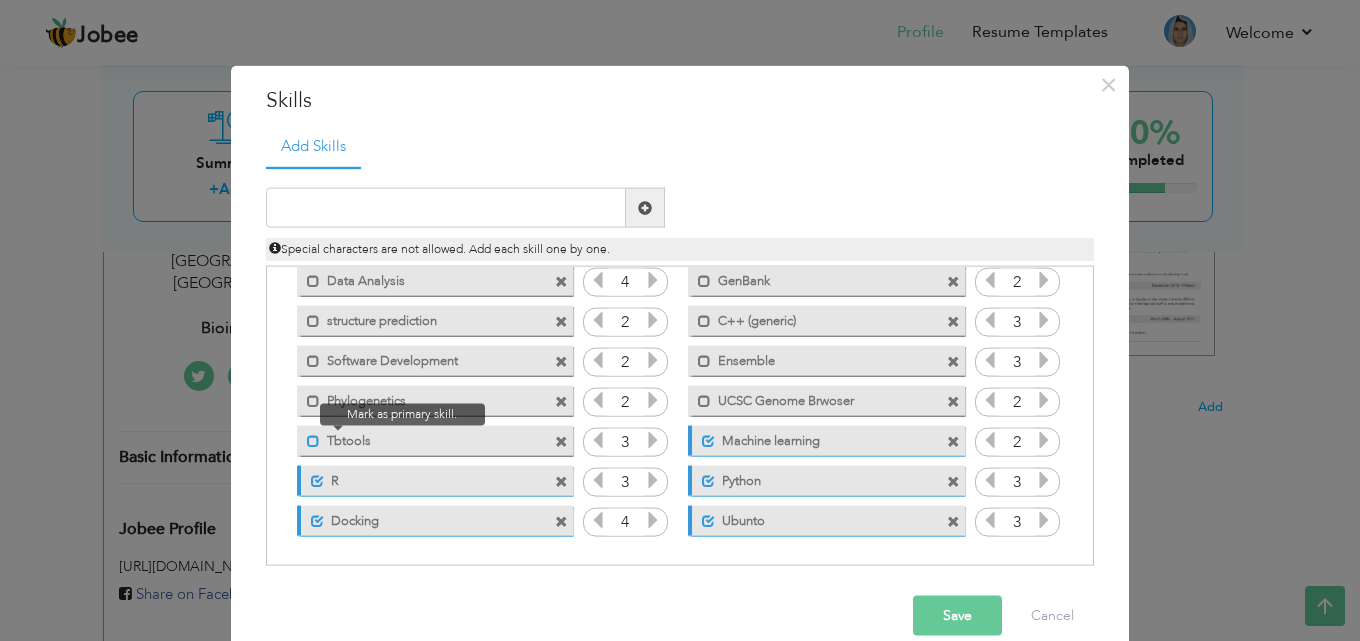click at bounding box center [313, 440] 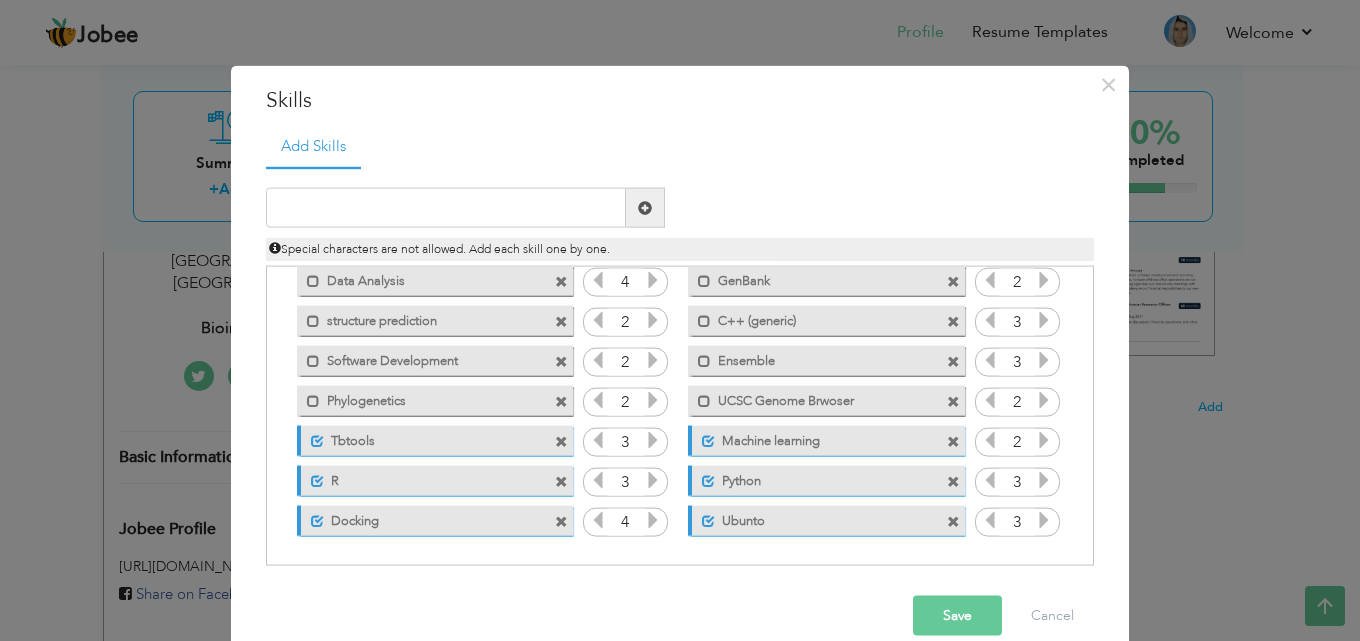 click on "Save" at bounding box center [957, 616] 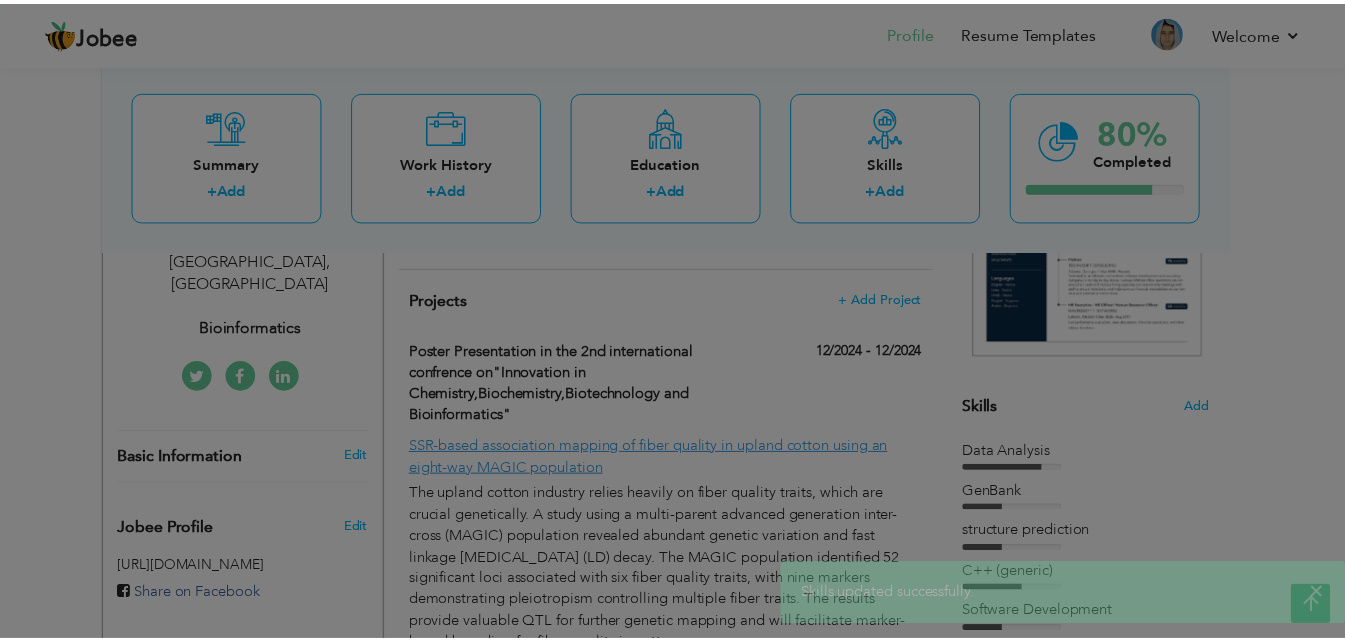 scroll, scrollTop: 0, scrollLeft: 0, axis: both 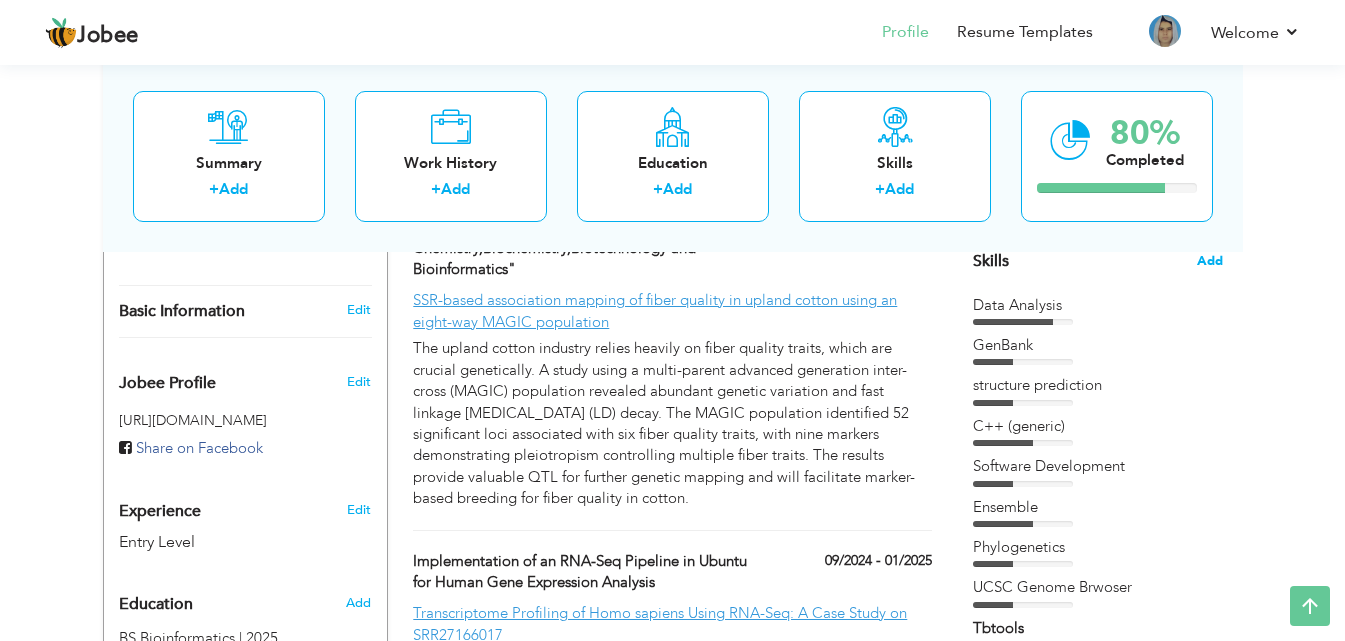 click on "Add" at bounding box center [1210, 261] 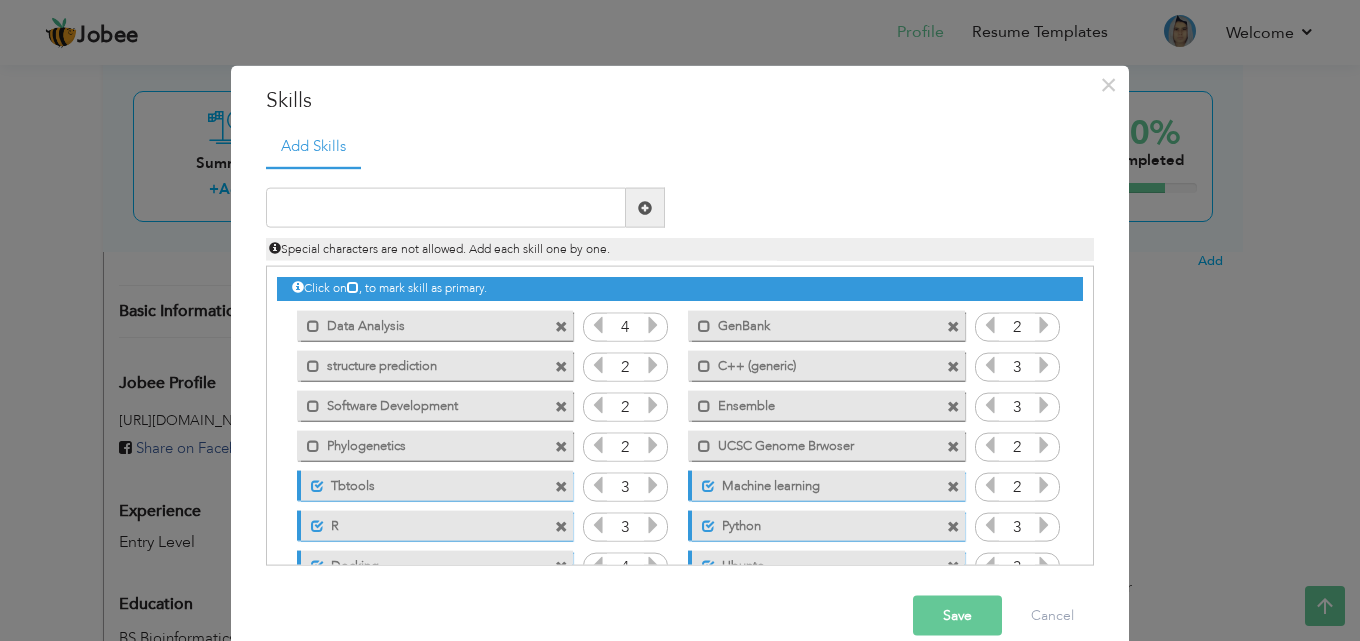 click on "Save" at bounding box center (957, 616) 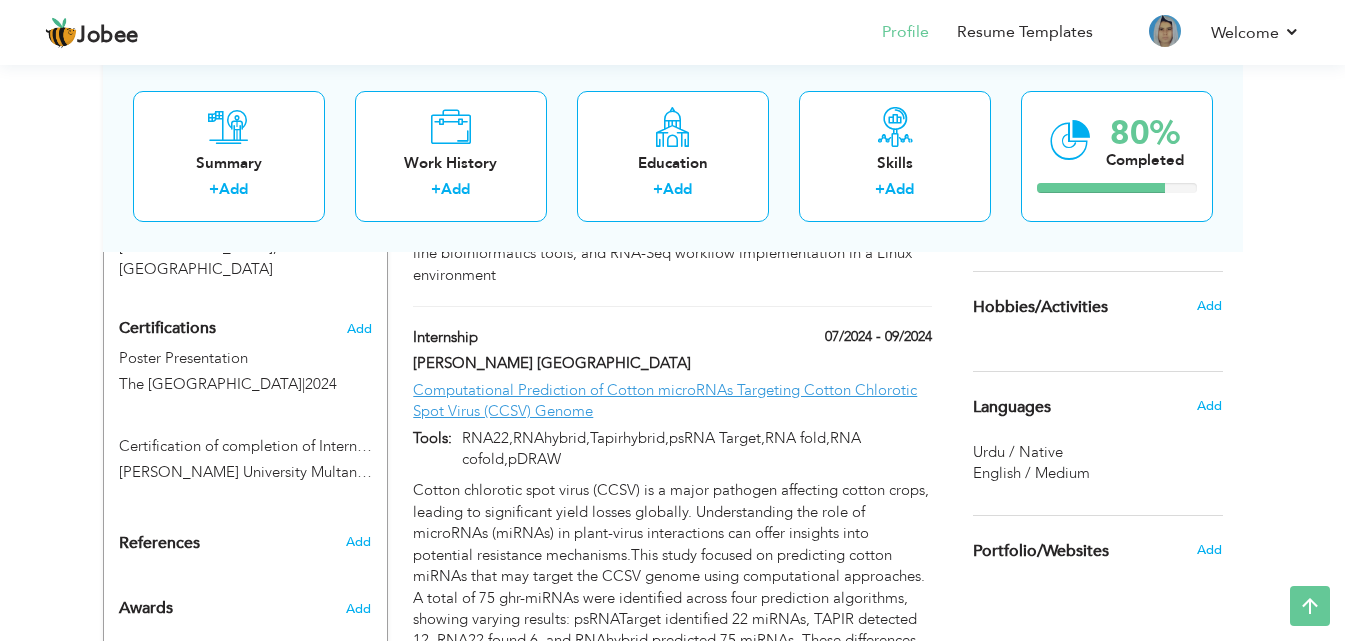scroll, scrollTop: 1124, scrollLeft: 0, axis: vertical 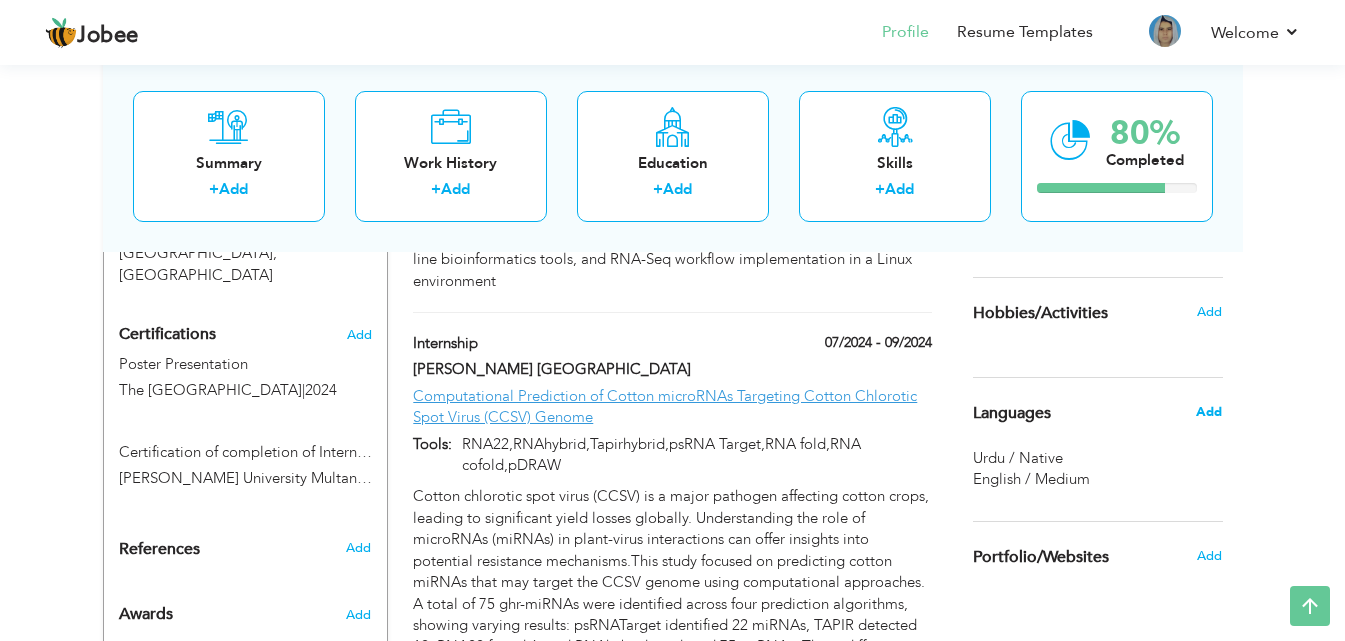 click on "Add" at bounding box center (1209, 412) 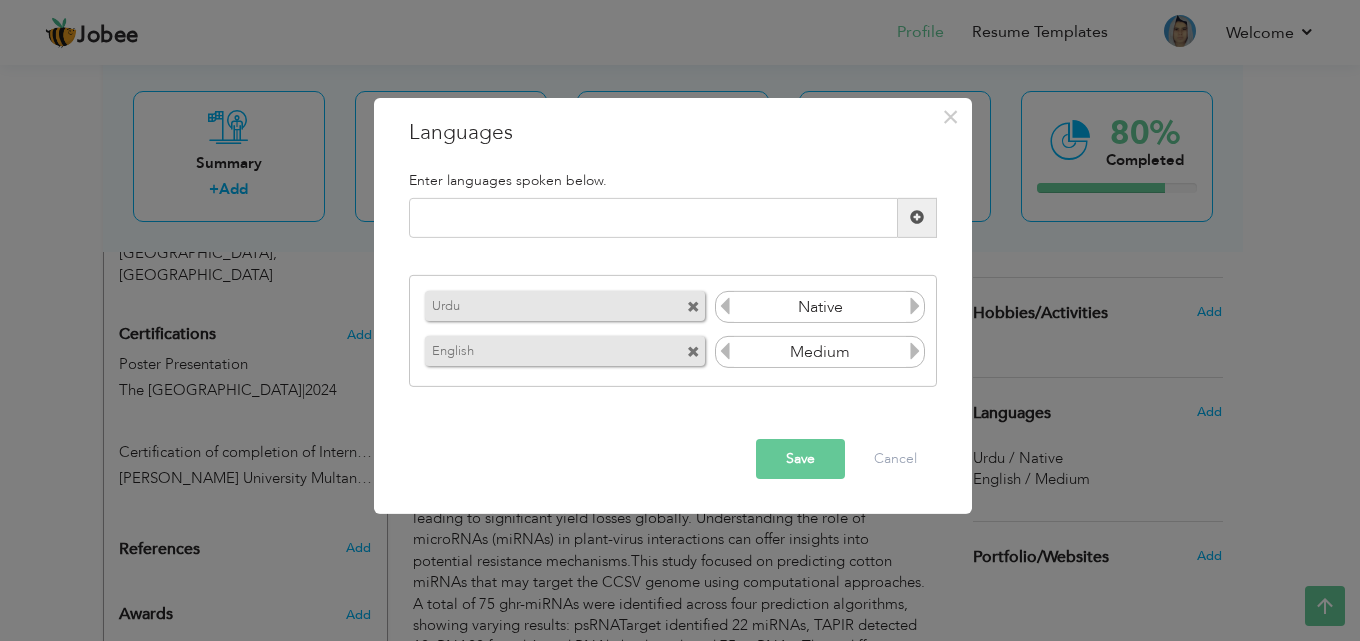 click at bounding box center (915, 351) 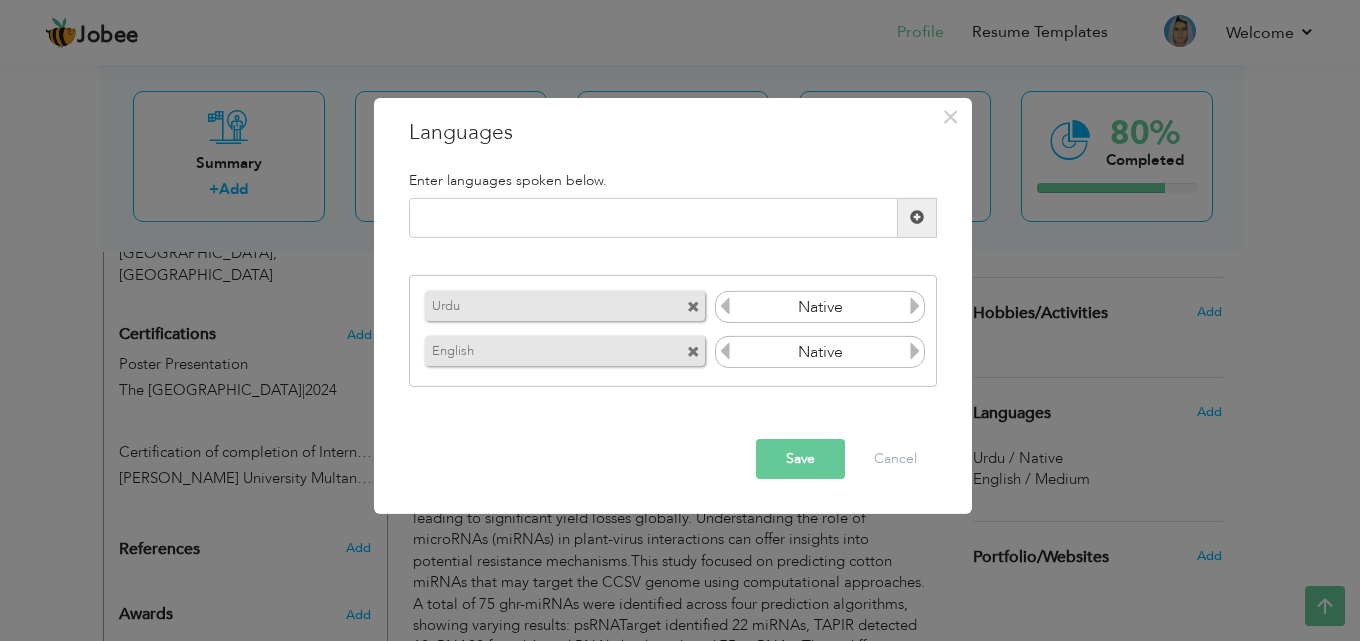 click at bounding box center (915, 351) 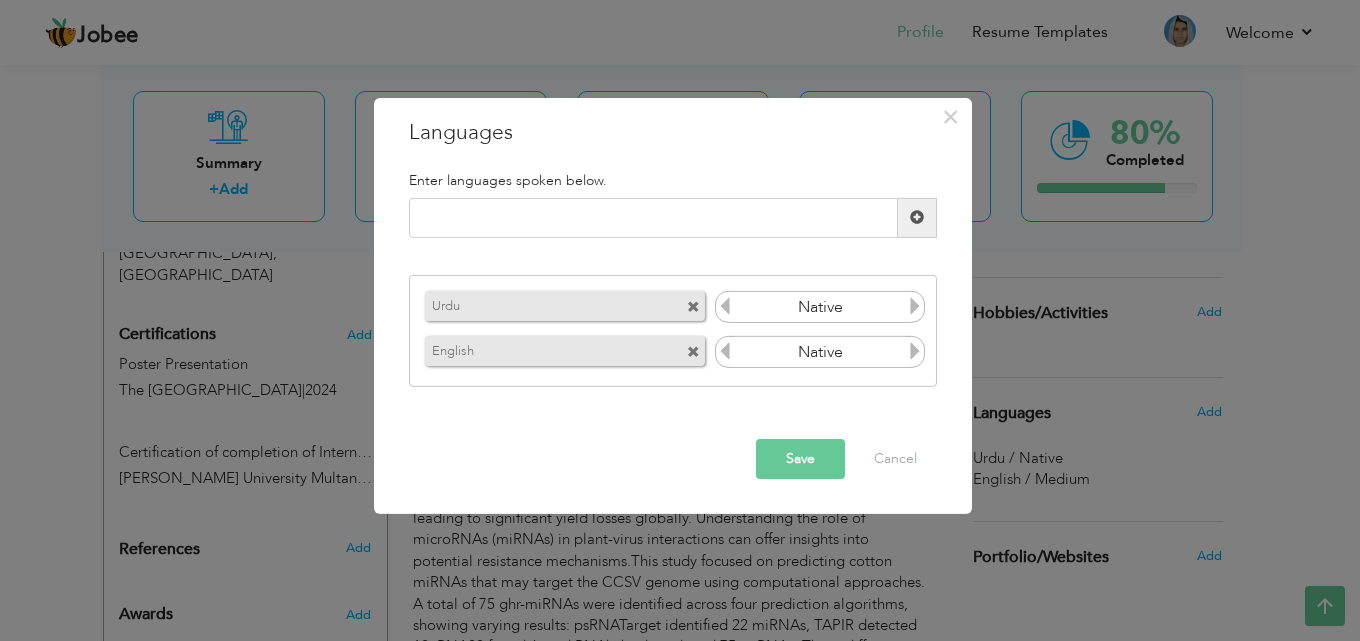 drag, startPoint x: 916, startPoint y: 349, endPoint x: 722, endPoint y: 354, distance: 194.06442 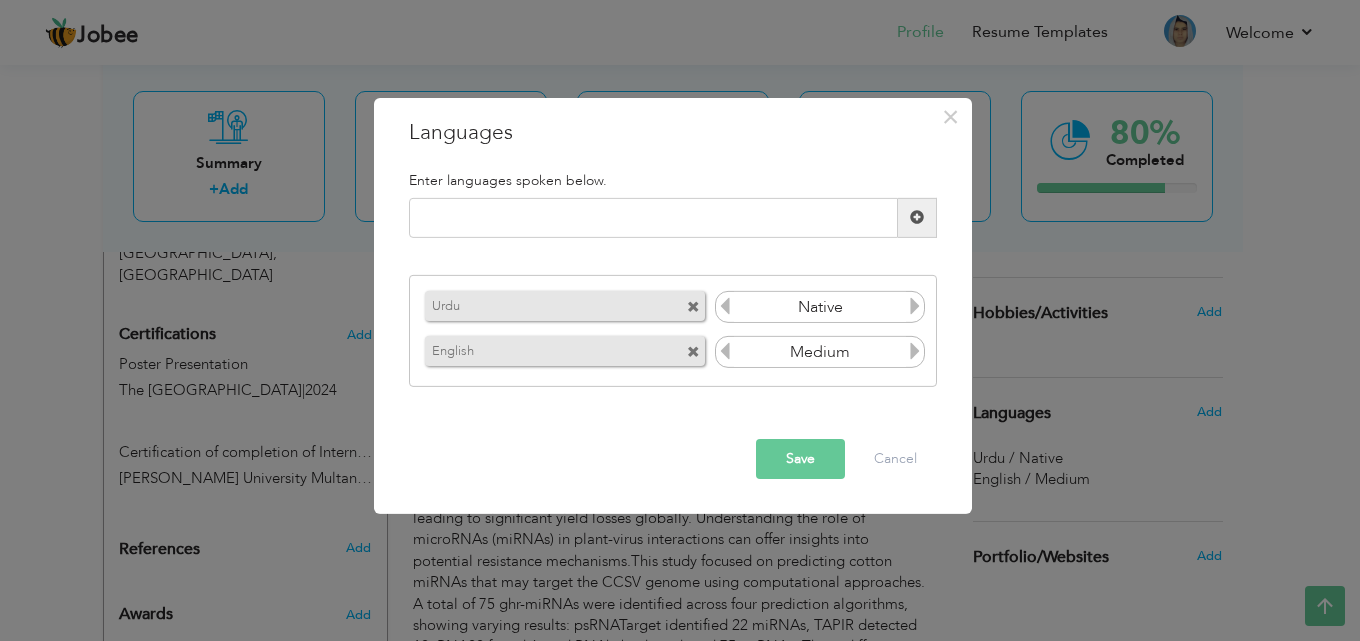click on "Save
Cancel" at bounding box center [673, 459] 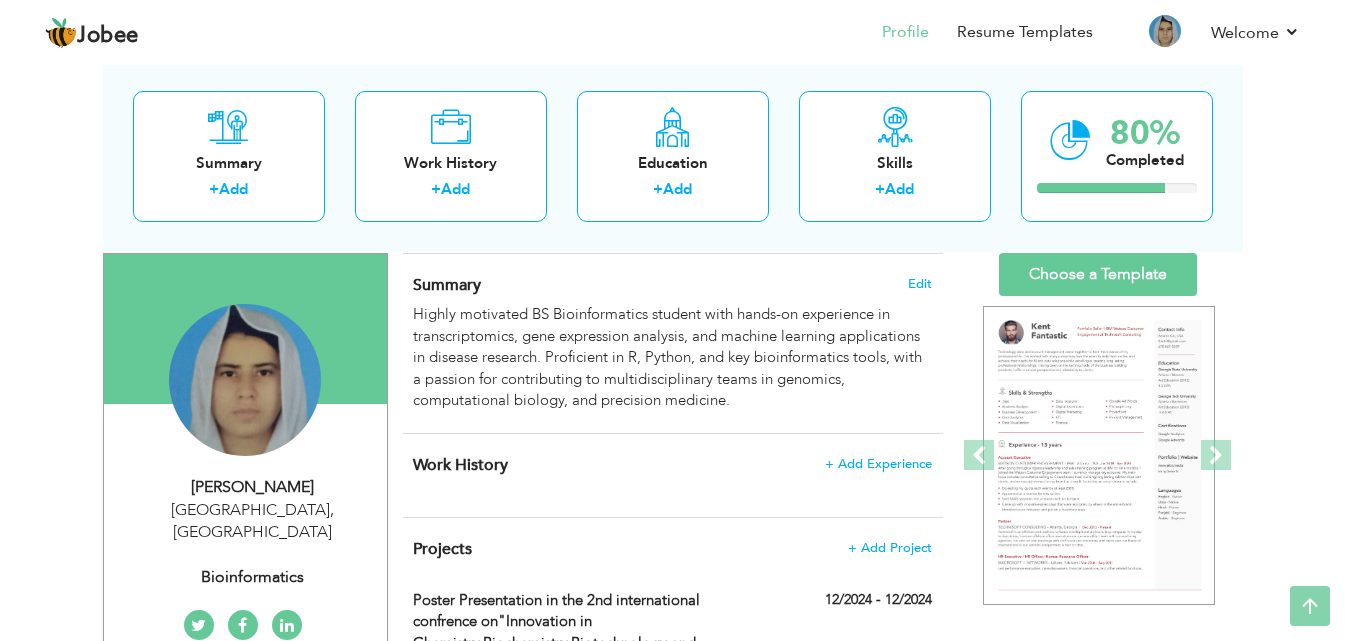 scroll, scrollTop: 54, scrollLeft: 0, axis: vertical 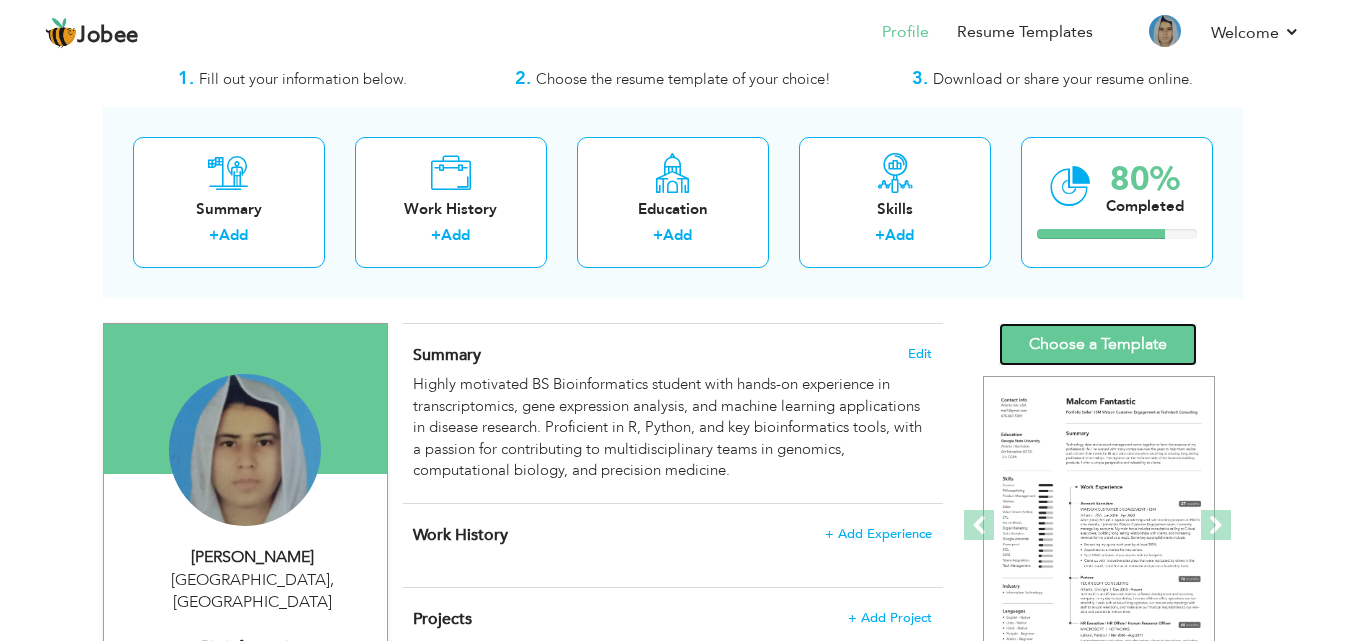 click on "Choose a Template" at bounding box center [1098, 344] 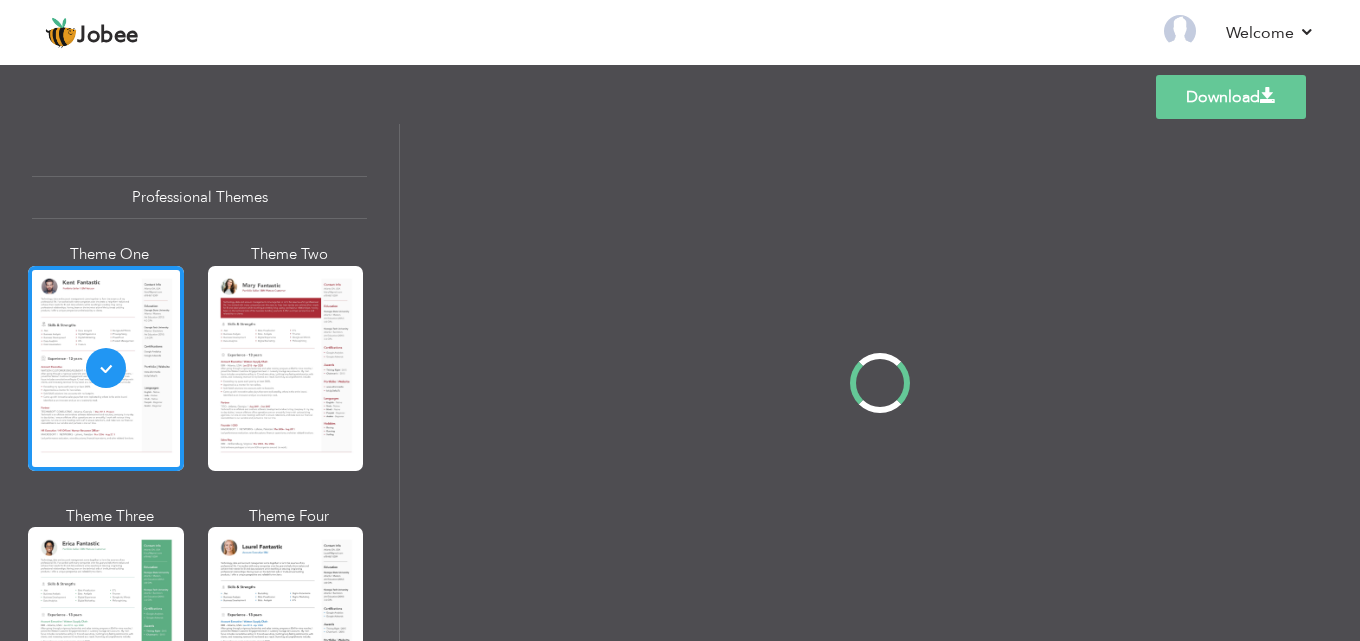 scroll, scrollTop: 0, scrollLeft: 0, axis: both 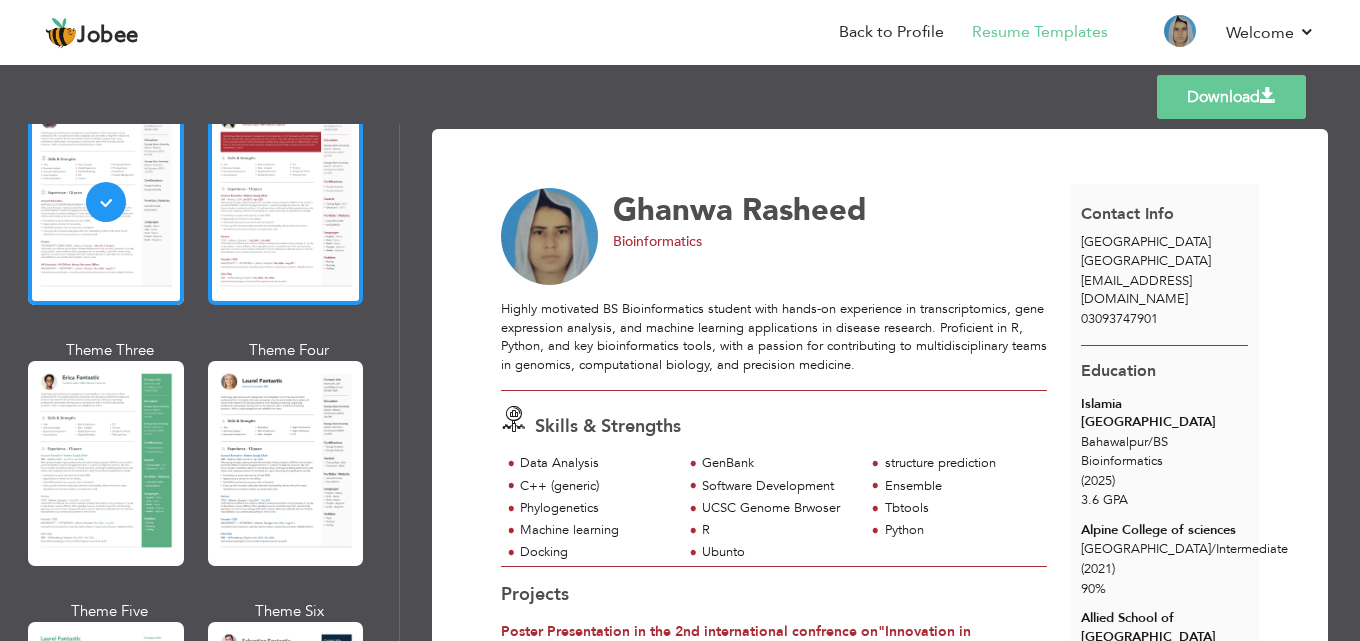 click at bounding box center (286, 202) 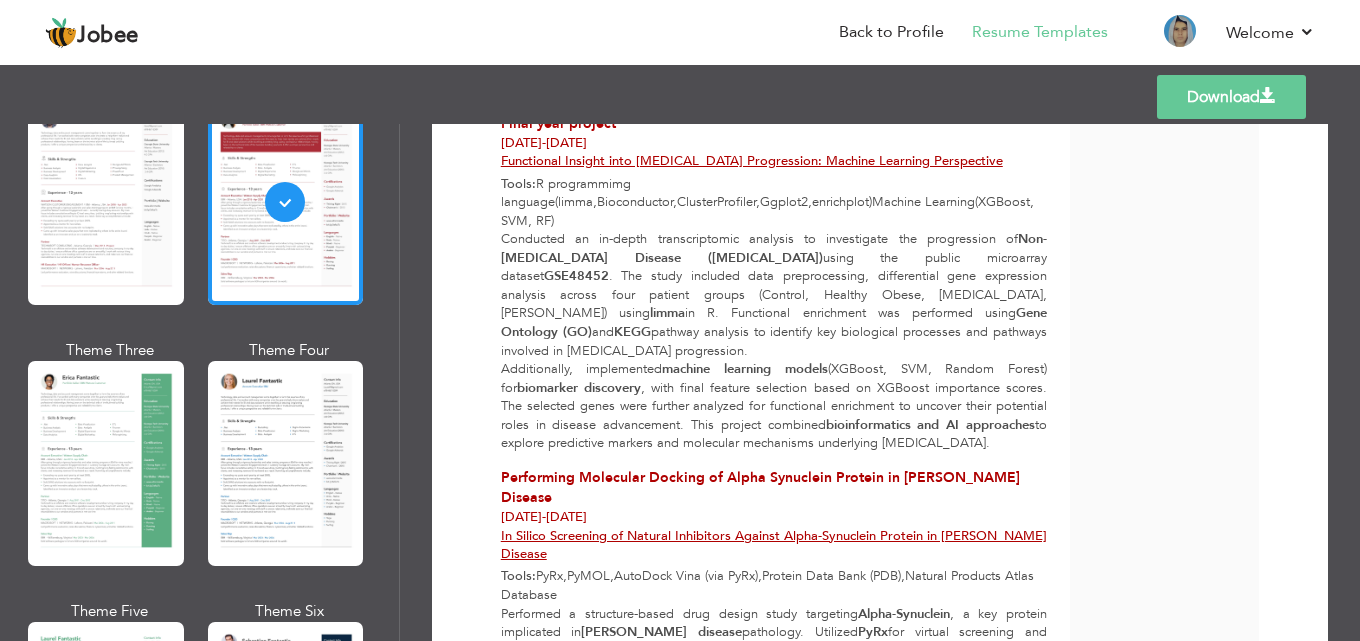 scroll, scrollTop: 1720, scrollLeft: 0, axis: vertical 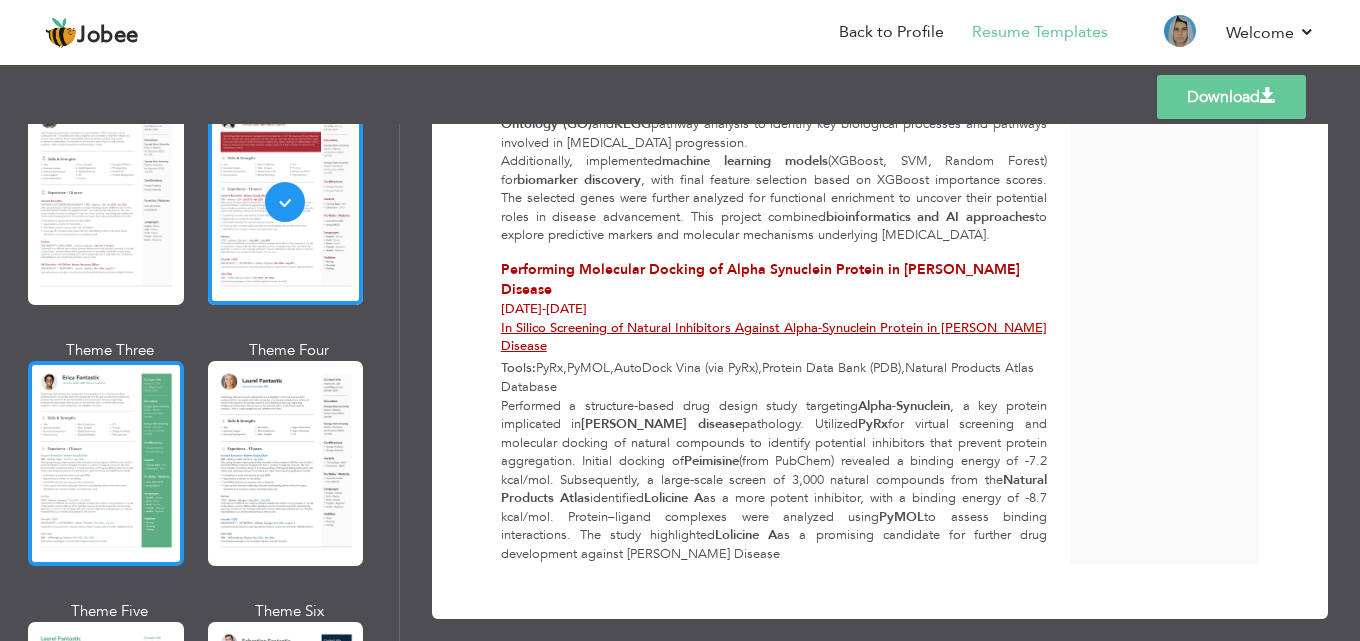click at bounding box center [106, 463] 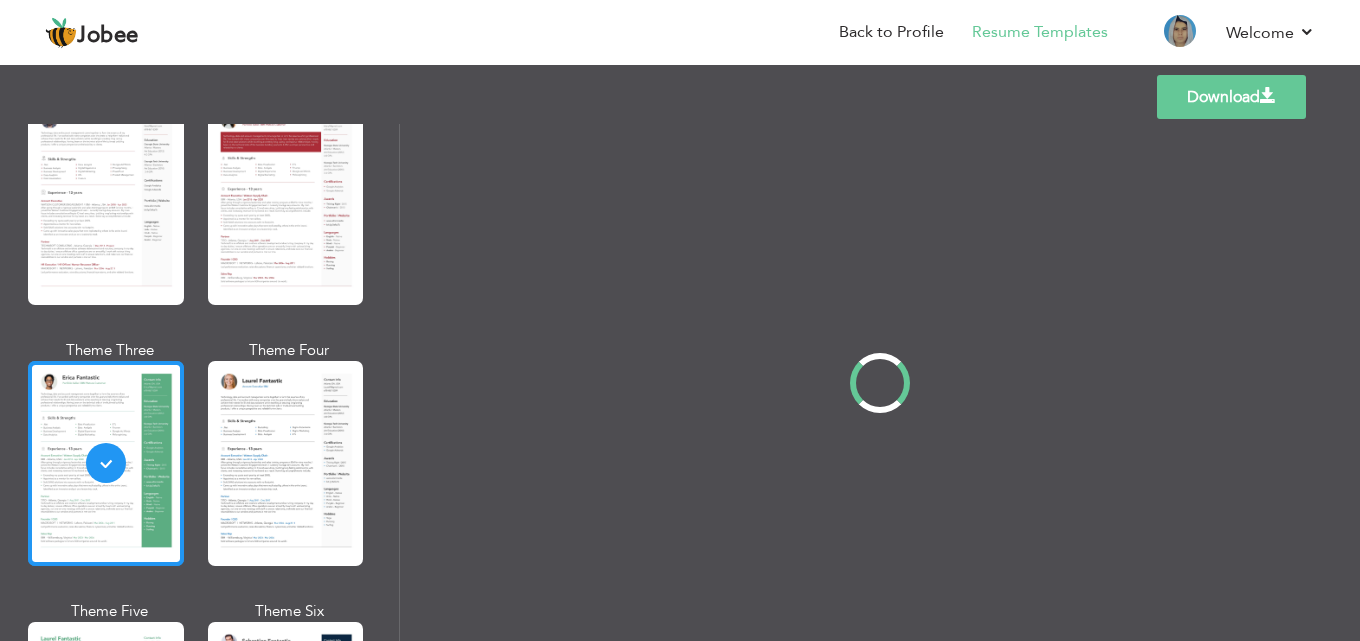 scroll, scrollTop: 0, scrollLeft: 0, axis: both 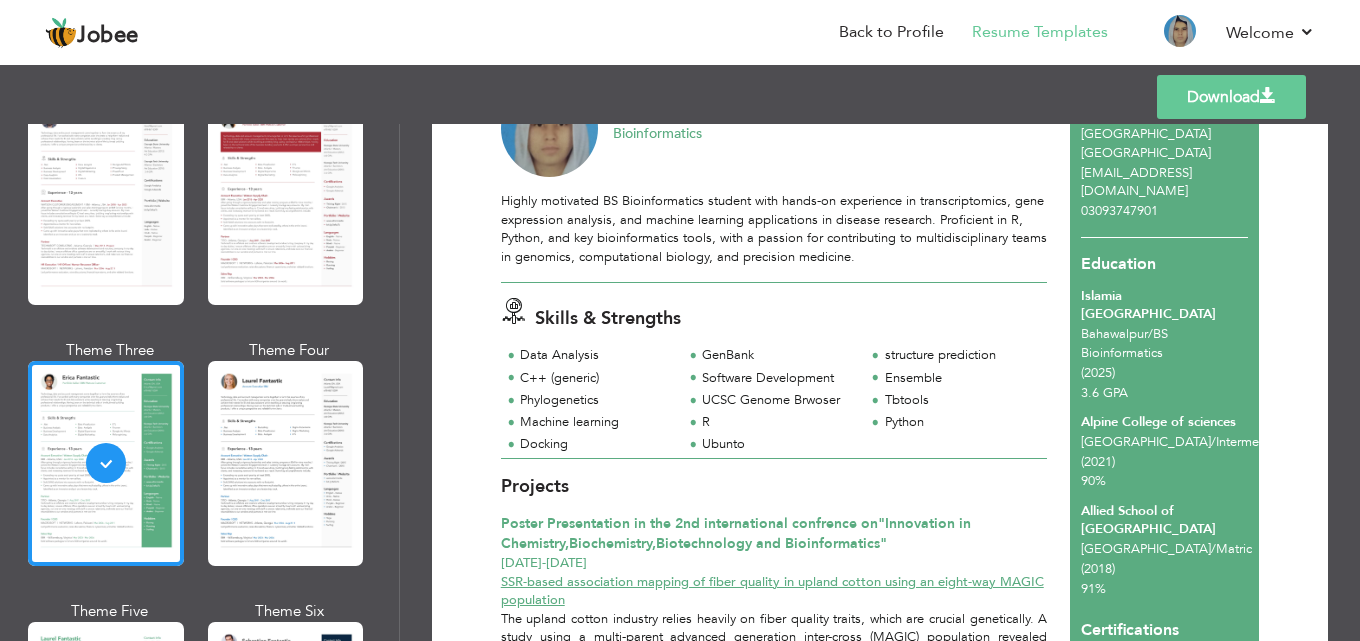 drag, startPoint x: 1335, startPoint y: 219, endPoint x: 1338, endPoint y: 277, distance: 58.077534 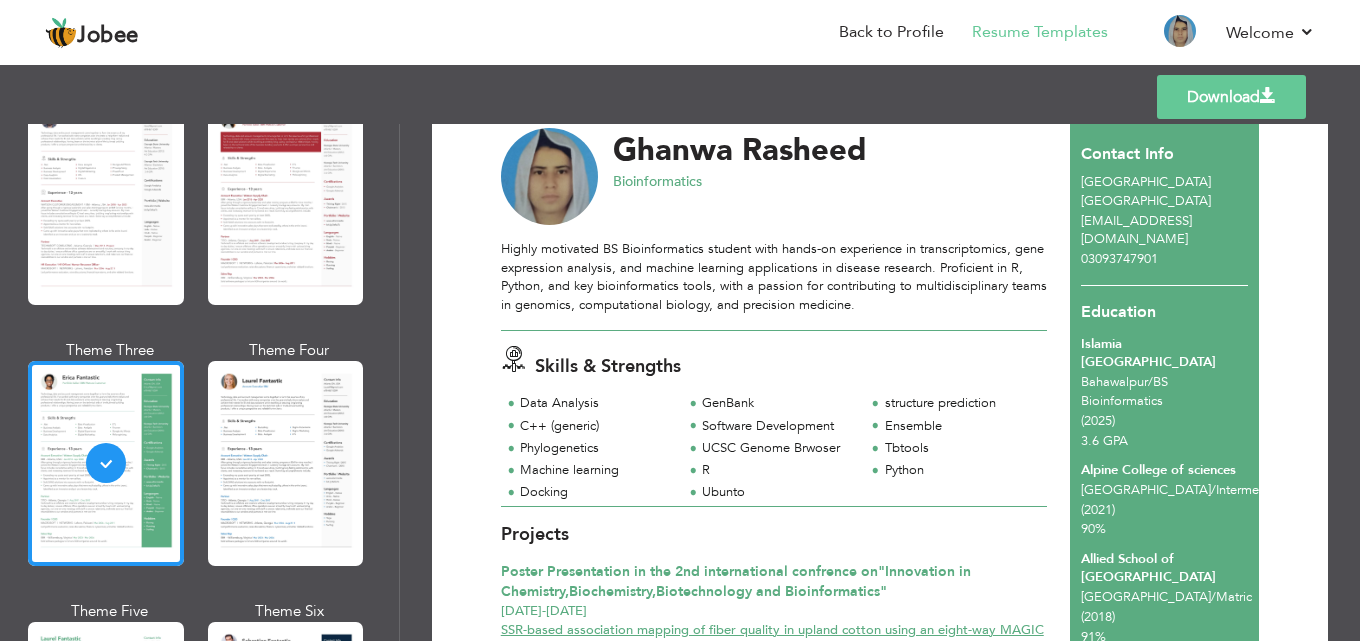 scroll, scrollTop: 0, scrollLeft: 0, axis: both 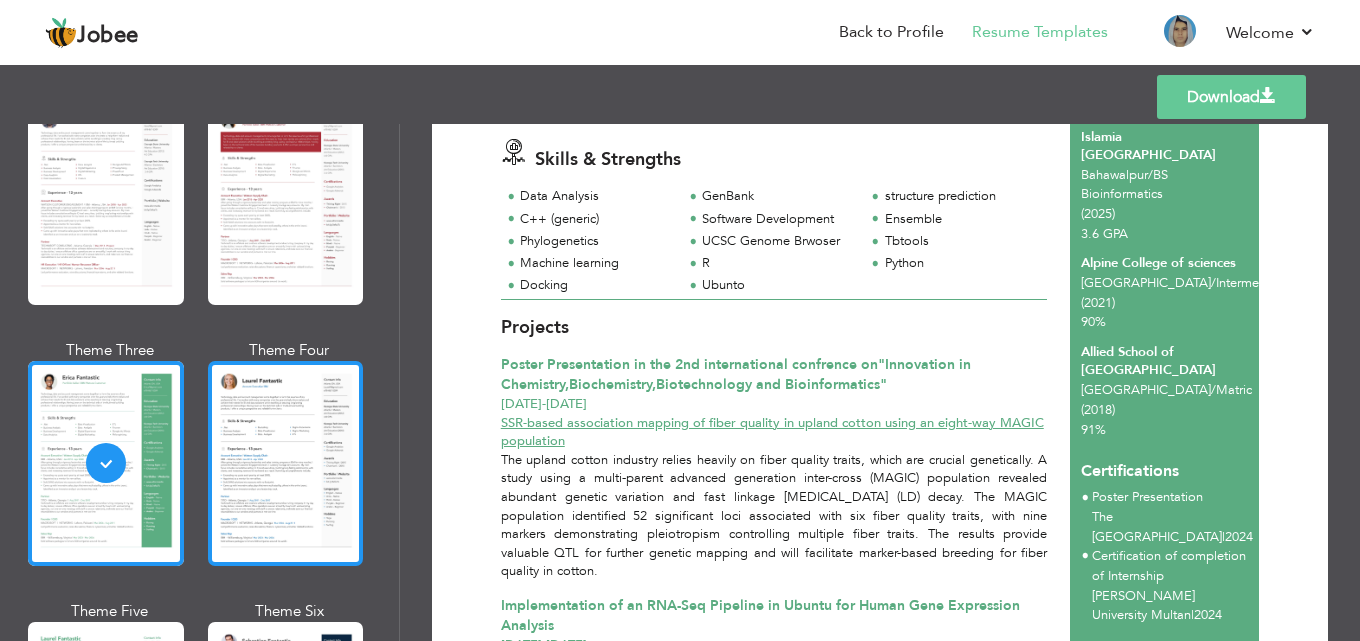 click at bounding box center (286, 463) 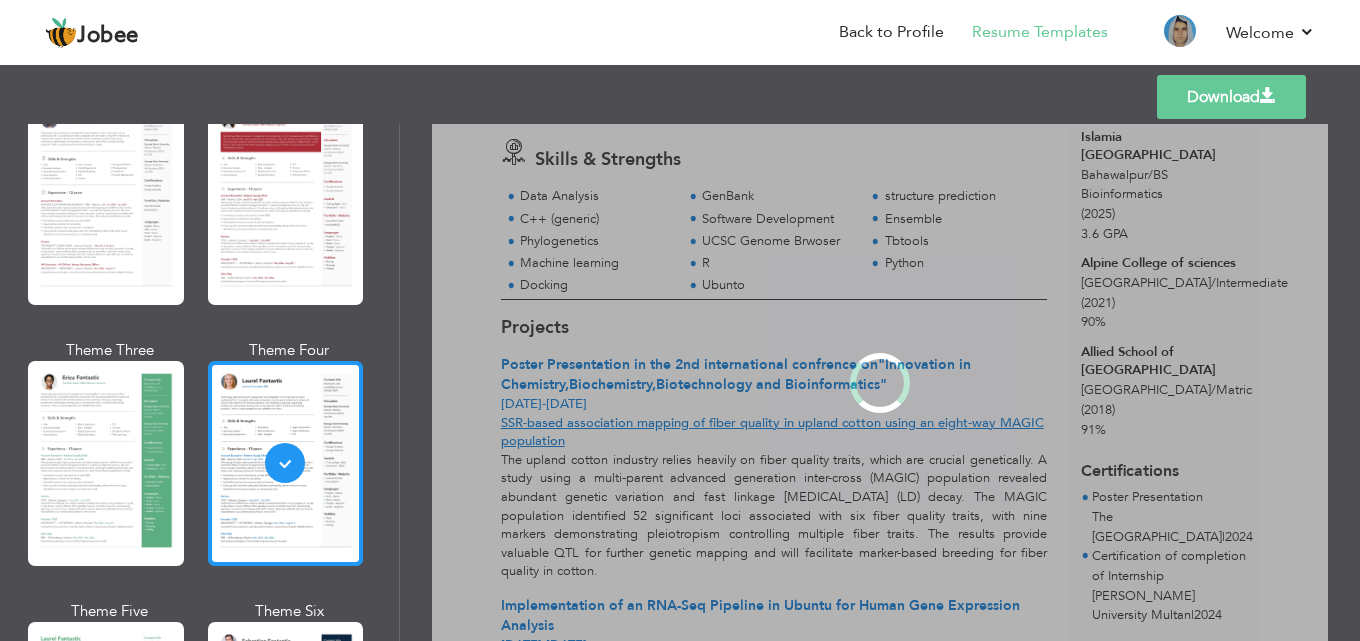 scroll, scrollTop: 0, scrollLeft: 0, axis: both 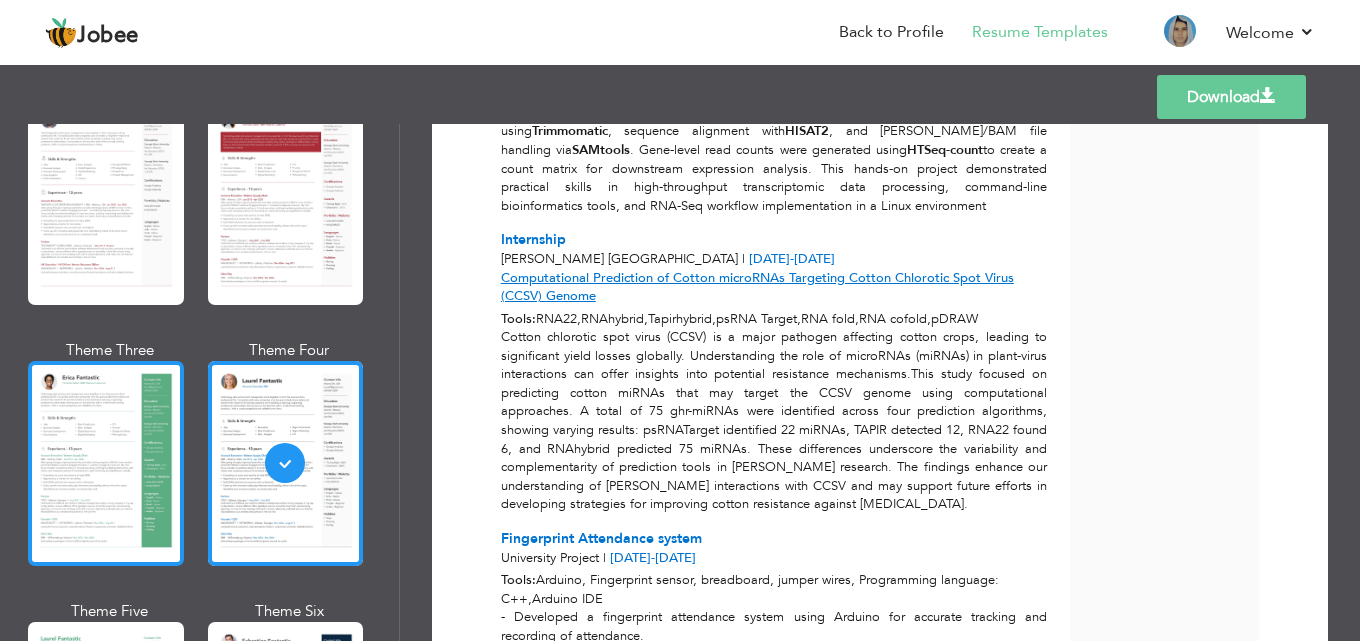 click at bounding box center (106, 463) 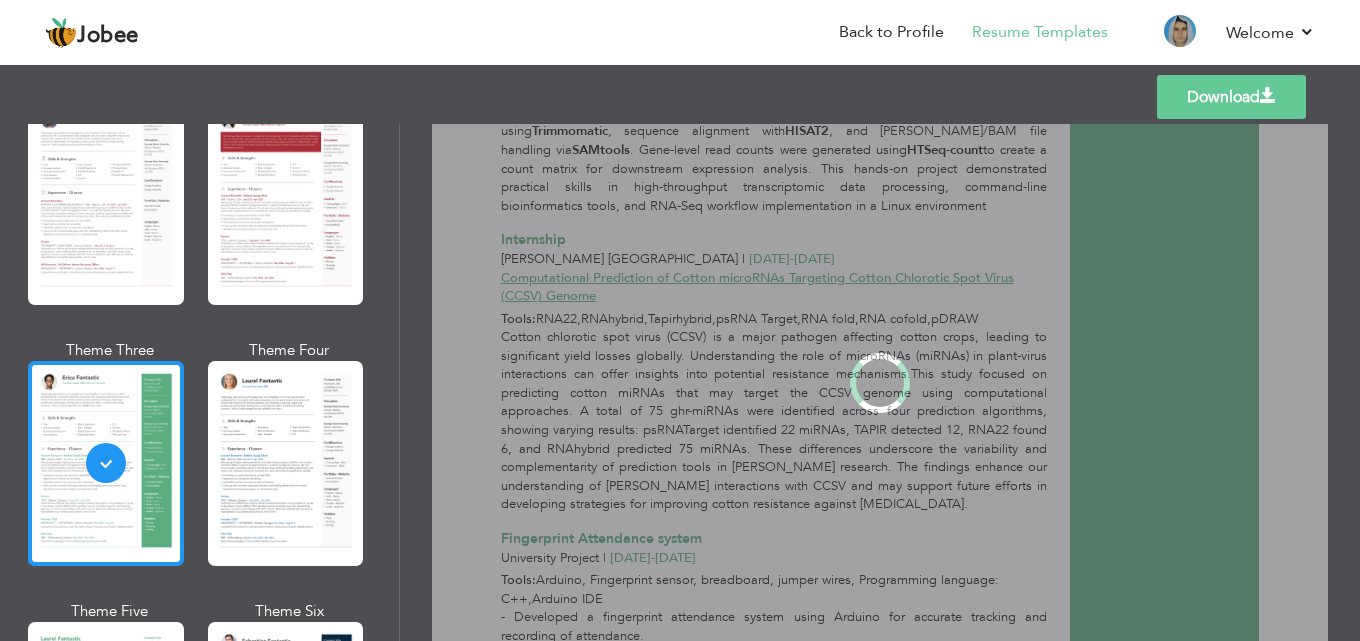 scroll, scrollTop: 0, scrollLeft: 0, axis: both 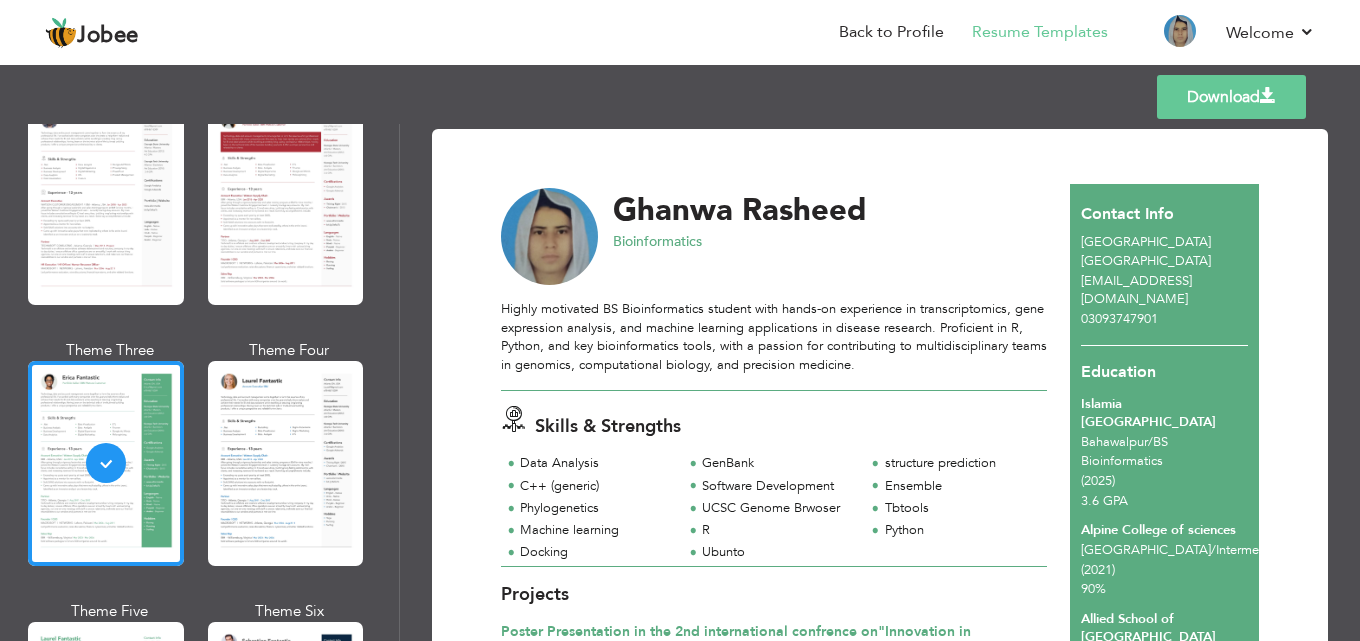 click on "Download" at bounding box center (1231, 97) 